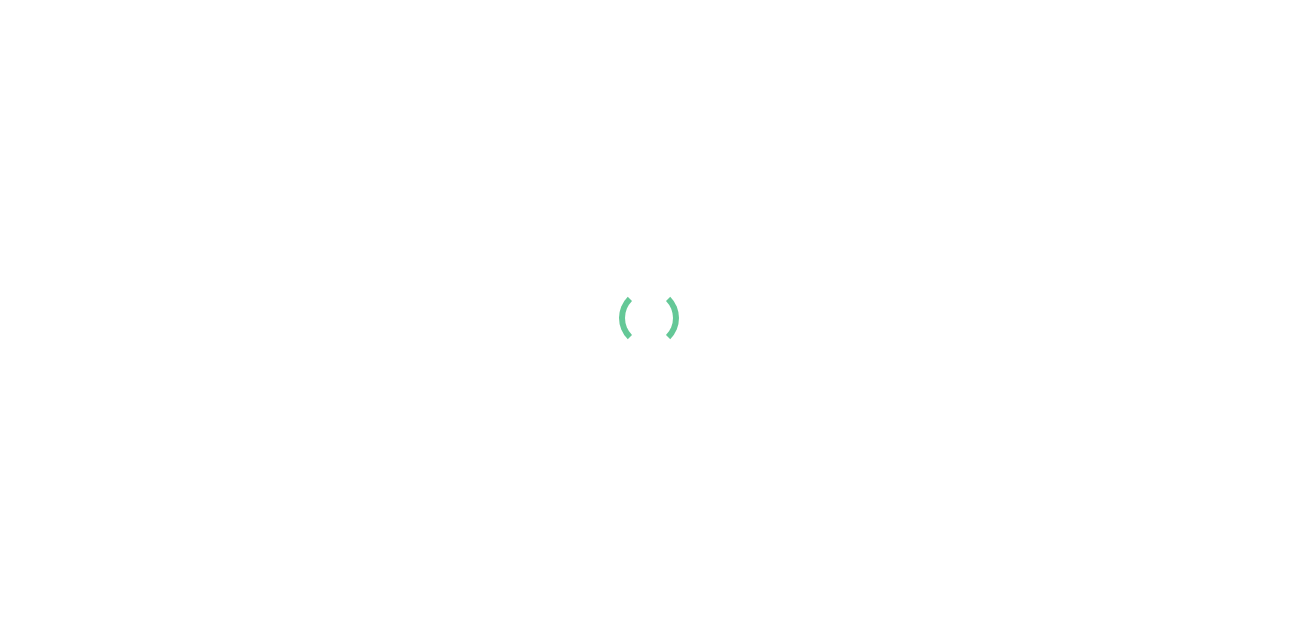 scroll, scrollTop: 0, scrollLeft: 0, axis: both 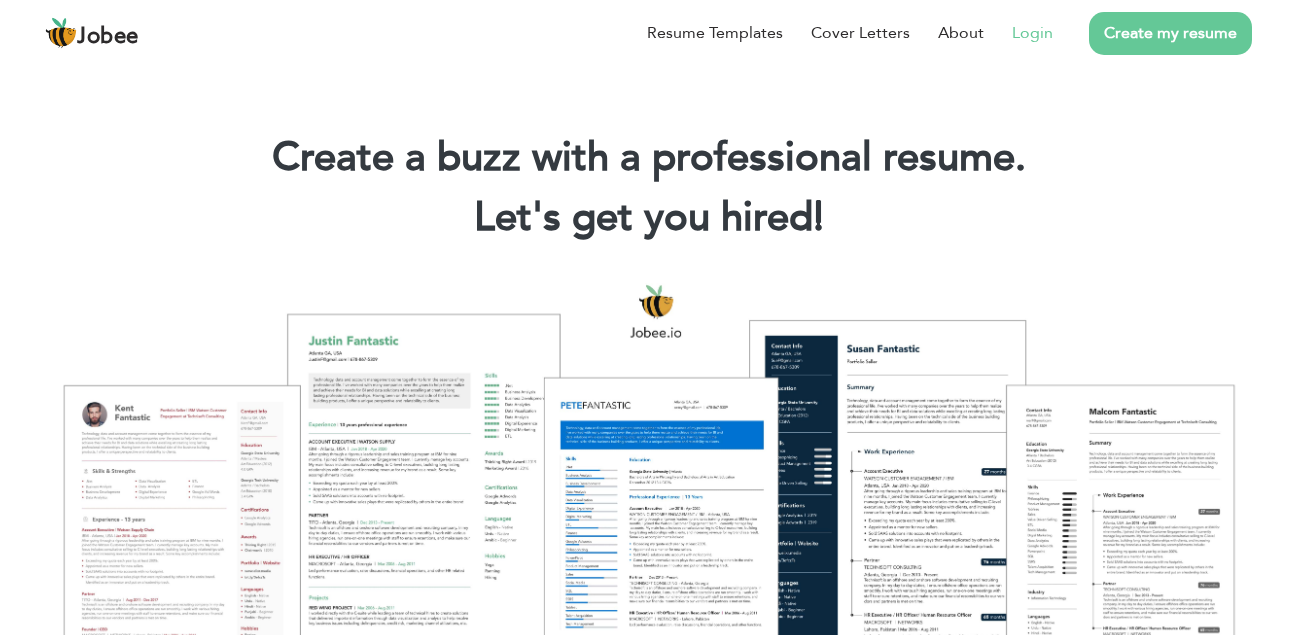 click on "Login" at bounding box center (1032, 33) 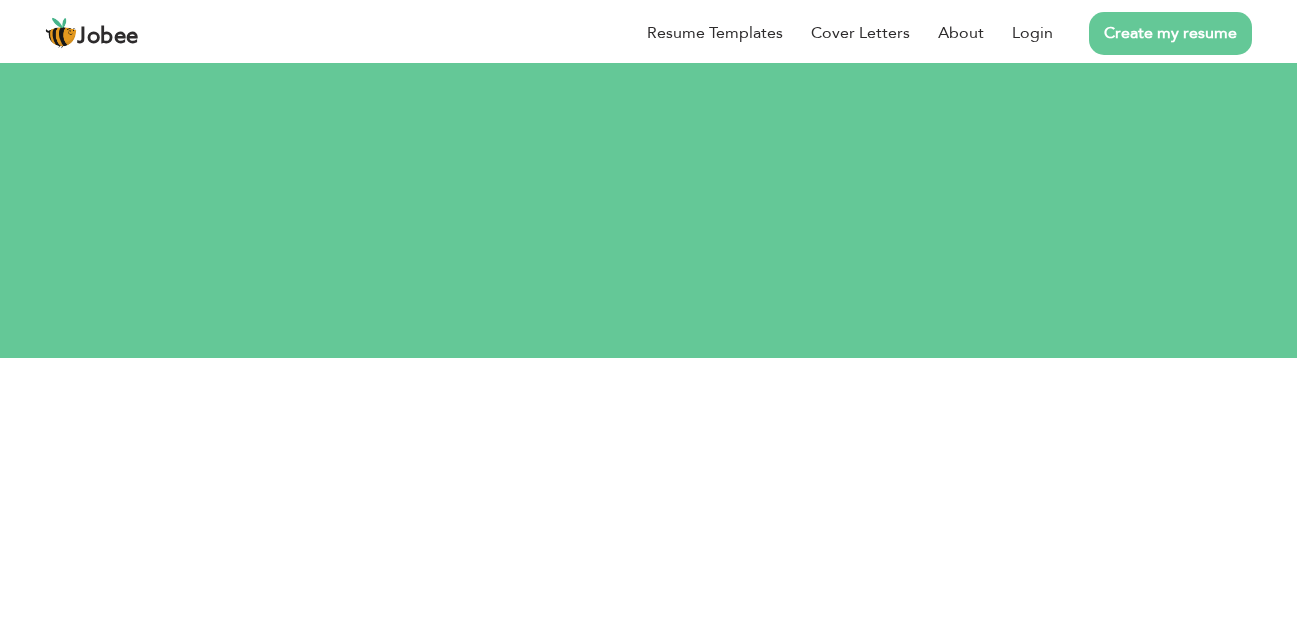scroll, scrollTop: 0, scrollLeft: 0, axis: both 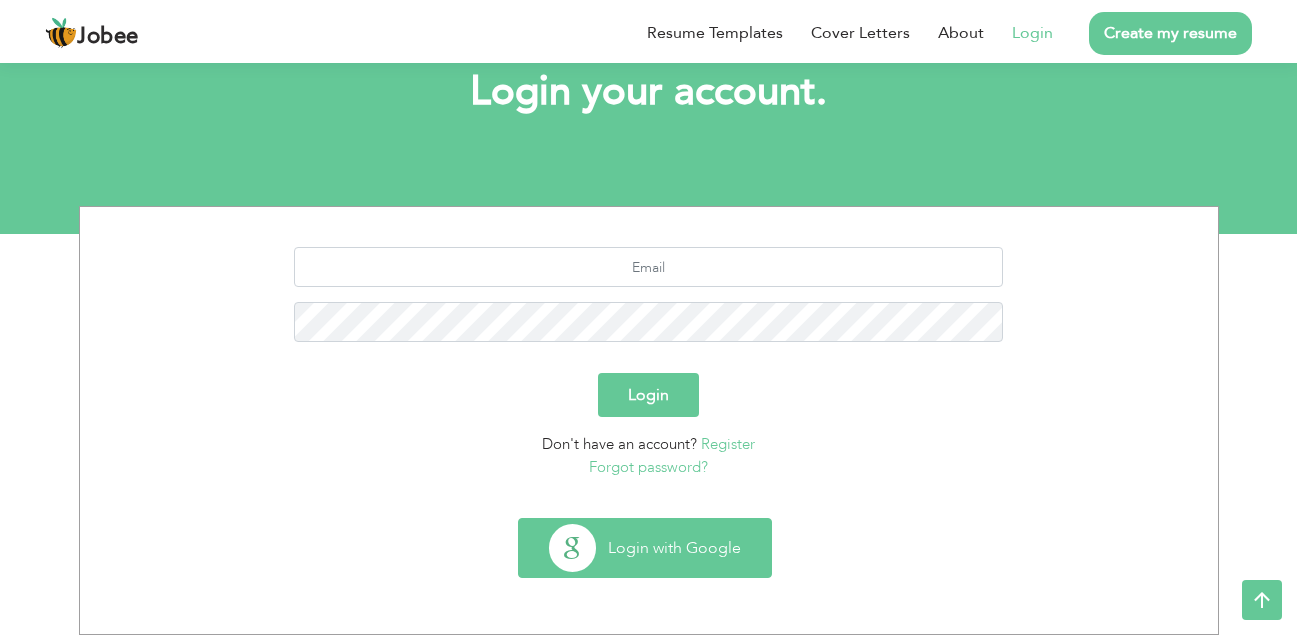 click on "Login with Google" at bounding box center [645, 548] 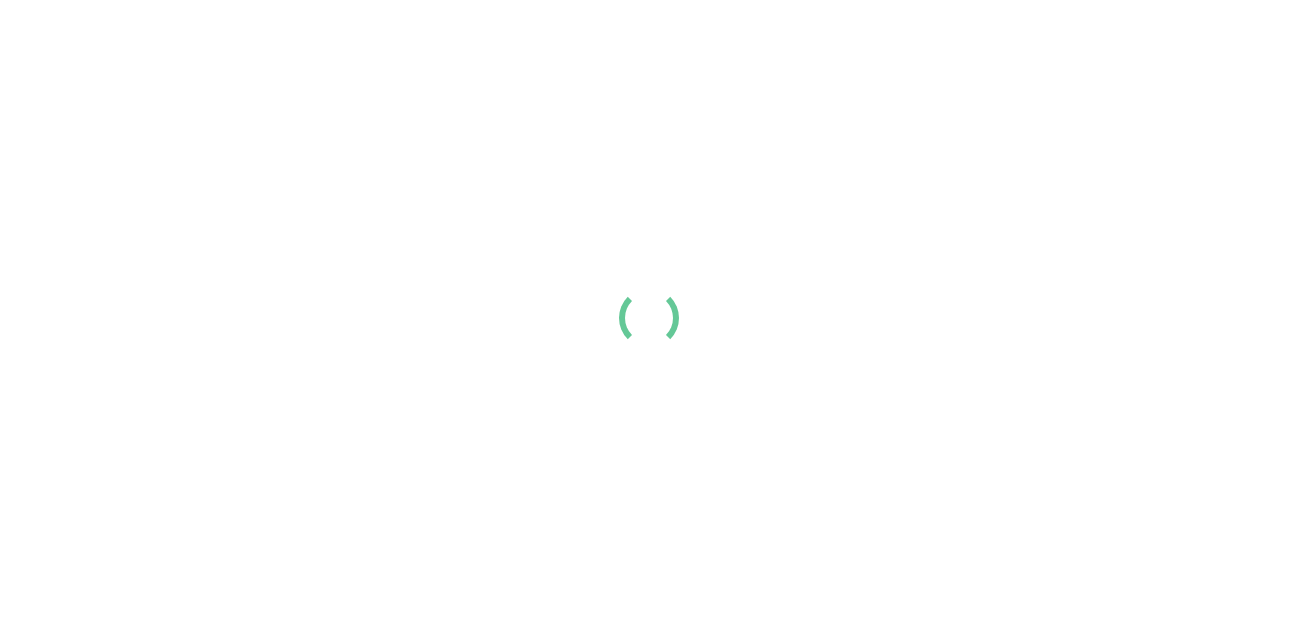 scroll, scrollTop: 0, scrollLeft: 0, axis: both 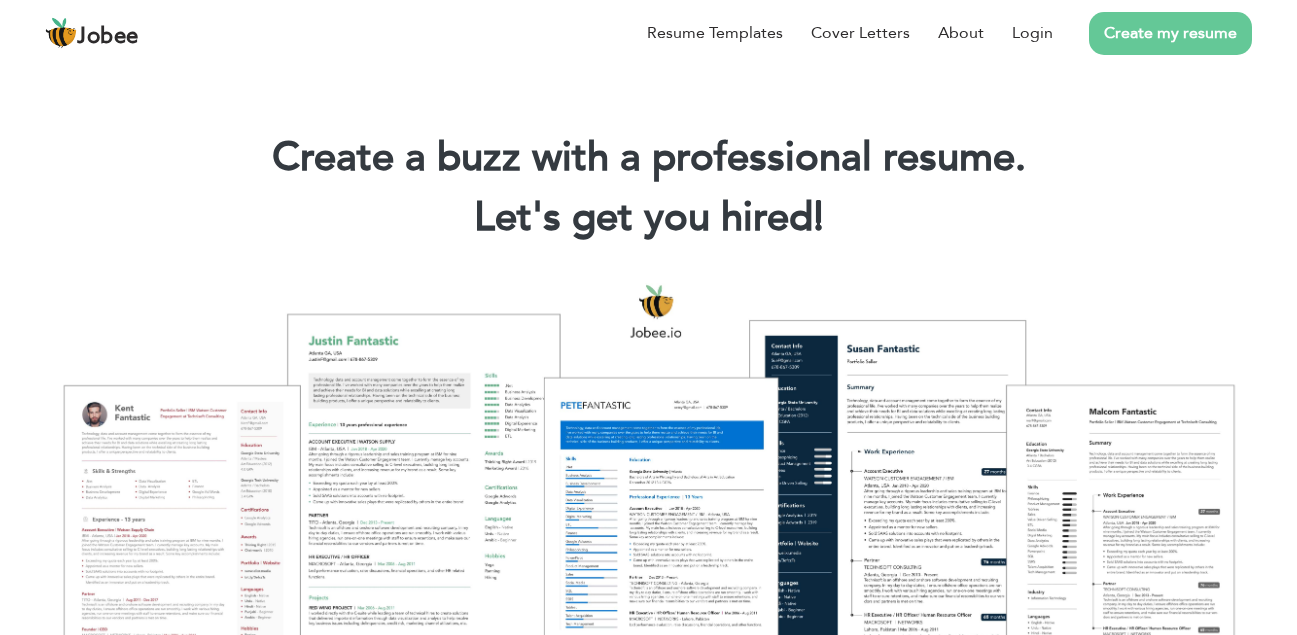 click on "Create my resume" at bounding box center [1170, 33] 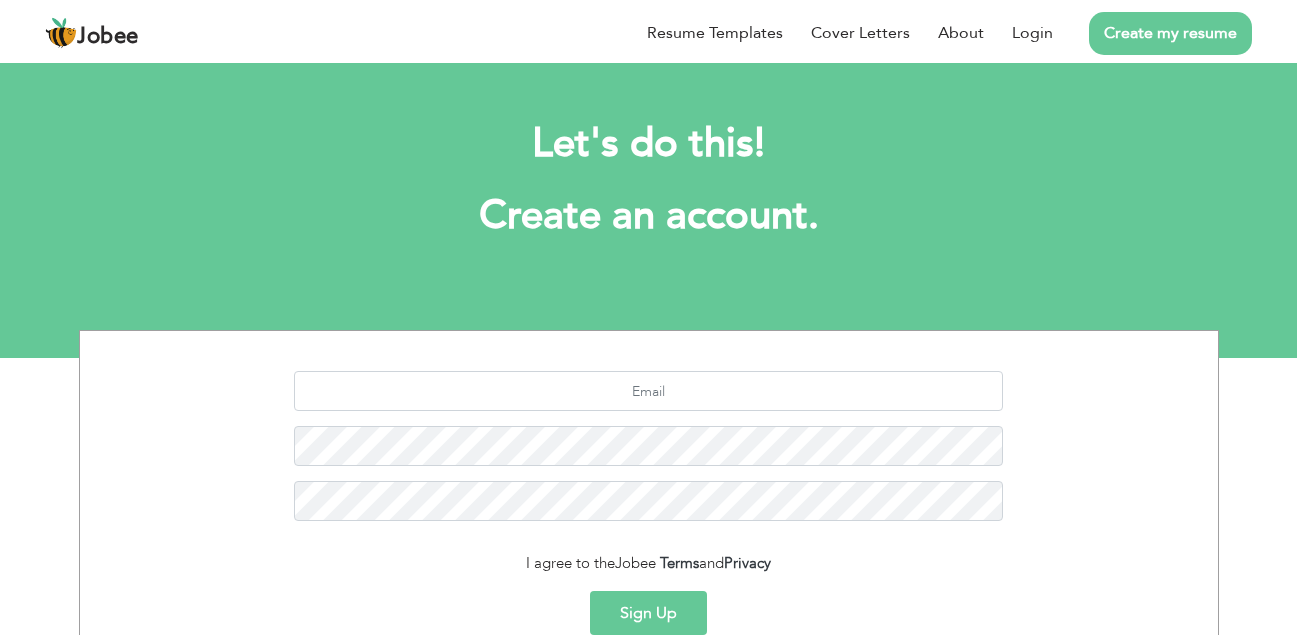 scroll, scrollTop: 0, scrollLeft: 0, axis: both 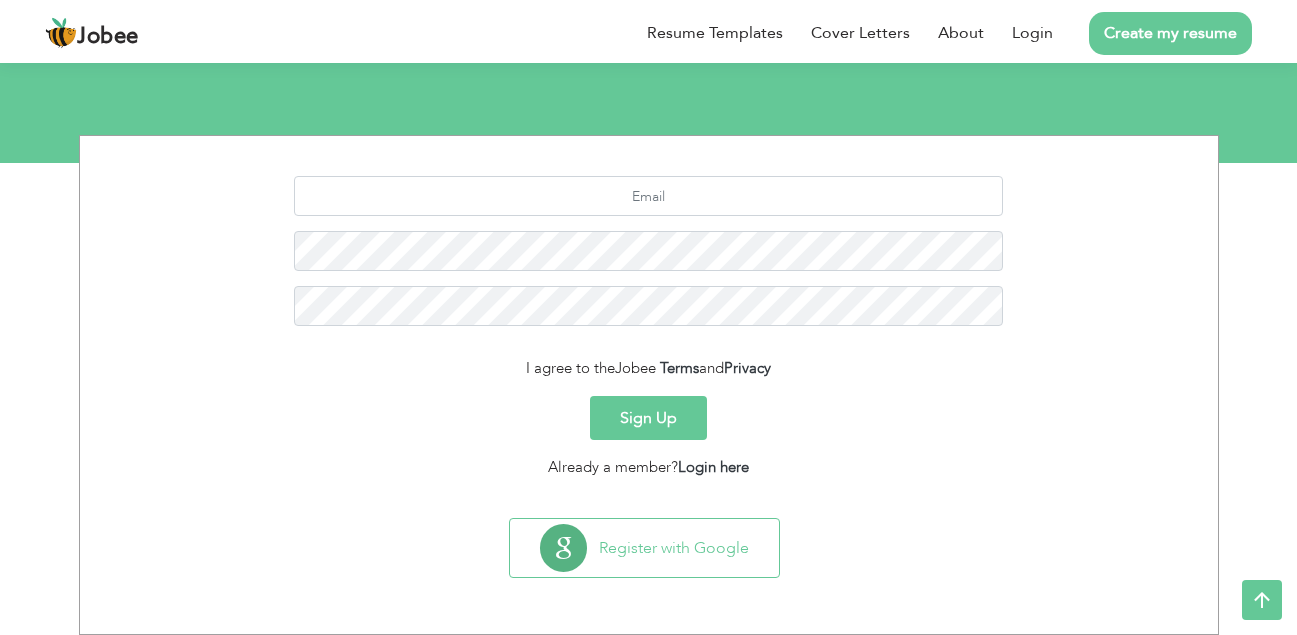 click on "Sign Up" at bounding box center (648, 418) 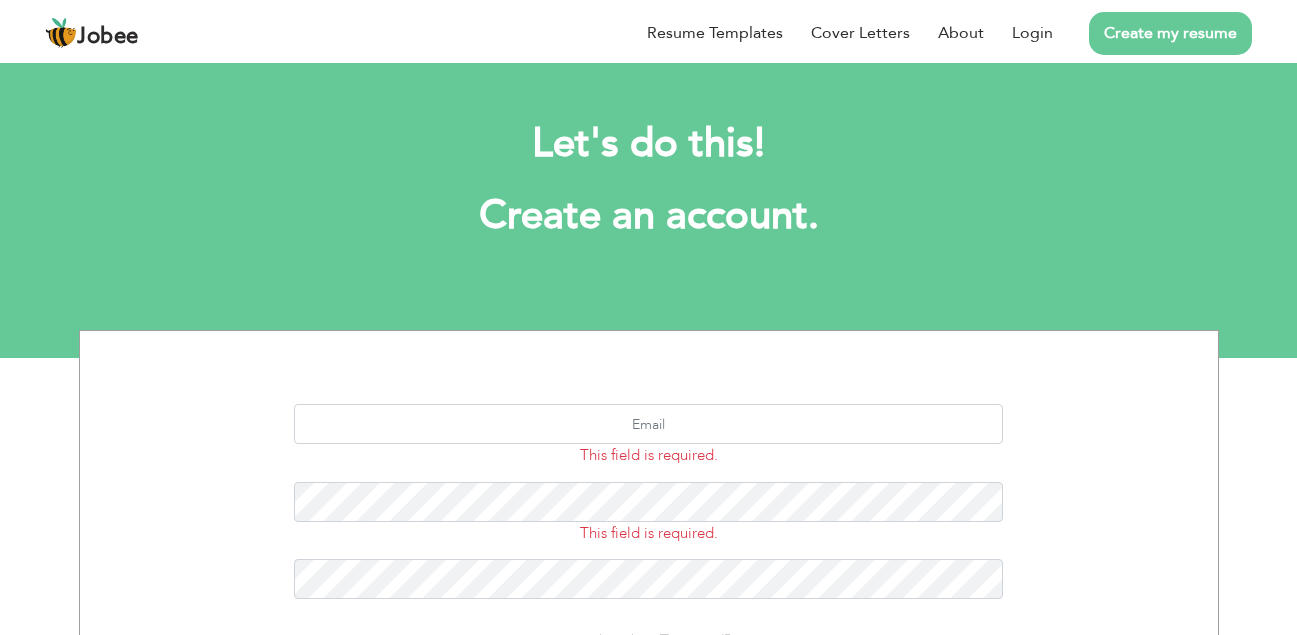 scroll, scrollTop: 0, scrollLeft: 0, axis: both 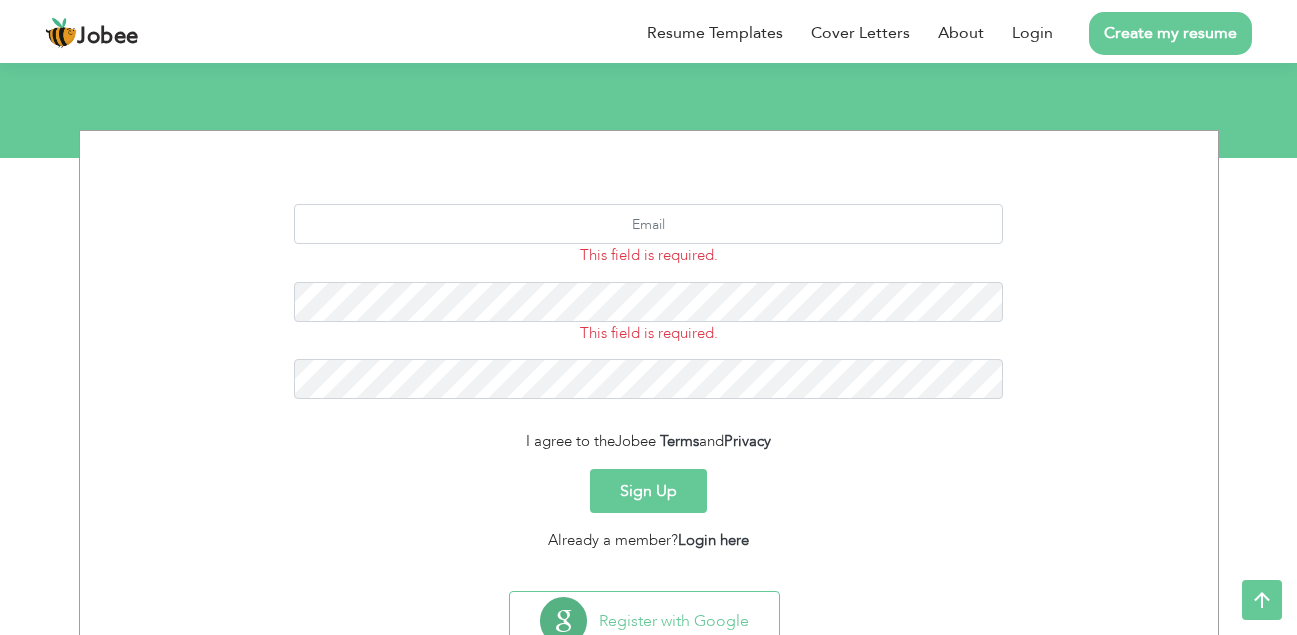 click on "Sign Up" at bounding box center [648, 491] 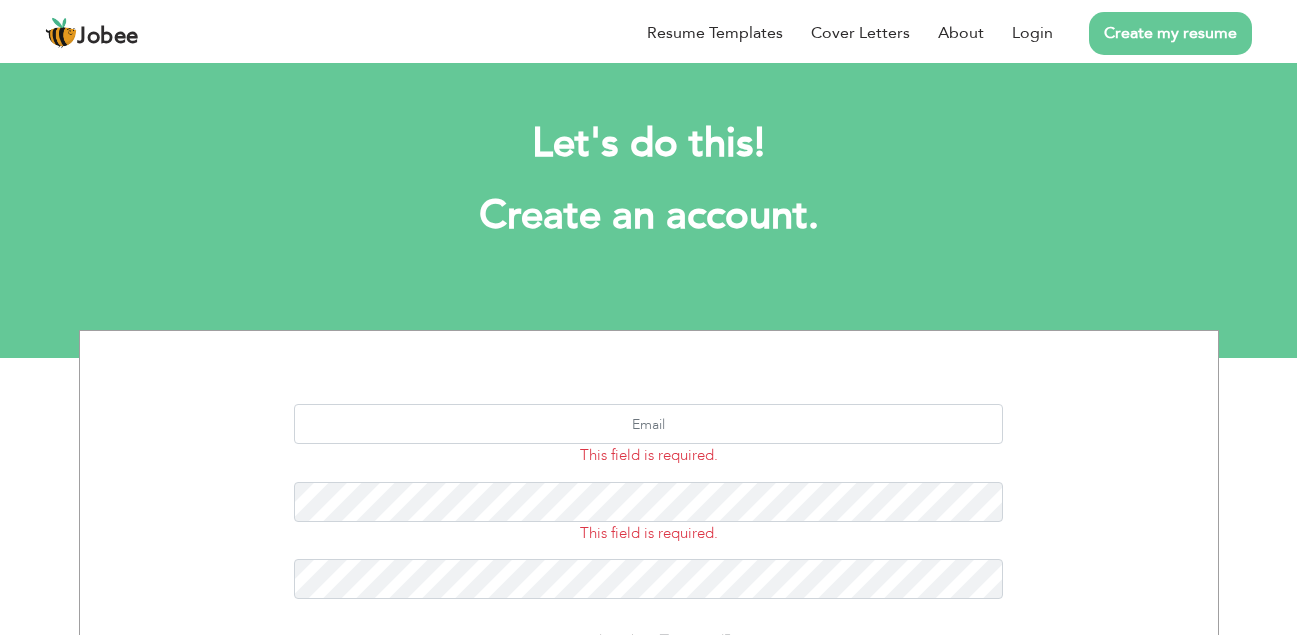 scroll, scrollTop: 0, scrollLeft: 0, axis: both 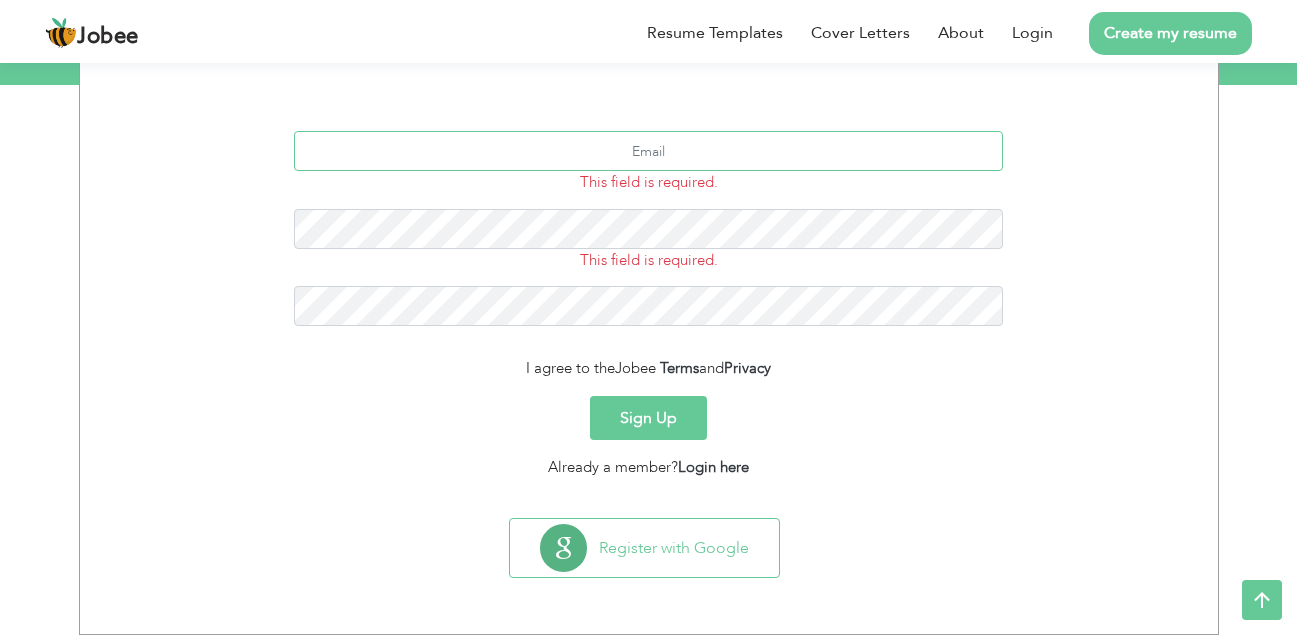 click at bounding box center [648, 151] 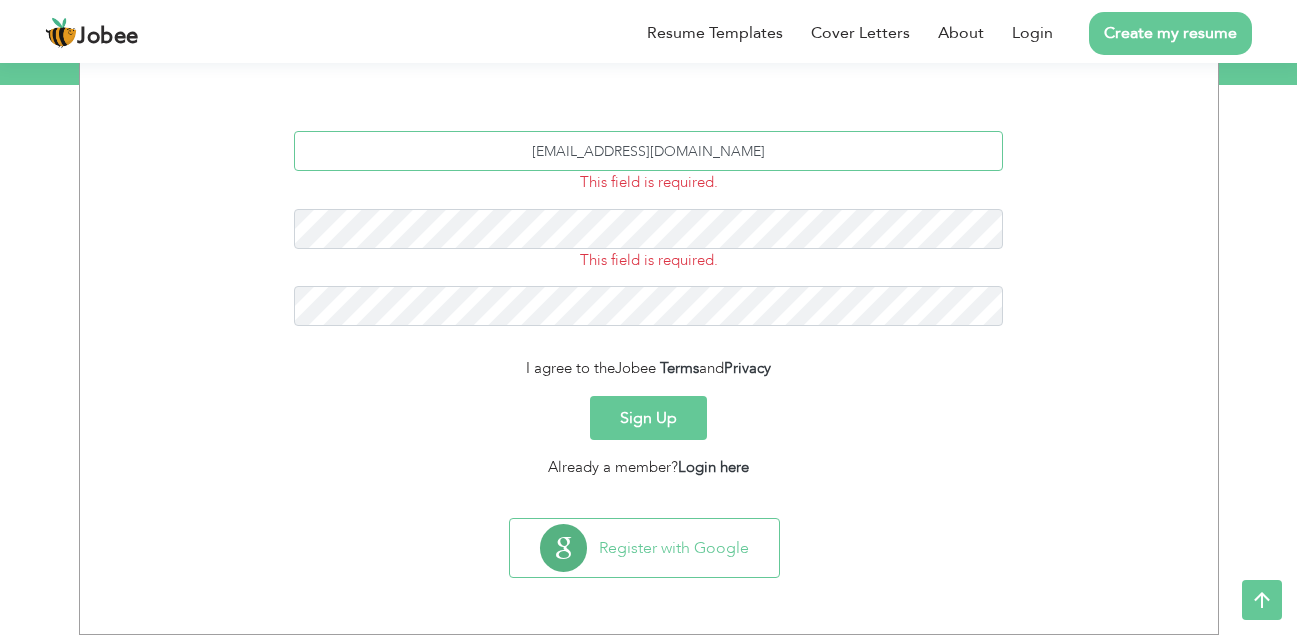 type on "[EMAIL_ADDRESS][DOMAIN_NAME]" 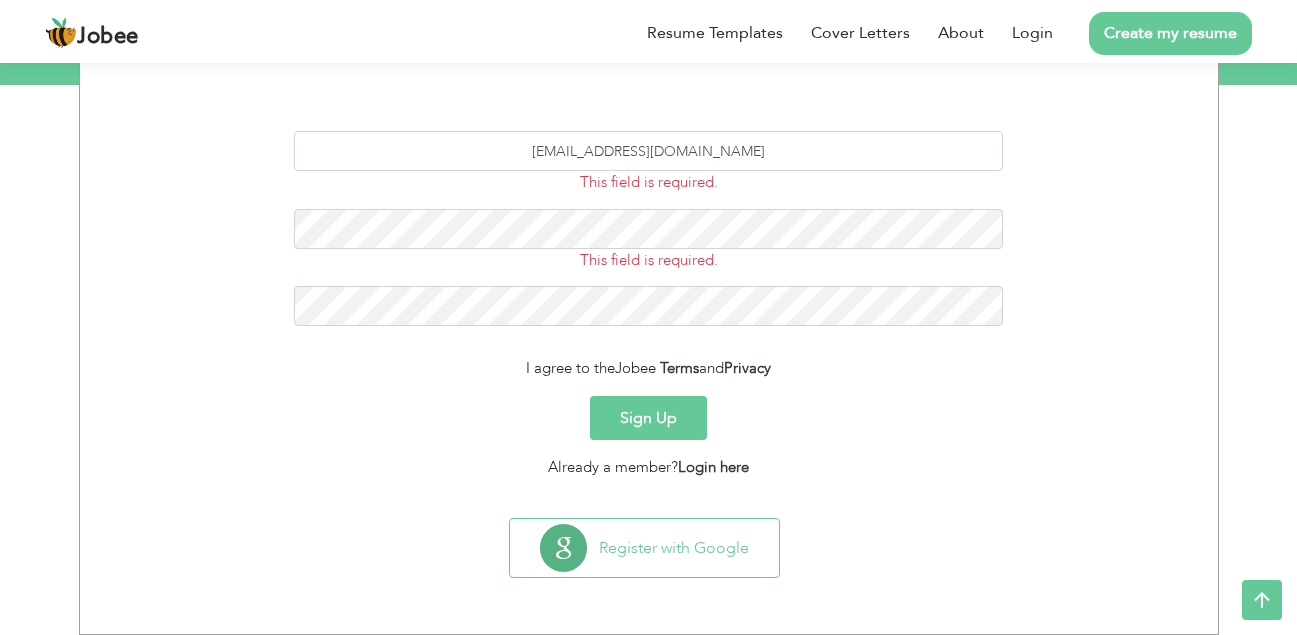 click on "Sign Up" at bounding box center (648, 418) 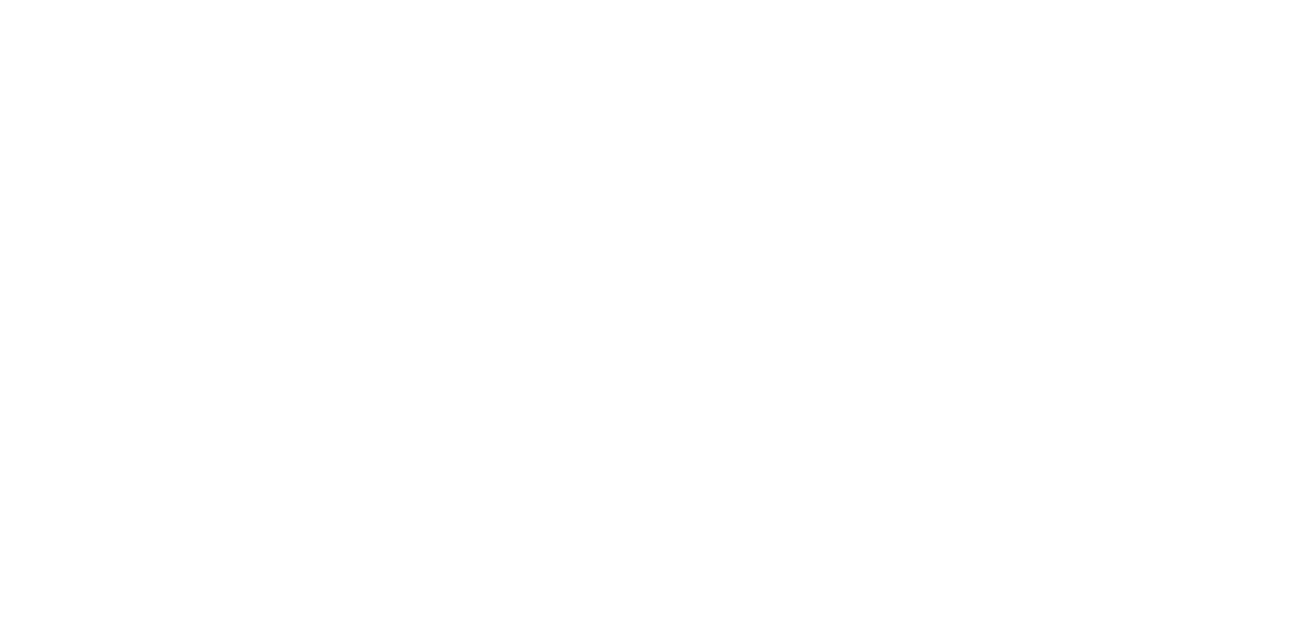 scroll, scrollTop: 0, scrollLeft: 0, axis: both 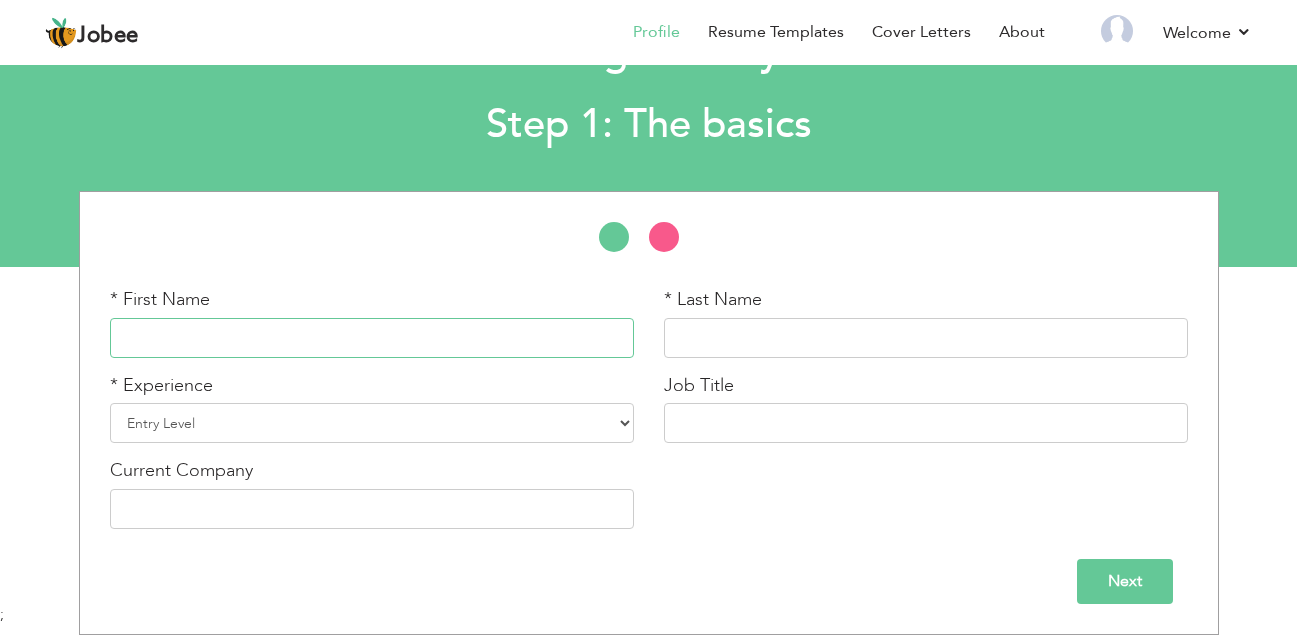 click at bounding box center [372, 338] 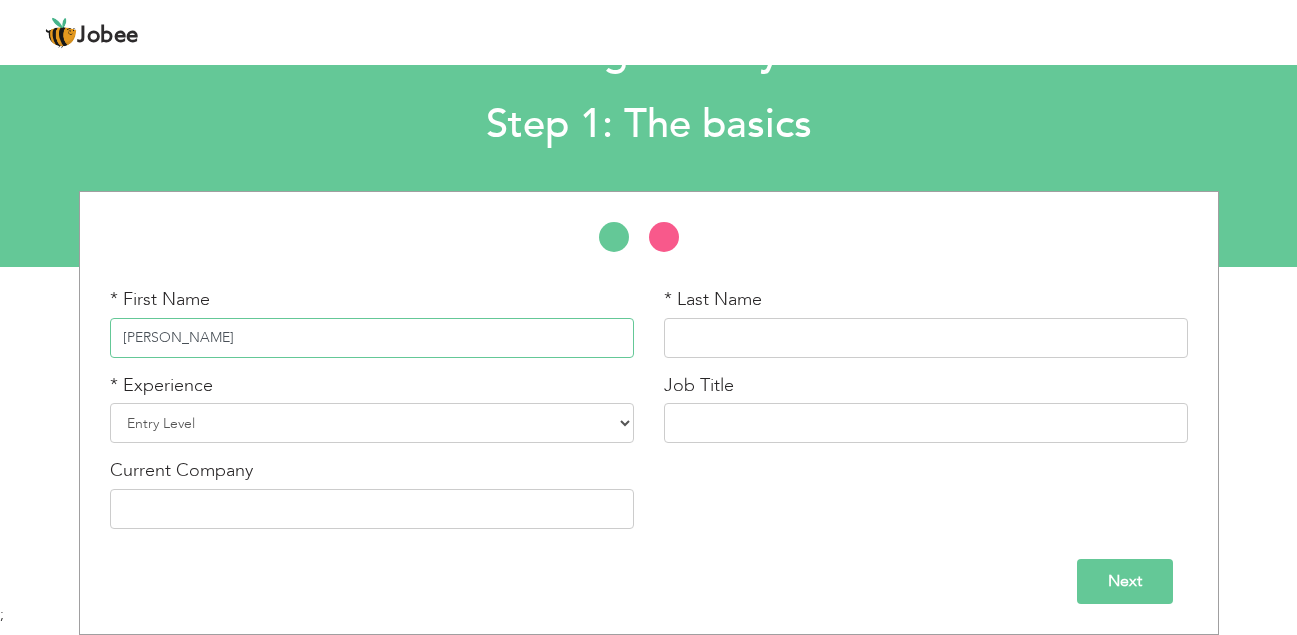 type on "Rumaisa Shahid" 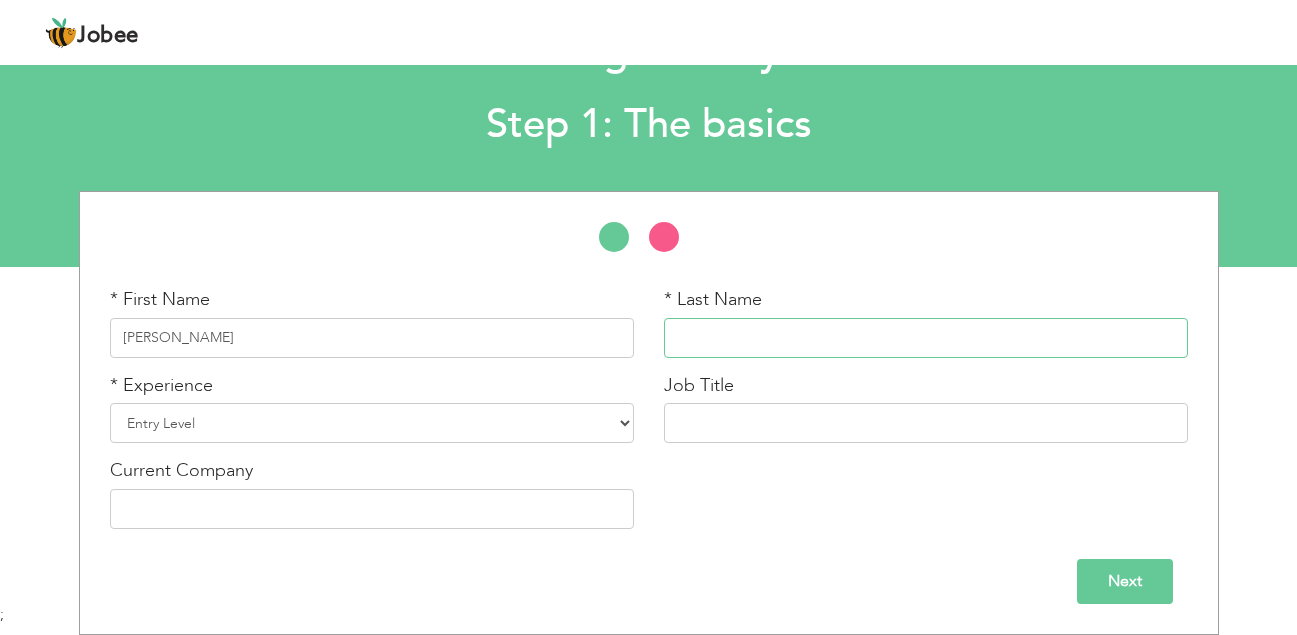 click at bounding box center [926, 338] 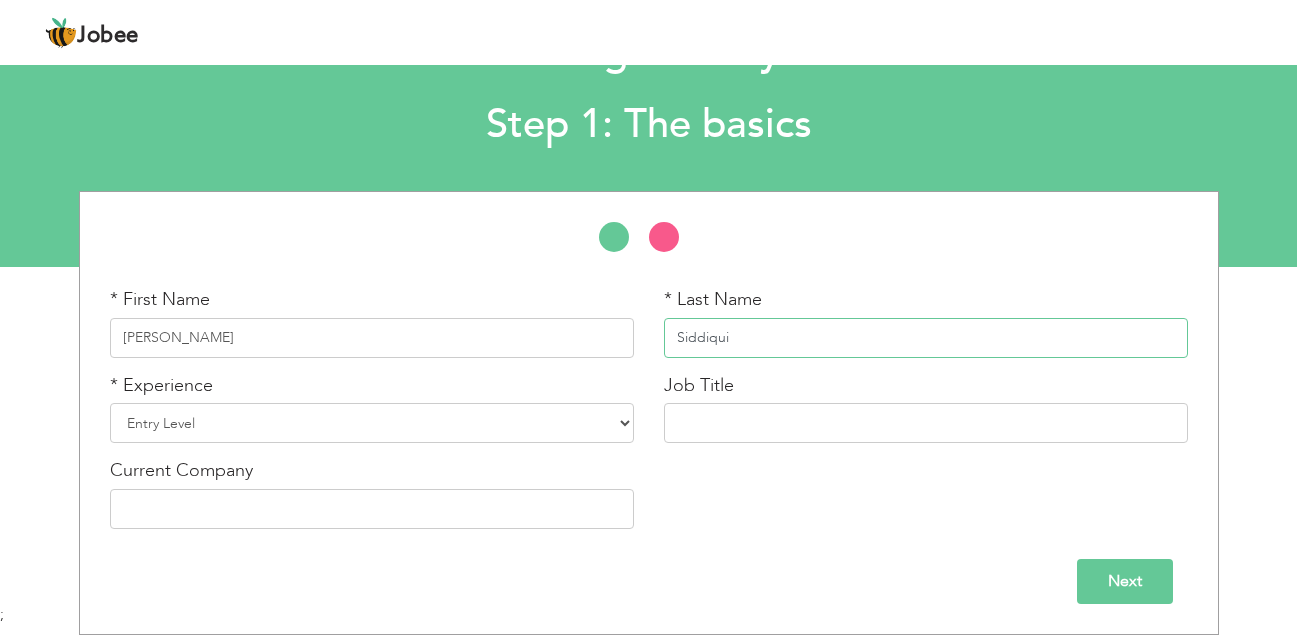 type on "Siddiqui" 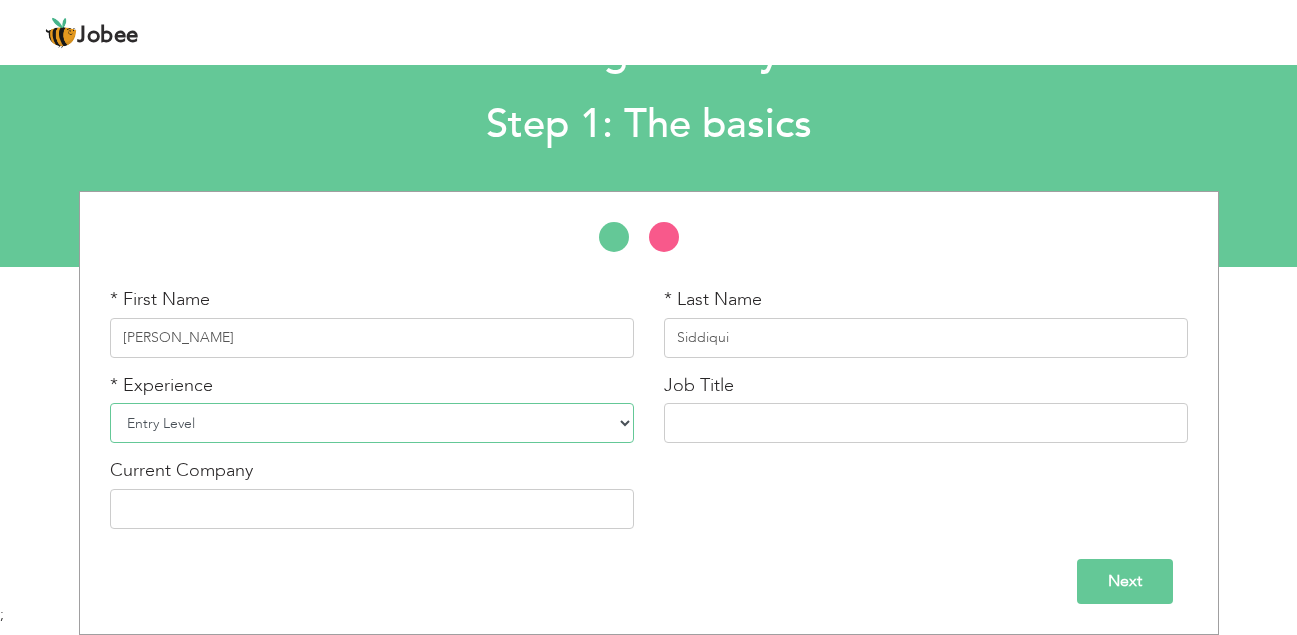 click on "Entry Level
Less than 1 Year
1 Year
2 Years
3 Years
4 Years
5 Years
6 Years
7 Years
8 Years
9 Years
10 Years
11 Years
12 Years
13 Years
14 Years
15 Years
16 Years
17 Years
18 Years
19 Years
20 Years
21 Years
22 Years
23 Years
24 Years
25 Years
26 Years
27 Years
28 Years
29 Years
30 Years
31 Years
32 Years
33 Years
34 Years
35 Years
More than 35 Years" at bounding box center [372, 423] 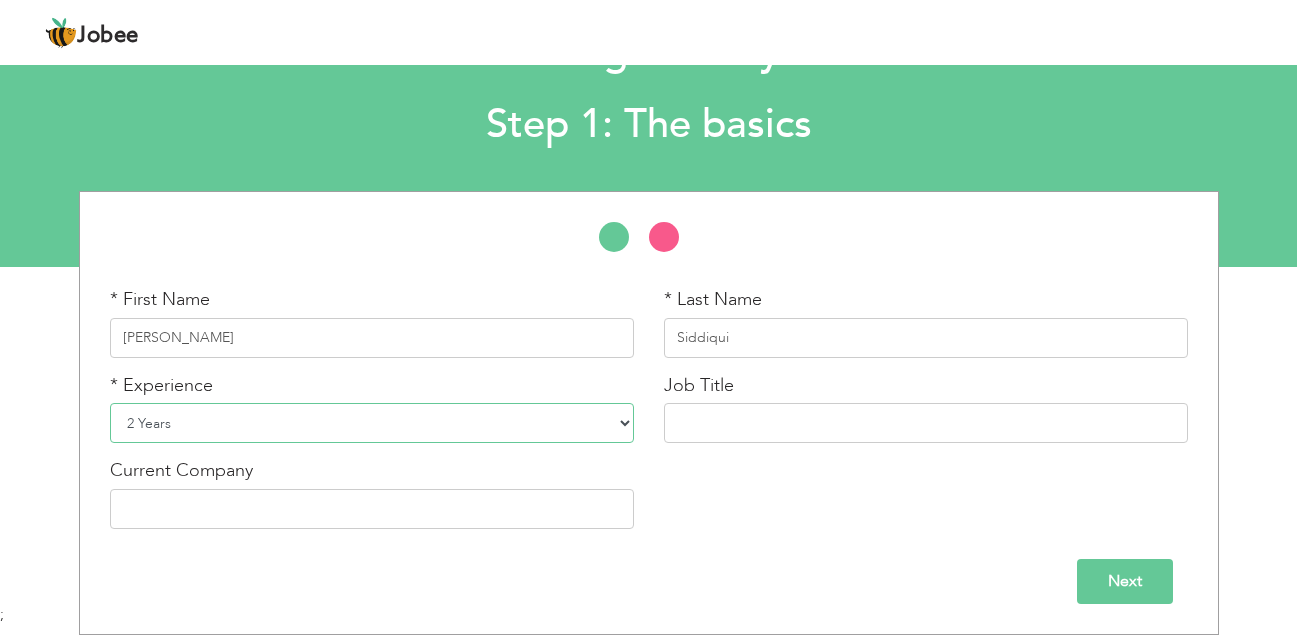 click on "Entry Level
Less than 1 Year
1 Year
2 Years
3 Years
4 Years
5 Years
6 Years
7 Years
8 Years
9 Years
10 Years
11 Years
12 Years
13 Years
14 Years
15 Years
16 Years
17 Years
18 Years
19 Years
20 Years
21 Years
22 Years
23 Years
24 Years
25 Years
26 Years
27 Years
28 Years
29 Years
30 Years
31 Years
32 Years
33 Years
34 Years
35 Years
More than 35 Years" at bounding box center (372, 423) 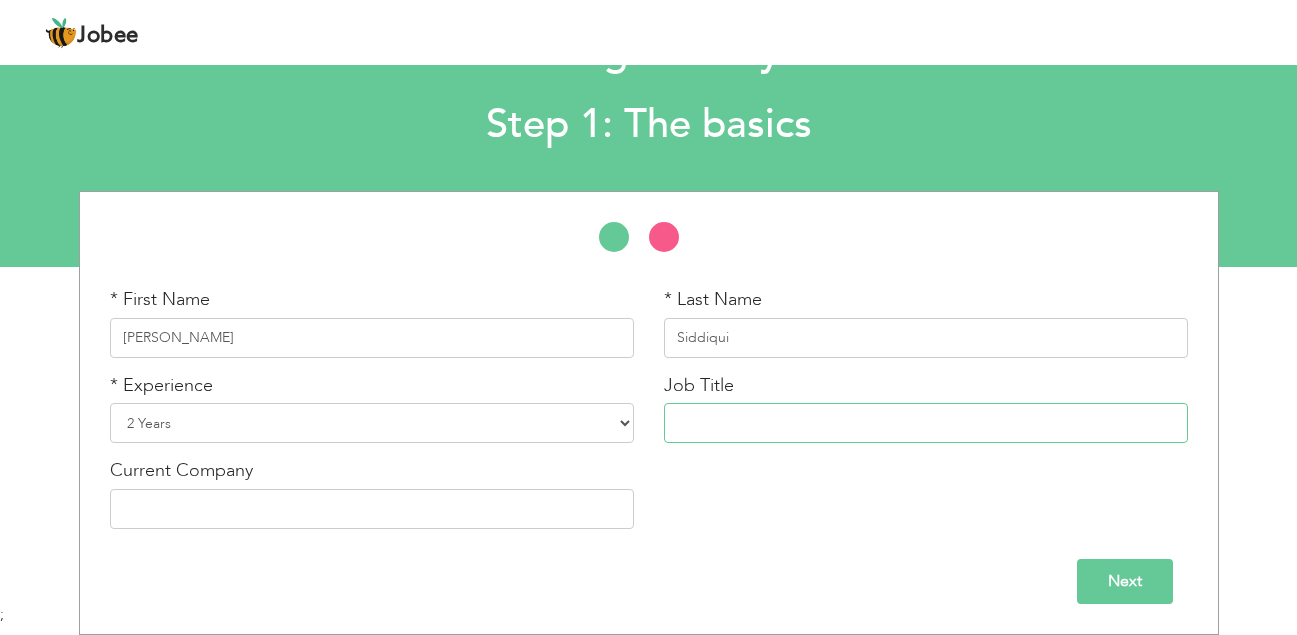 click at bounding box center [926, 423] 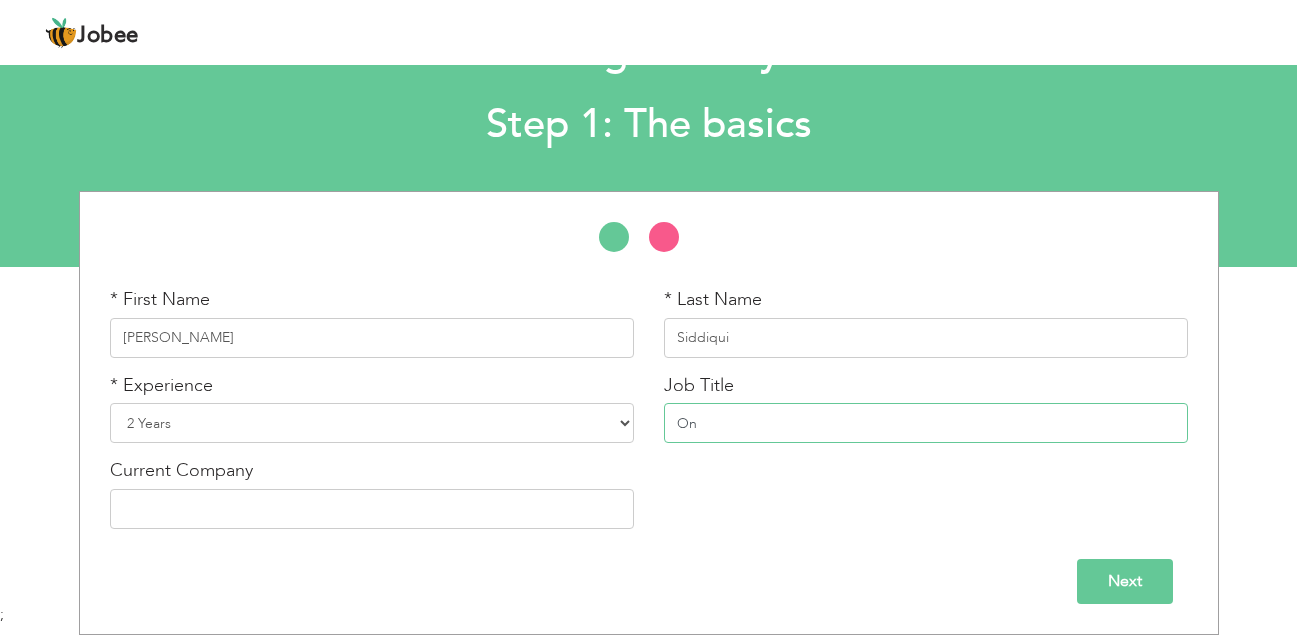 type on "O" 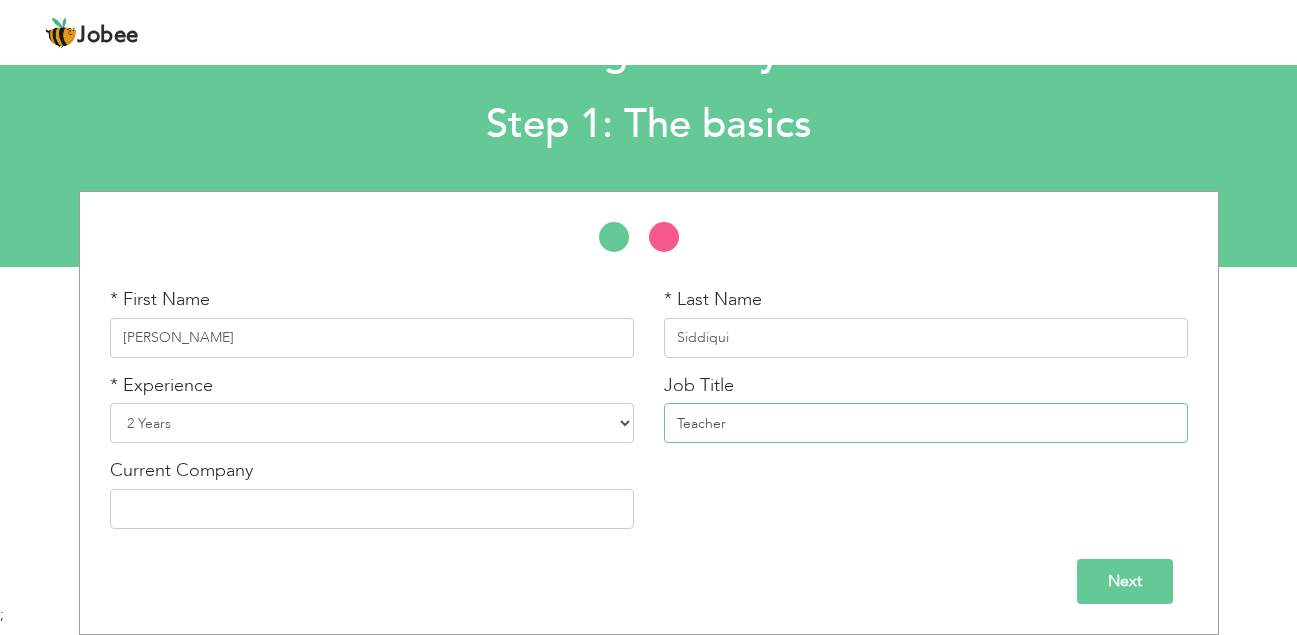 type on "Teacher" 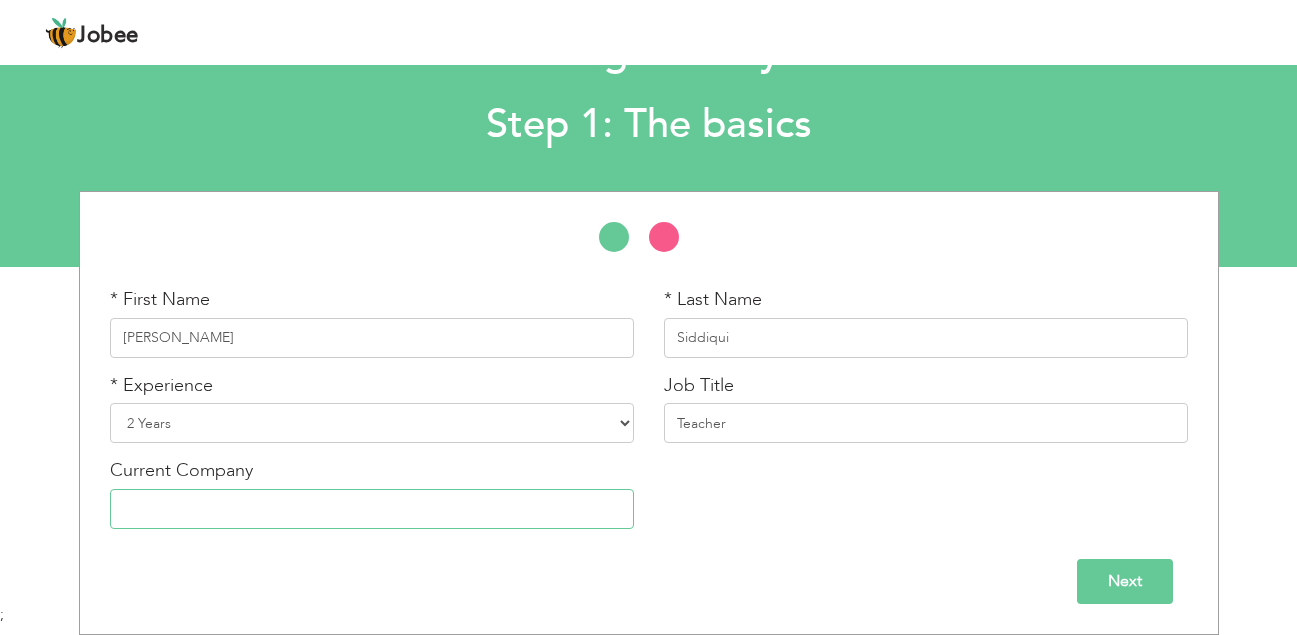 click at bounding box center (372, 509) 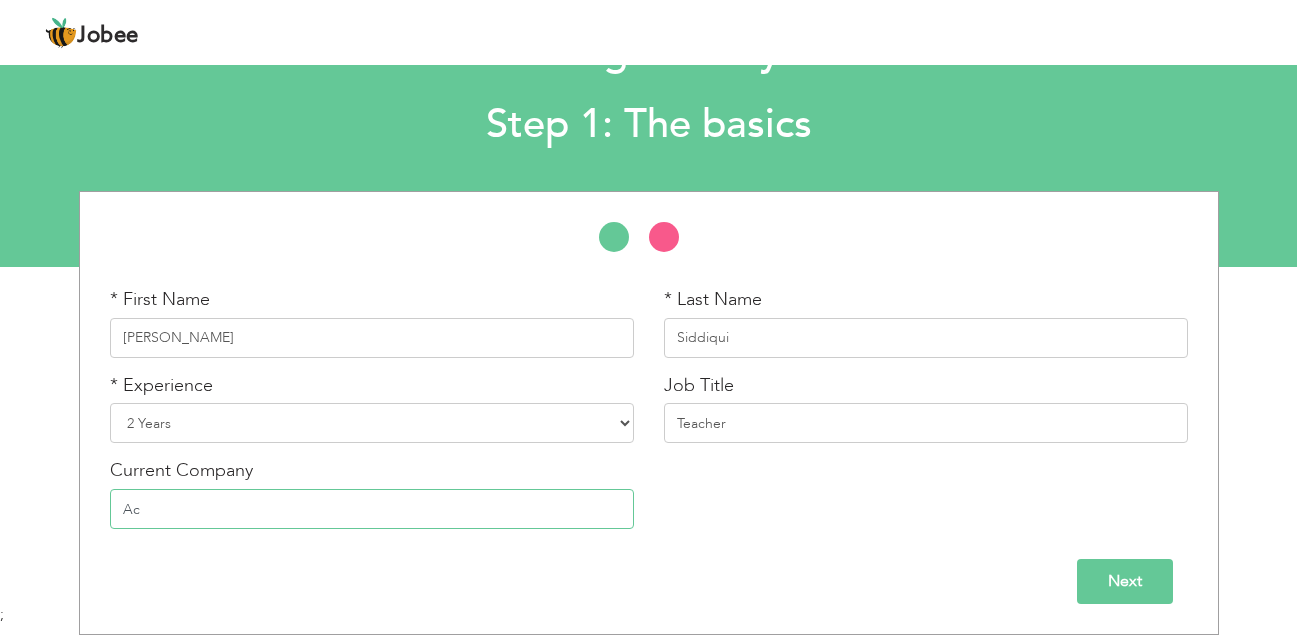 type on "A" 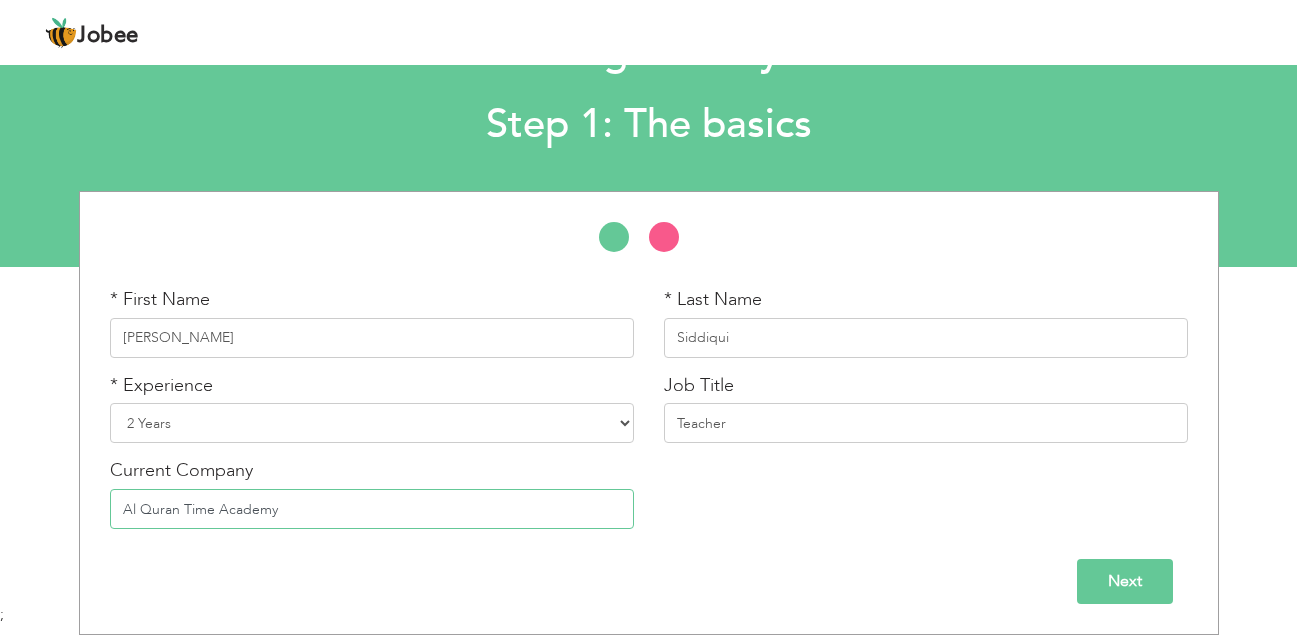 type on "Al Quran Time Academy" 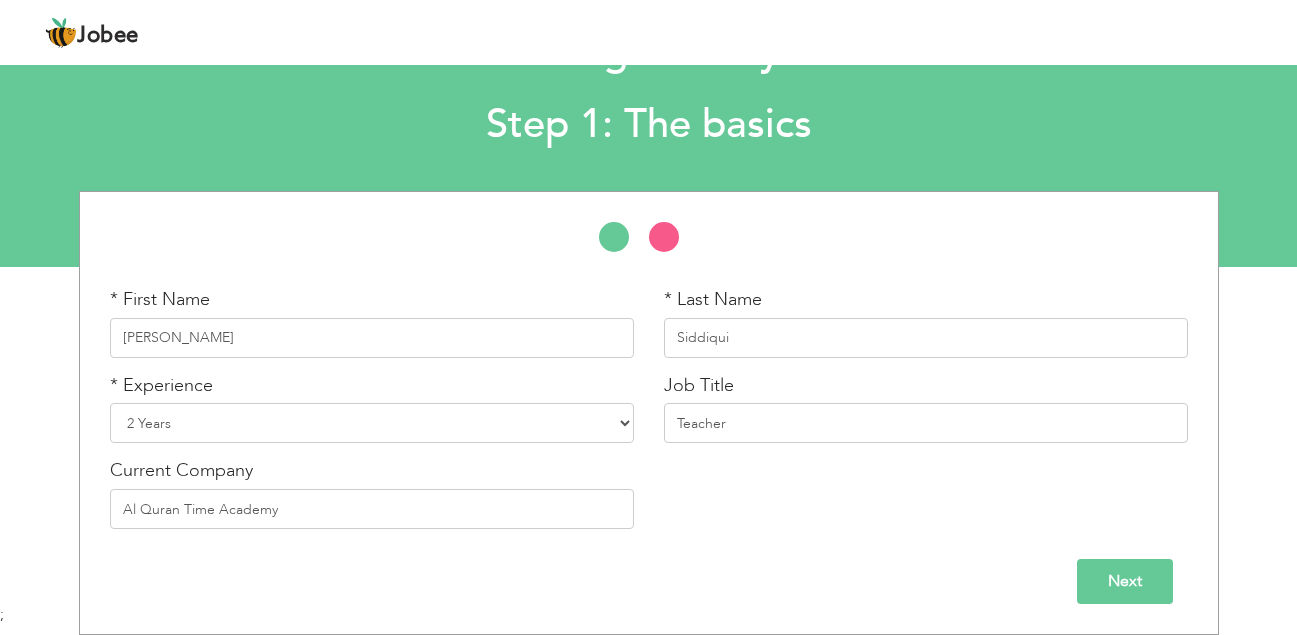 click on "Next" at bounding box center [1125, 581] 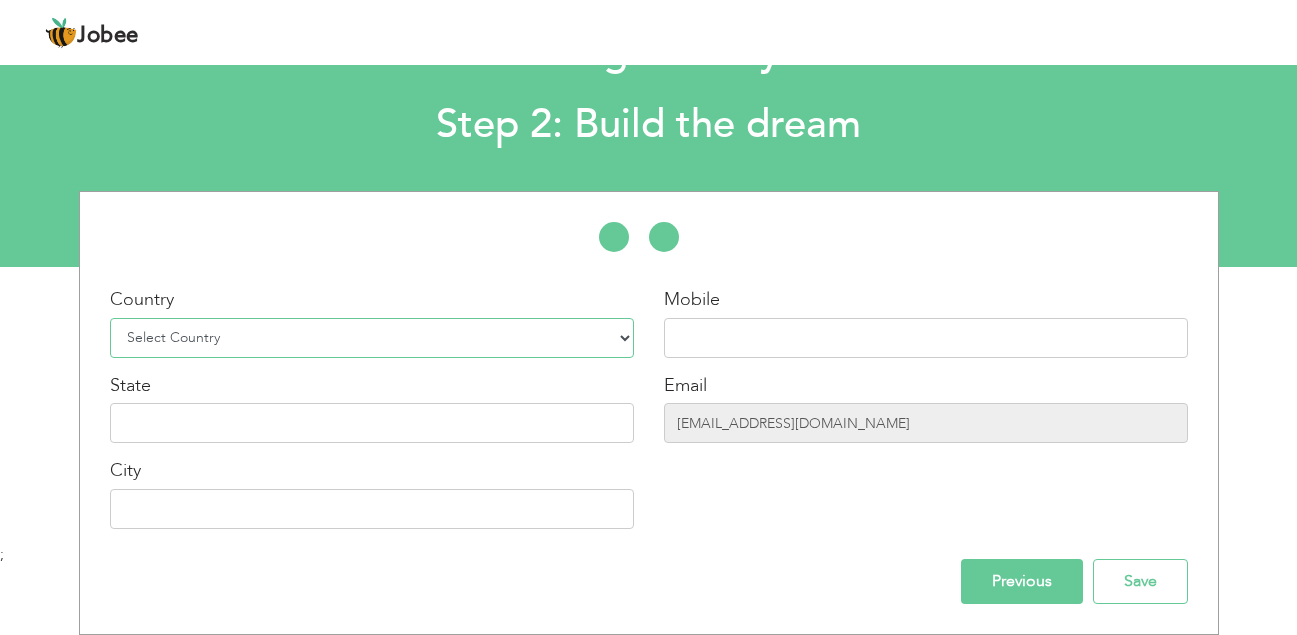 click on "Select Country
Afghanistan
Albania
Algeria
American Samoa
Andorra
Angola
Anguilla
Antarctica
Antigua and Barbuda
Argentina
Armenia
Aruba
Australia
Austria
Azerbaijan
Bahamas
Bahrain
Bangladesh
Barbados
Belarus
Belgium
Belize
Benin
Bermuda
Bhutan
Bolivia
Bosnia-Herzegovina
Botswana
Bouvet Island
Brazil
British Indian Ocean Territory
Brunei Darussalam
Bulgaria
Burkina Faso
Burundi
Cambodia
Cameroon
Canada
Cape Verde
Cayman Islands
Central African Republic
Chad
Chile
China
Christmas Island
Cocos (Keeling) Islands
Colombia
Comoros
Congo
Congo, Dem. Republic
Cook Islands
Costa Rica
Croatia
Cuba
Cyprus
Czech Rep
Denmark
Djibouti
Dominica
Dominican Republic
Ecuador
Egypt
El Salvador
Equatorial Guinea
Eritrea
Estonia
Ethiopia
European Union
Falkland Islands (Malvinas)
Faroe Islands
Fiji
Finland
France
French Guiana
French Southern Territories
Gabon
Gambia
Georgia" at bounding box center (372, 338) 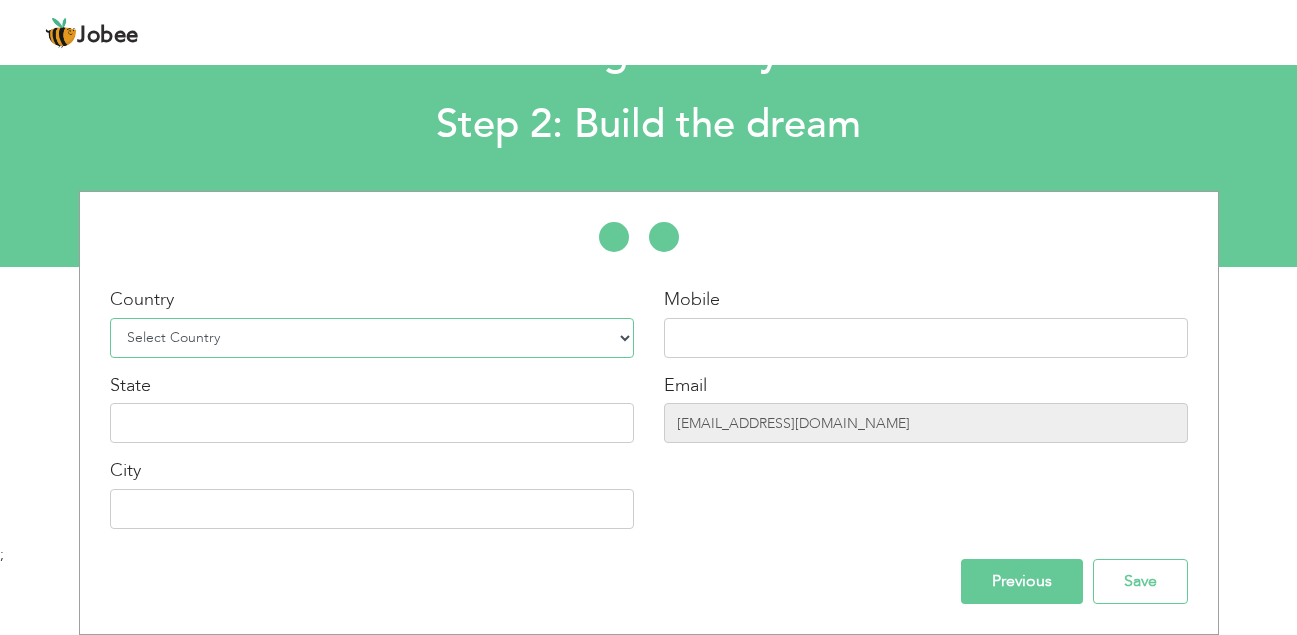 select on "166" 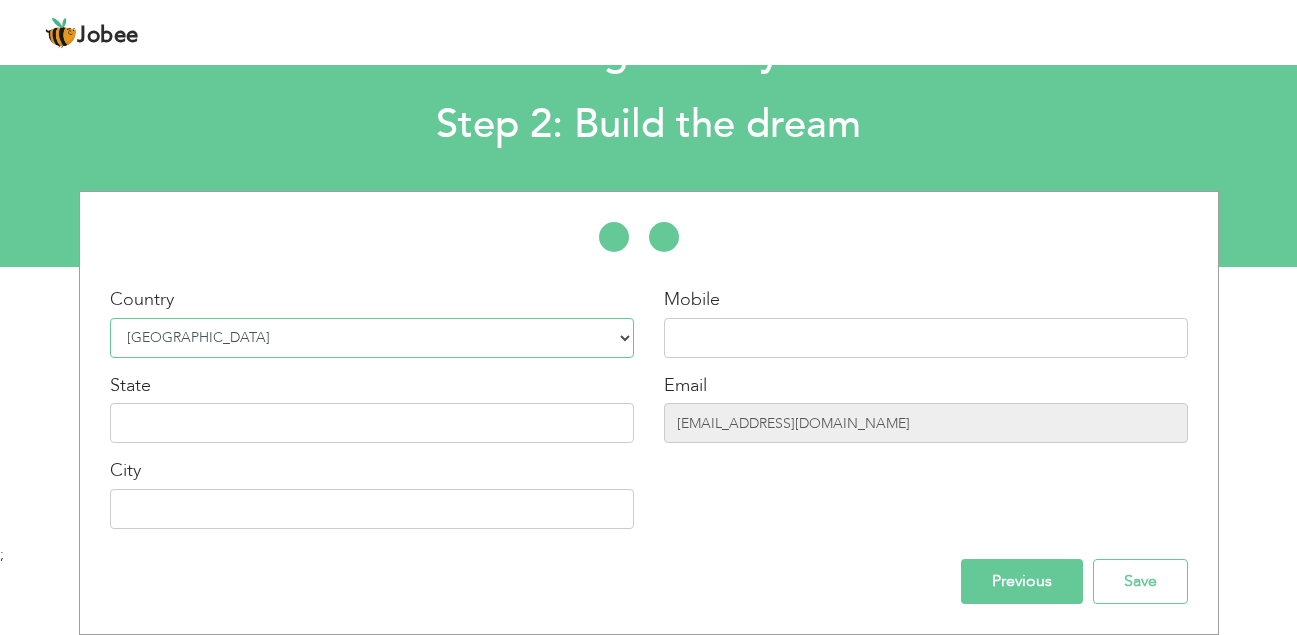 click on "Select Country
Afghanistan
Albania
Algeria
American Samoa
Andorra
Angola
Anguilla
Antarctica
Antigua and Barbuda
Argentina
Armenia
Aruba
Australia
Austria
Azerbaijan
Bahamas
Bahrain
Bangladesh
Barbados
Belarus
Belgium
Belize
Benin
Bermuda
Bhutan
Bolivia
Bosnia-Herzegovina
Botswana
Bouvet Island
Brazil
British Indian Ocean Territory
Brunei Darussalam
Bulgaria
Burkina Faso
Burundi
Cambodia
Cameroon
Canada
Cape Verde
Cayman Islands
Central African Republic
Chad
Chile
China
Christmas Island
Cocos (Keeling) Islands
Colombia
Comoros
Congo
Congo, Dem. Republic
Cook Islands
Costa Rica
Croatia
Cuba
Cyprus
Czech Rep
Denmark
Djibouti
Dominica
Dominican Republic
Ecuador
Egypt
El Salvador
Equatorial Guinea
Eritrea
Estonia
Ethiopia
European Union
Falkland Islands (Malvinas)
Faroe Islands
Fiji
Finland
France
French Guiana
French Southern Territories
Gabon
Gambia
Georgia" at bounding box center (372, 338) 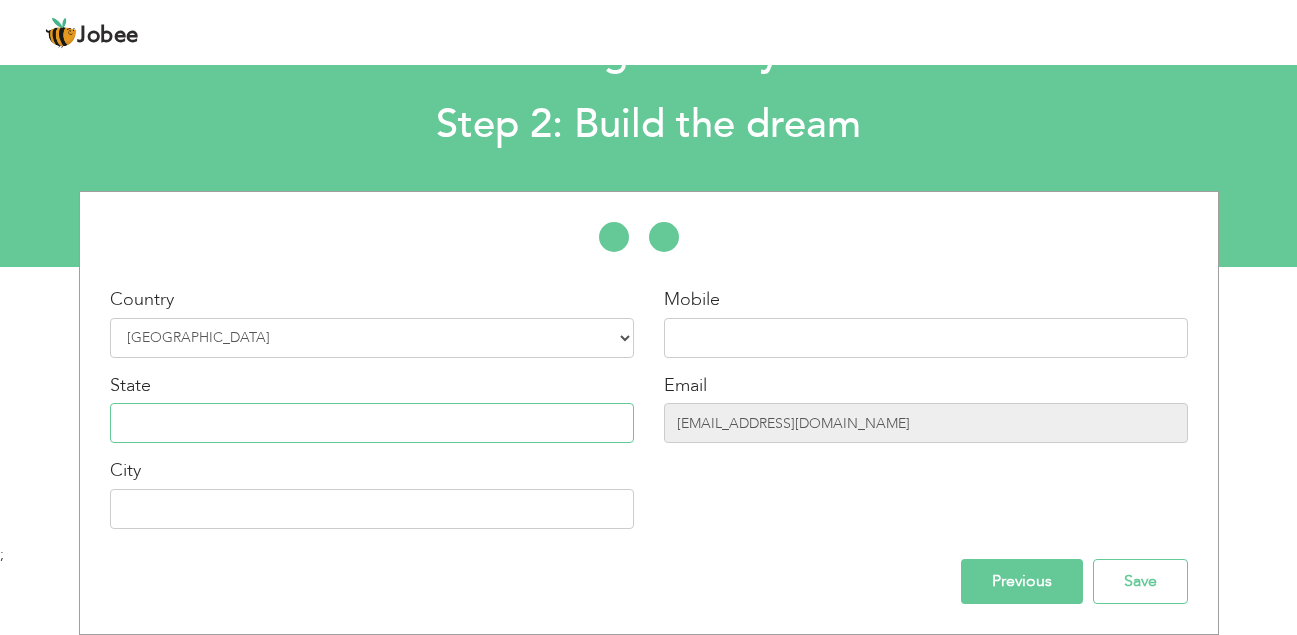 click at bounding box center [372, 423] 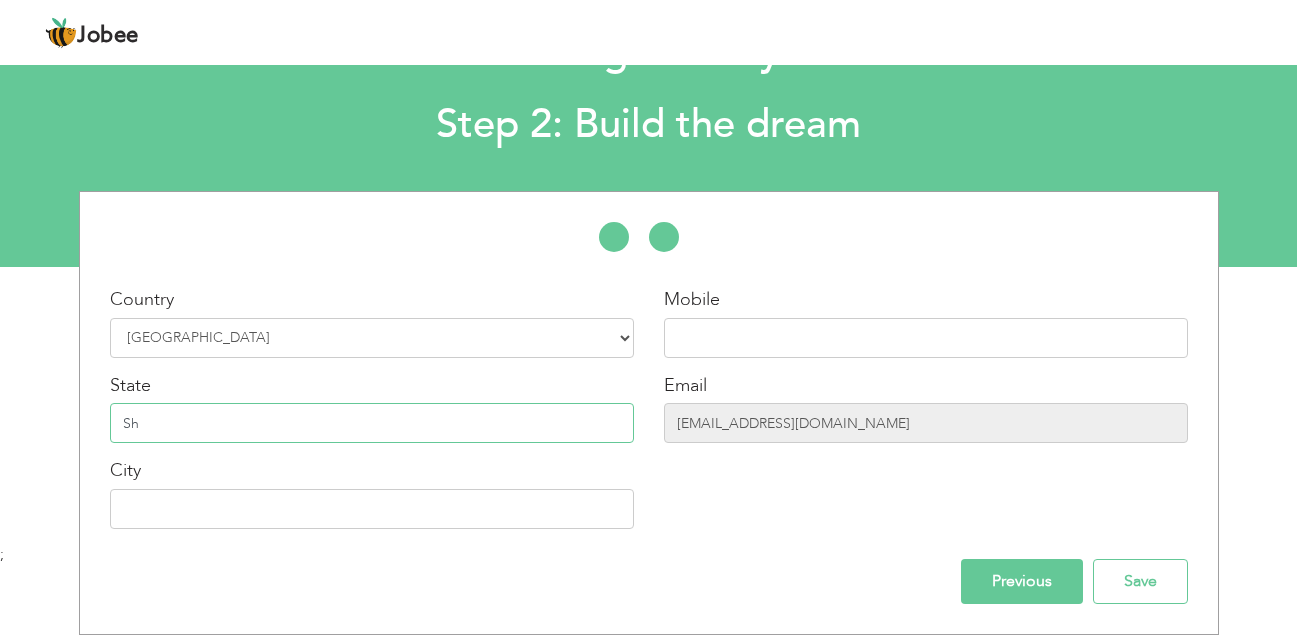 type on "S" 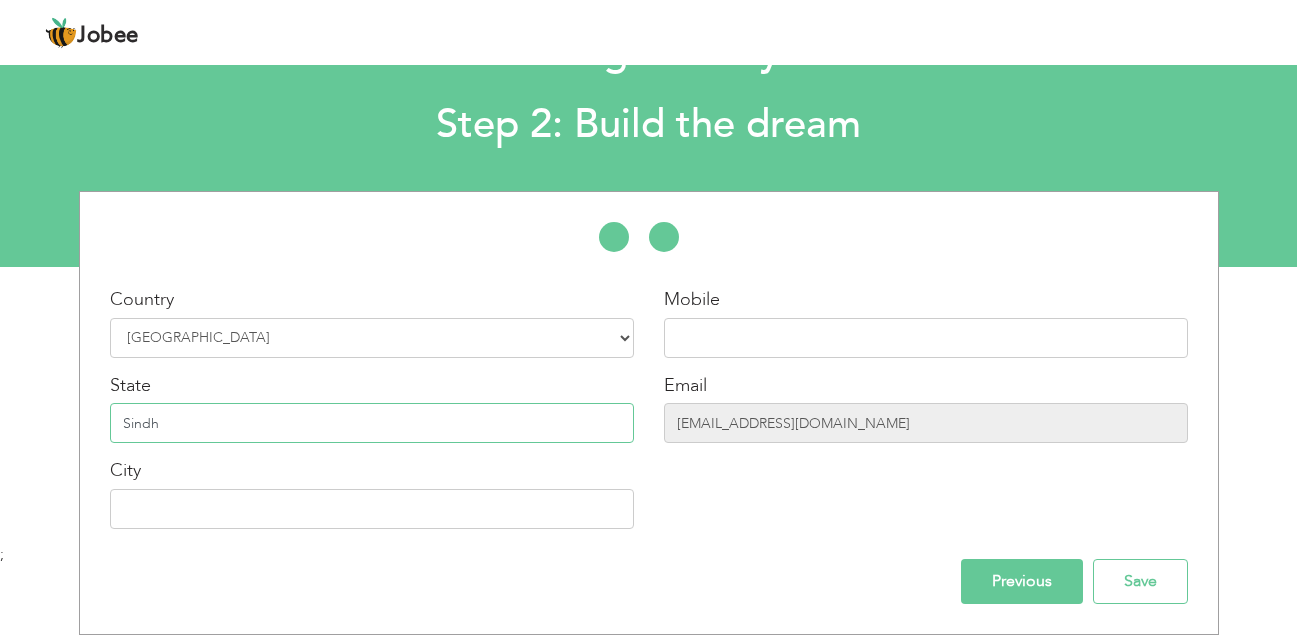 type on "Sindh" 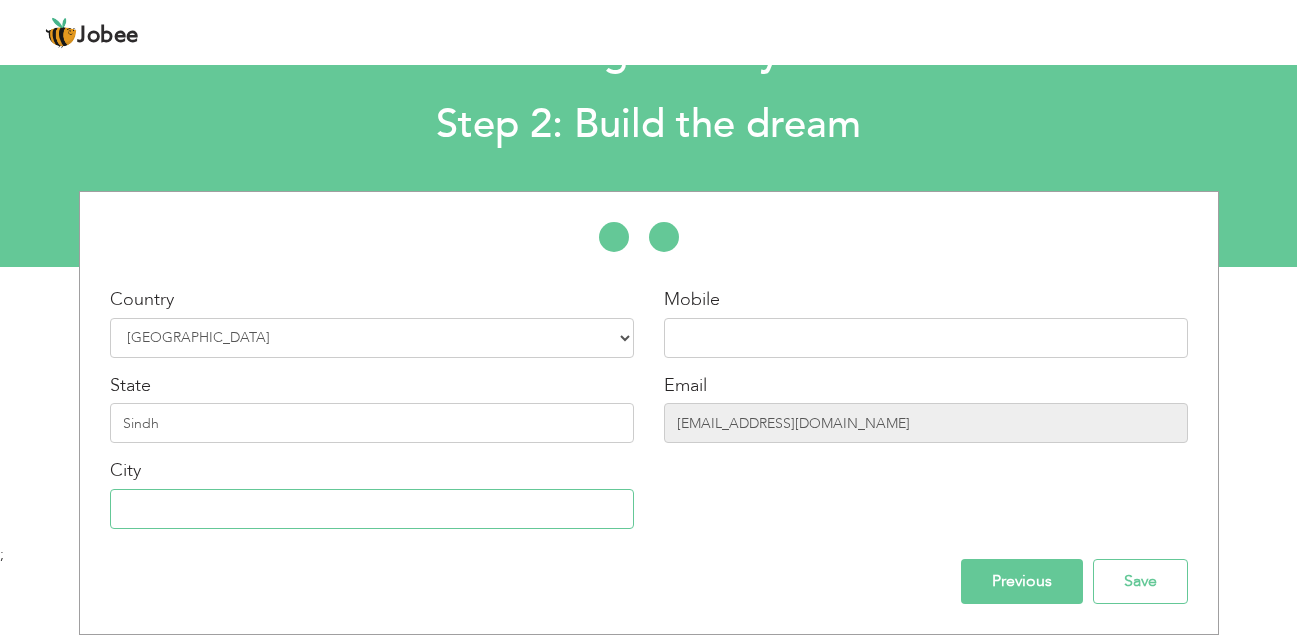 click at bounding box center (372, 509) 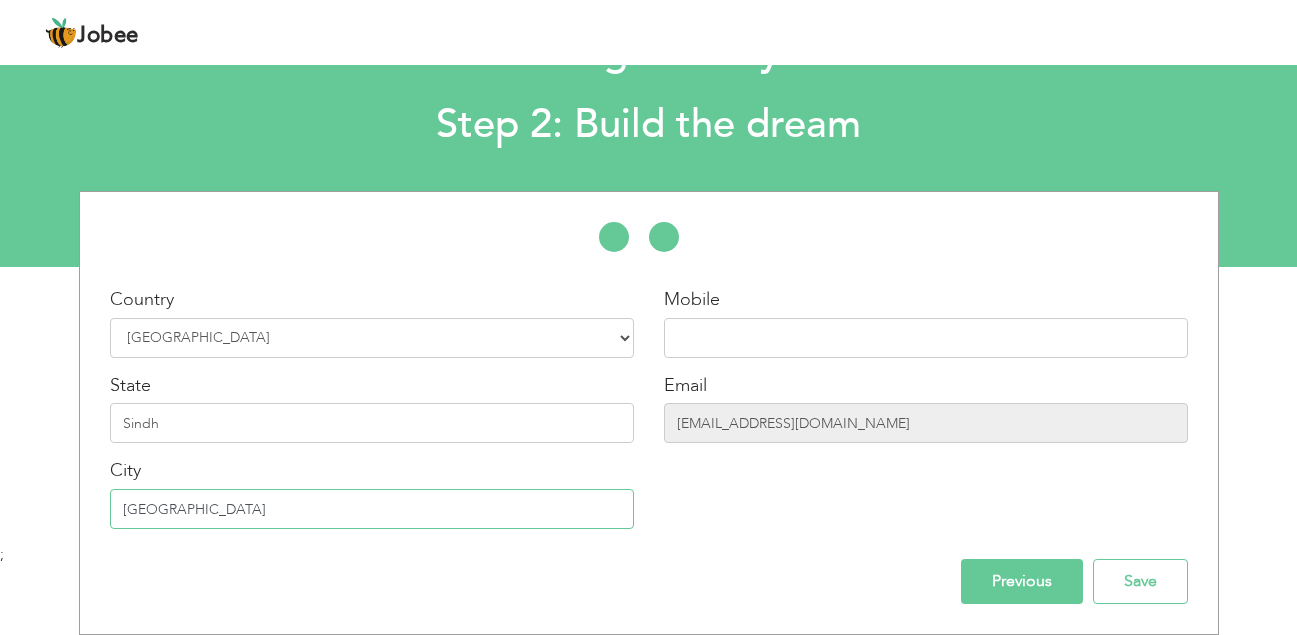 type on "[GEOGRAPHIC_DATA]" 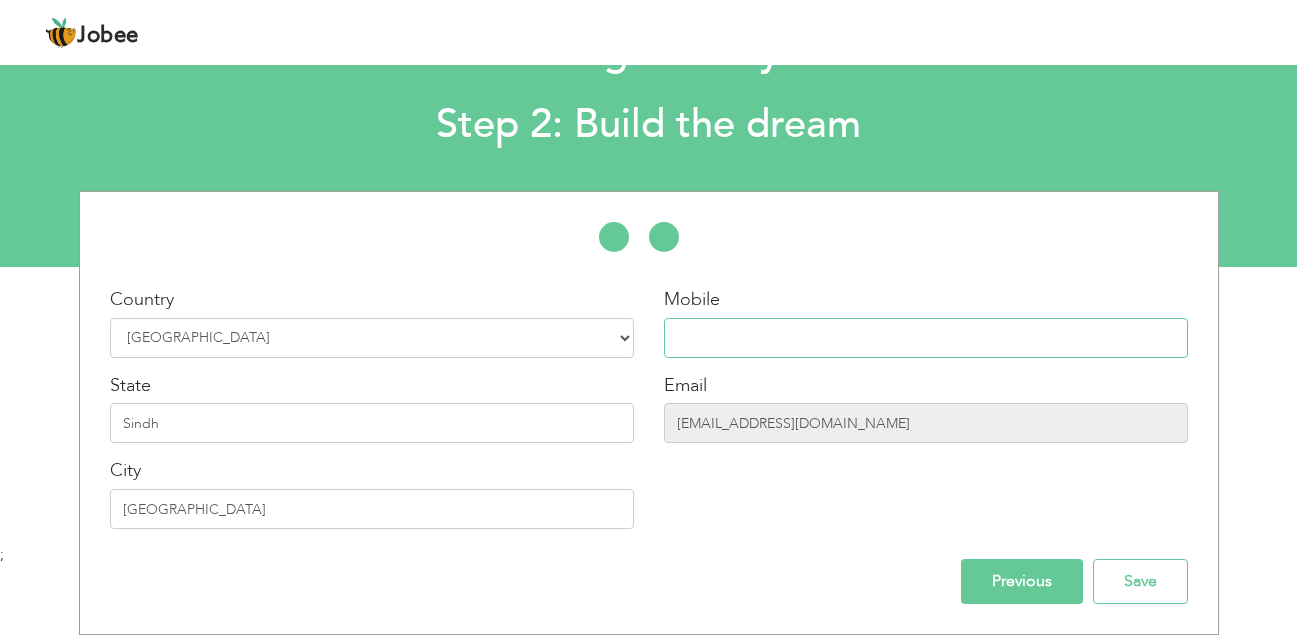click at bounding box center [926, 338] 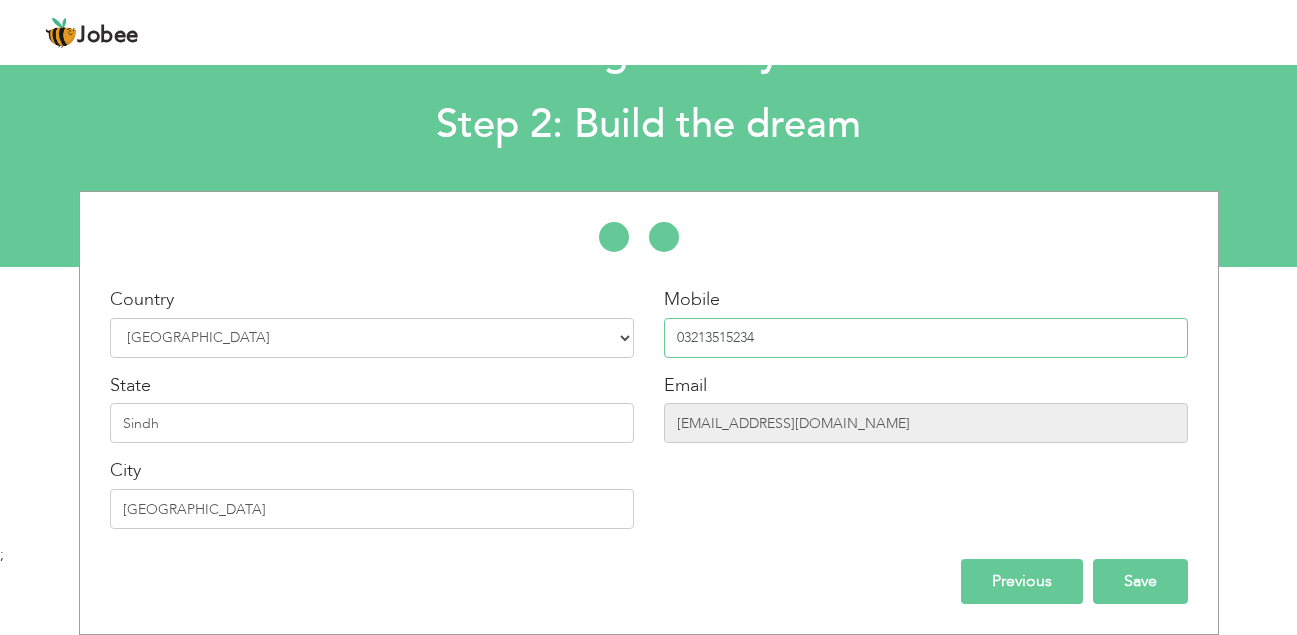 type on "03213515234" 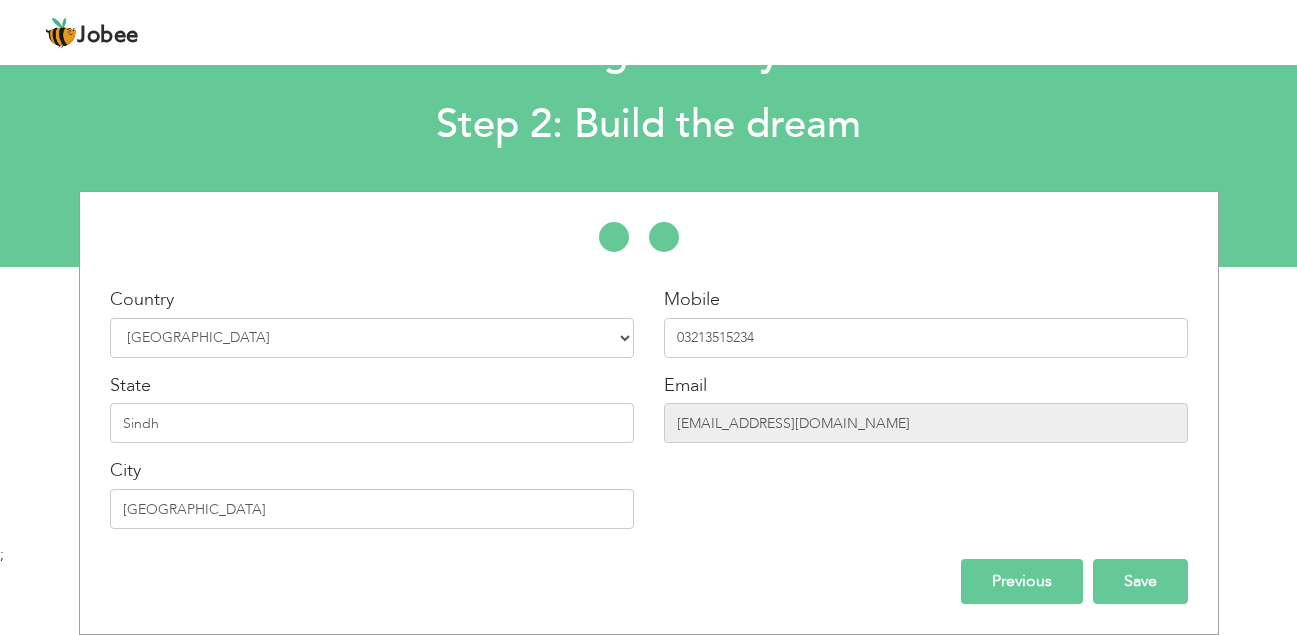 click on "Save" at bounding box center [1140, 581] 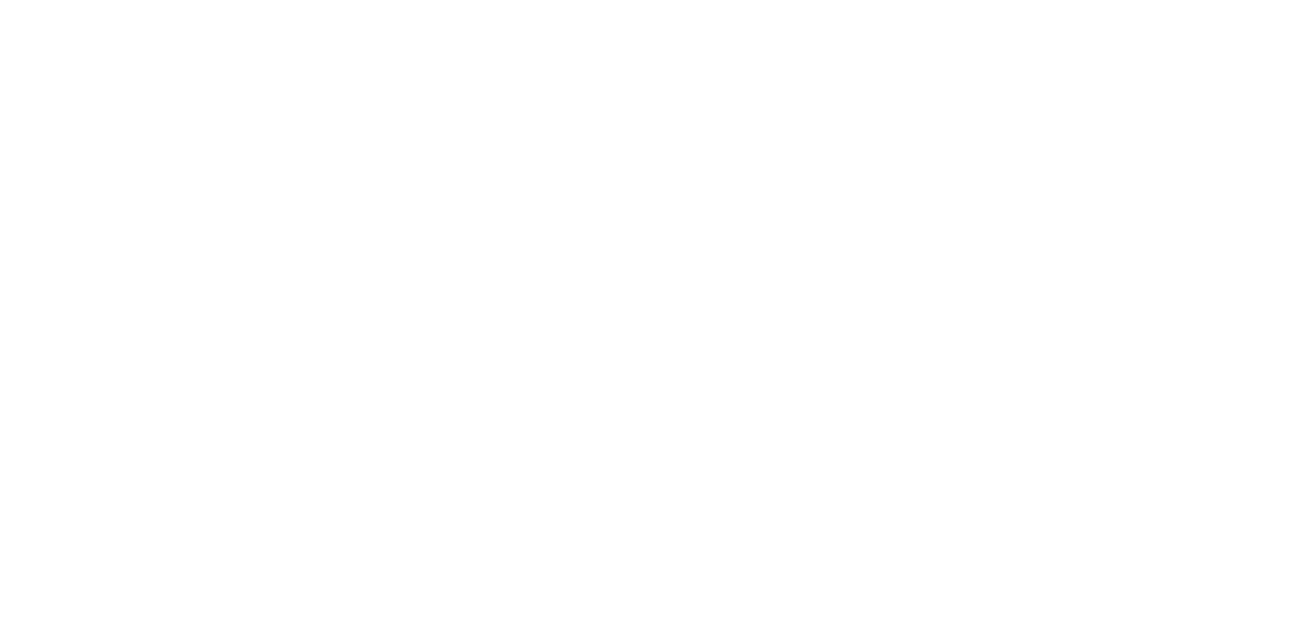 scroll, scrollTop: 0, scrollLeft: 0, axis: both 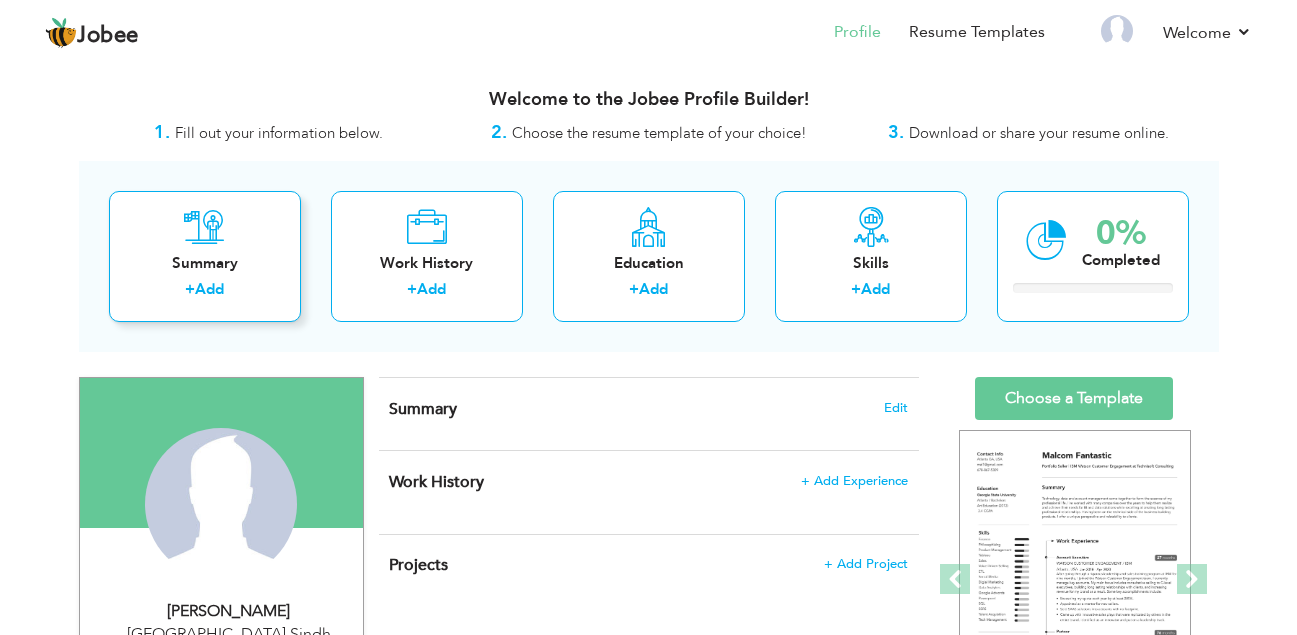 click on "Summary
+  Add" at bounding box center [205, 256] 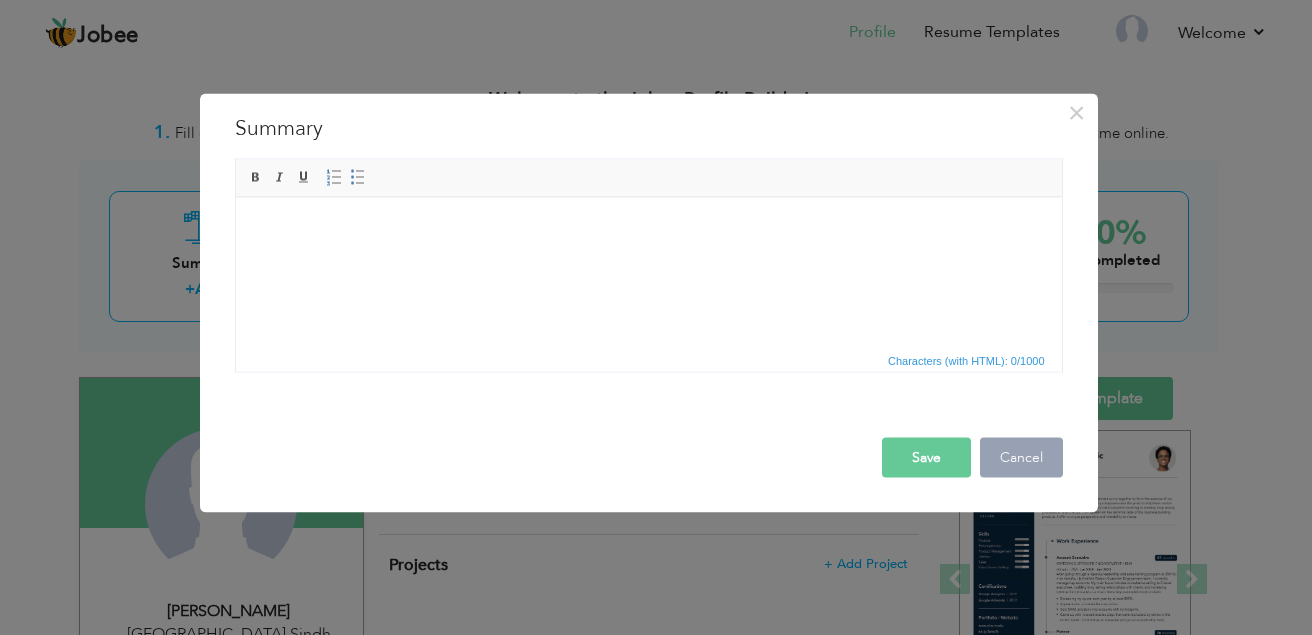 click on "Cancel" at bounding box center [1021, 457] 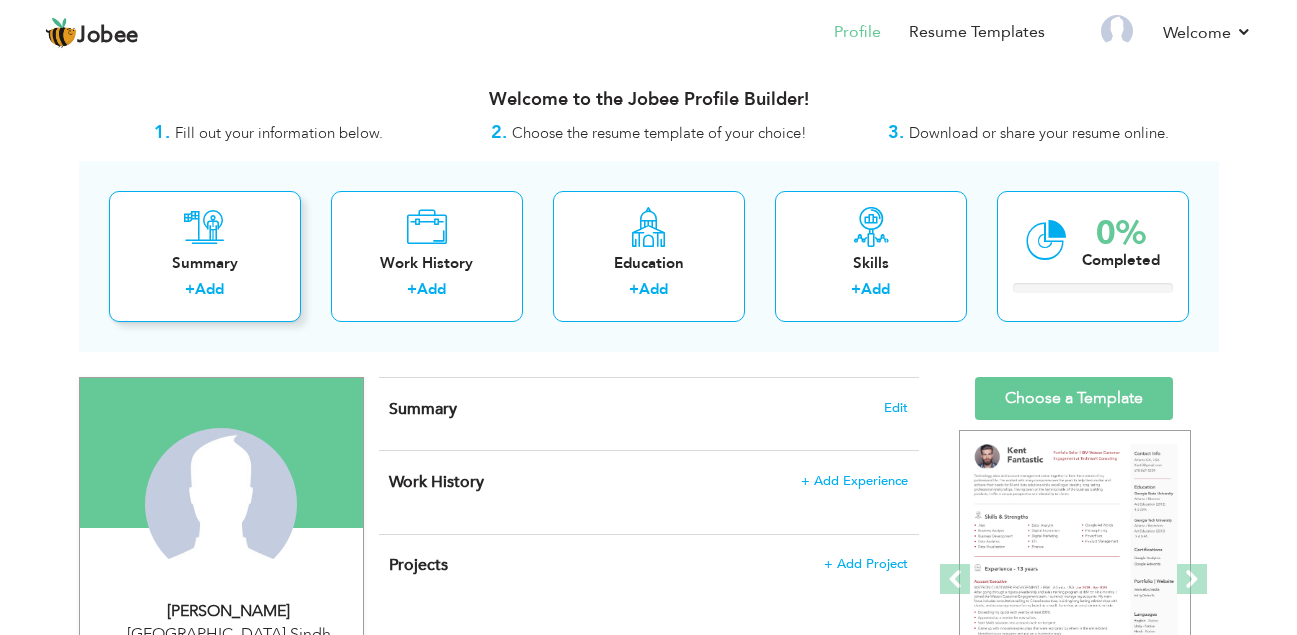 click on "Summary" at bounding box center [205, 263] 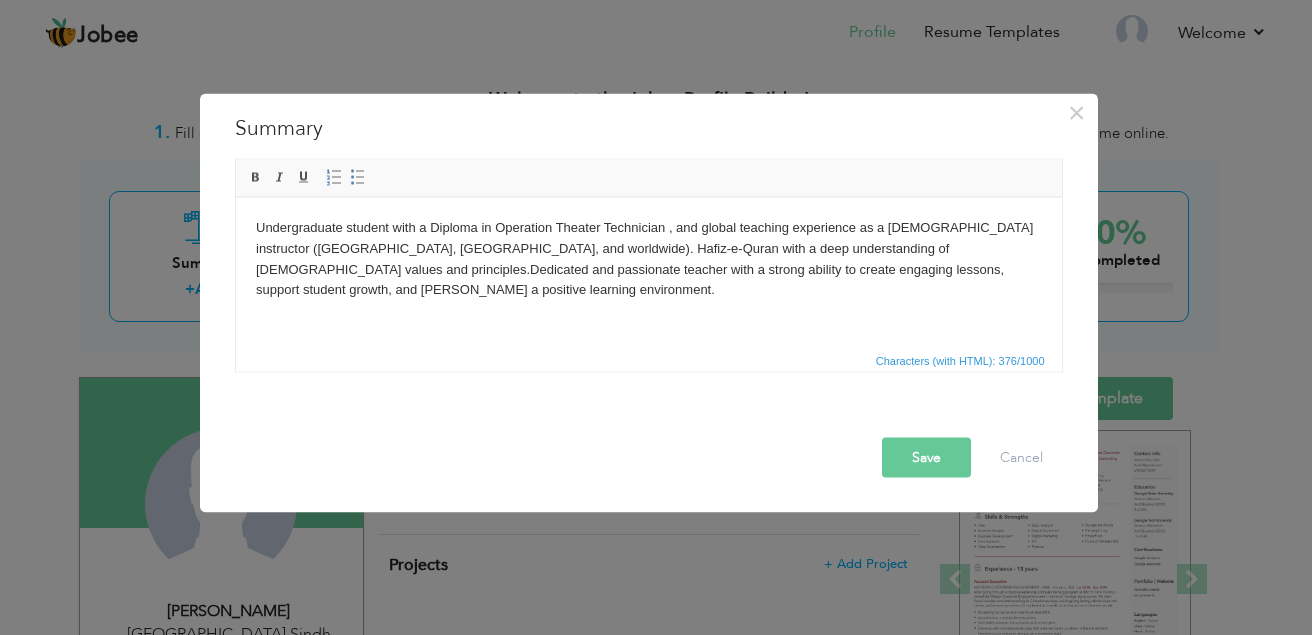 click on "Save" at bounding box center (926, 457) 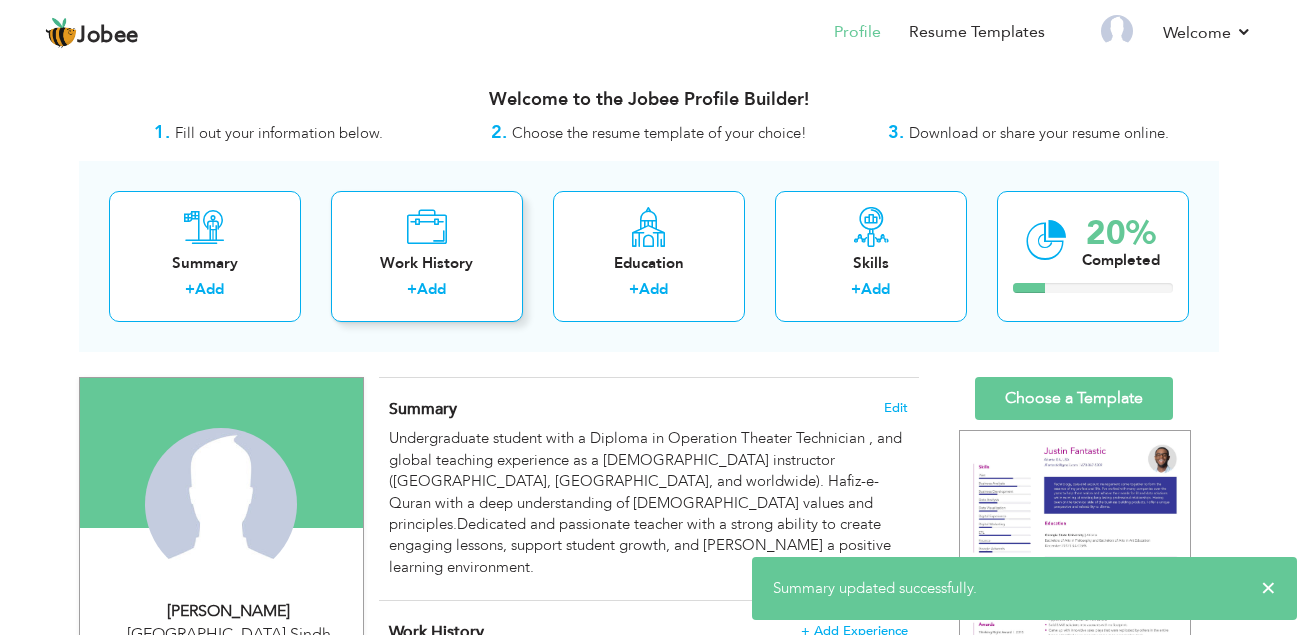 click on "Work History" at bounding box center (427, 263) 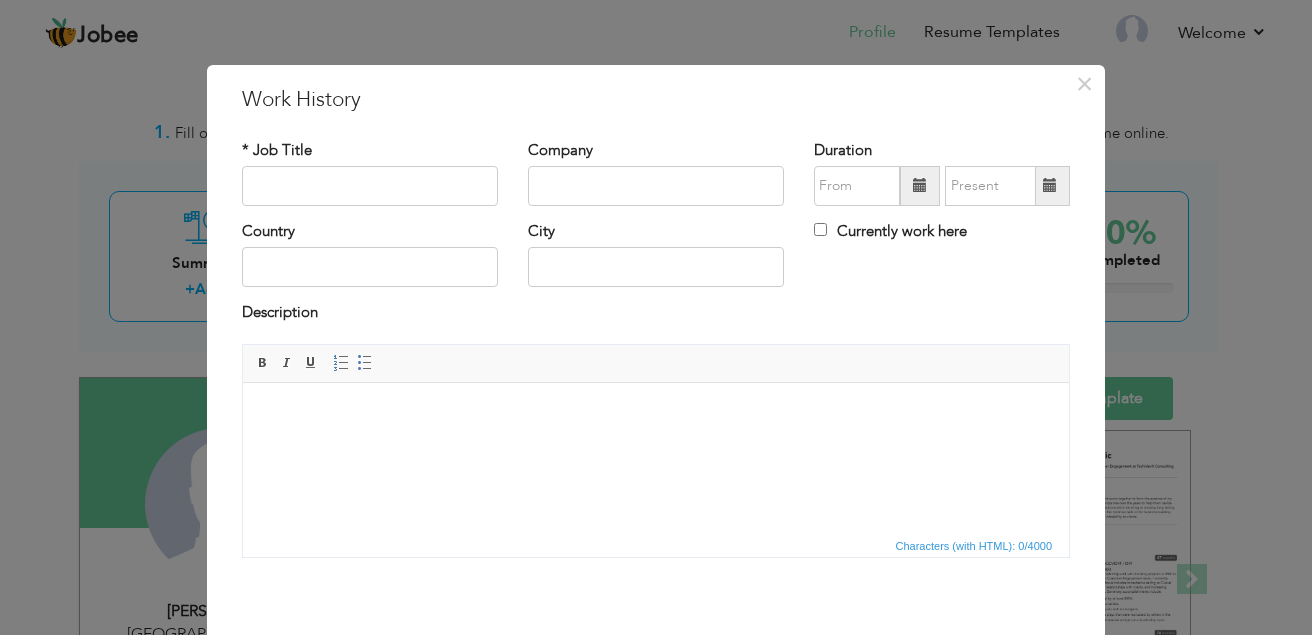 click at bounding box center (656, 412) 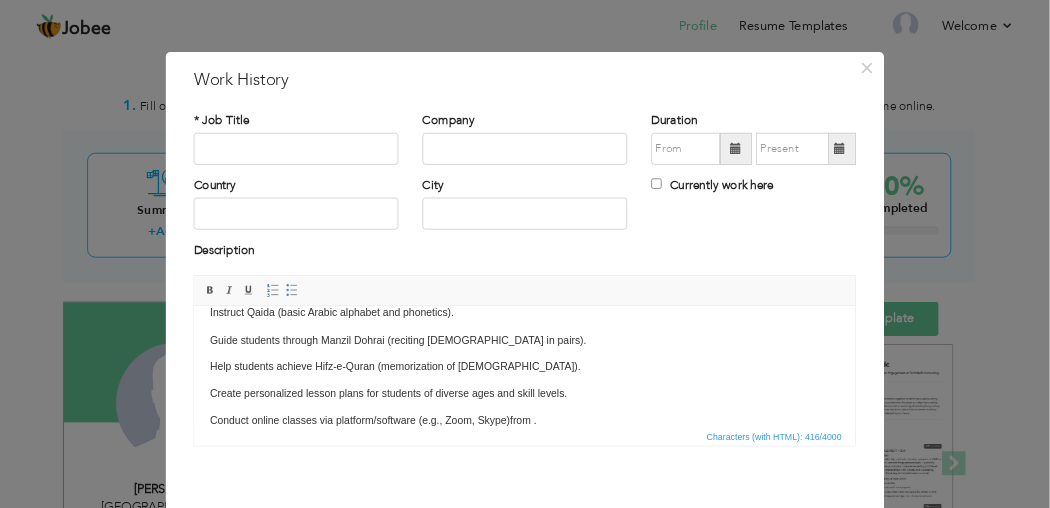 scroll, scrollTop: 0, scrollLeft: 0, axis: both 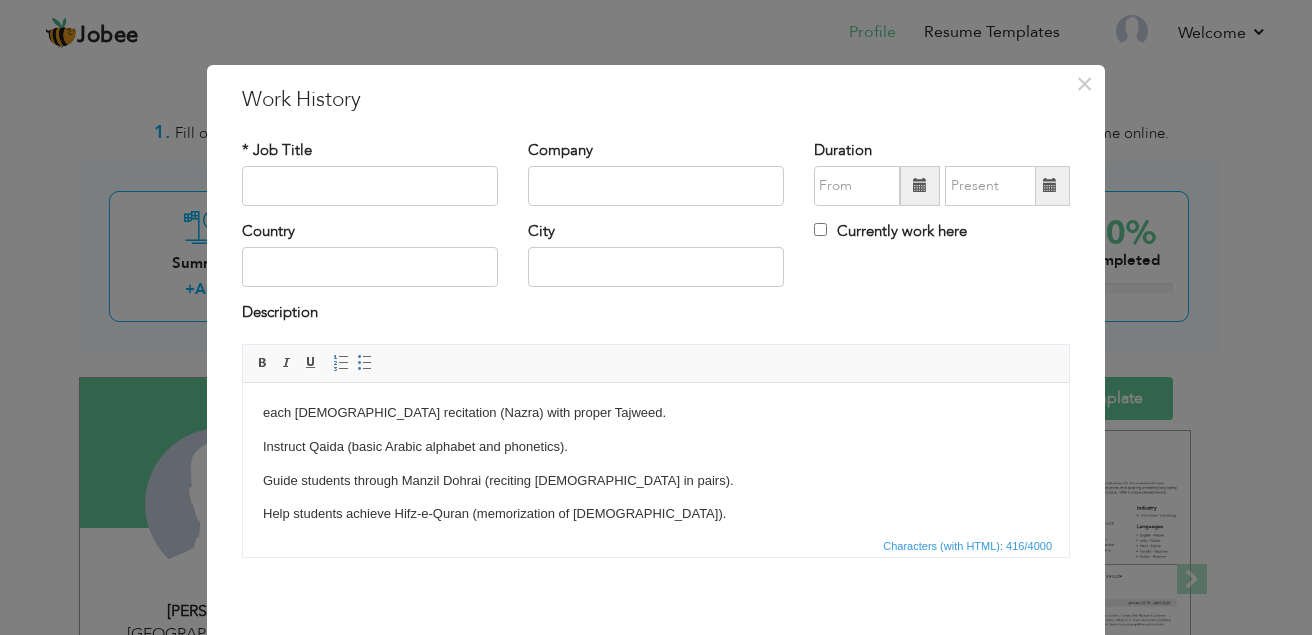 click on "each Quran recitation (Nazra) with proper Tajweed. Instruct Qaida (basic Arabic alphabet and phonetics). Guide students through Manzil Dohrai (reciting Quran in pairs). Help students achieve Hifz-e-Quran (memorization of Quran). Create personalized lesson plans for students of diverse ages and skill levels. Conduct online classes via platform/software (e.g., Zoom, Skype)from ." at bounding box center (656, 497) 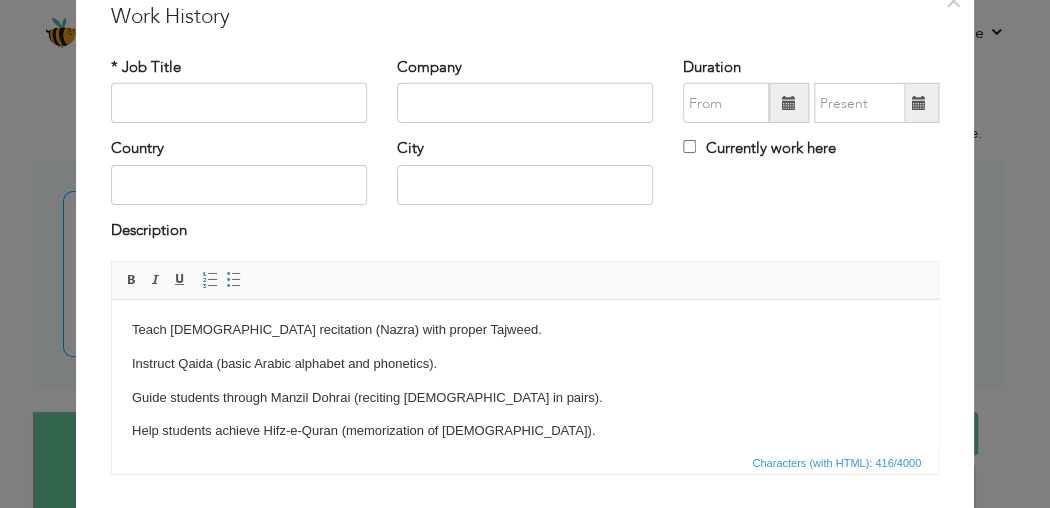 scroll, scrollTop: 80, scrollLeft: 0, axis: vertical 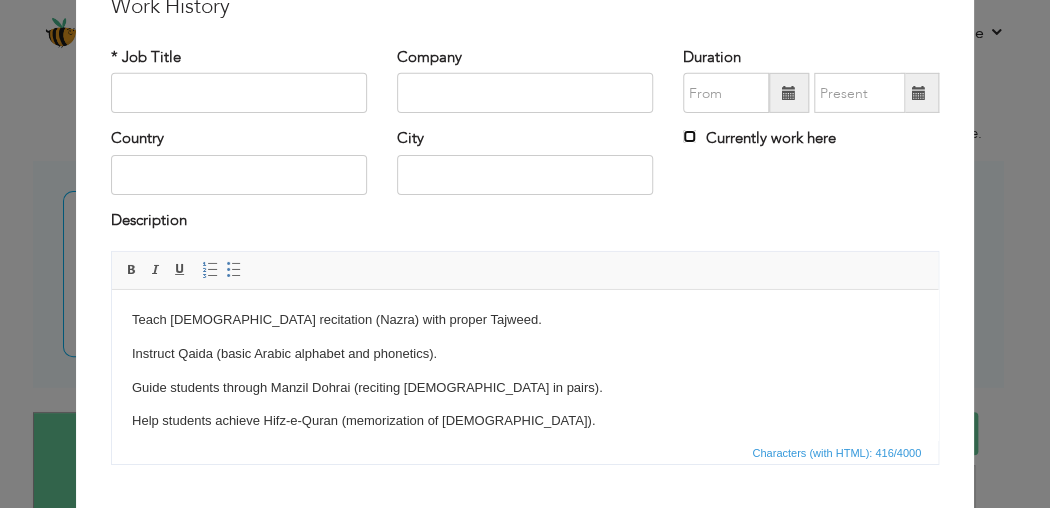 click on "Currently work here" at bounding box center [689, 136] 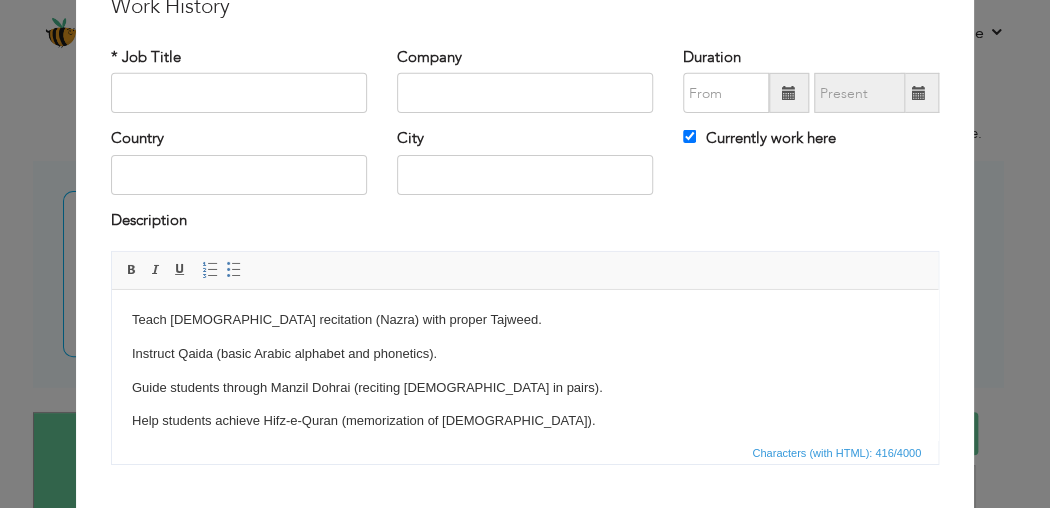 click at bounding box center [789, 93] 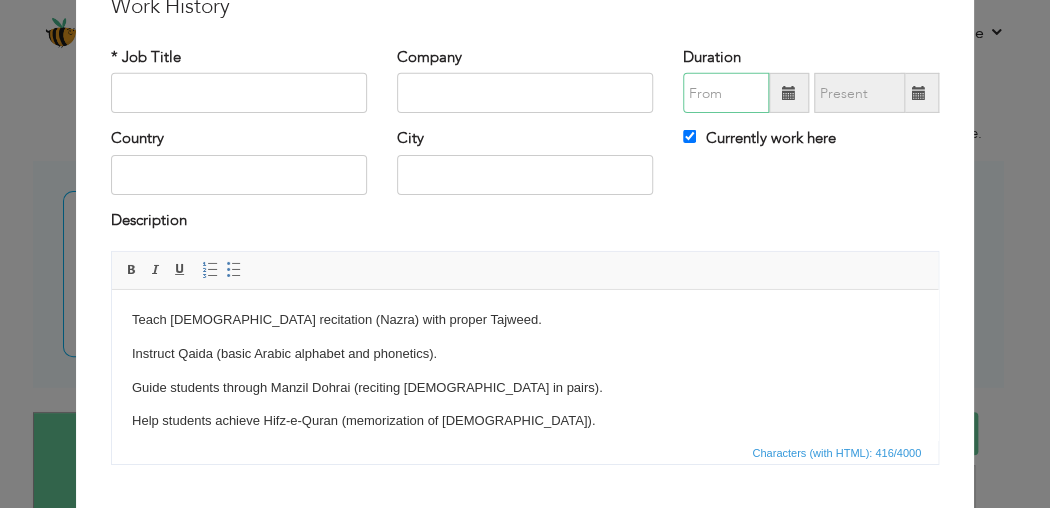 type on "07/2025" 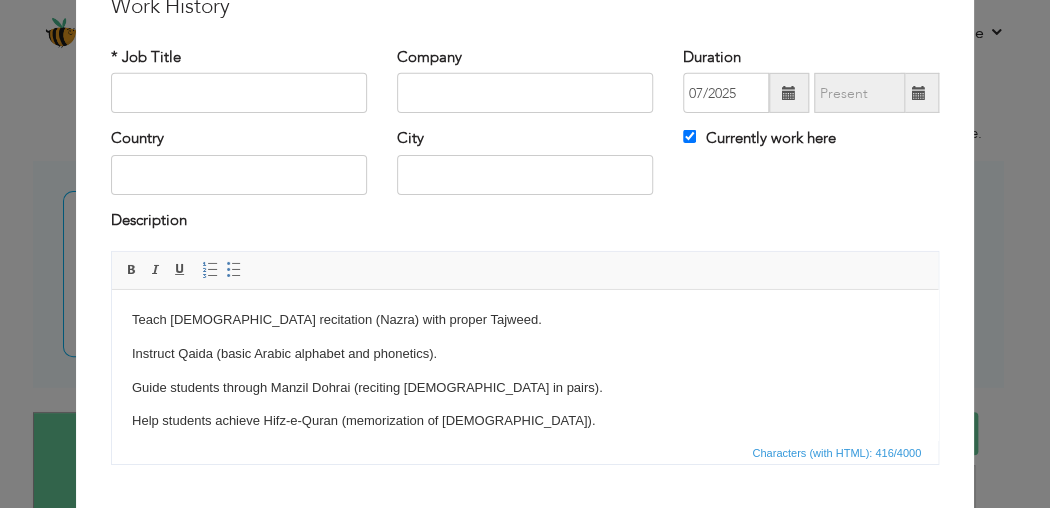 click on "Instruct Qaida (basic Arabic alphabet and phonetics)." at bounding box center (525, 354) 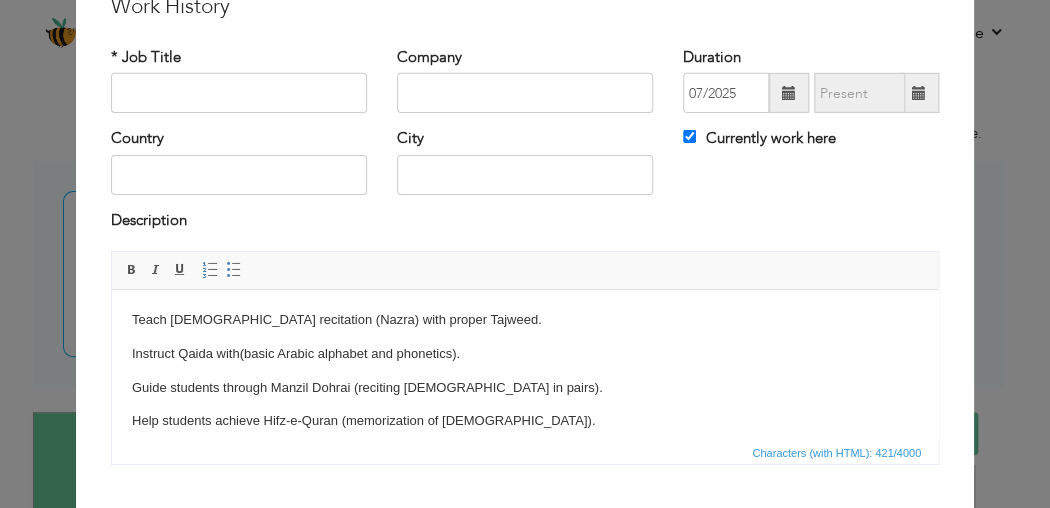 click on "Instruct Qaida with(basic Arabic alphabet and phonetics)." at bounding box center [525, 354] 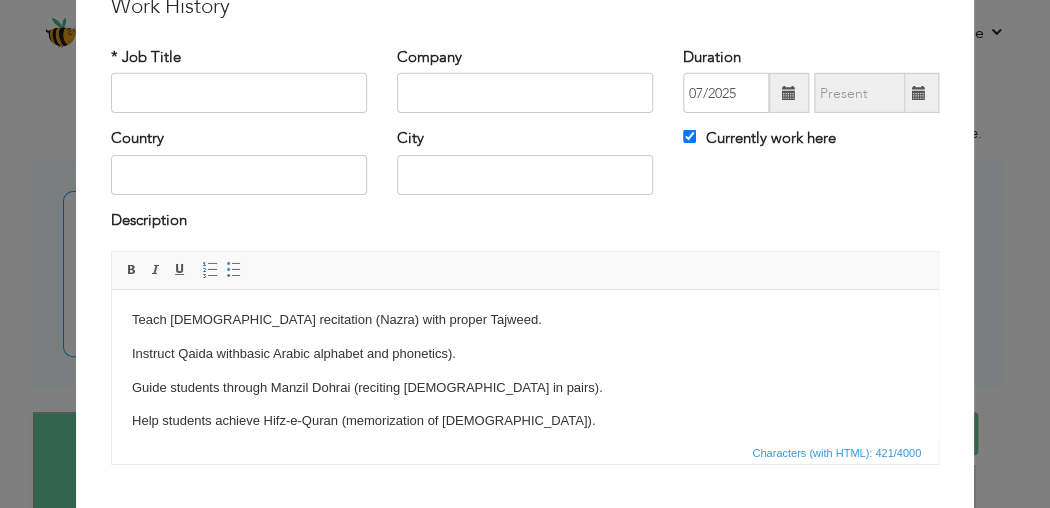click on "Instruct Qaida with  basic Arabic alphabet and phonetics)." at bounding box center (525, 354) 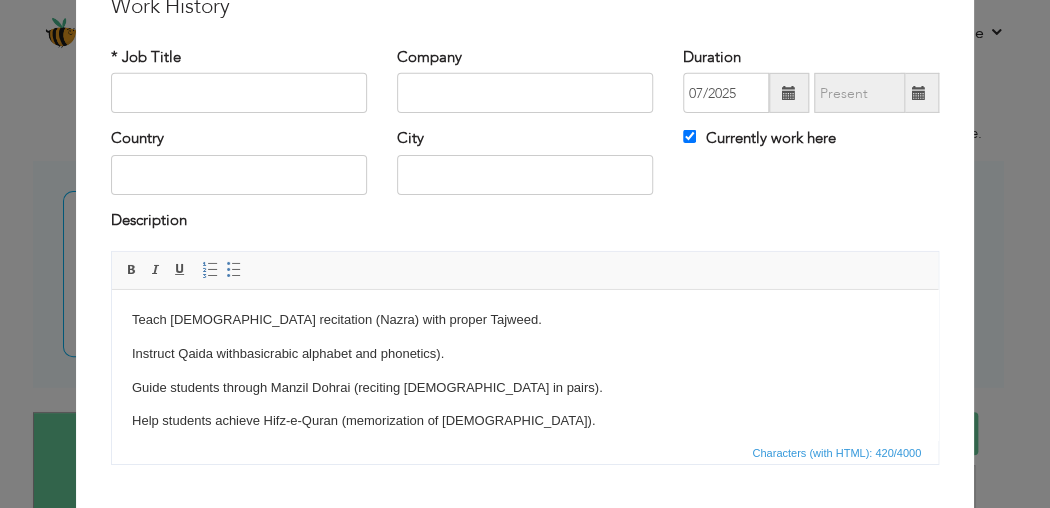 scroll, scrollTop: 80, scrollLeft: 0, axis: vertical 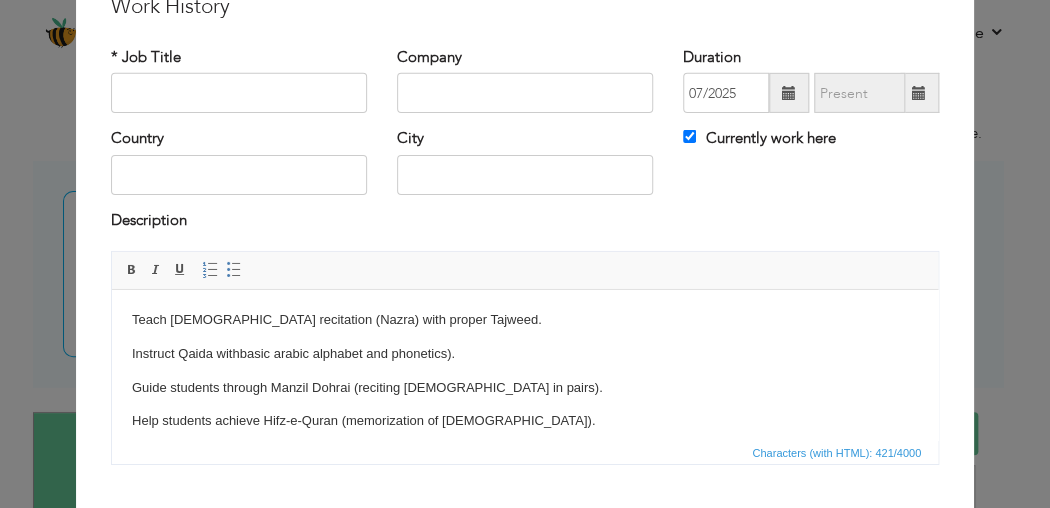 click on "Instruct Qaida with  basic a rabic alphabet and phonetics)." at bounding box center [525, 354] 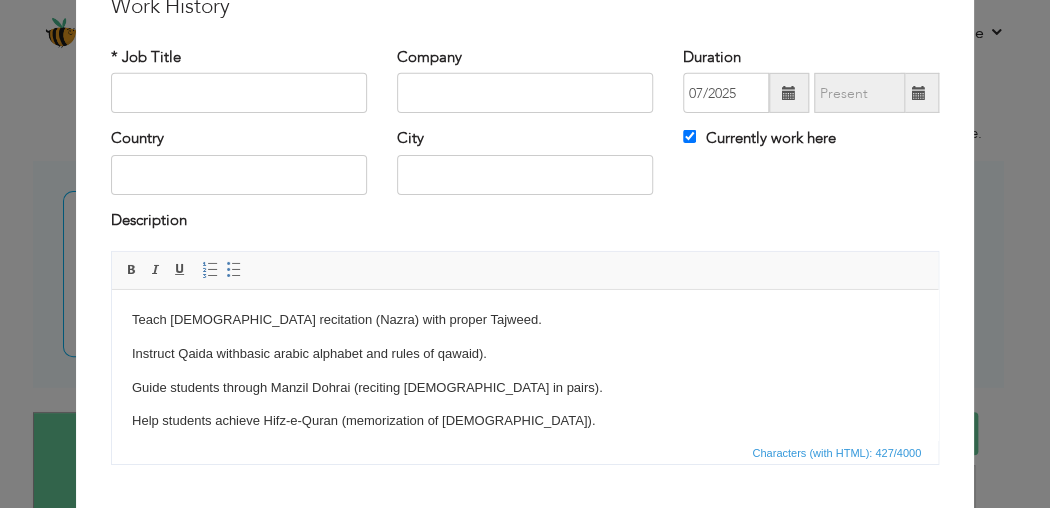click on "Instruct Qaida with  basic a rabic alphabet and rules of qawaid )." at bounding box center [525, 354] 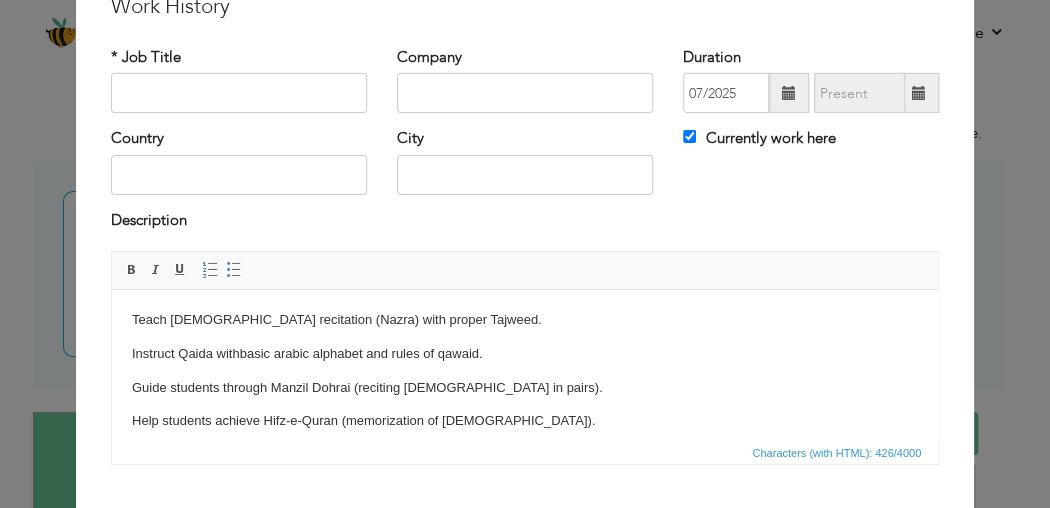 click on "Guide students through Manzil Dohrai (reciting Quran in pairs)." at bounding box center [525, 388] 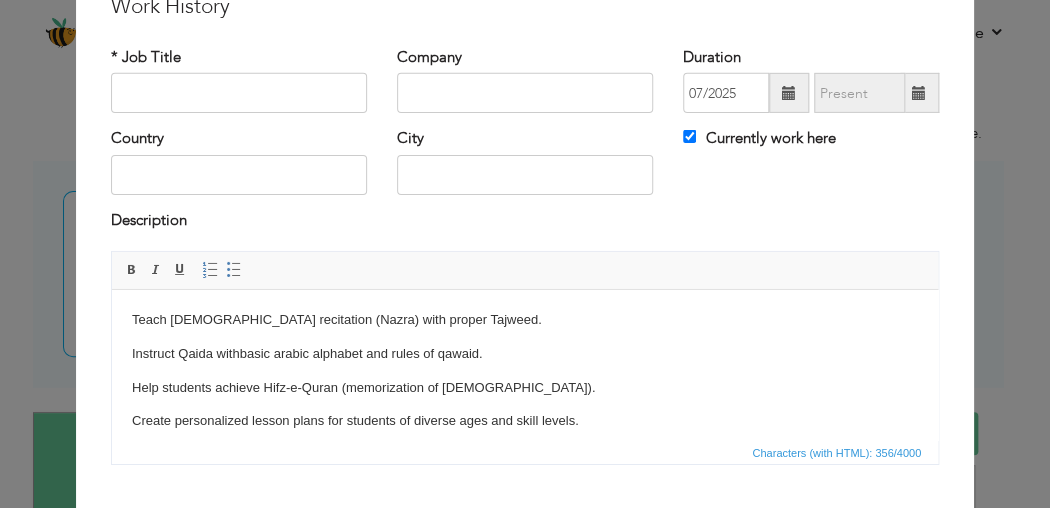 click on "Teach Quran recitation (Nazra) with proper Tajweed. Instruct Qaida with  basic a rabic alphabet and rules of qawaid . Help students achieve Hifz-e-Quran (memorization of Quran). Create personalized lesson plans for students of diverse ages and skill levels. Conduct online classes via platform/software (e.g., Zoom, Skype)from ." at bounding box center (525, 388) 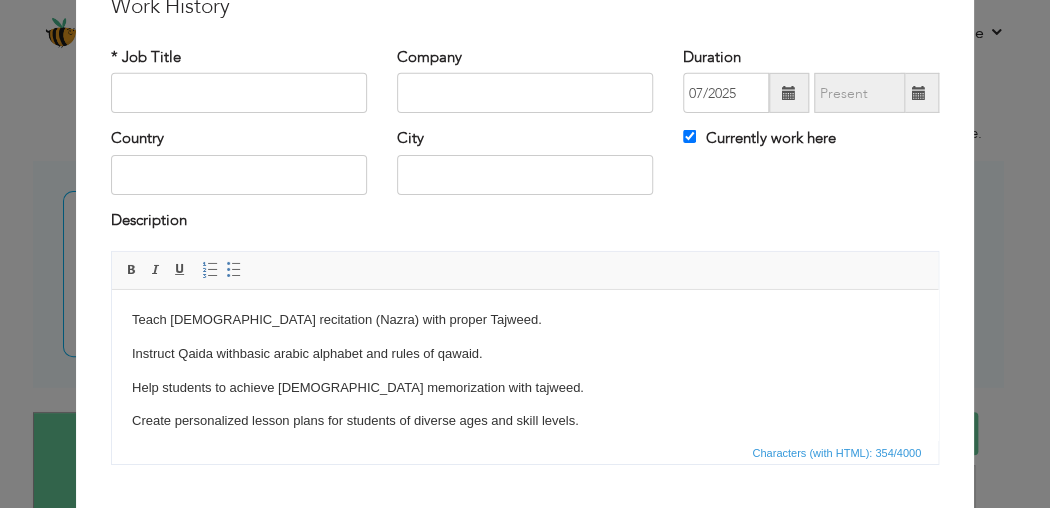 click on "Help students to achieve quran memorization with tajweed." at bounding box center [525, 388] 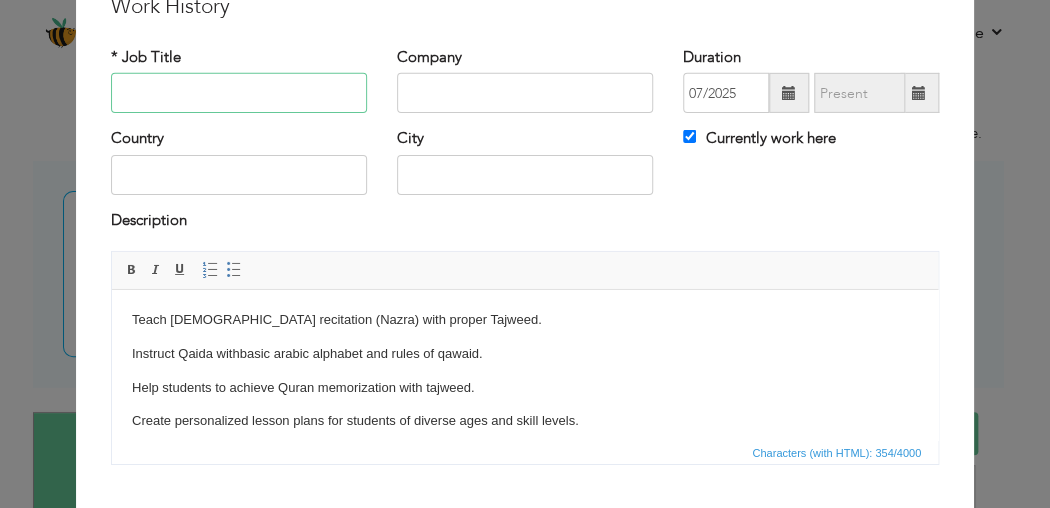 click at bounding box center (239, 93) 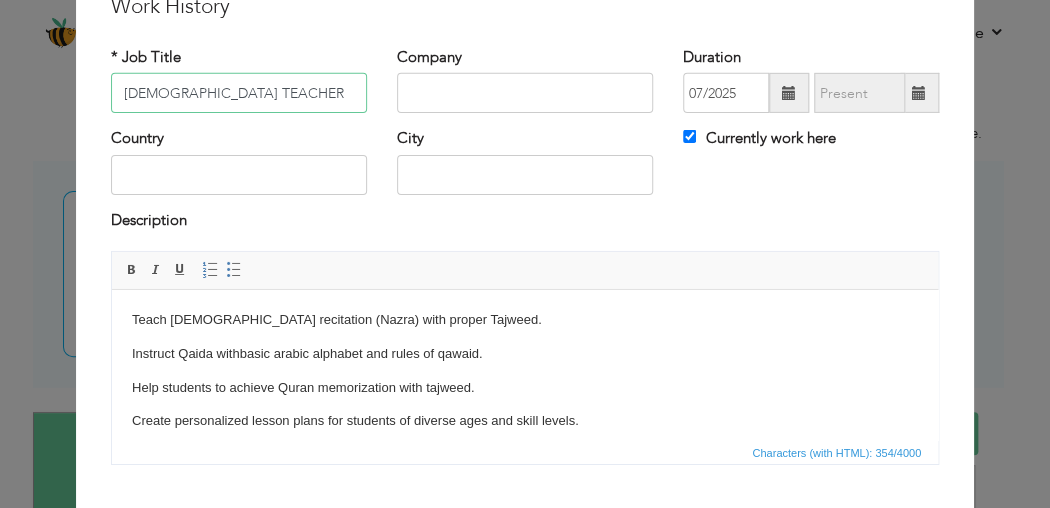 type on "QURAN TEACHER" 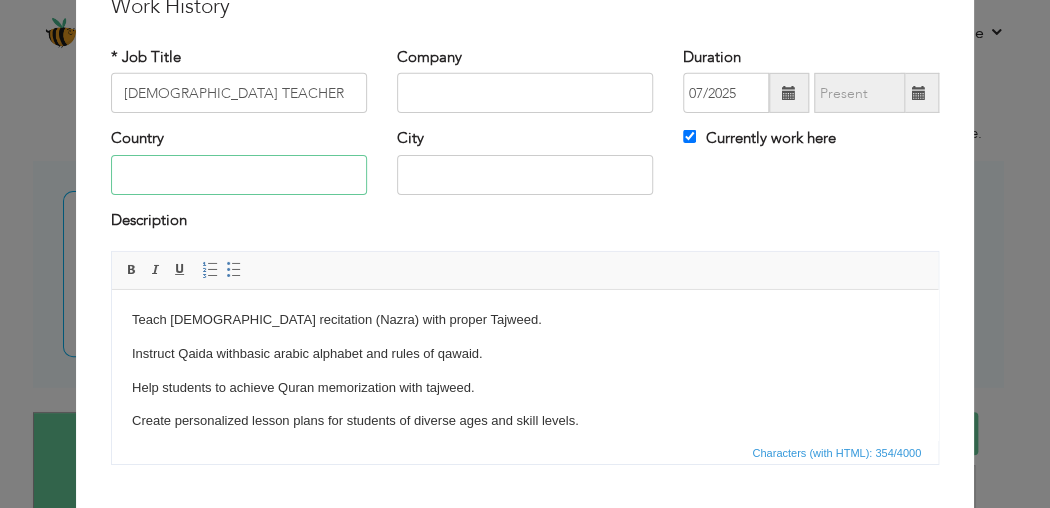 click at bounding box center (239, 175) 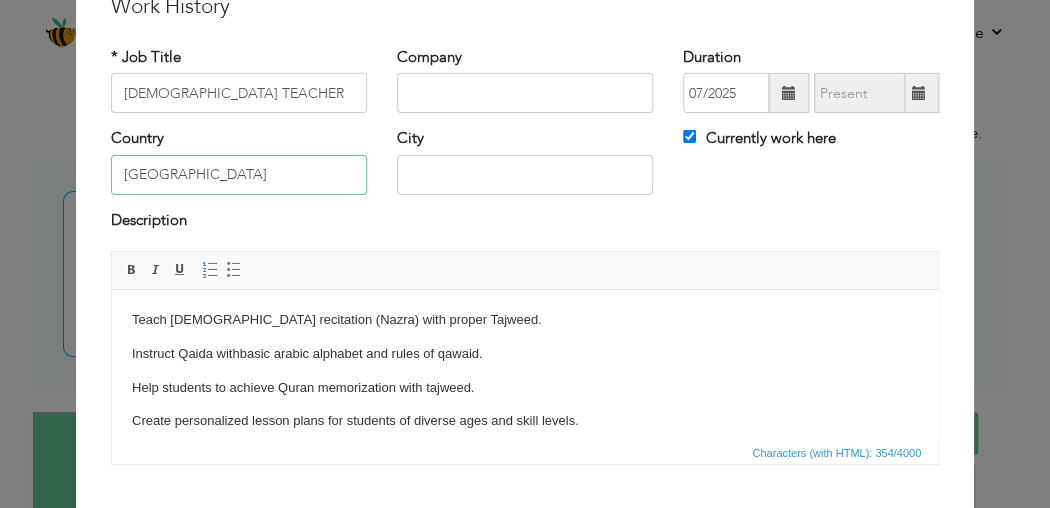 type on "PAKISTAN" 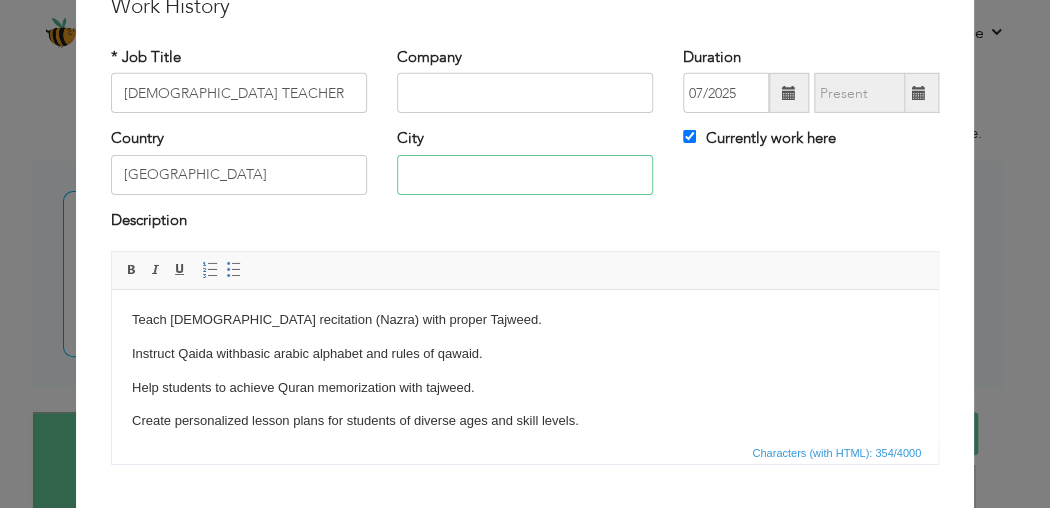 click at bounding box center [525, 175] 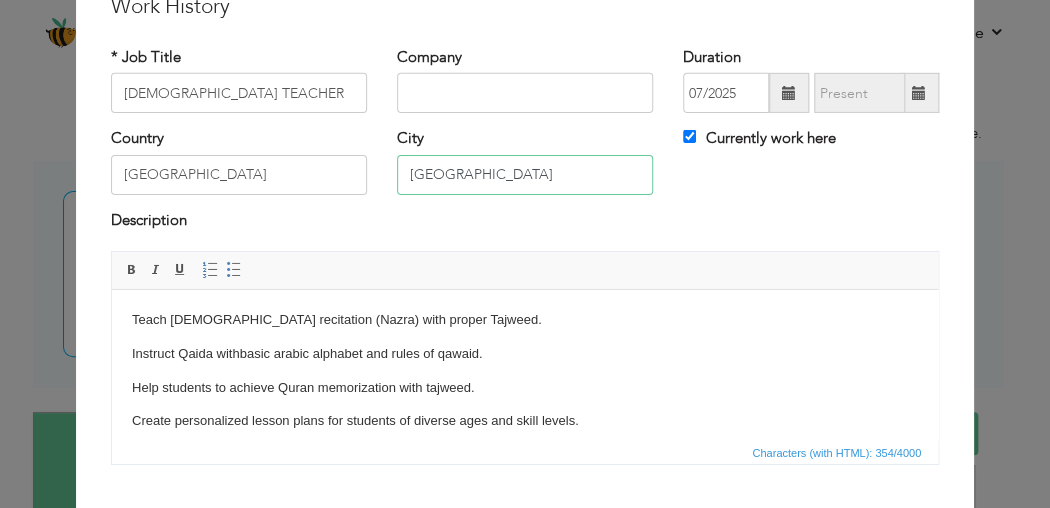 type on "[GEOGRAPHIC_DATA]" 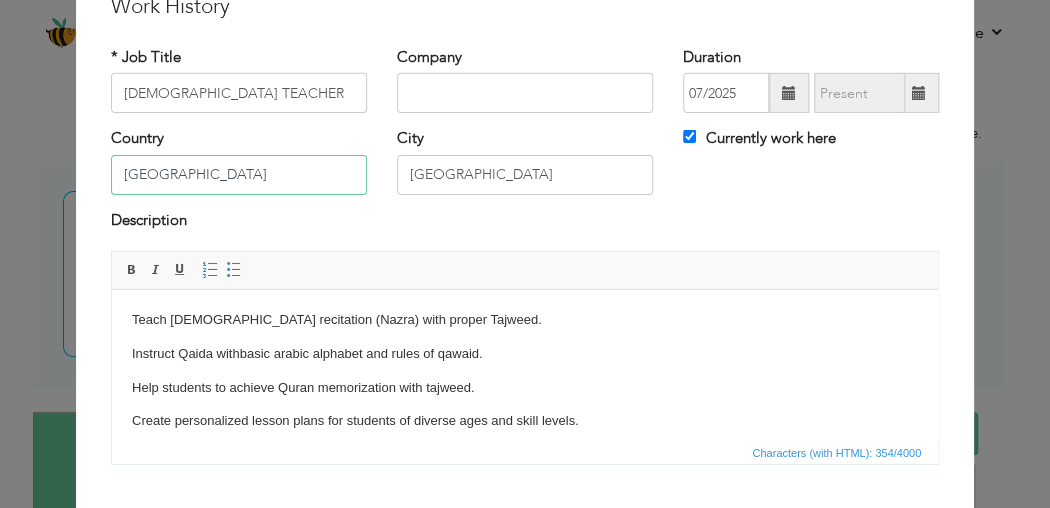 click on "PAKISTAN" at bounding box center [239, 175] 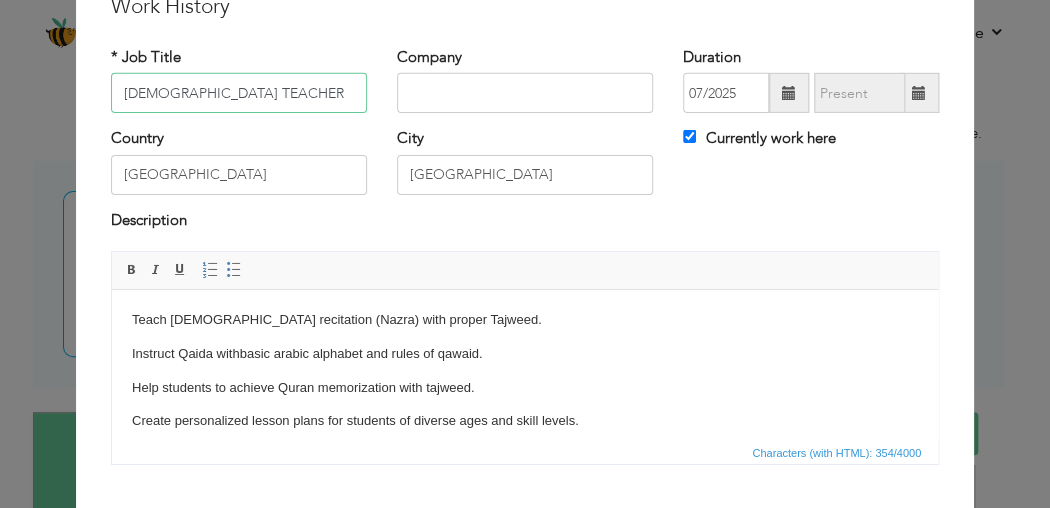 click on "QURAN TEACHER" at bounding box center [239, 93] 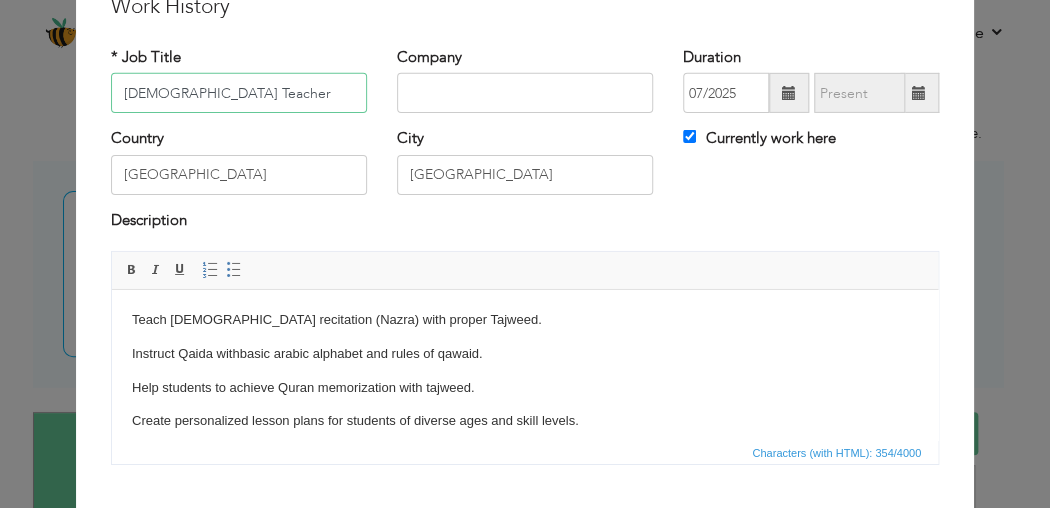 type on "[DEMOGRAPHIC_DATA] Teacher" 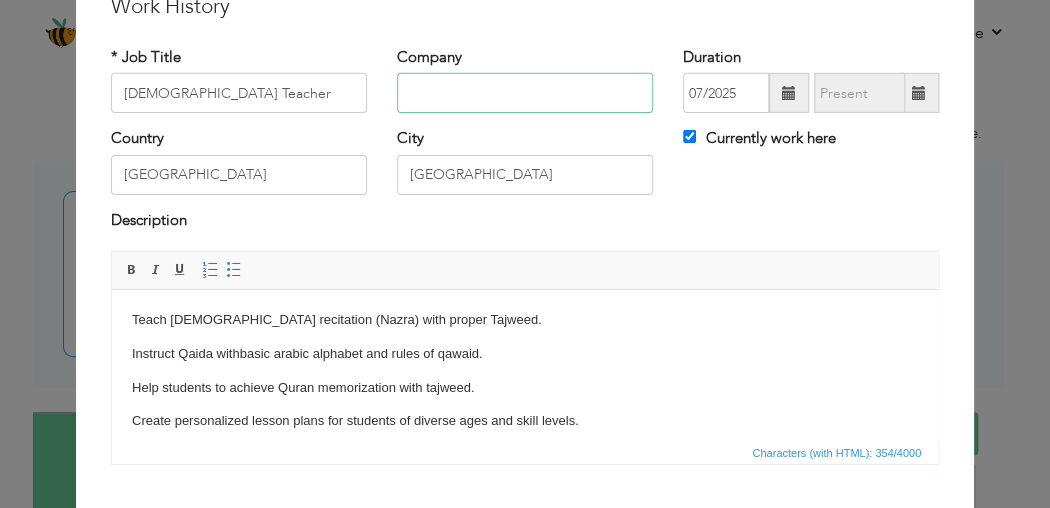 click at bounding box center [525, 93] 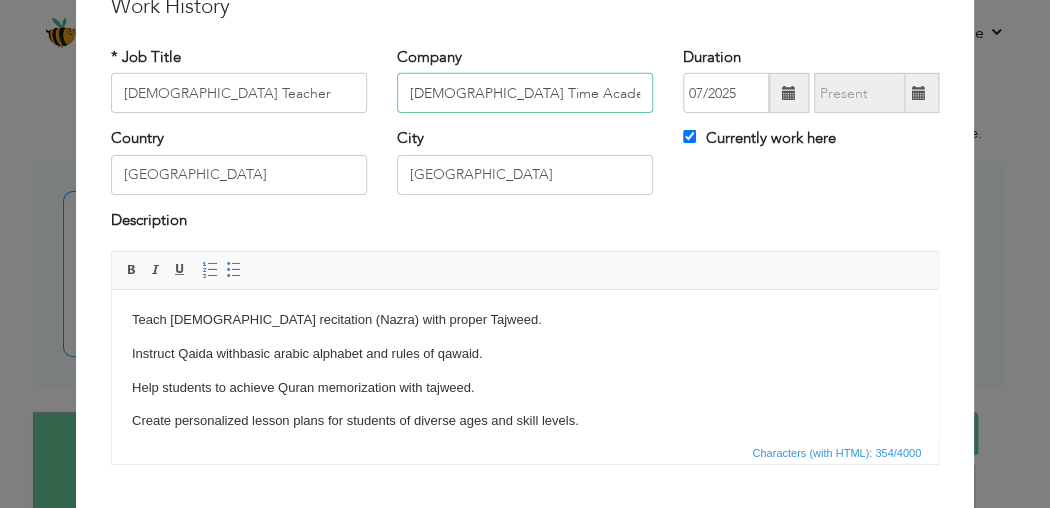 type on "[DEMOGRAPHIC_DATA] Time Academy" 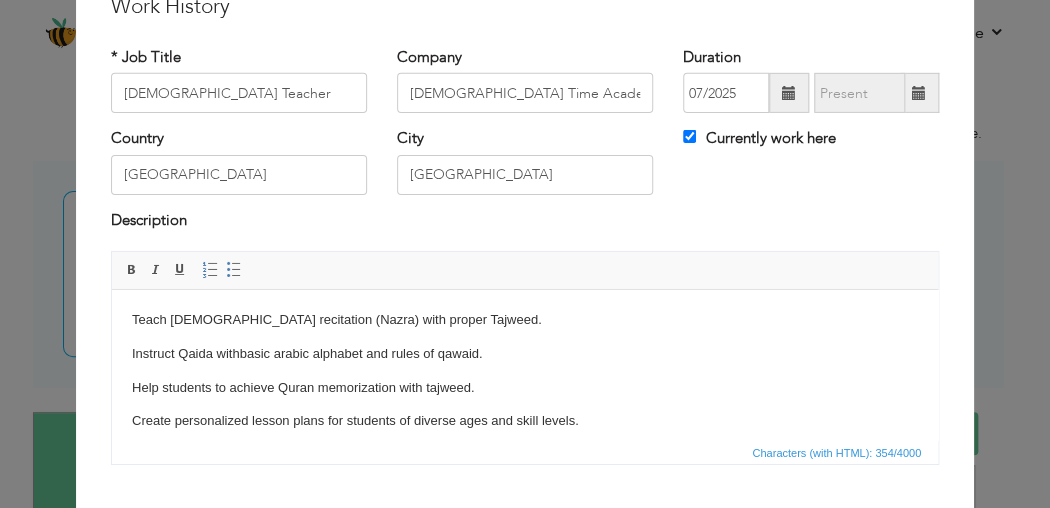 click at bounding box center [789, 93] 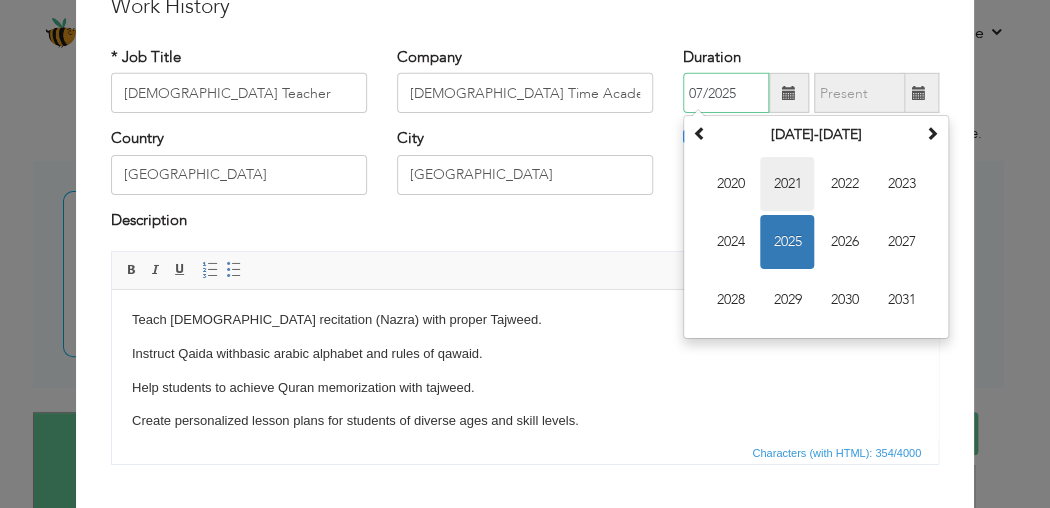click on "2021" at bounding box center [787, 184] 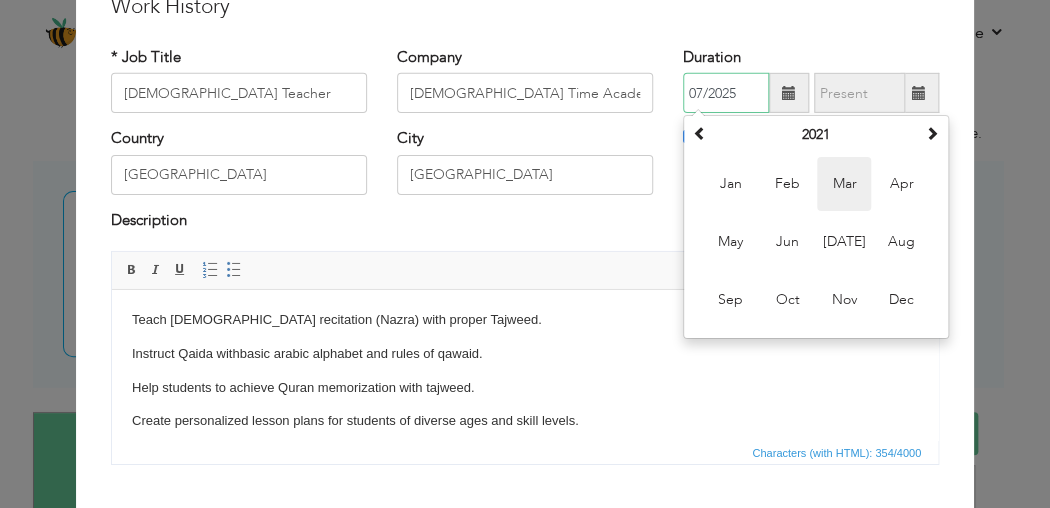 click on "Mar" at bounding box center [844, 184] 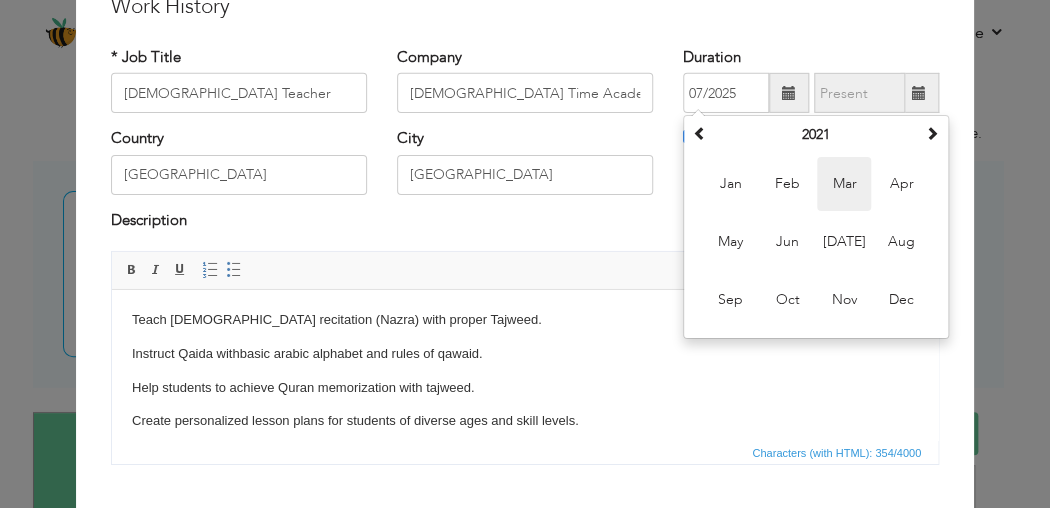 type on "03/2021" 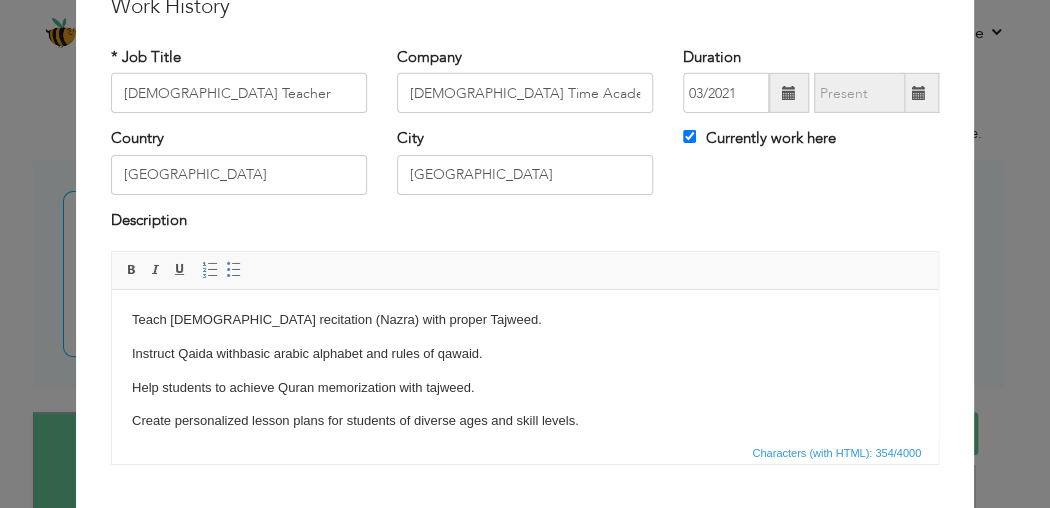 click at bounding box center [919, 93] 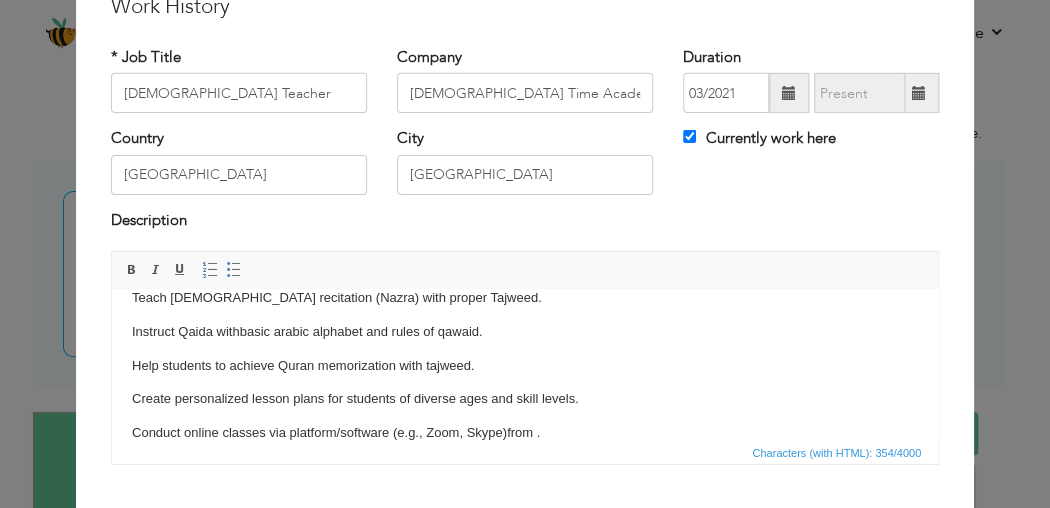 scroll, scrollTop: 45, scrollLeft: 0, axis: vertical 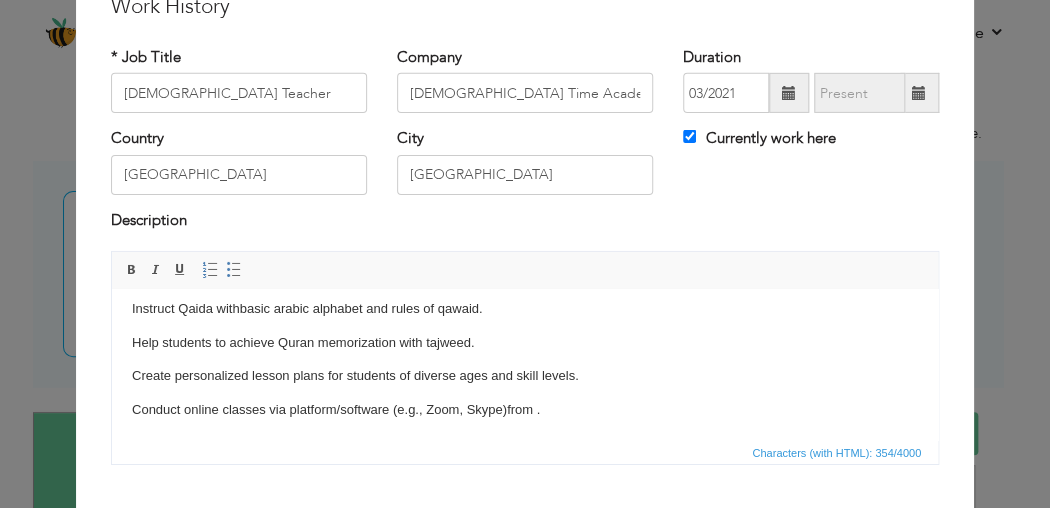 click on "Conduct online classes via platform/software (e.g., Zoom, Skype)from ." at bounding box center (525, 410) 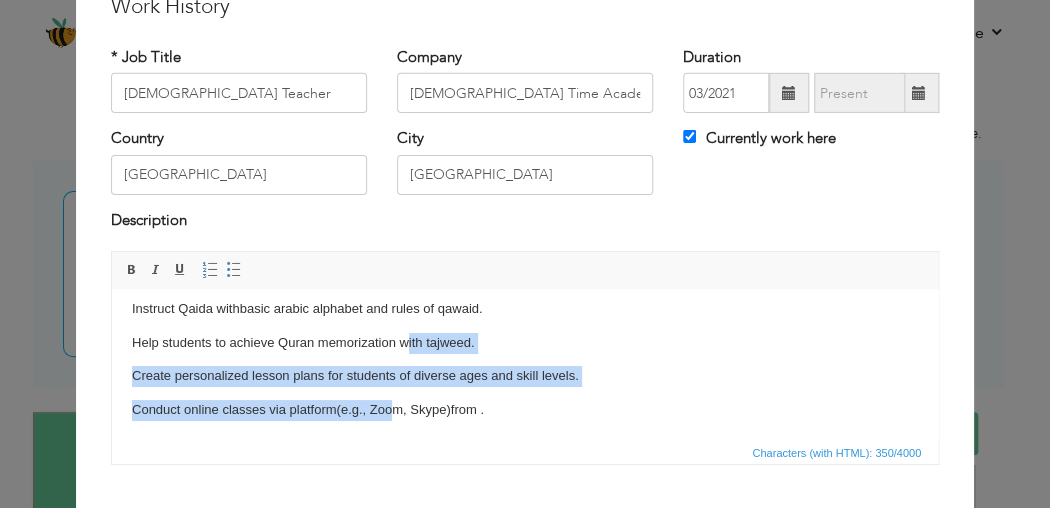 drag, startPoint x: 390, startPoint y: 404, endPoint x: 408, endPoint y: 340, distance: 66.48308 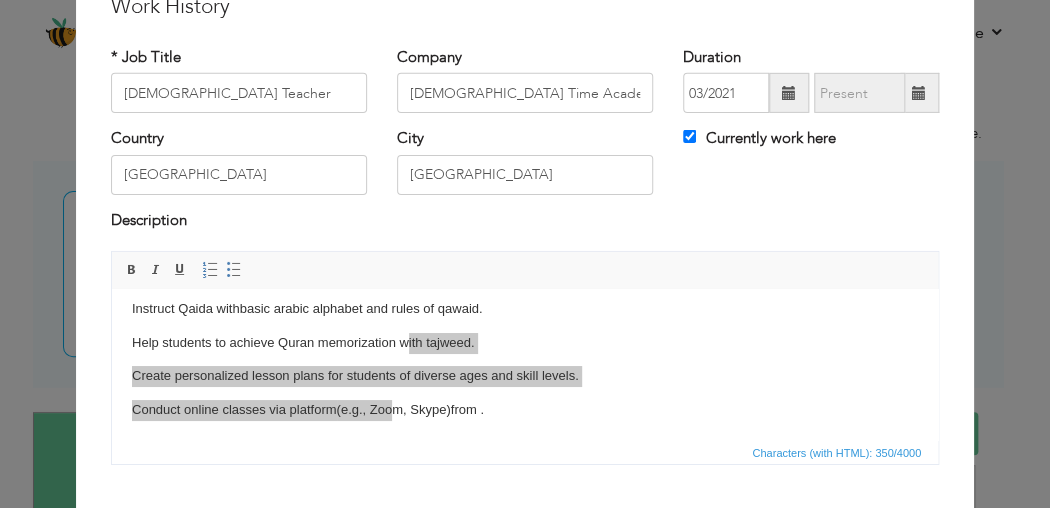 scroll, scrollTop: 0, scrollLeft: 0, axis: both 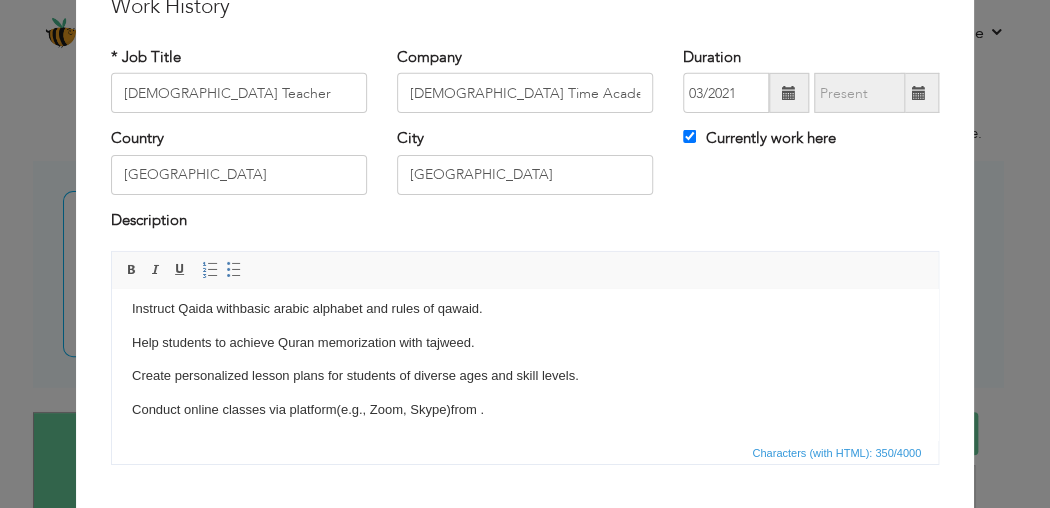 click on "Conduct online classes via platform  (e.g., Zoom, Skype)from ." at bounding box center (525, 410) 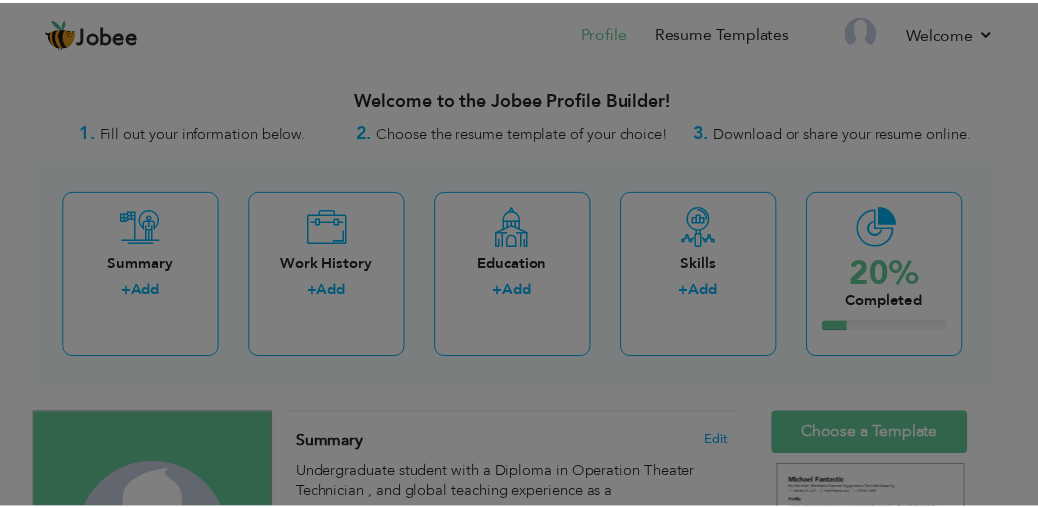 scroll, scrollTop: 0, scrollLeft: 0, axis: both 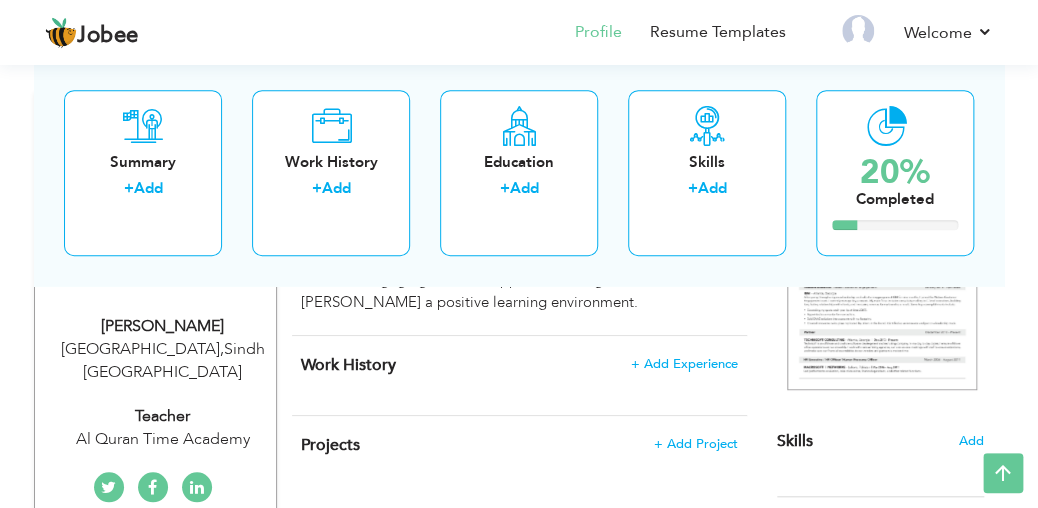 click on "Rumaisa Shahid Siddiqui
karachi ,  Sindh Pakistan
Teacher
Al Quran Time Academy" at bounding box center (155, 383) 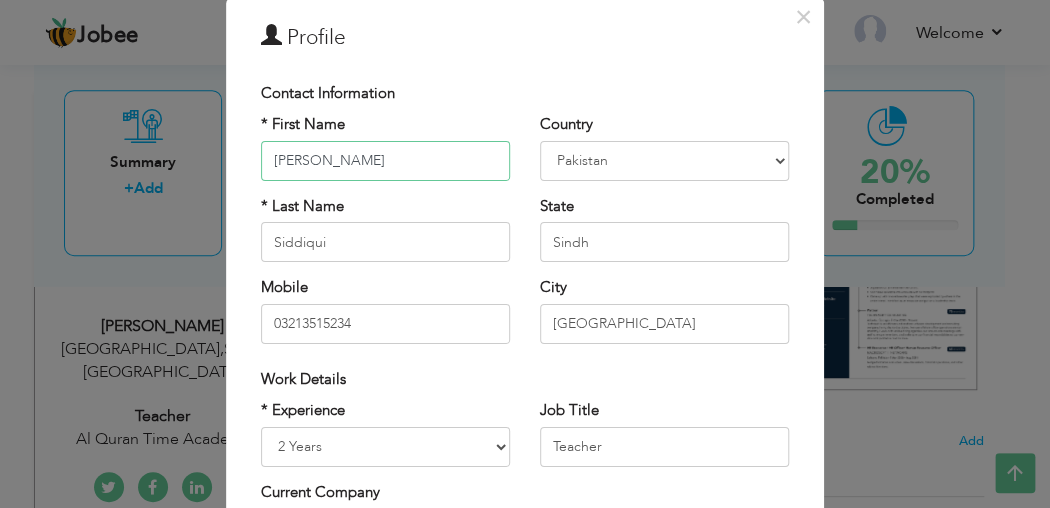scroll, scrollTop: 0, scrollLeft: 0, axis: both 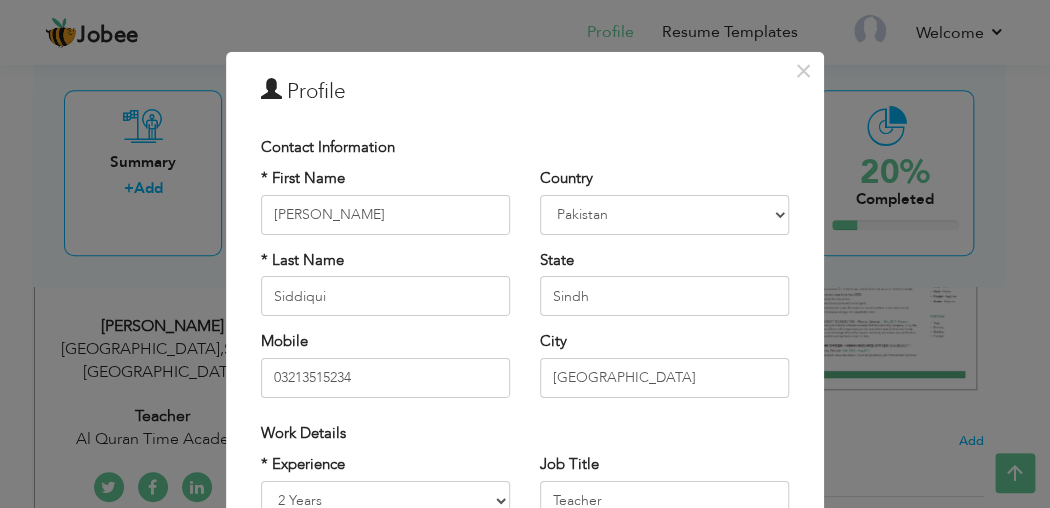 click on "×
Profile
Contact Information
* First Name
Rumaisa Shahid
* Last Name" at bounding box center [525, 254] 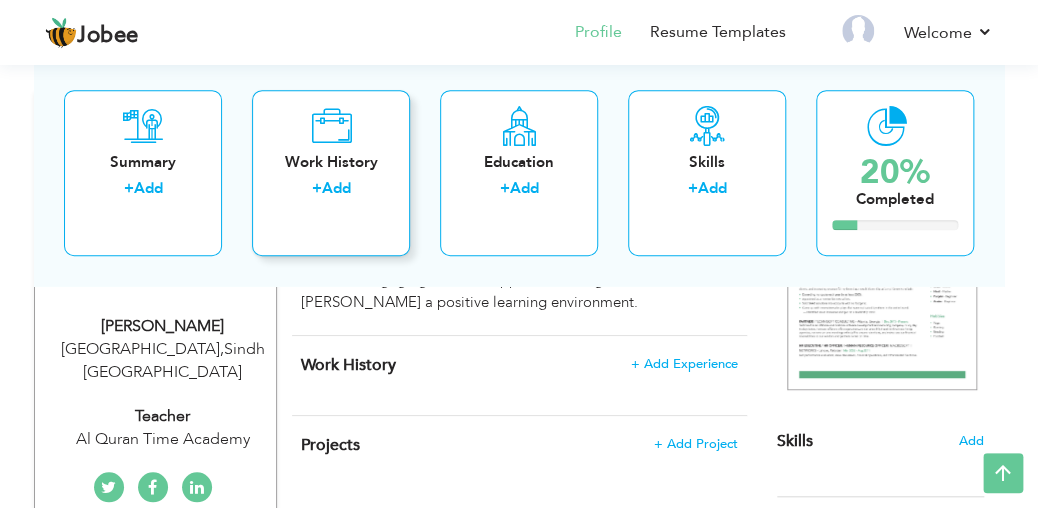 click on "Work History" at bounding box center (331, 162) 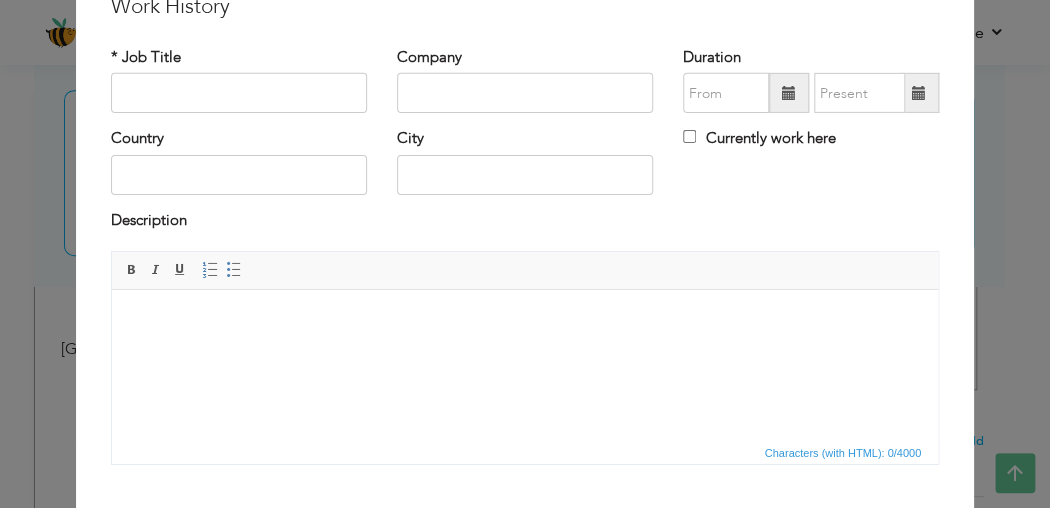 scroll, scrollTop: 0, scrollLeft: 0, axis: both 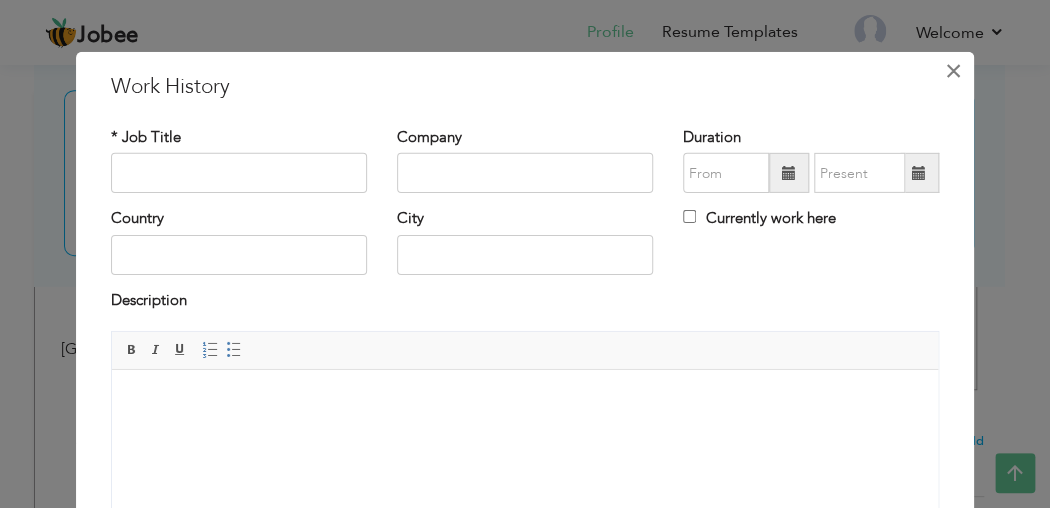 click on "×" at bounding box center [953, 71] 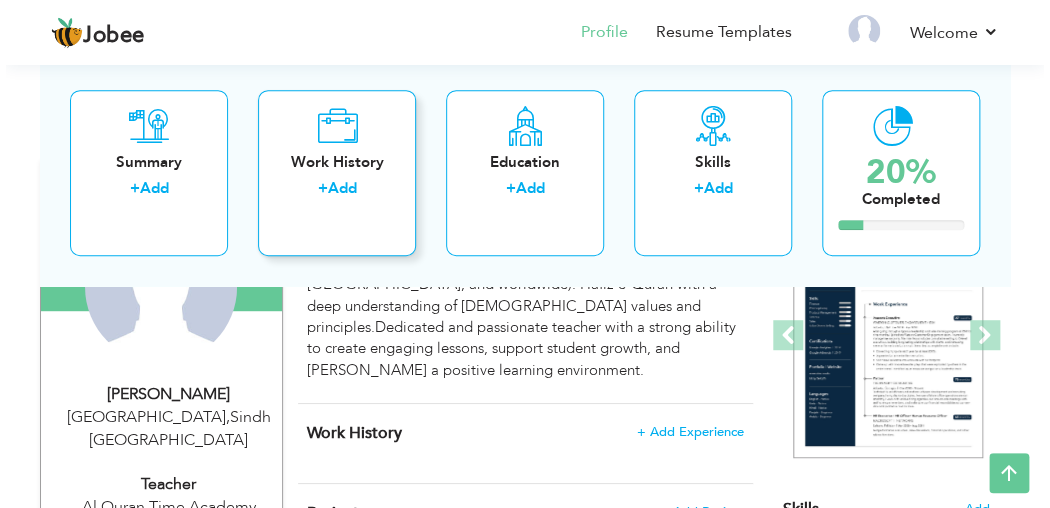 scroll, scrollTop: 320, scrollLeft: 0, axis: vertical 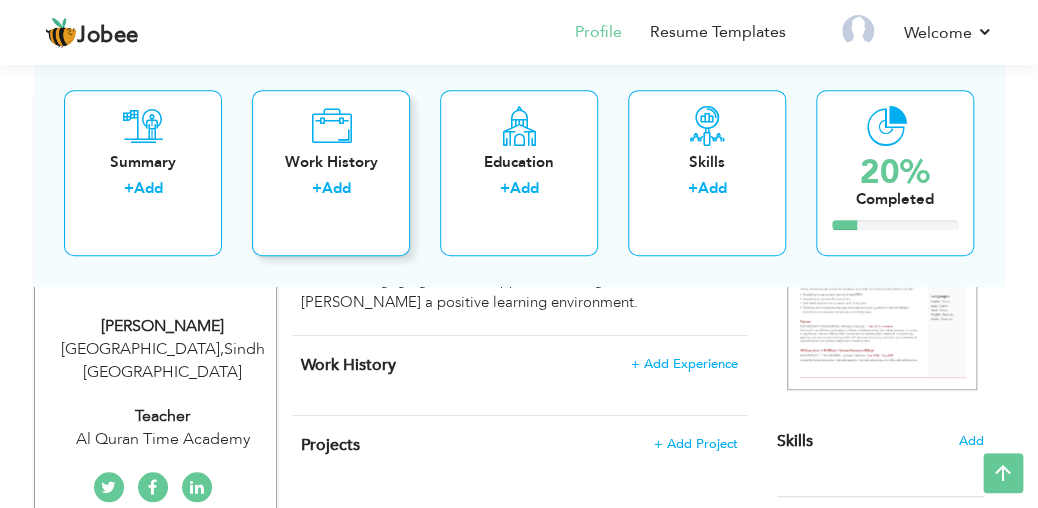 click on "Work History
+  Add" at bounding box center (331, 173) 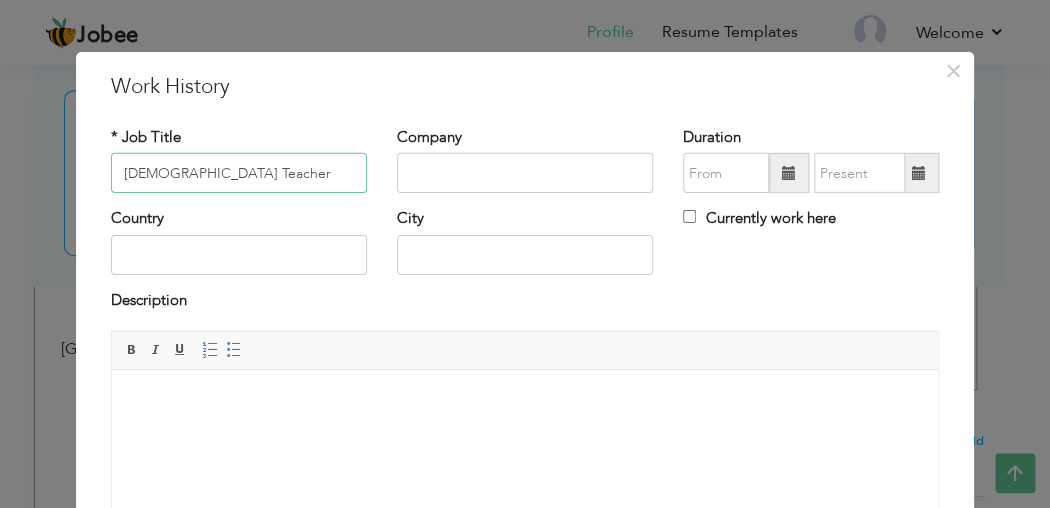 type on "[DEMOGRAPHIC_DATA] Teacher" 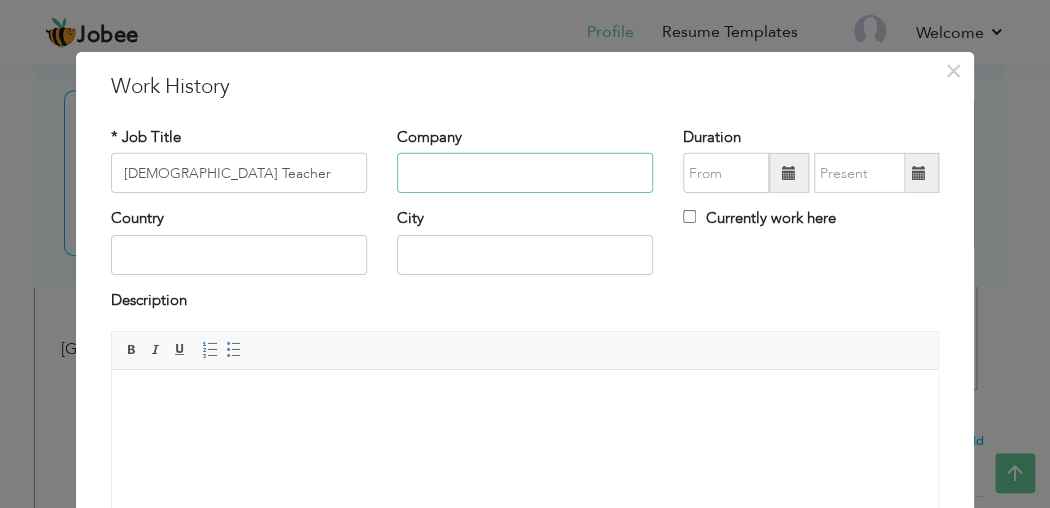 click at bounding box center (525, 173) 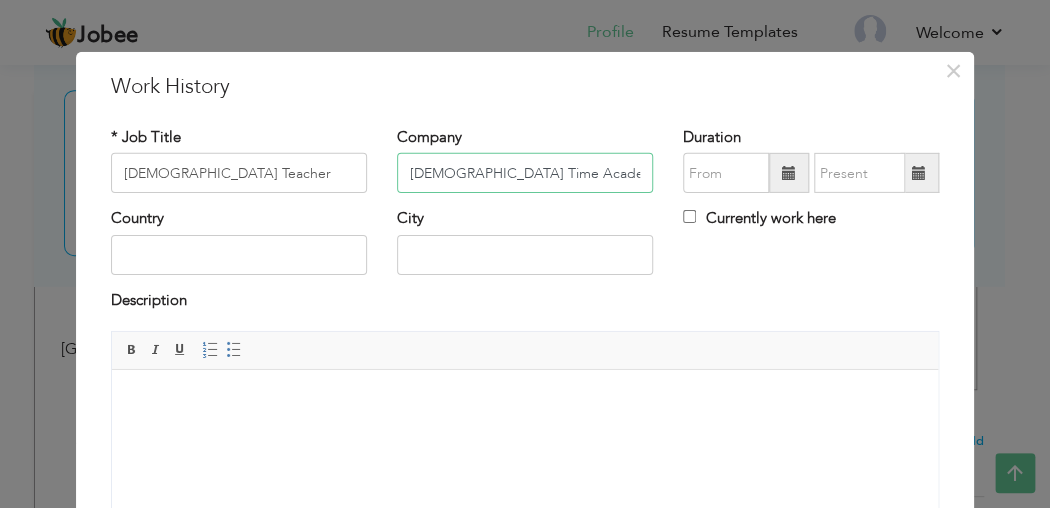 type on "[DEMOGRAPHIC_DATA] Time Academy" 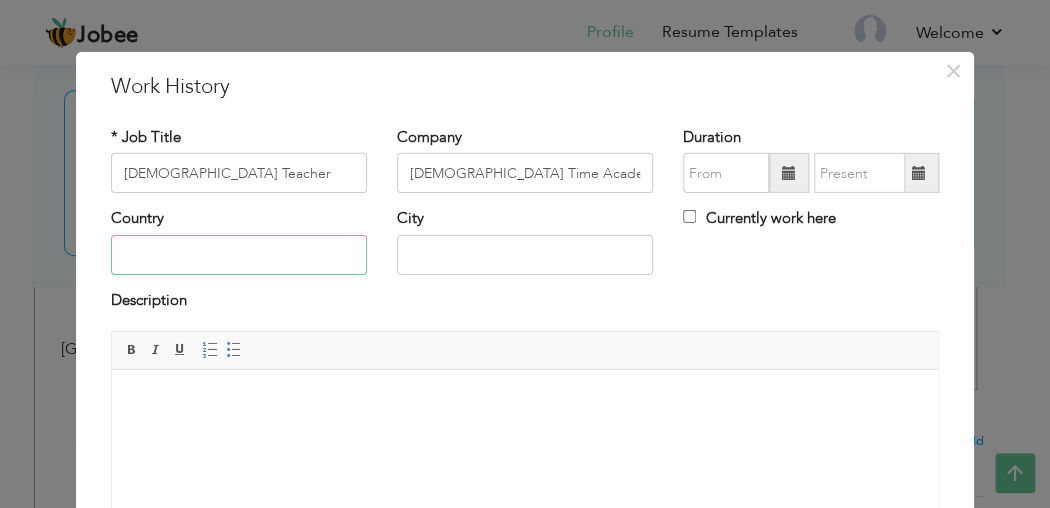 drag, startPoint x: 284, startPoint y: 254, endPoint x: 247, endPoint y: 234, distance: 42.059483 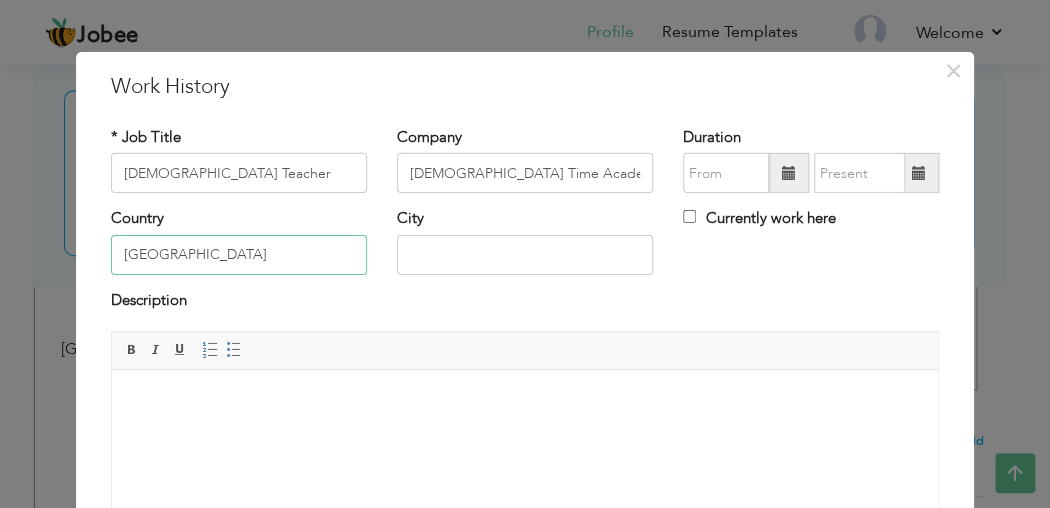 type on "[GEOGRAPHIC_DATA]" 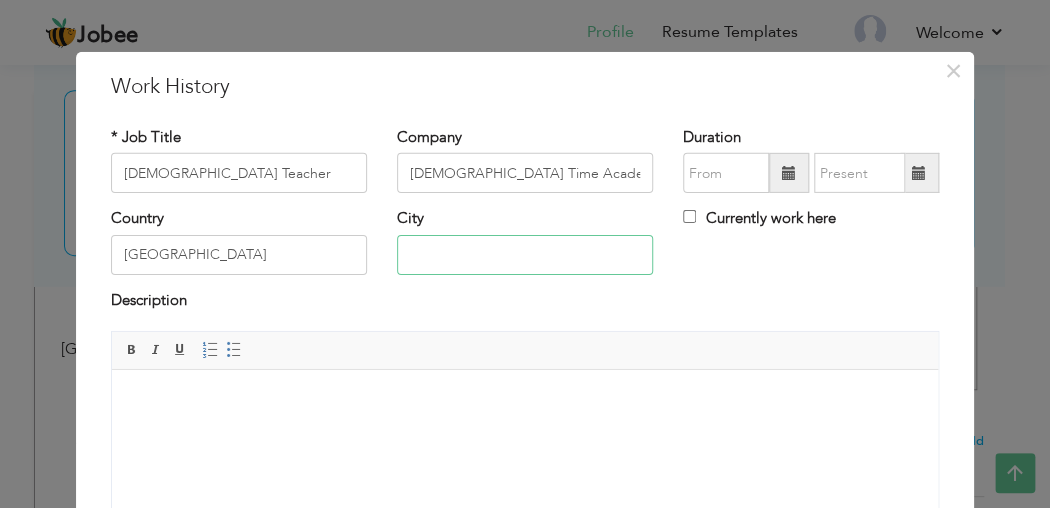 click at bounding box center [525, 255] 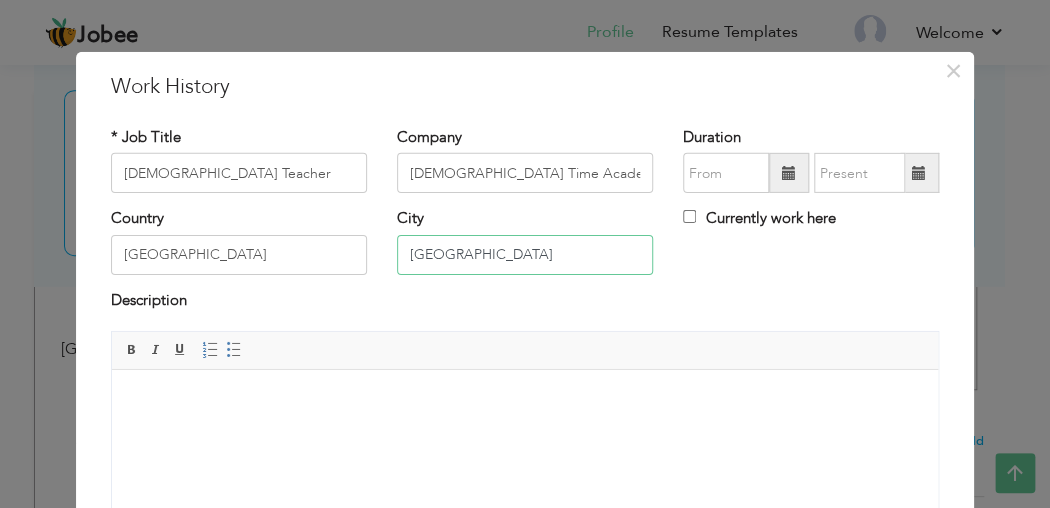 type on "[GEOGRAPHIC_DATA]" 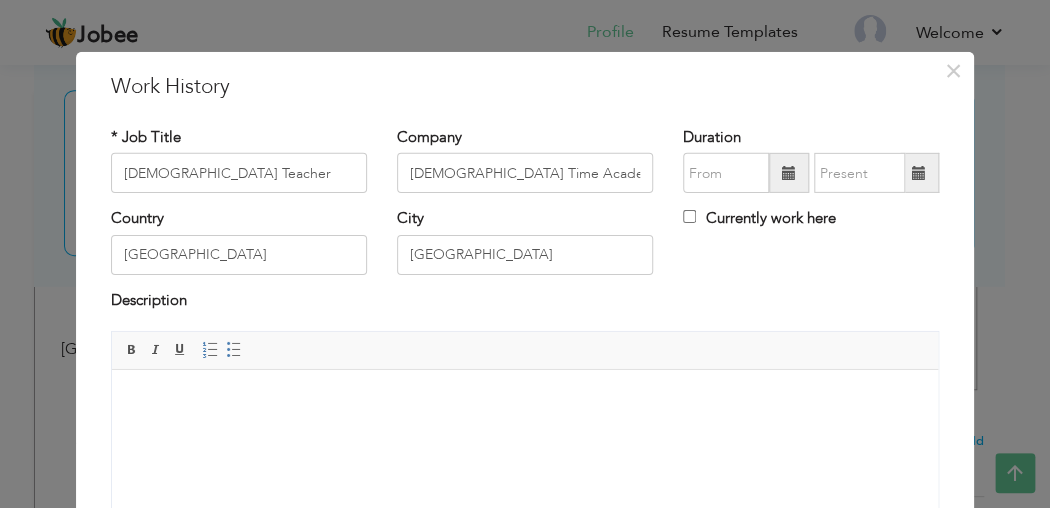 click at bounding box center [789, 173] 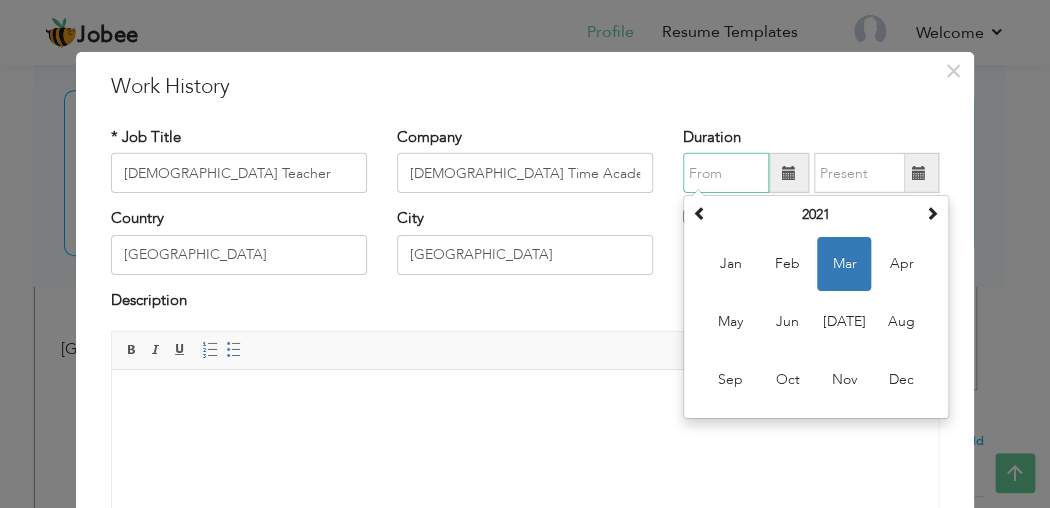 click on "Mar" at bounding box center (844, 264) 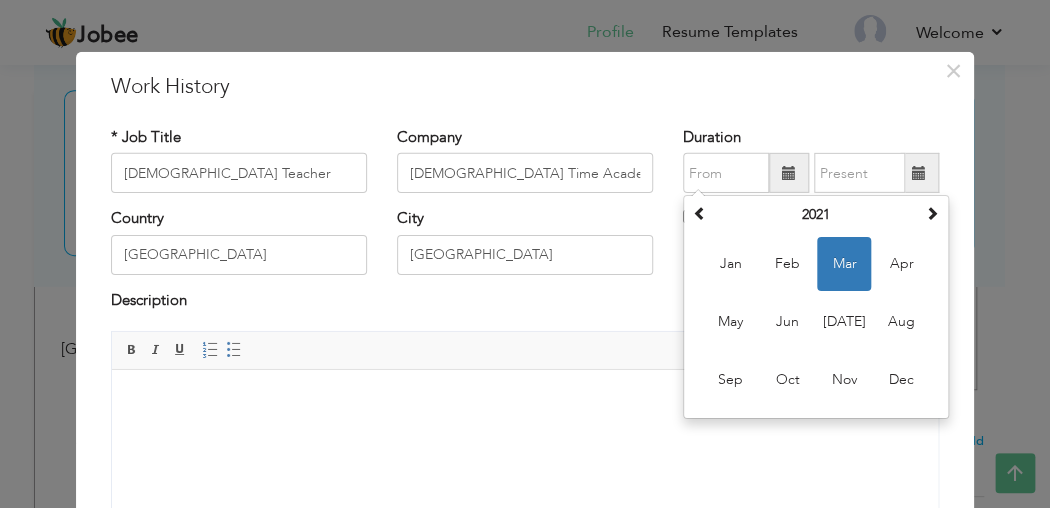 type on "03/2021" 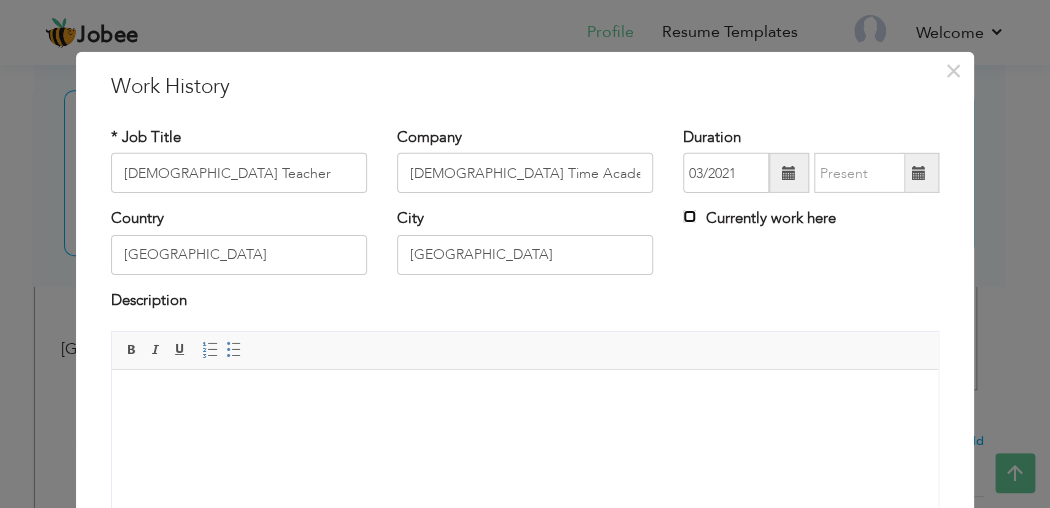 click on "Currently work here" at bounding box center (689, 216) 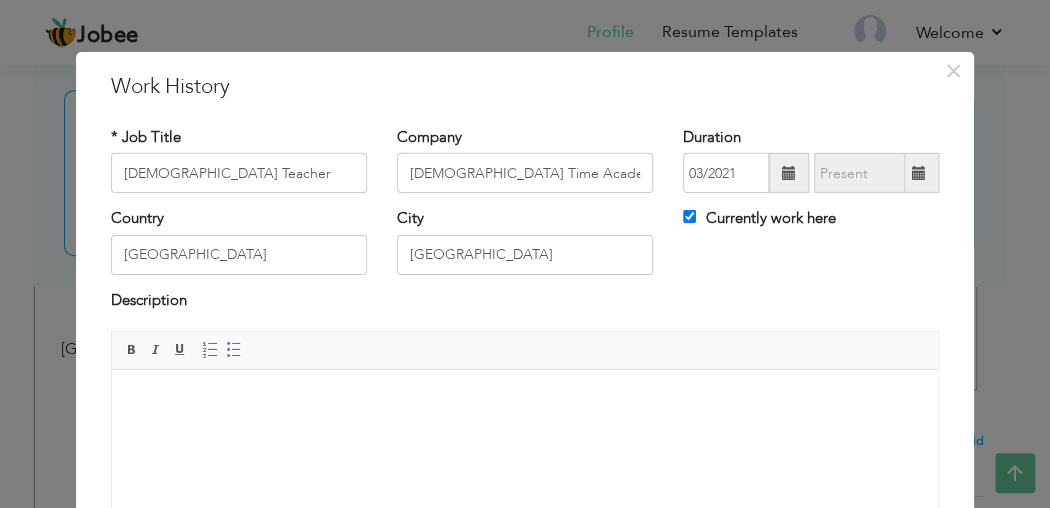 click at bounding box center [525, 400] 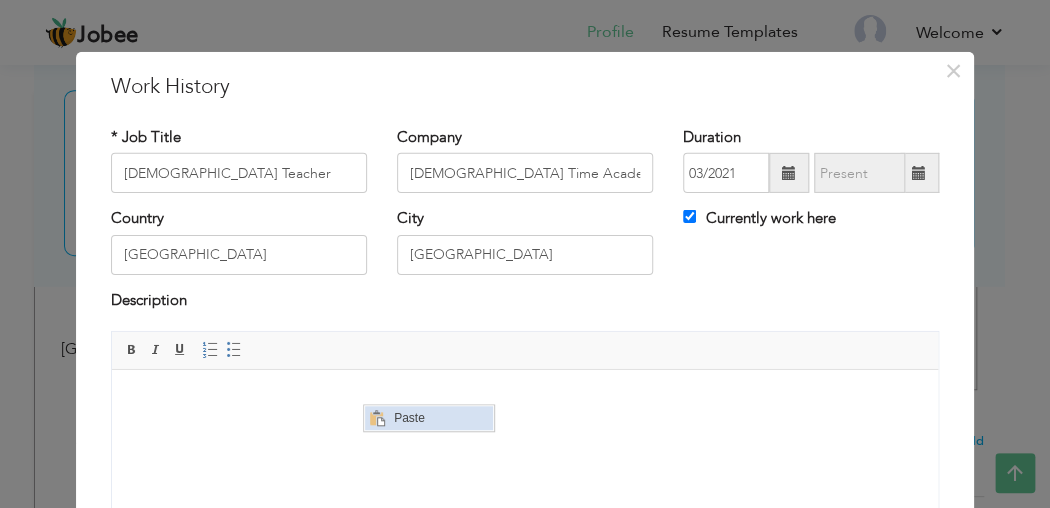 click at bounding box center (377, 418) 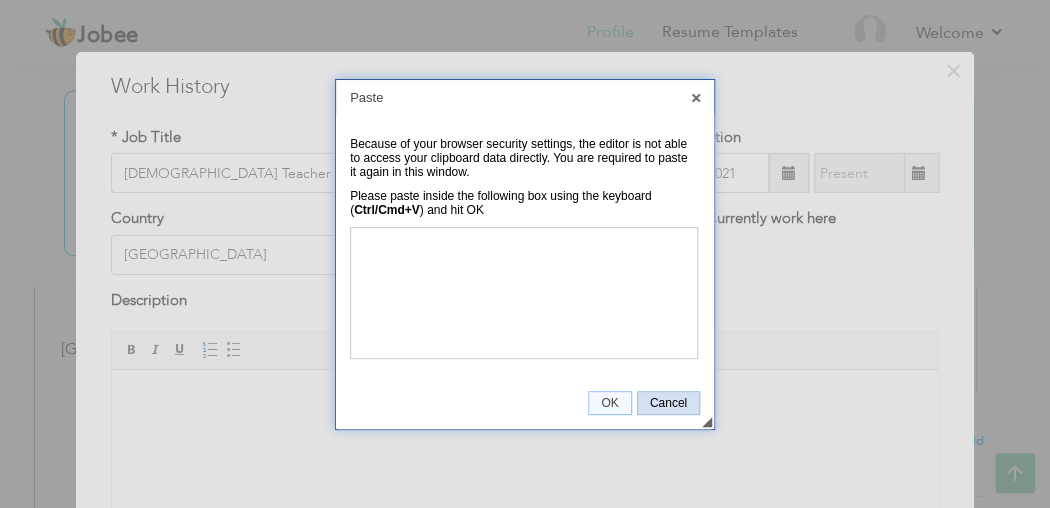 click on "Cancel" at bounding box center [668, 403] 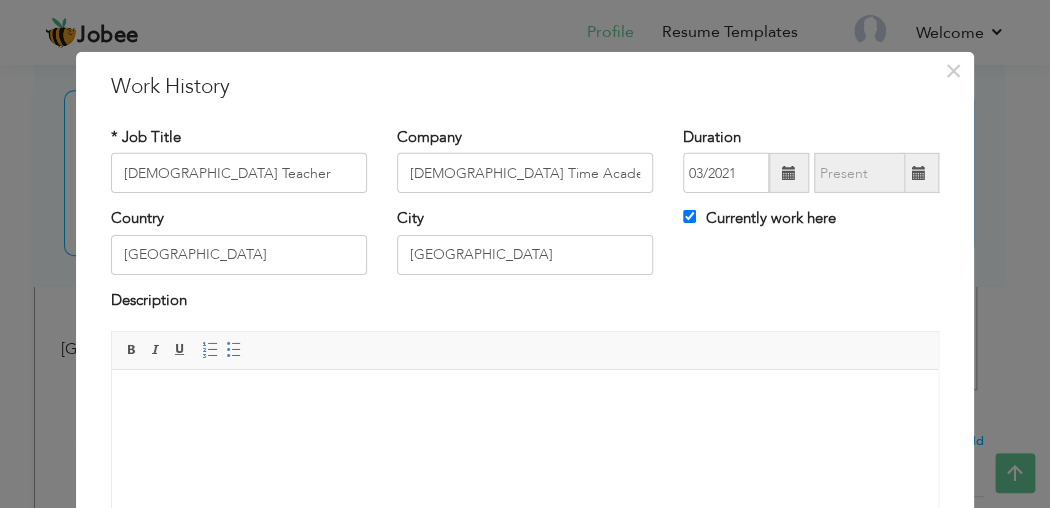 scroll, scrollTop: 56, scrollLeft: 0, axis: vertical 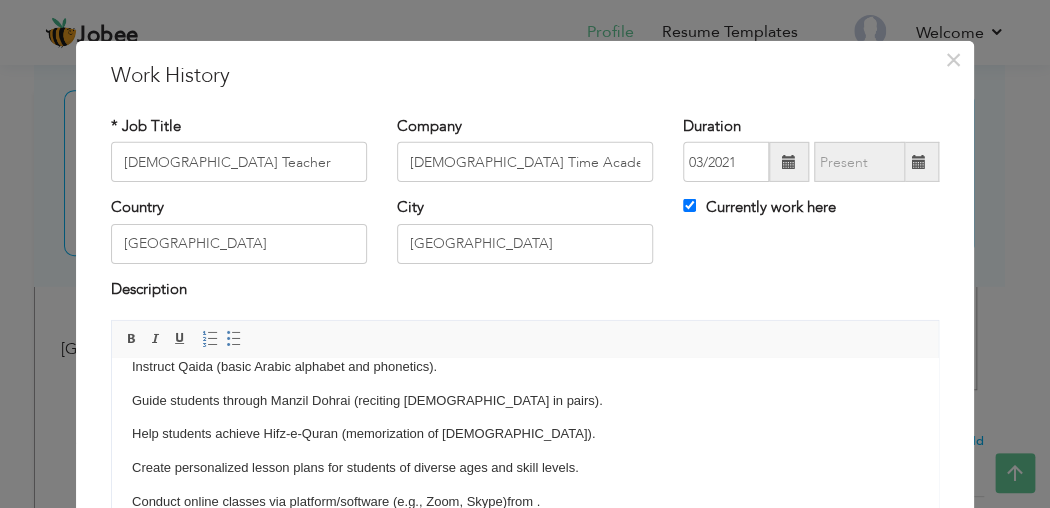 click on "Instruct Qaida (basic Arabic alphabet and phonetics)." at bounding box center [525, 367] 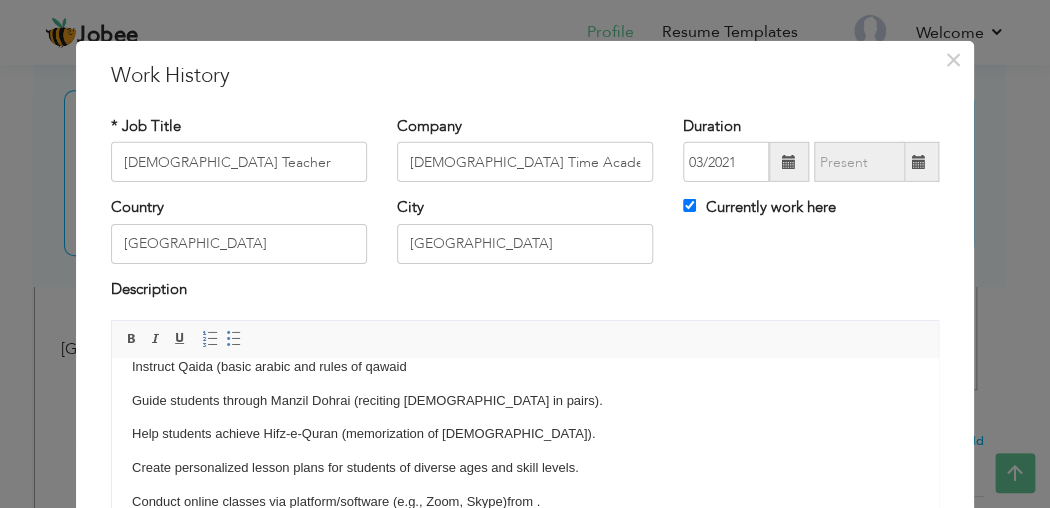 scroll, scrollTop: 24, scrollLeft: 0, axis: vertical 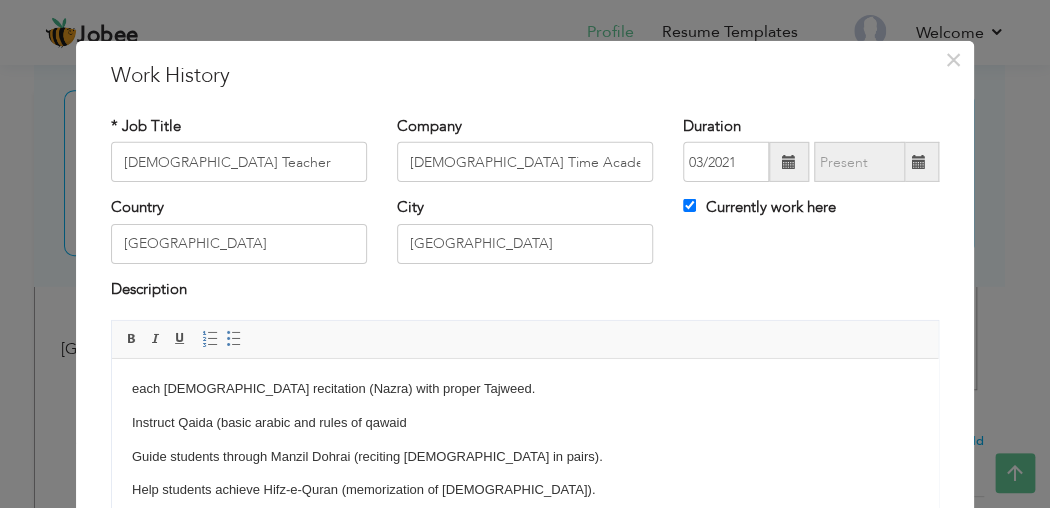 click on "each Quran recitation (Nazra) with proper Tajweed. Instruct Qaida (basic arabic and rules of qawaid Guide students through Manzil Dohrai (reciting Quran in pairs). Help students achieve Hifz-e-Quran (memorization of Quran). Create personalized lesson plans for students of diverse ages and skill levels. Conduct online classes via platform/software (e.g., Zoom, Skype)from ." at bounding box center [525, 474] 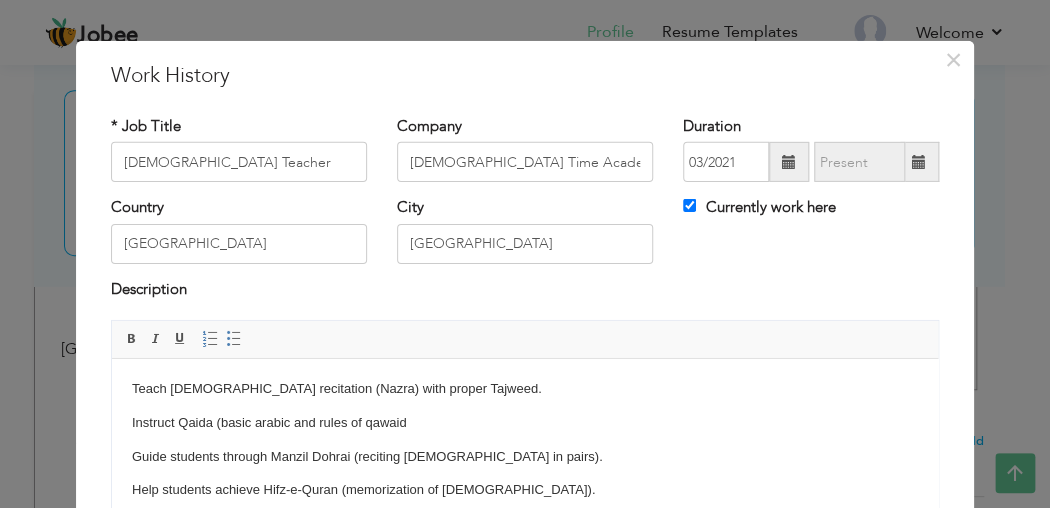 click on "Guide students through Manzil Dohrai (reciting Quran in pairs)." at bounding box center (525, 457) 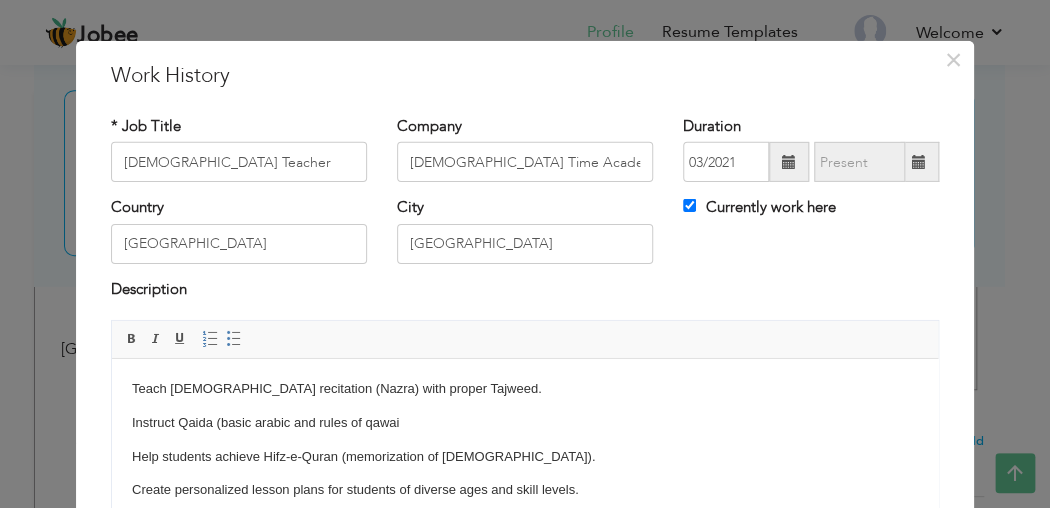 click on "Help students achieve Hifz-e-Quran (memorization of Quran)." at bounding box center (525, 457) 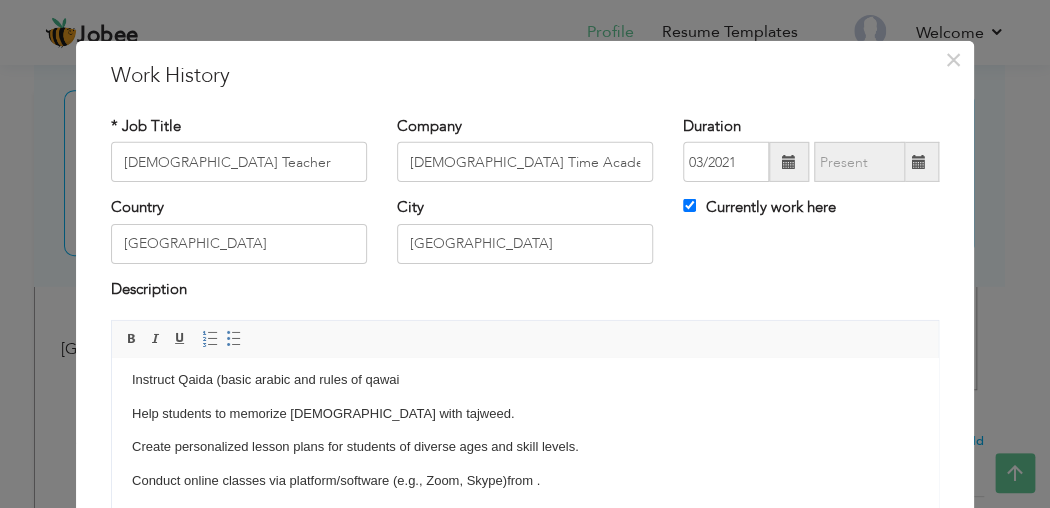 scroll, scrollTop: 45, scrollLeft: 0, axis: vertical 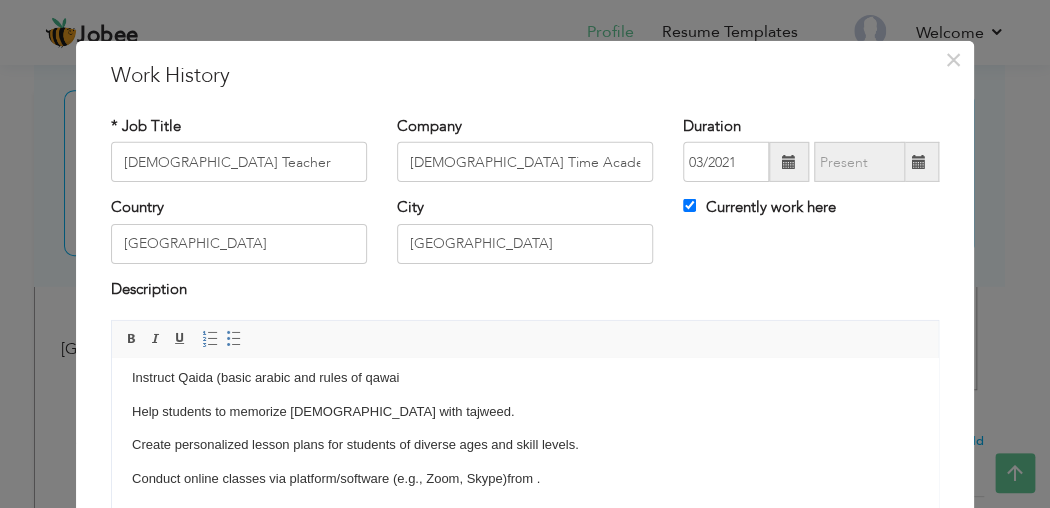 click on "Conduct online classes via platform/software (e.g., Zoom, Skype)from ." at bounding box center [525, 479] 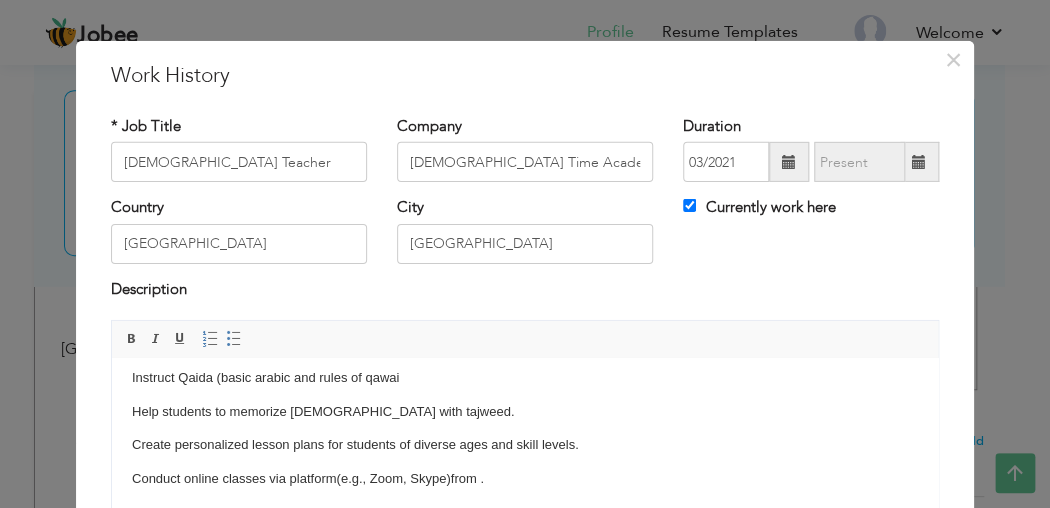 click on "Instruct Qaida (basic arabic and rules of qawai" at bounding box center (525, 378) 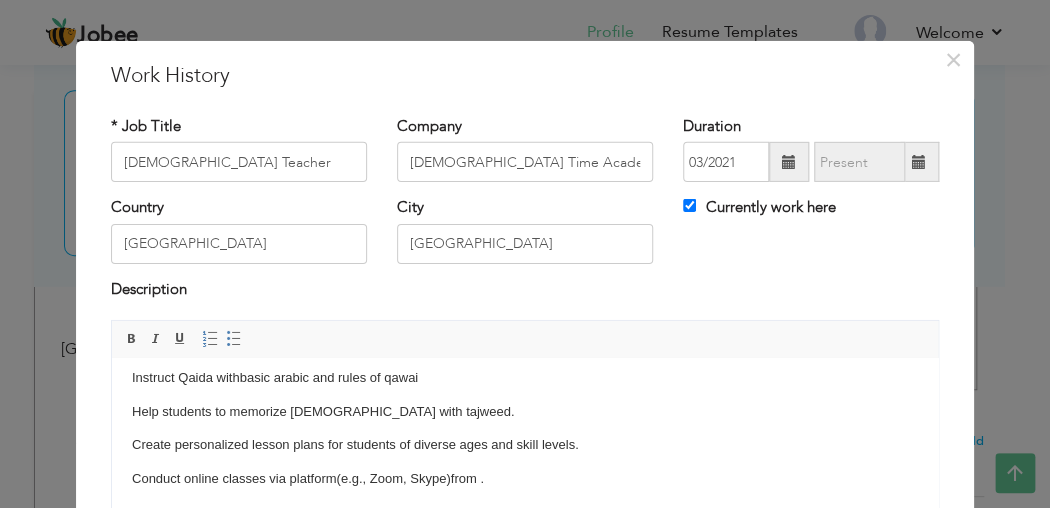 click on "Instruct Qaida with basic arabic and rules of qawai" at bounding box center (525, 378) 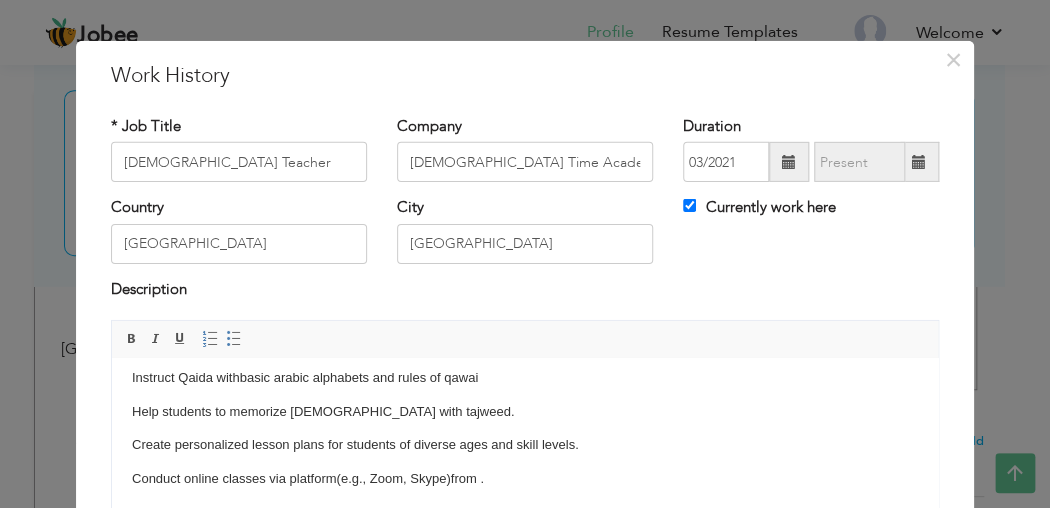 click on "Instruct Qaida with basic arabic alphabets and rules of qawai" at bounding box center (525, 378) 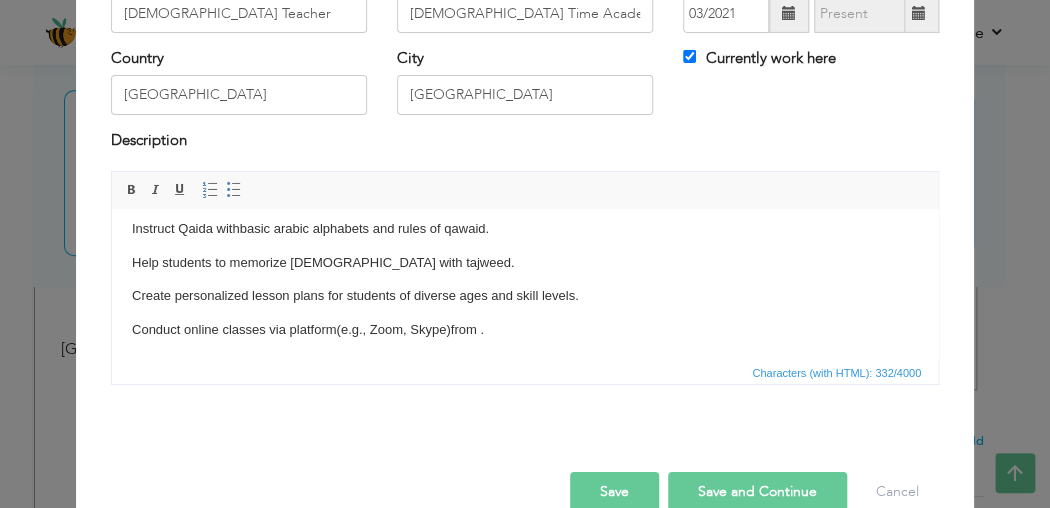 scroll, scrollTop: 197, scrollLeft: 0, axis: vertical 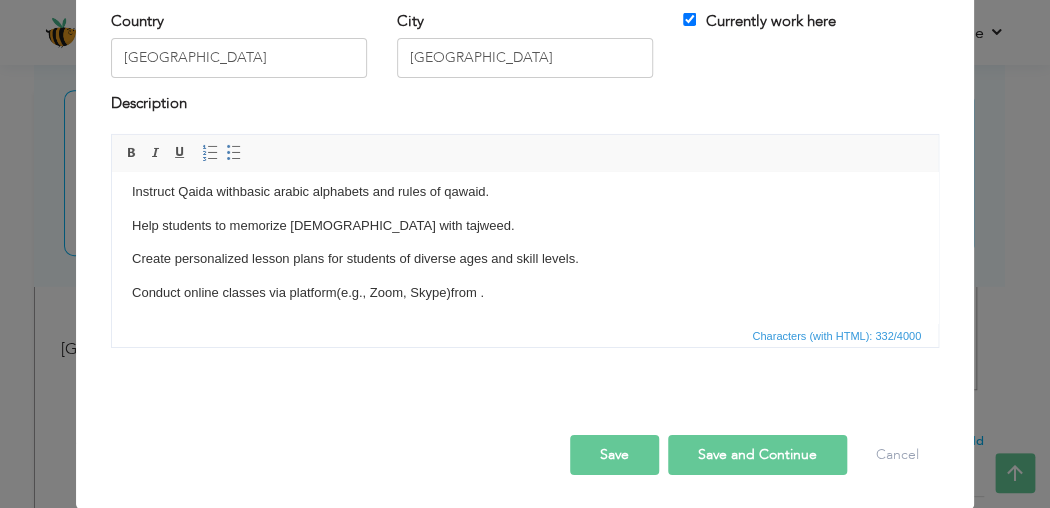 click on "Teach Quran recitation (Nazra) with proper Tajweed. Instruct Qaida with basic arabic alphabets and rules of qawaid. Help students to memorize Quran with tajweed. Create personalized lesson plans for students of diverse ages and skill levels. Conduct online classes via platform (e.g., Zoom, Skype)from ." at bounding box center (525, 226) 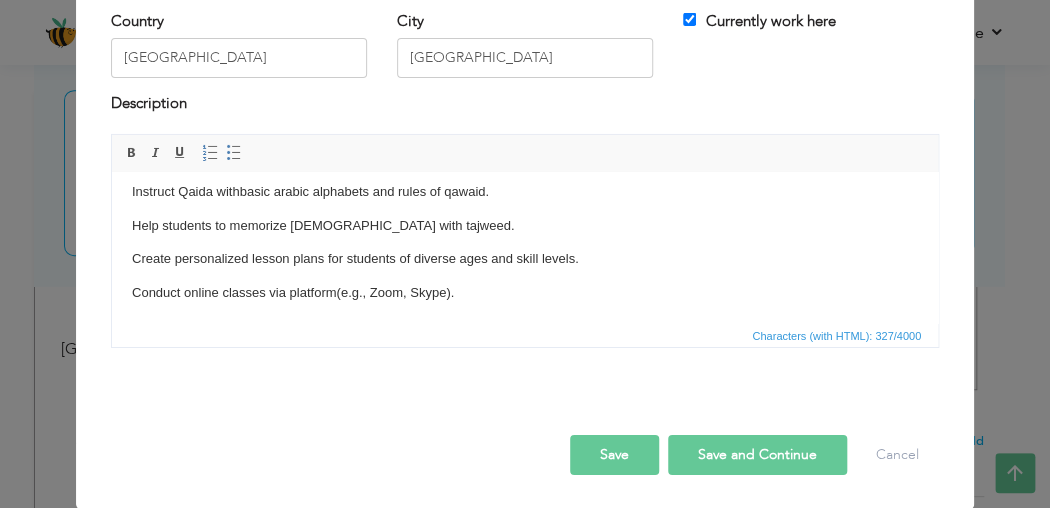 click on "Save and Continue" at bounding box center [757, 455] 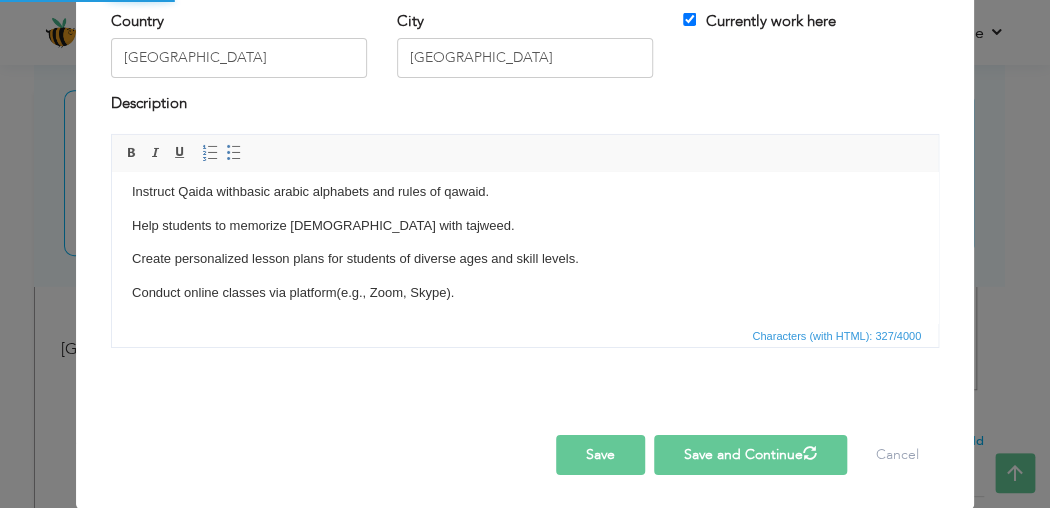 type 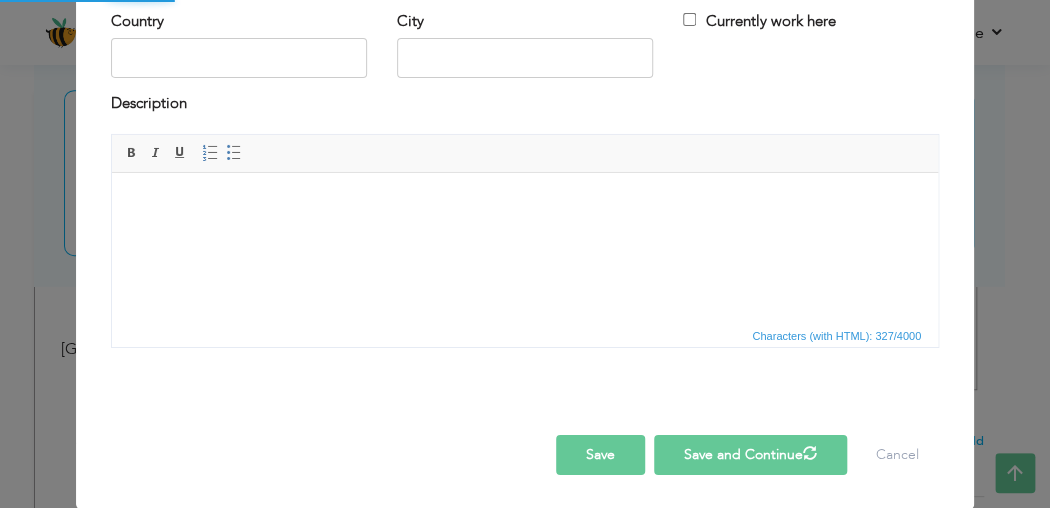 scroll, scrollTop: 0, scrollLeft: 0, axis: both 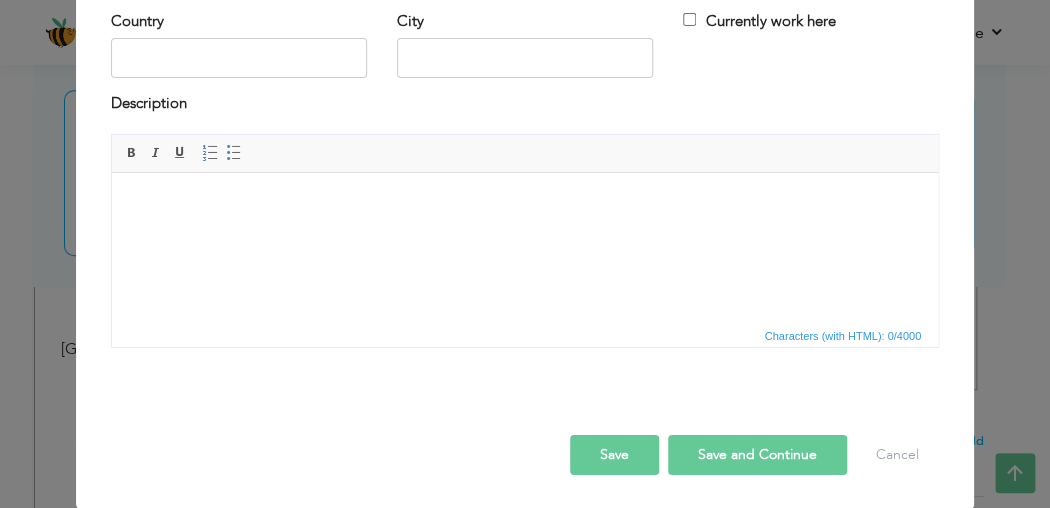 drag, startPoint x: 614, startPoint y: 457, endPoint x: 509, endPoint y: 88, distance: 383.6483 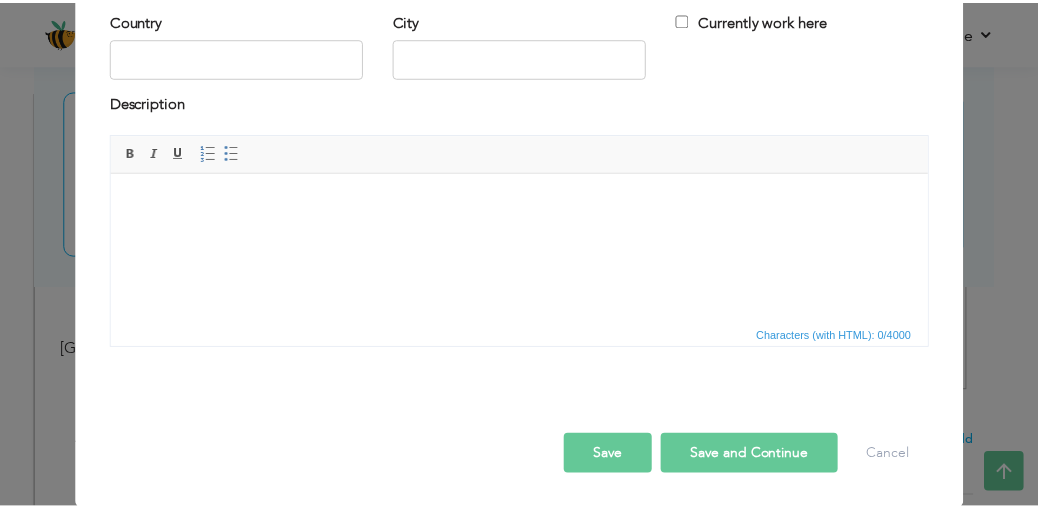 scroll, scrollTop: 0, scrollLeft: 0, axis: both 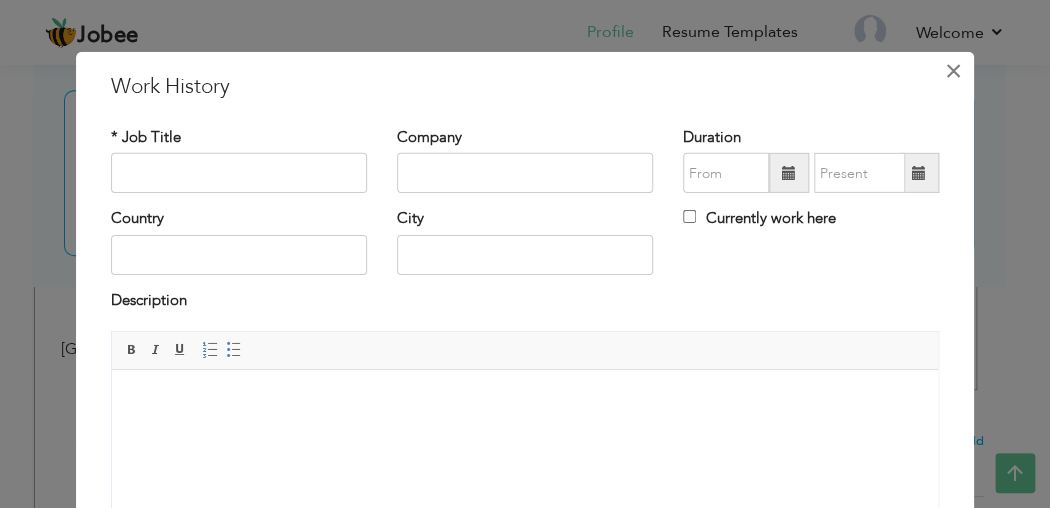 click on "×" at bounding box center [953, 71] 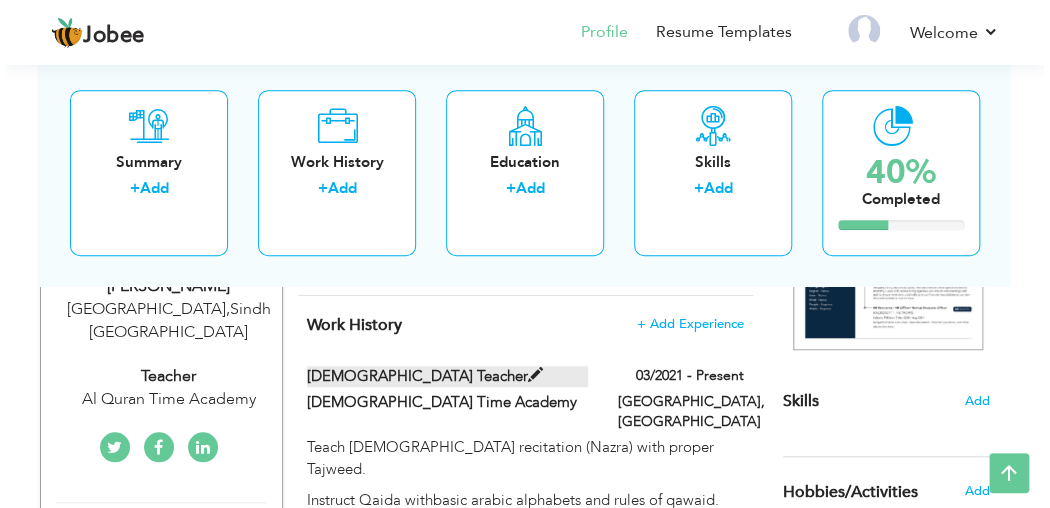scroll, scrollTop: 400, scrollLeft: 0, axis: vertical 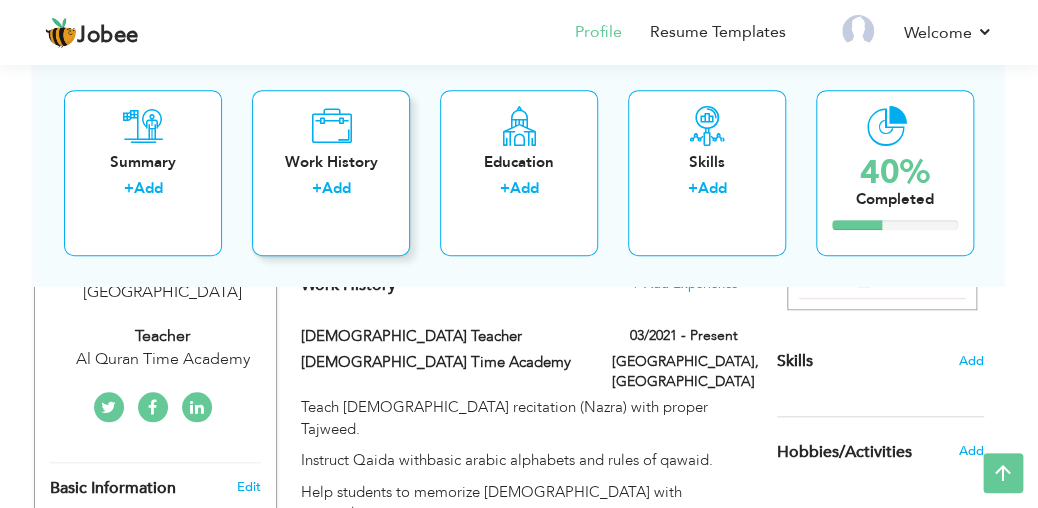 click on "Work History
+  Add" at bounding box center [331, 173] 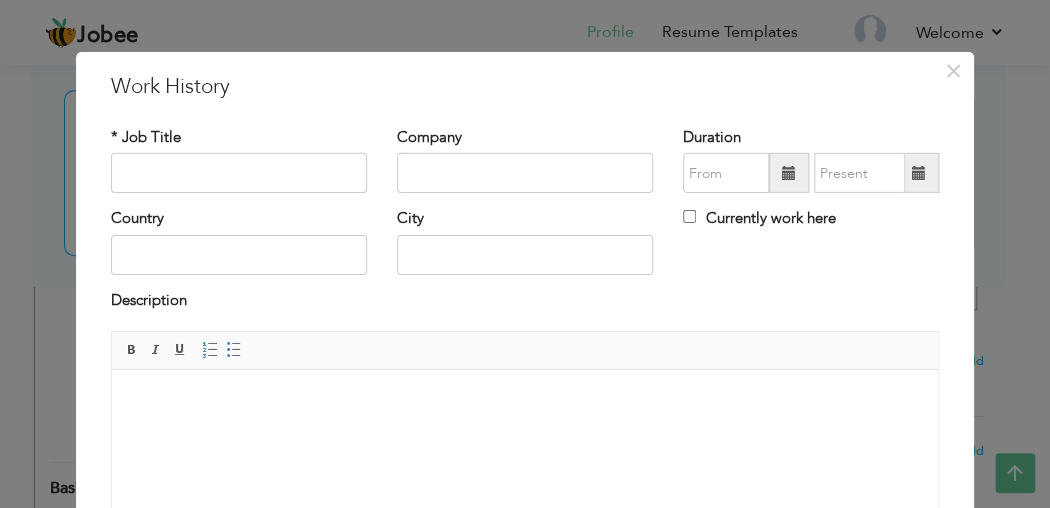 click at bounding box center (789, 173) 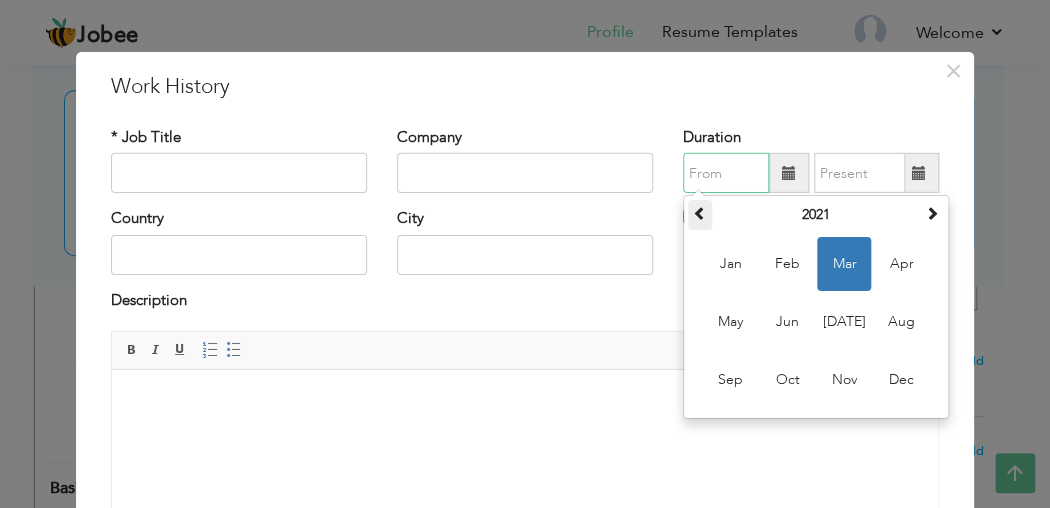 click at bounding box center [700, 213] 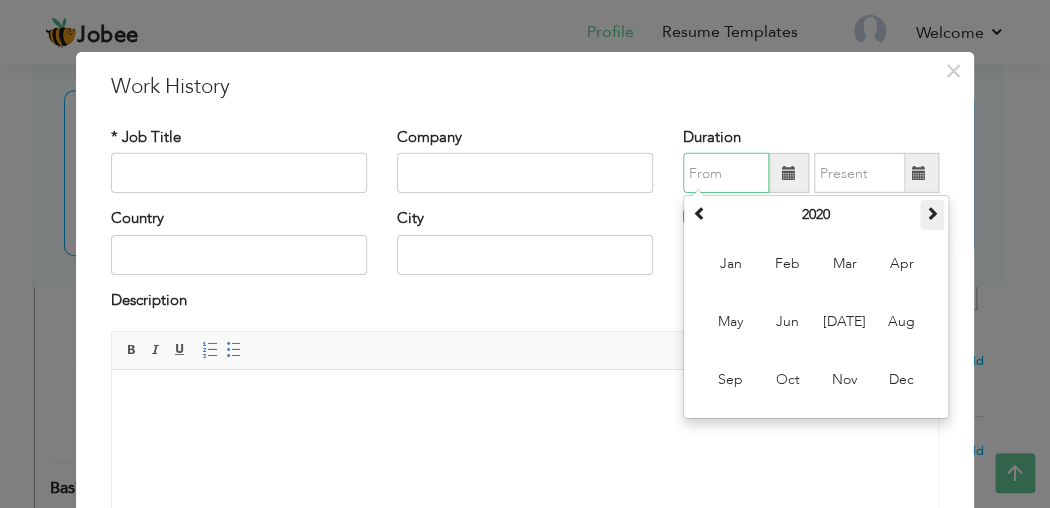 click at bounding box center [932, 213] 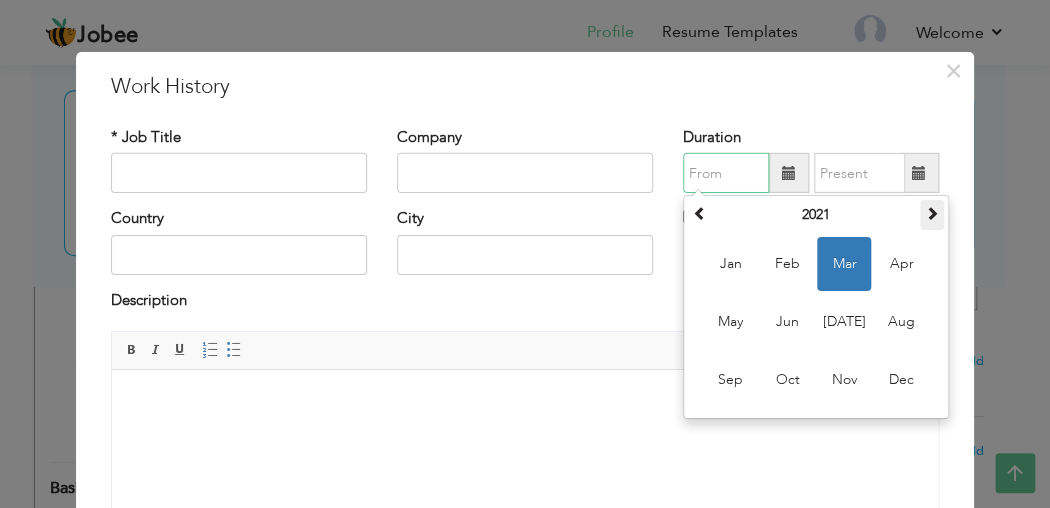 click at bounding box center [932, 213] 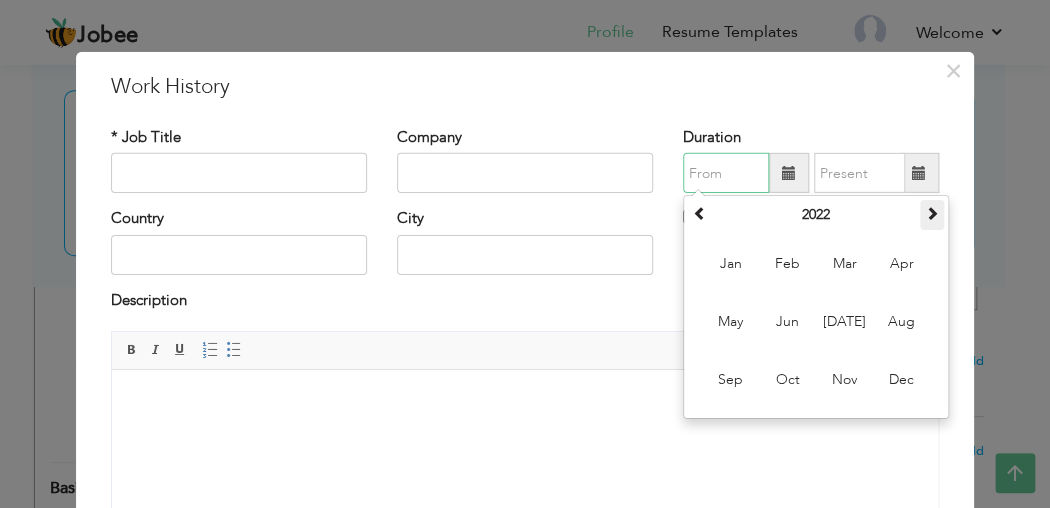 click at bounding box center (932, 213) 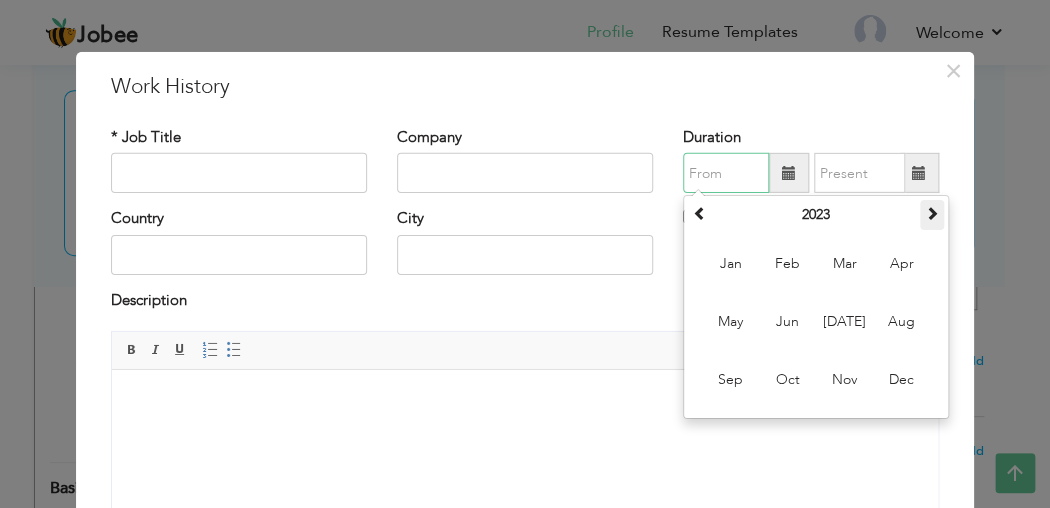 click at bounding box center [932, 213] 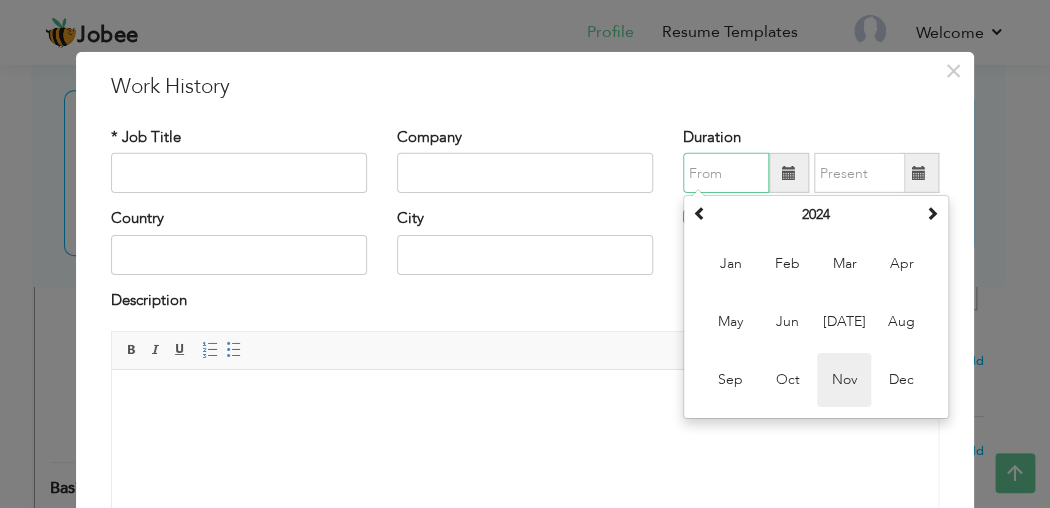 click on "Nov" at bounding box center (844, 380) 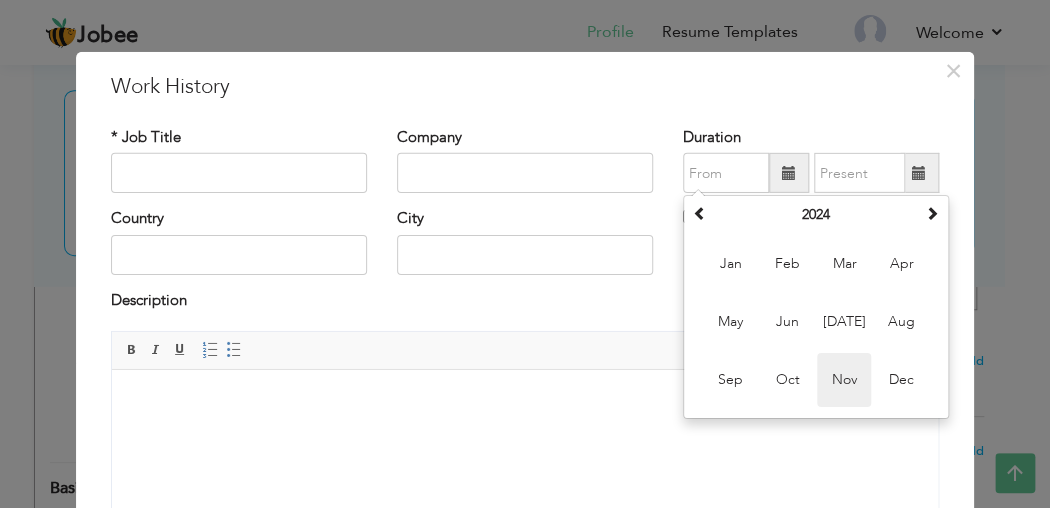 type on "11/2024" 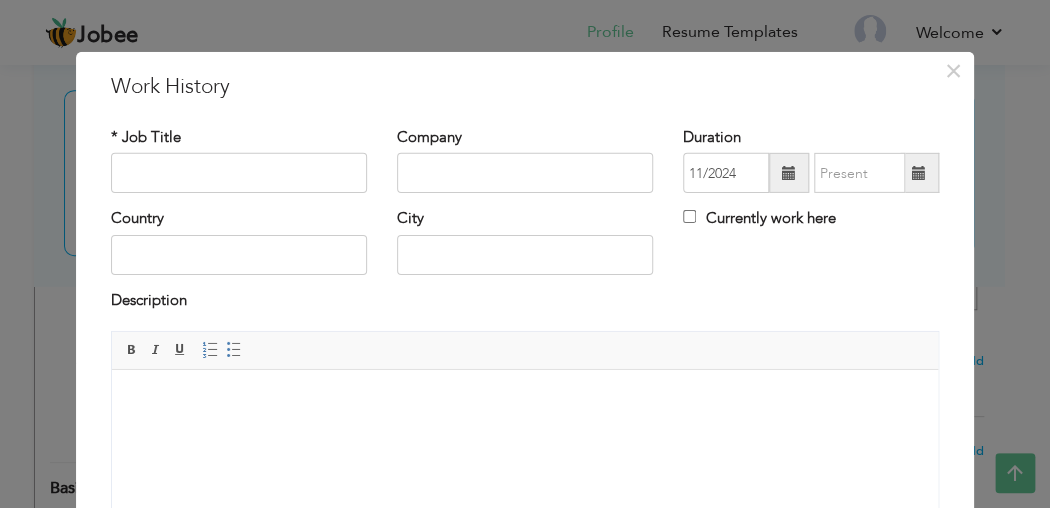 click at bounding box center [919, 173] 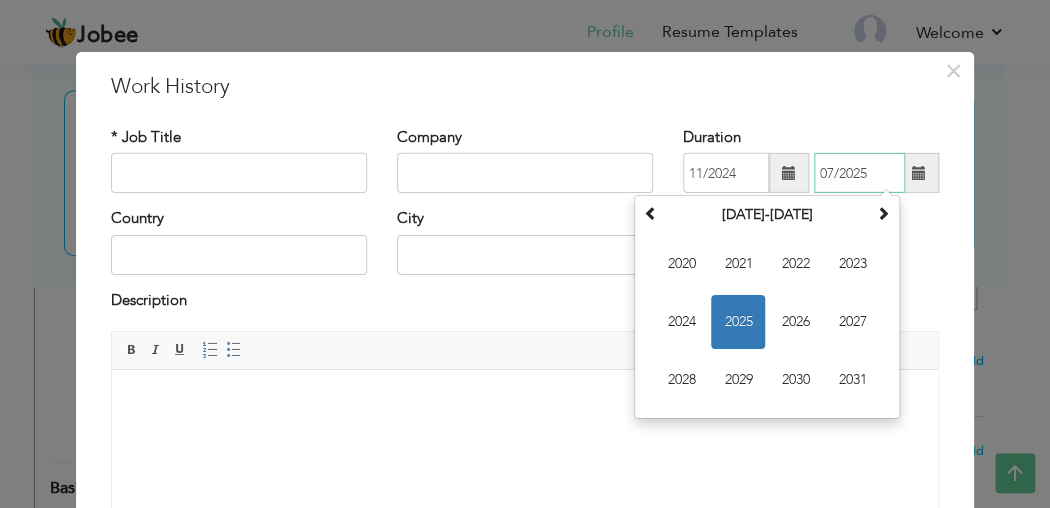 click on "2020-2031" at bounding box center [767, 215] 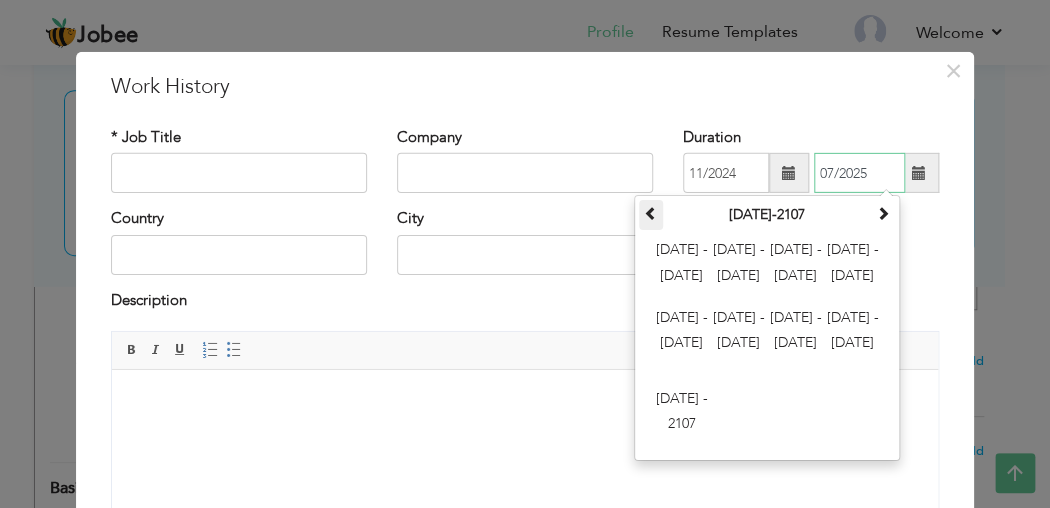 click at bounding box center (651, 215) 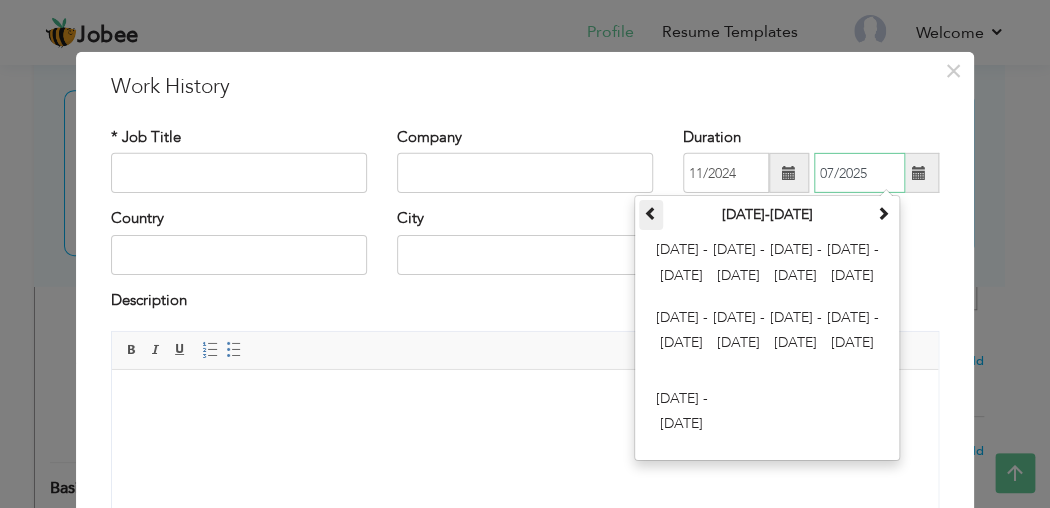 click at bounding box center [651, 215] 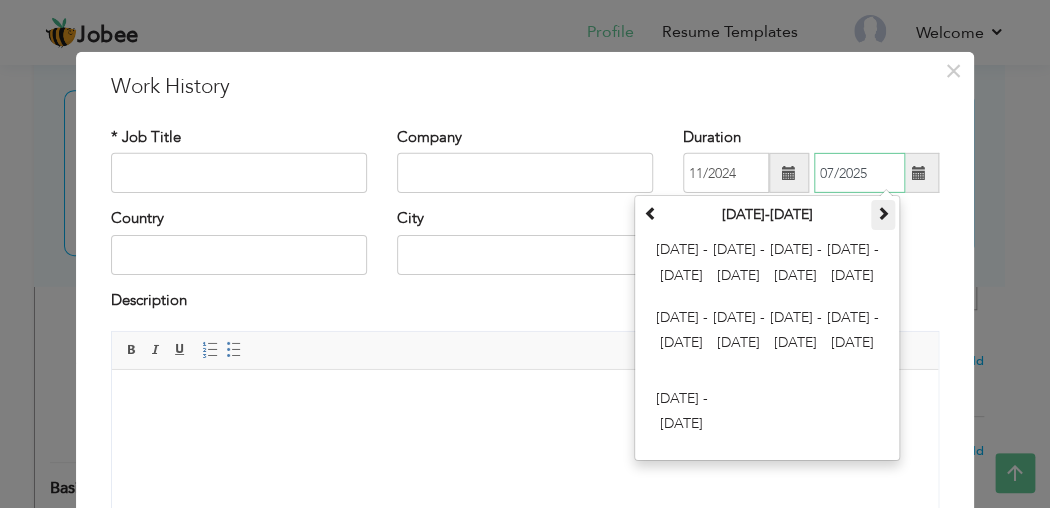 click at bounding box center (883, 213) 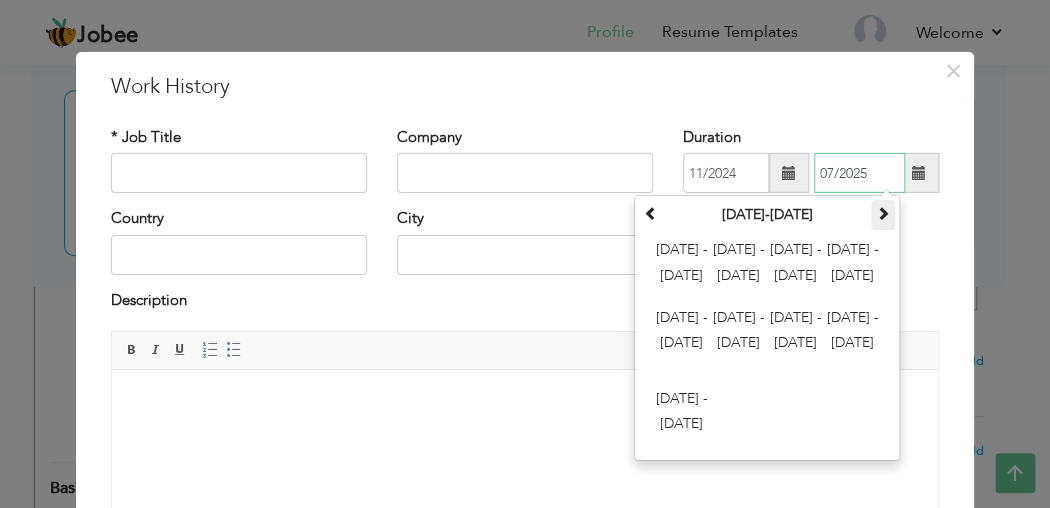 click at bounding box center (883, 213) 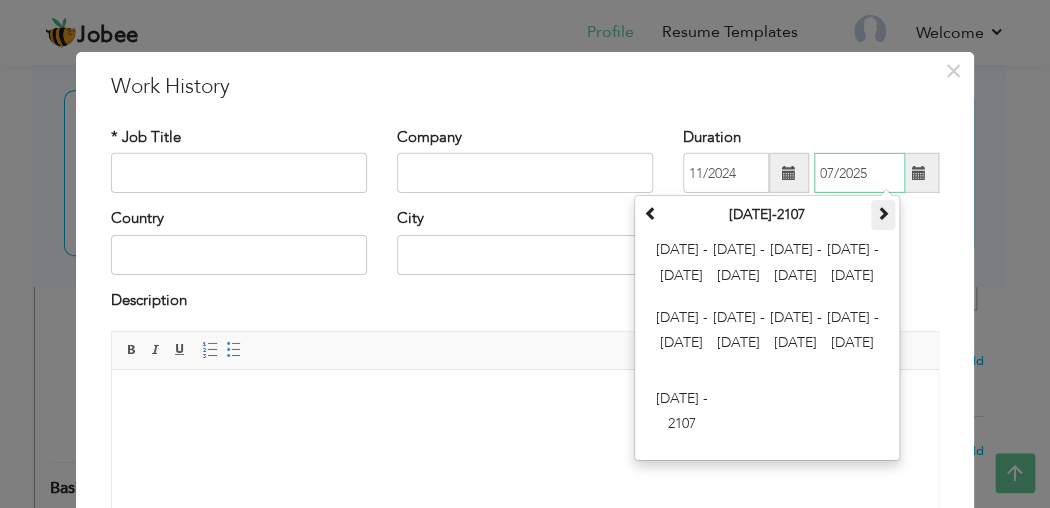 click at bounding box center [883, 213] 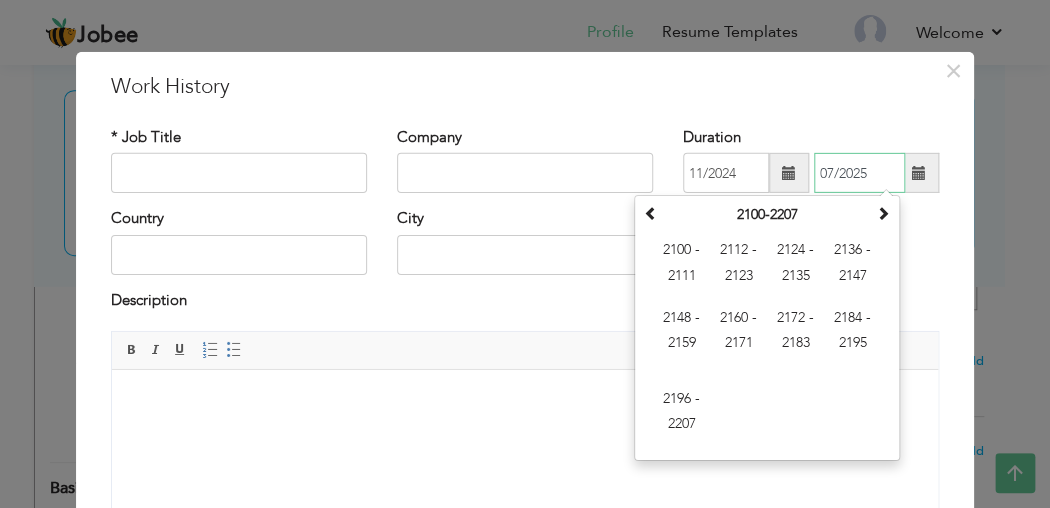 click on "July 2125 Su Mo Tu We Th Fr Sa 1 2 3 4 5 6 7 8 9 10 11 12 13 14 15 16 17 18 19 20 21 22 23 24 25 26 27 28 29 30 31 1 2 3 4 5 6 7 8 9 10 11 2125 Jan Feb Mar Apr May Jun Jul Aug Sep Oct Nov Dec 2120-2131 2120 2121 2122 2123 2124 2125 2126 2127 2128 2129 2130 2131 2100-2207 2100 - 2111 2112 - 2123 2124 - 2135 2136 - 2147 2148 - 2159 2160 - 2171 2172 - 2183 2184 - 2195 2196 - 2207" at bounding box center (767, 327) 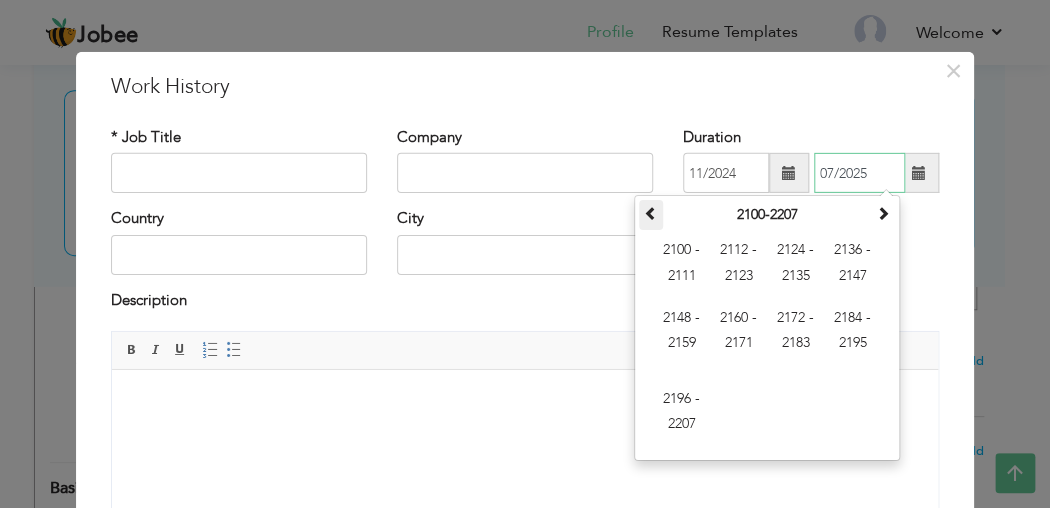 click at bounding box center (651, 213) 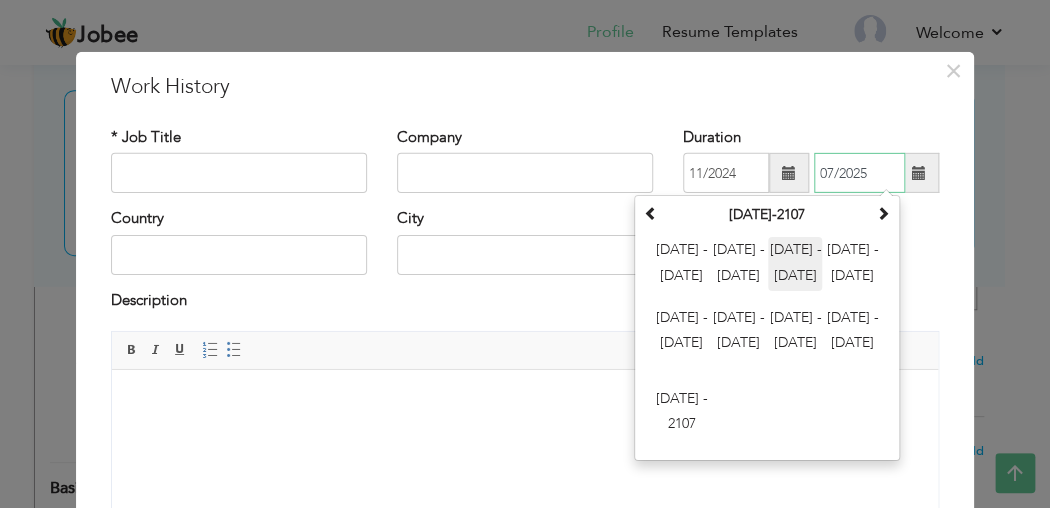 click on "2024 - 2035" at bounding box center (795, 264) 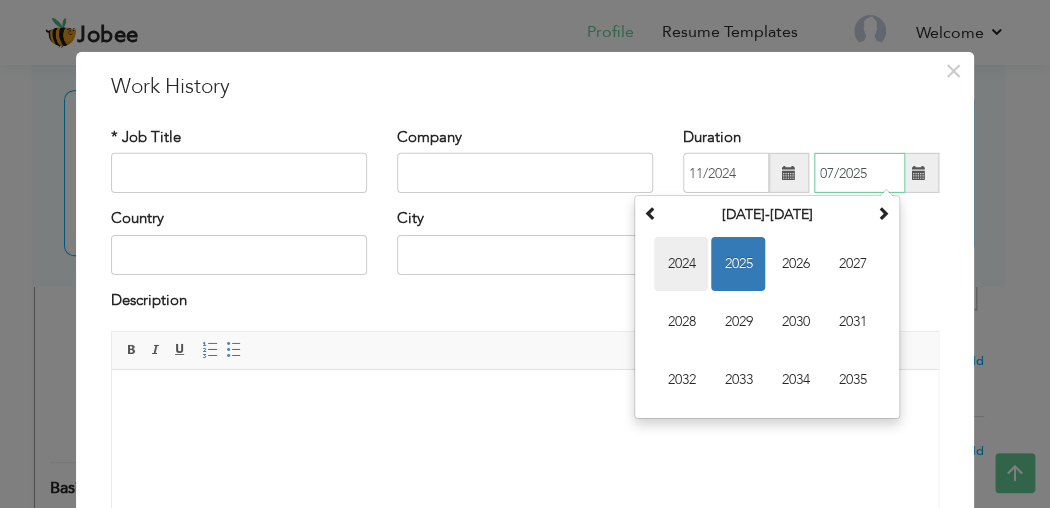 click on "2024" at bounding box center [681, 264] 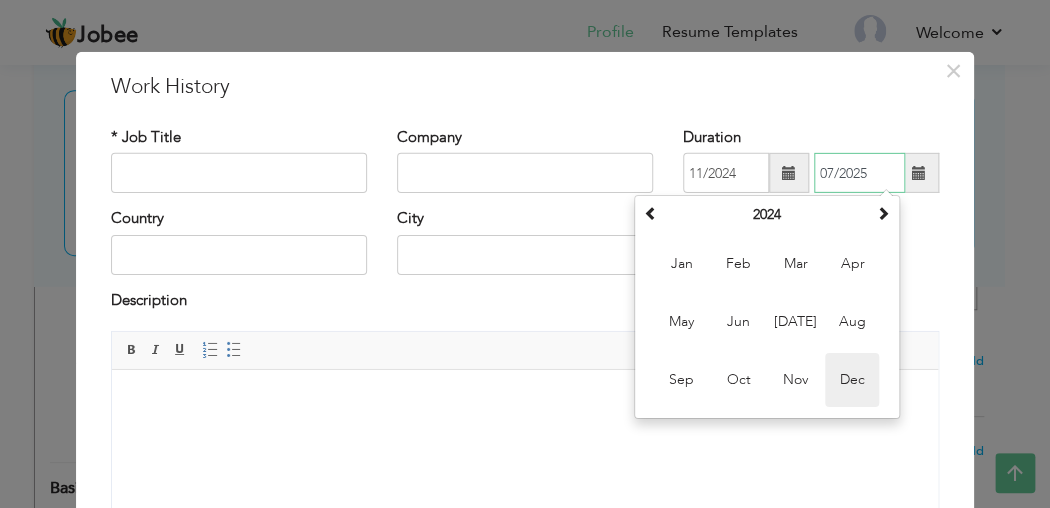 click on "Dec" at bounding box center [852, 380] 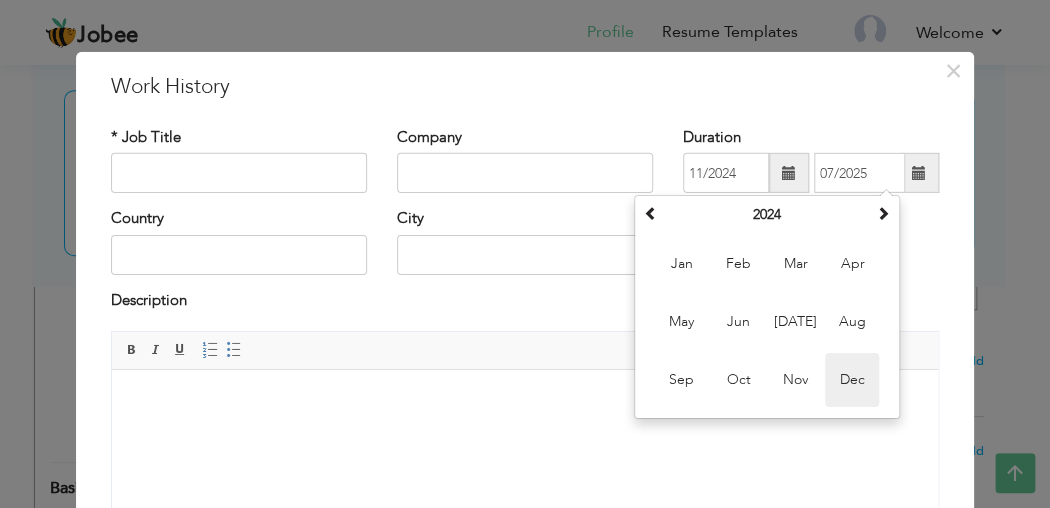 type on "12/2024" 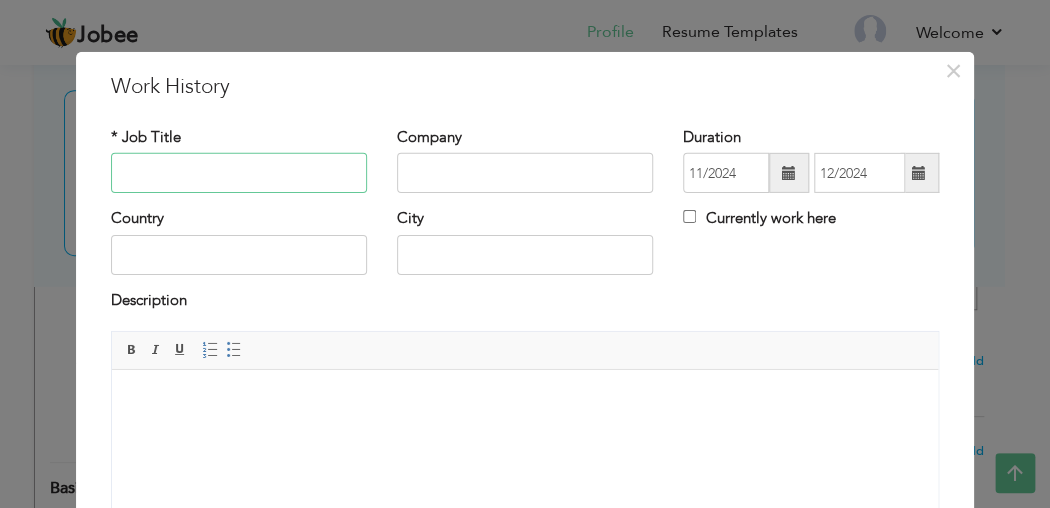 click at bounding box center [239, 173] 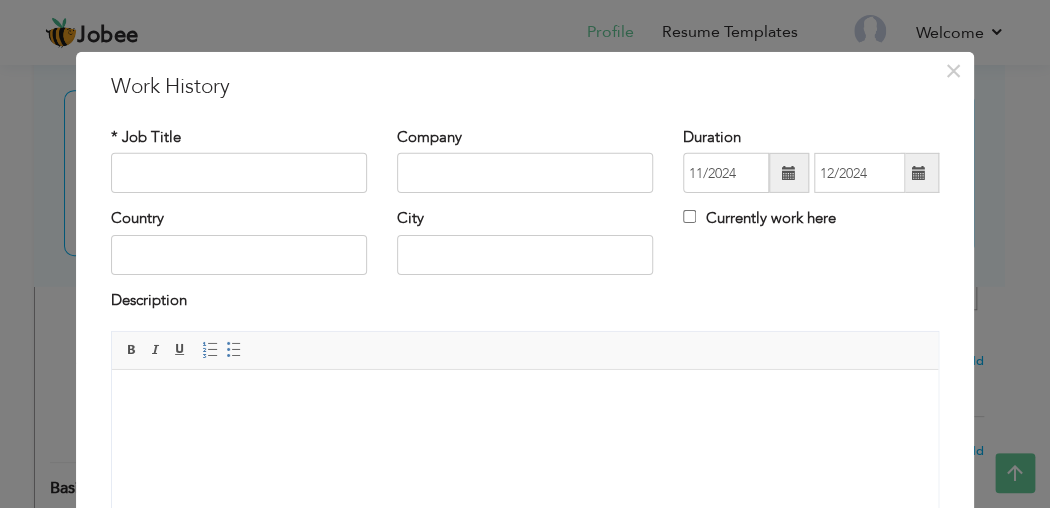 click at bounding box center [789, 173] 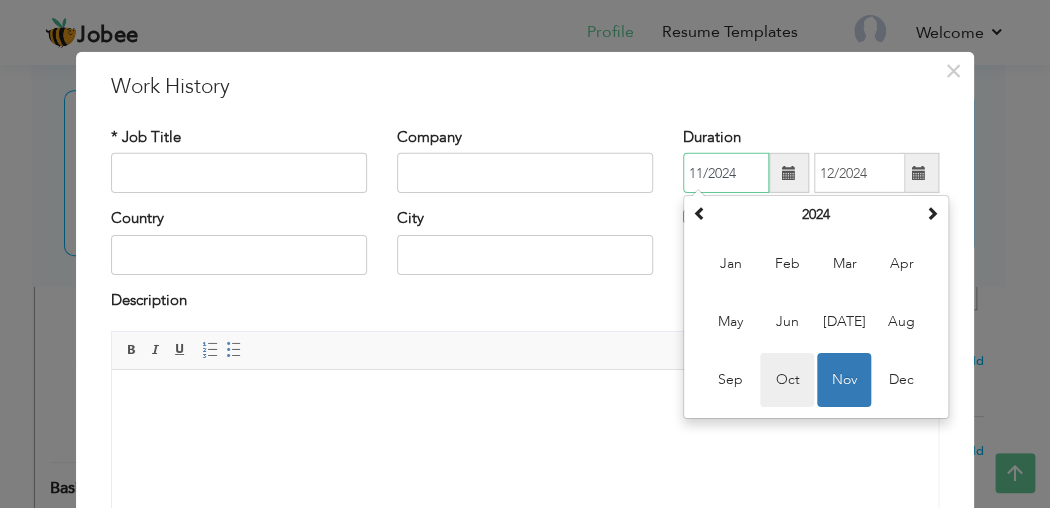 click on "Oct" at bounding box center [787, 380] 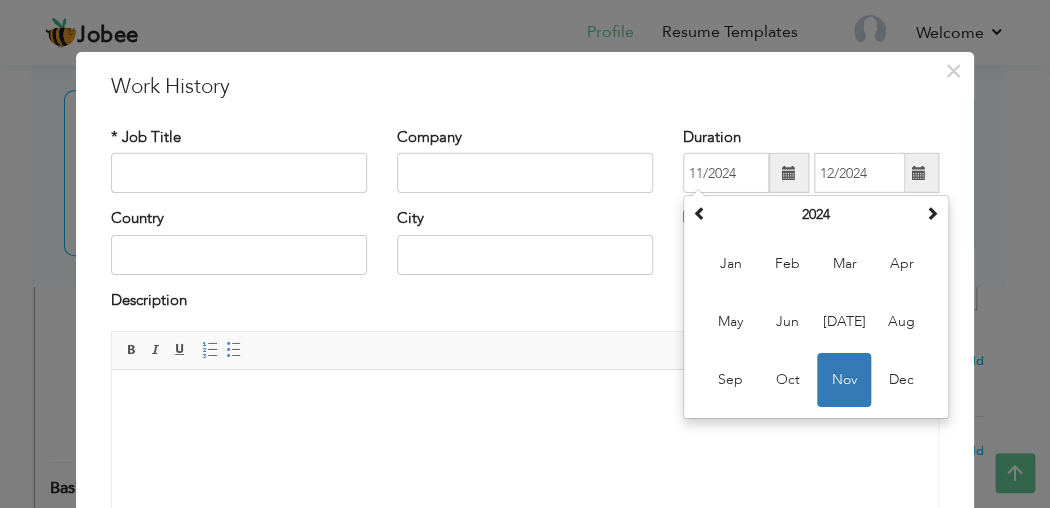 type on "10/2024" 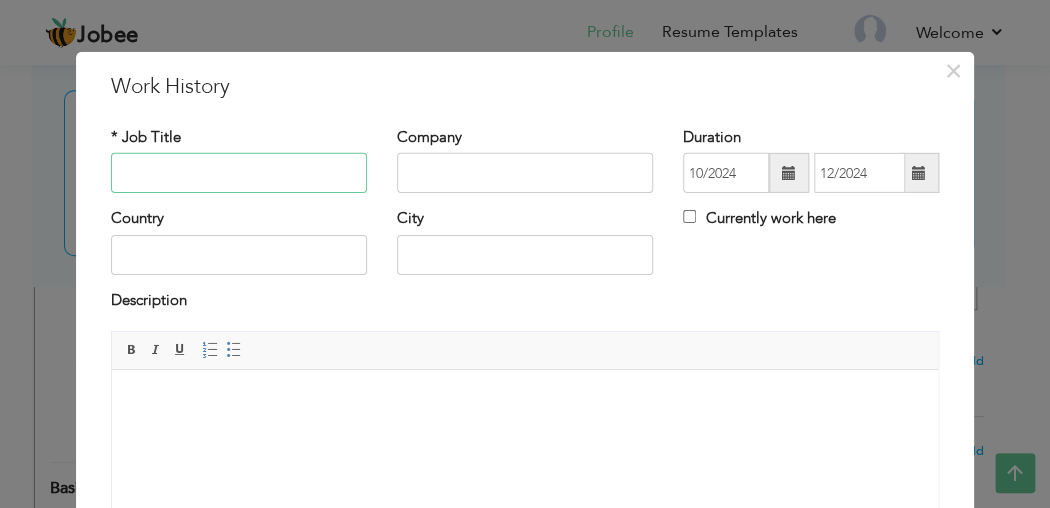 click at bounding box center (239, 173) 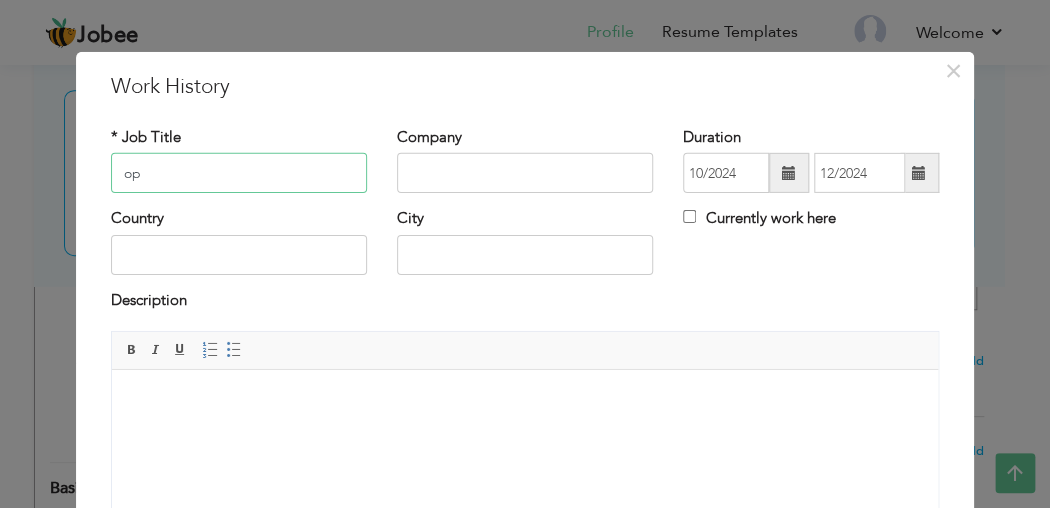 type on "o" 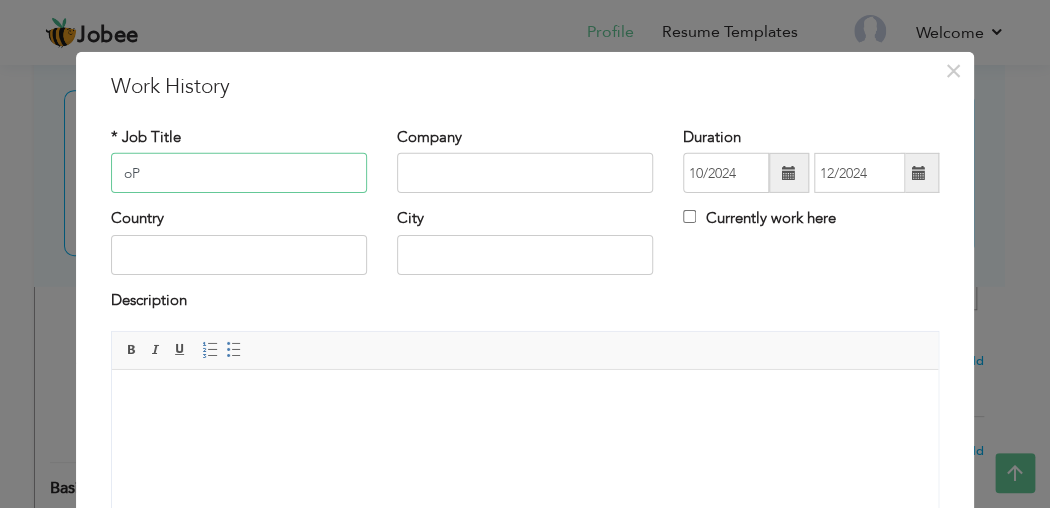 type on "o" 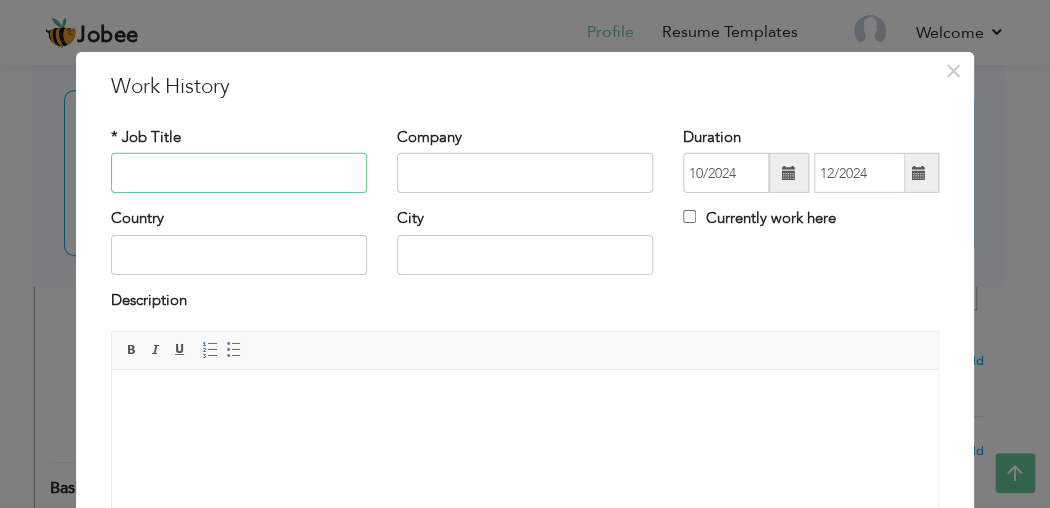 type on "o" 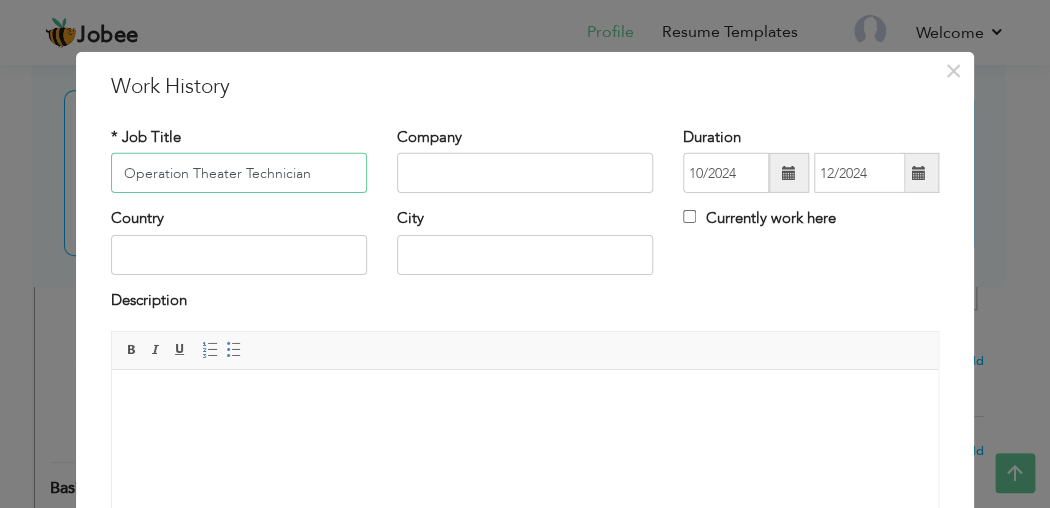 type on "Operation Theater Technician" 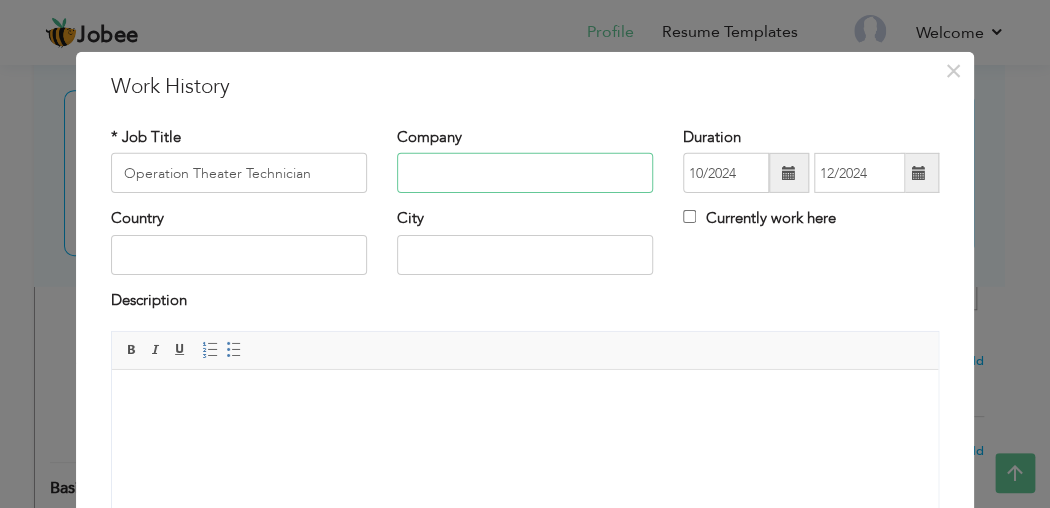 drag, startPoint x: 456, startPoint y: 164, endPoint x: 466, endPoint y: 171, distance: 12.206555 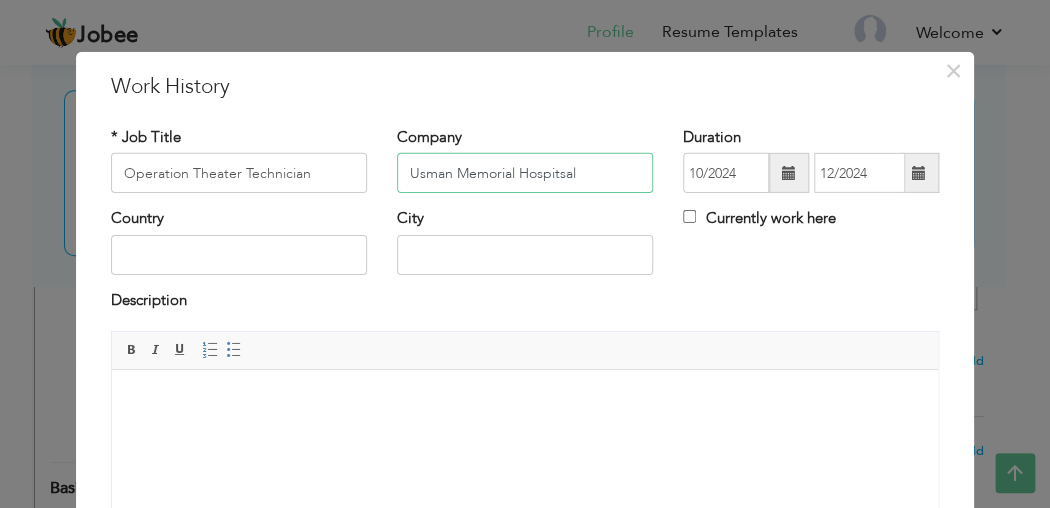 type on "Usman Memorial Hospitsal" 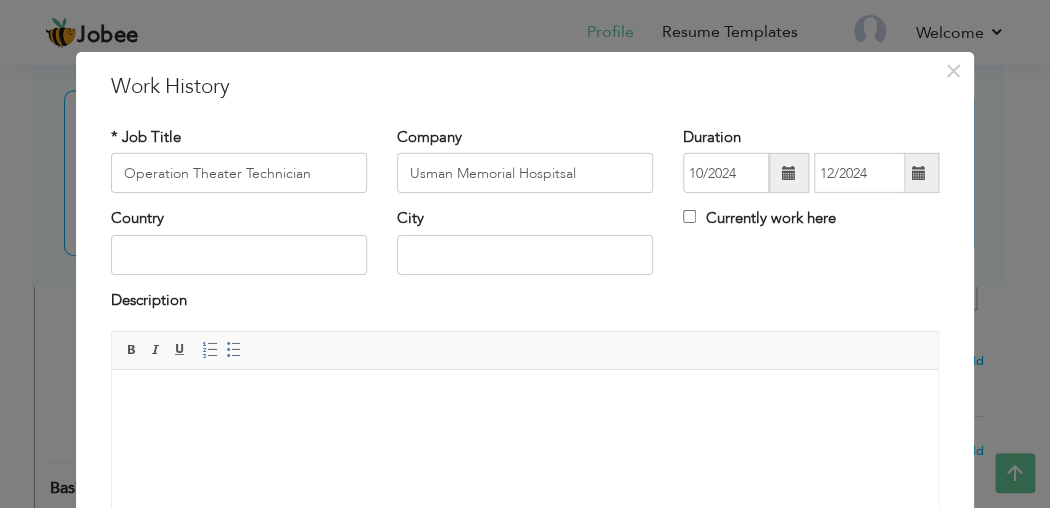 click on "City" at bounding box center (525, 248) 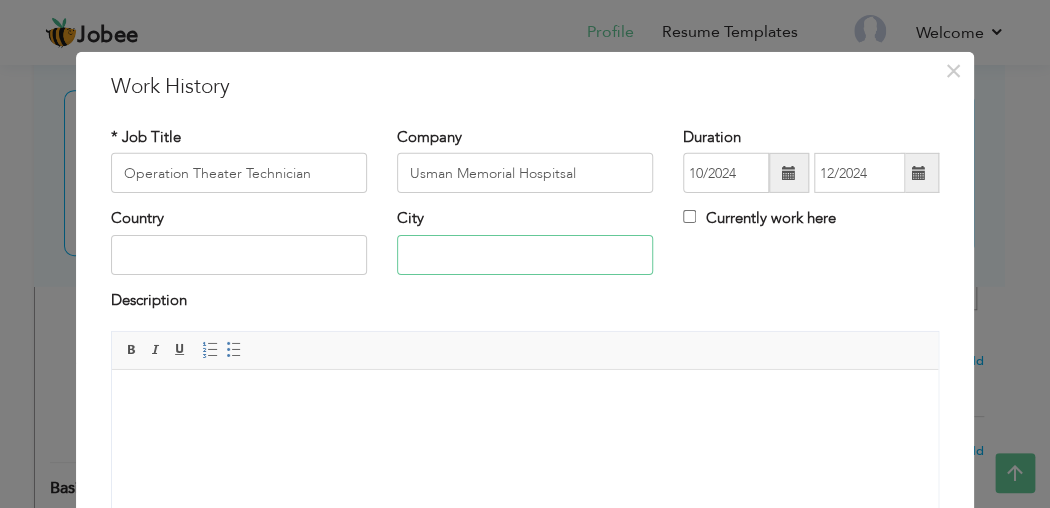 click at bounding box center (525, 255) 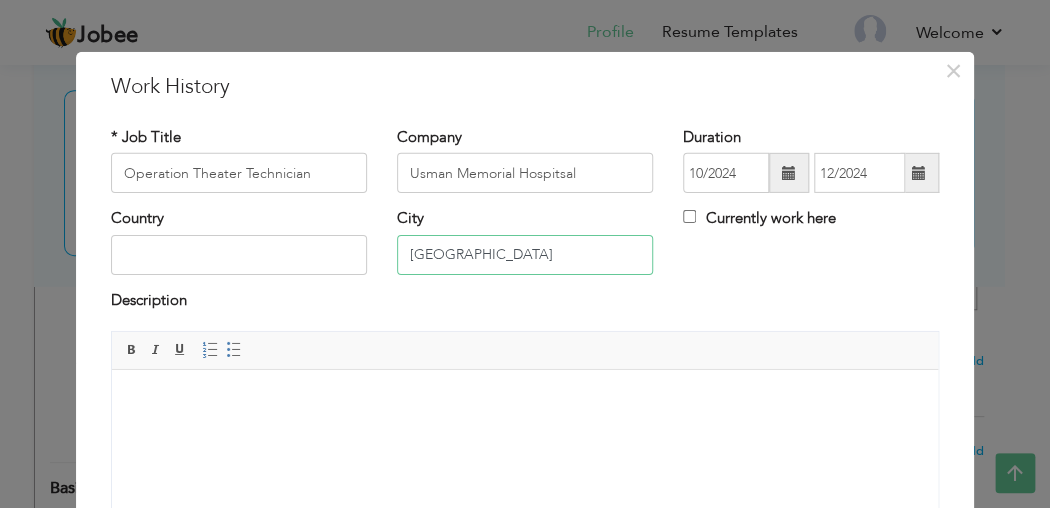 type on "[GEOGRAPHIC_DATA]" 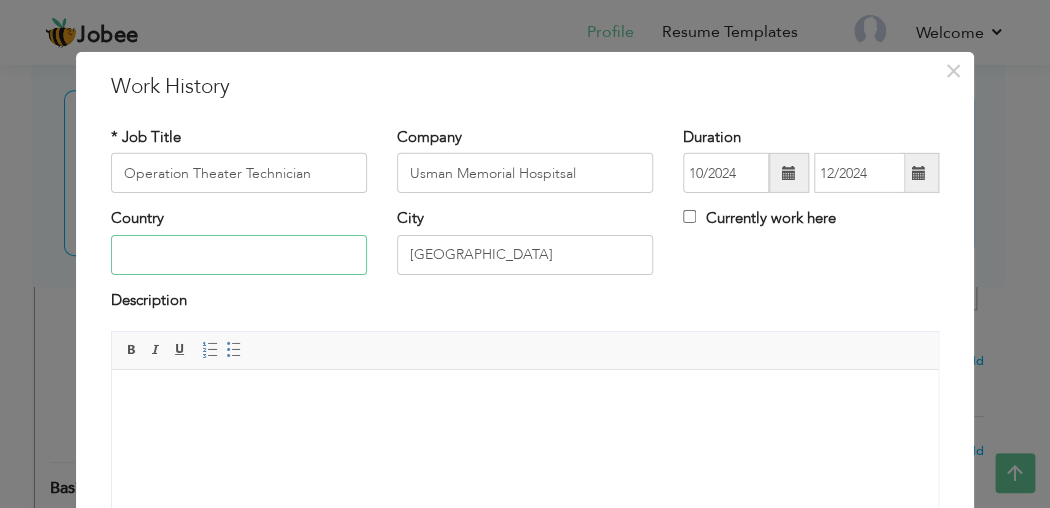 click at bounding box center (239, 255) 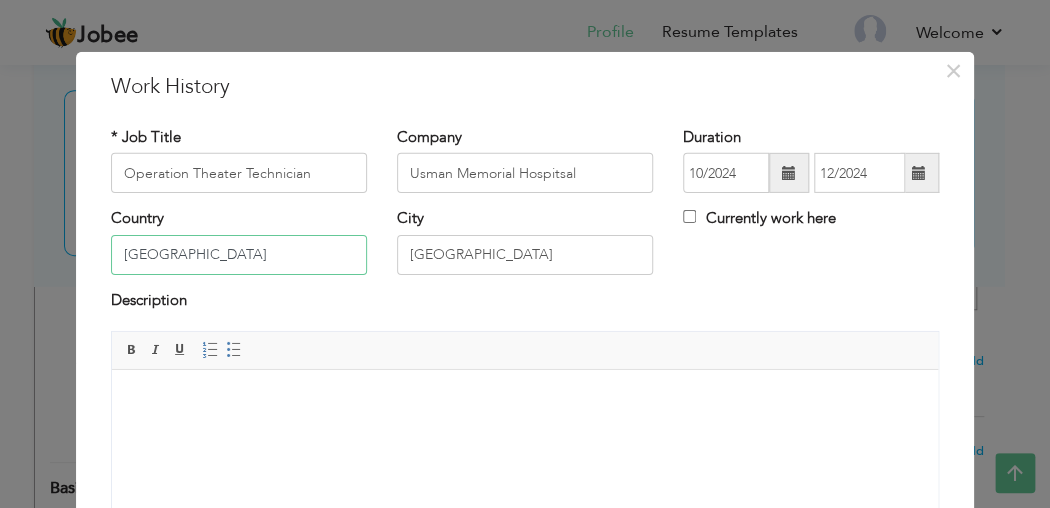 type on "[GEOGRAPHIC_DATA]" 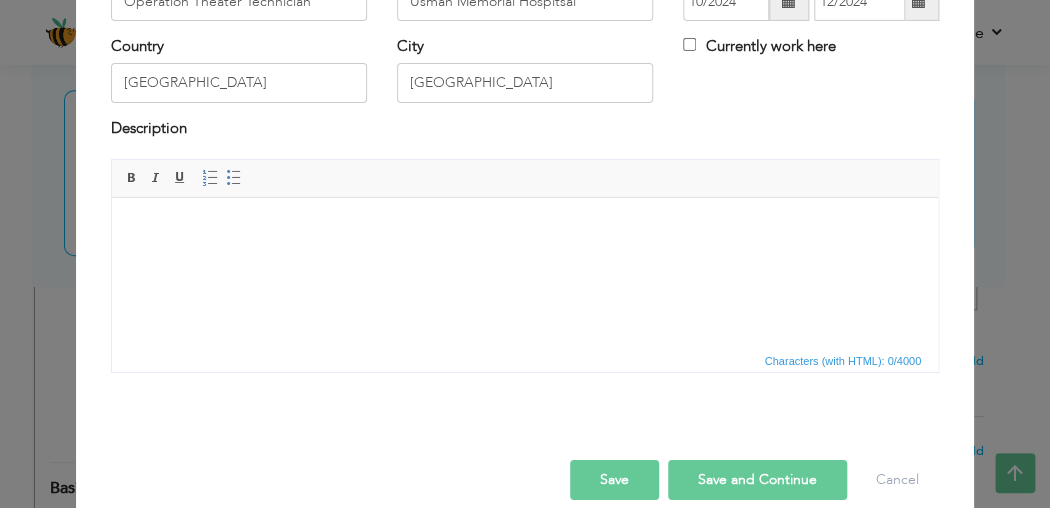 scroll, scrollTop: 197, scrollLeft: 0, axis: vertical 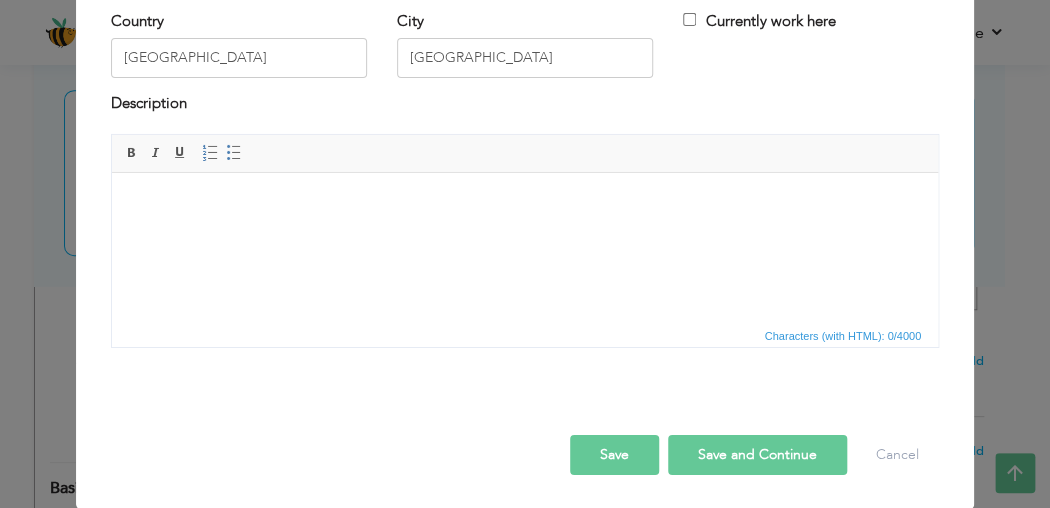 click on "Save and Continue" at bounding box center (757, 455) 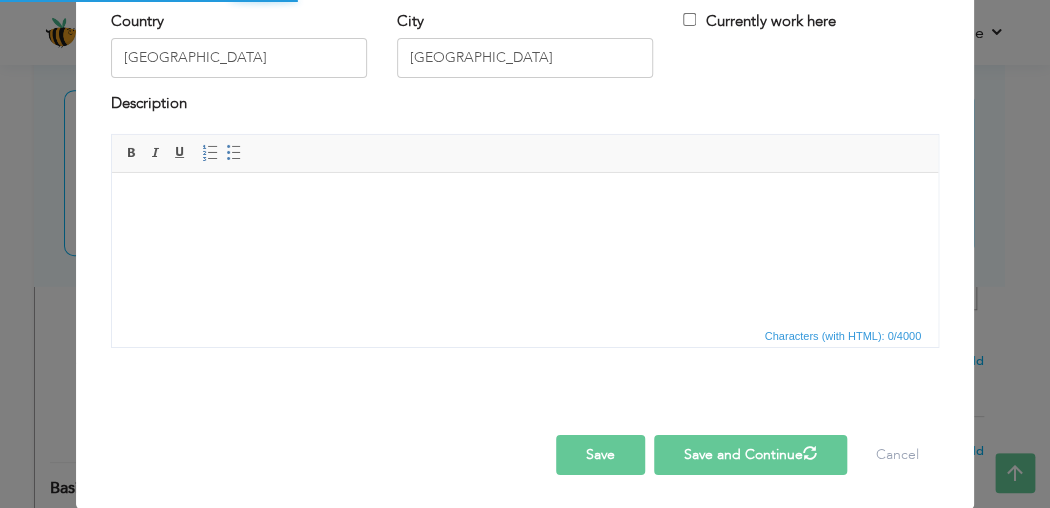 type 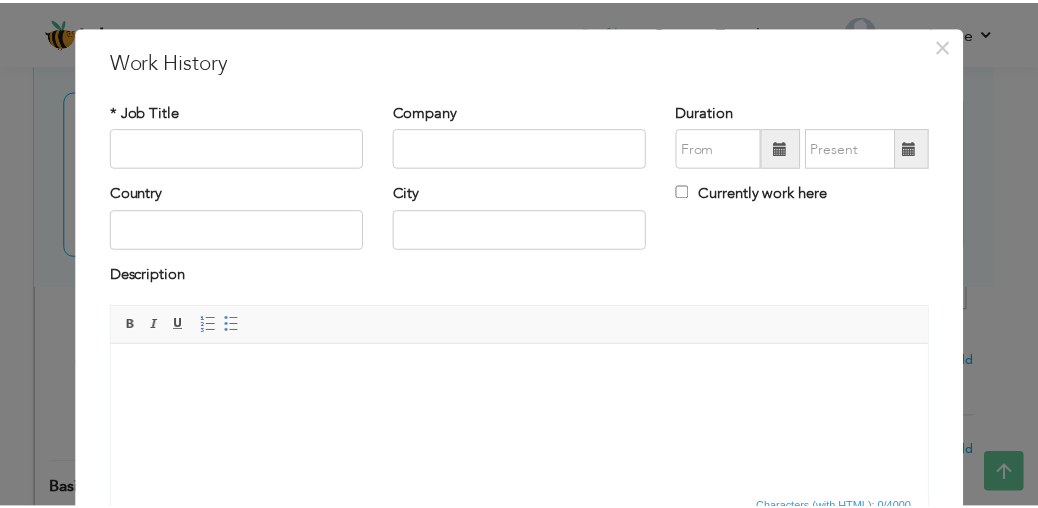 scroll, scrollTop: 0, scrollLeft: 0, axis: both 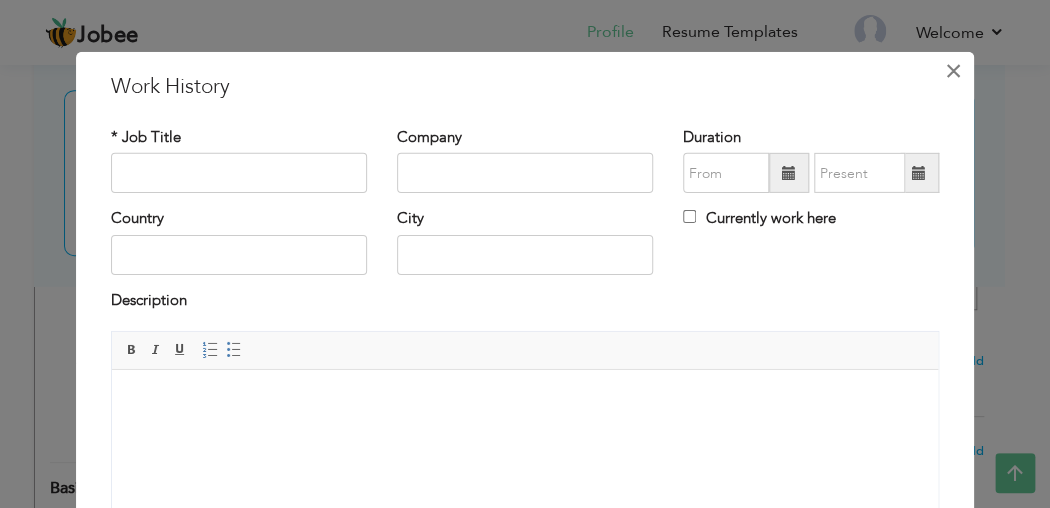 click on "×" at bounding box center (953, 71) 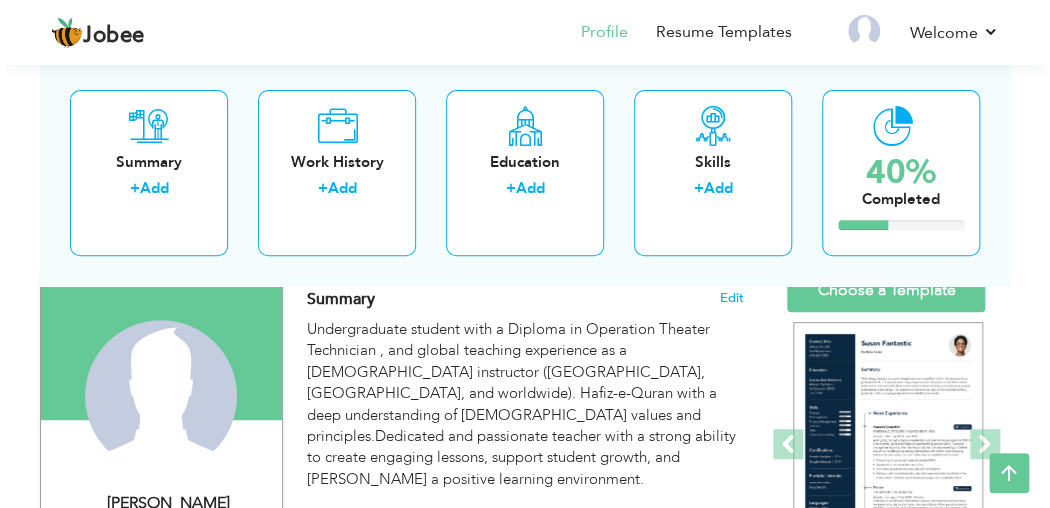 scroll, scrollTop: 140, scrollLeft: 0, axis: vertical 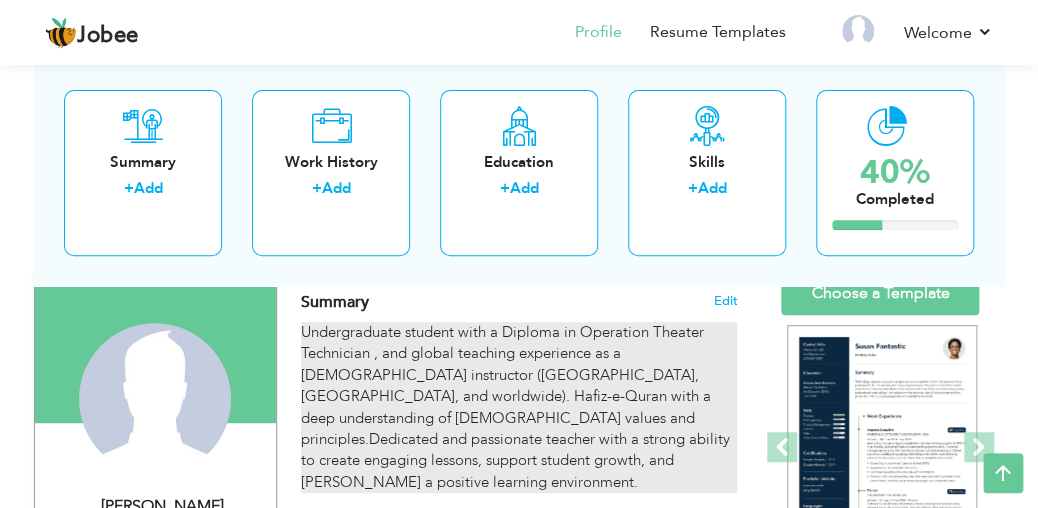 click on "Undergraduate student with a Diploma in Operation Theater Technician , and global teaching experience as a [DEMOGRAPHIC_DATA] instructor ([GEOGRAPHIC_DATA], [GEOGRAPHIC_DATA], and worldwide). Hafiz-e-Quran with a deep understanding of [DEMOGRAPHIC_DATA] values and principles.Dedicated and passionate teacher with a strong ability to create engaging lessons, support student growth, and [PERSON_NAME] a positive learning environment." at bounding box center [519, 407] 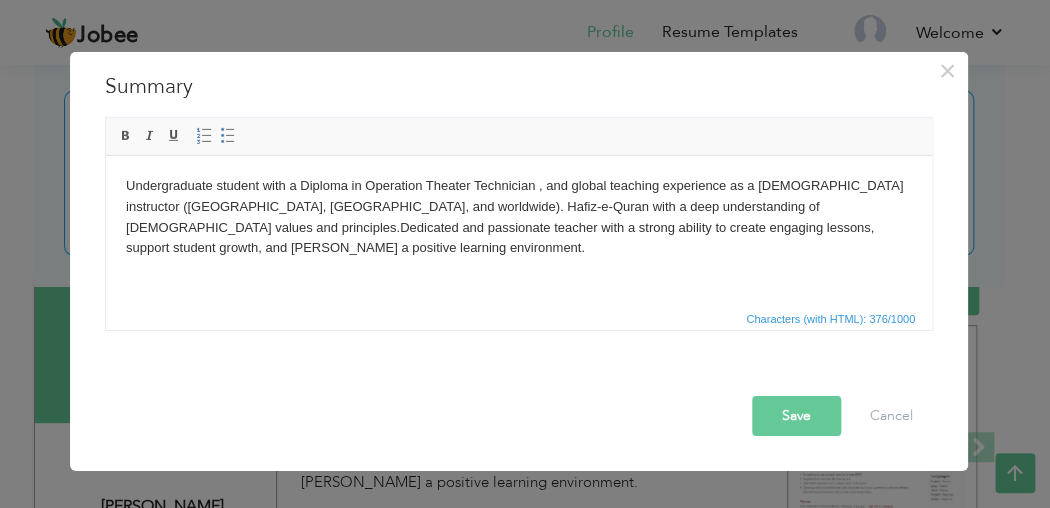 click on "Undergraduate student with a Diploma in Operation Theater Technician , and global teaching experience as a [DEMOGRAPHIC_DATA] instructor ([GEOGRAPHIC_DATA], [GEOGRAPHIC_DATA], and worldwide). Hafiz-e-Quran with a deep understanding of [DEMOGRAPHIC_DATA] values and principles.Dedicated and passionate teacher with a strong ability to create engaging lessons, support student growth, and [PERSON_NAME] a positive learning environment." at bounding box center (519, 216) 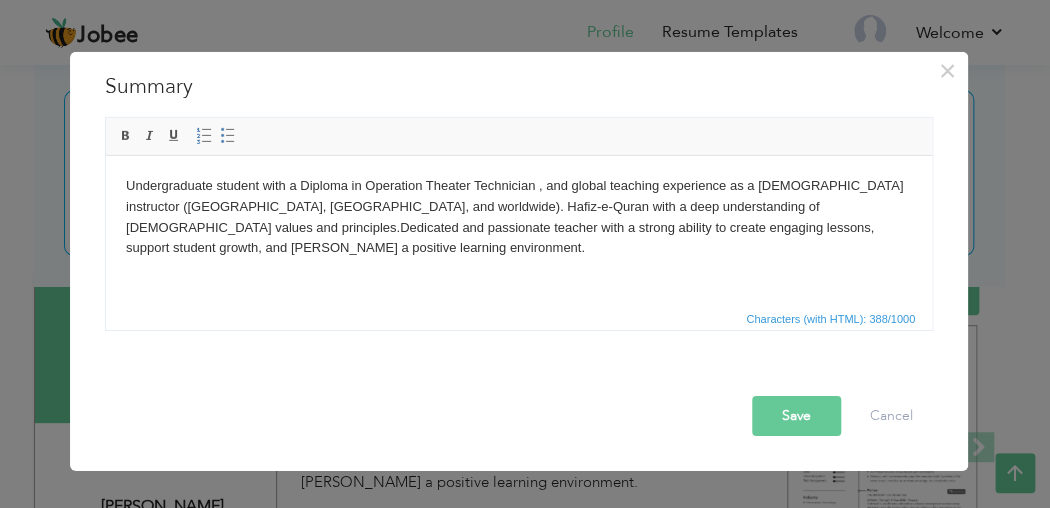 drag, startPoint x: 53, startPoint y: 110, endPoint x: 469, endPoint y: 352, distance: 481.26917 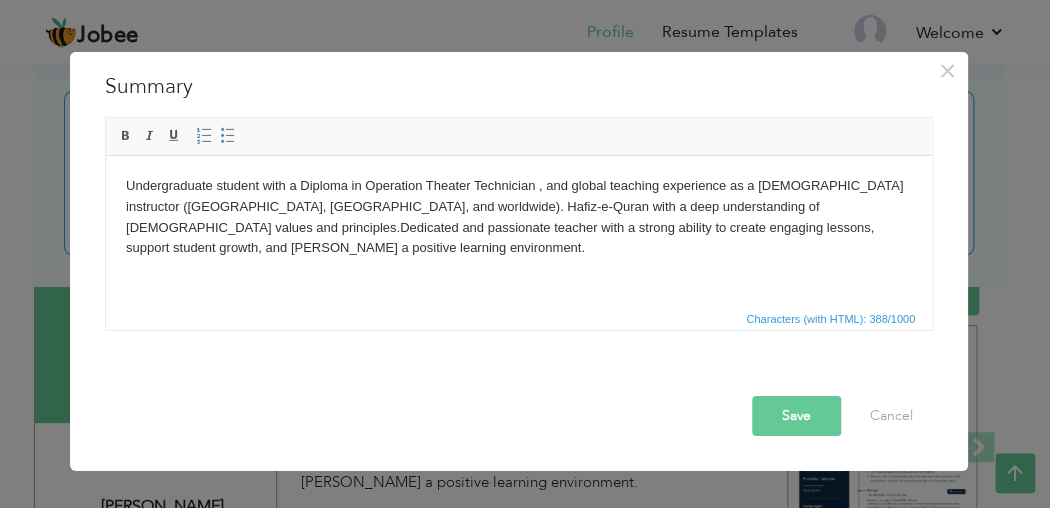 drag, startPoint x: 85, startPoint y: 119, endPoint x: 590, endPoint y: 417, distance: 586.3693 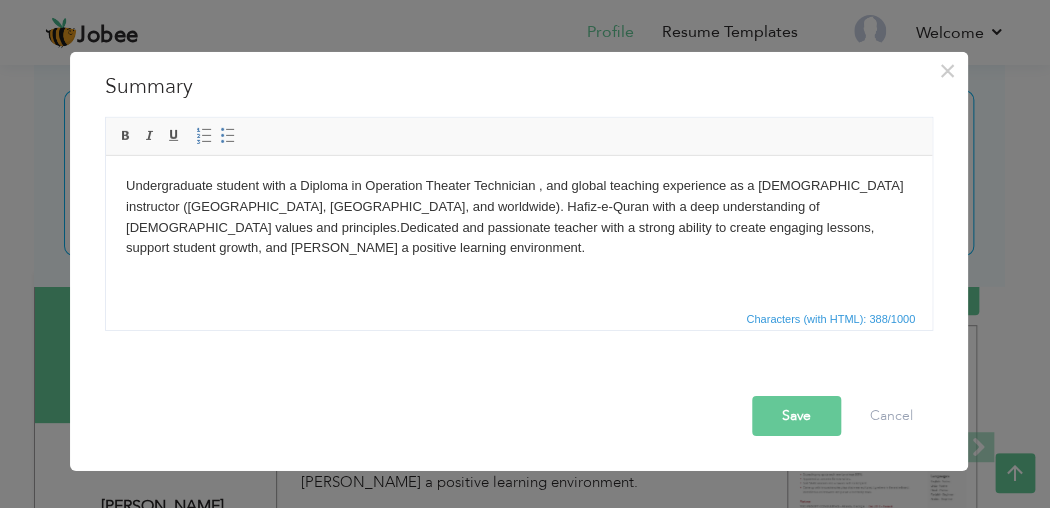 click on "Undergraduate student with a Diploma in Operation Theater Technician , and global teaching experience as a [DEMOGRAPHIC_DATA] instructor ([GEOGRAPHIC_DATA], [GEOGRAPHIC_DATA], and worldwide). Hafiz-e-Quran with a deep understanding of [DEMOGRAPHIC_DATA] values and principles.Dedicated and passionate teacher with a strong ability to create engaging lessons, support student growth, and [PERSON_NAME] a positive learning environment." at bounding box center [519, 227] 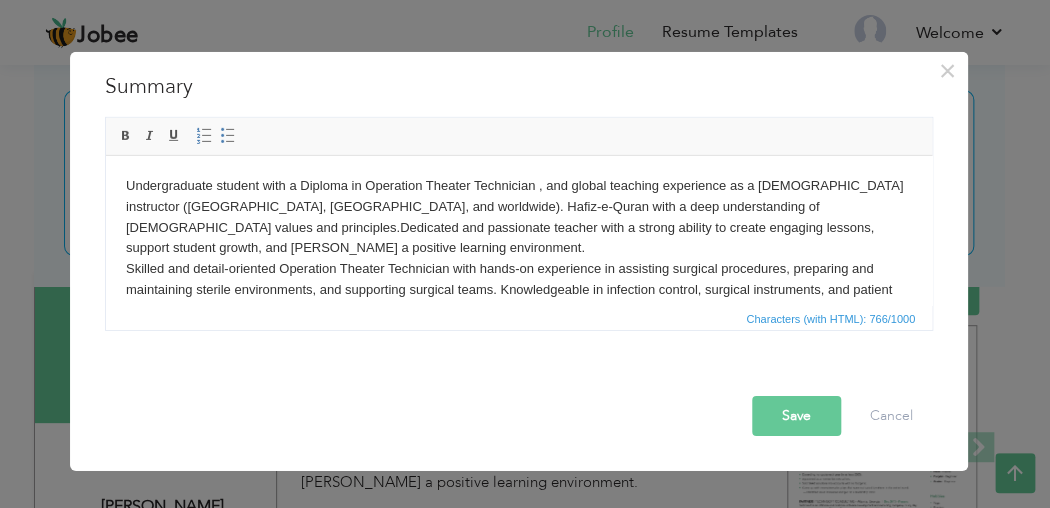 click on "Undergraduate student with a Diploma in Operation Theater Technician , and global teaching experience as a Quran instructor (Dubai, USA, and worldwide). Hafiz-e-Quran with a deep understanding of Islamic values and principles.Dedicated and passionate teacher with a strong ability to create engaging lessons, support student growth, and foster a positive learning environment. Skilled and detail-oriented Operation Theater Technician with hands-on experience in assisting surgical procedures, preparing and maintaining sterile environments, and supporting surgical teams. Knowledgeable in infection control, surgical instruments, and patient care before, during, and after operations. Committed to ensuring smooth operation theater workflows and patient safety." at bounding box center [519, 248] 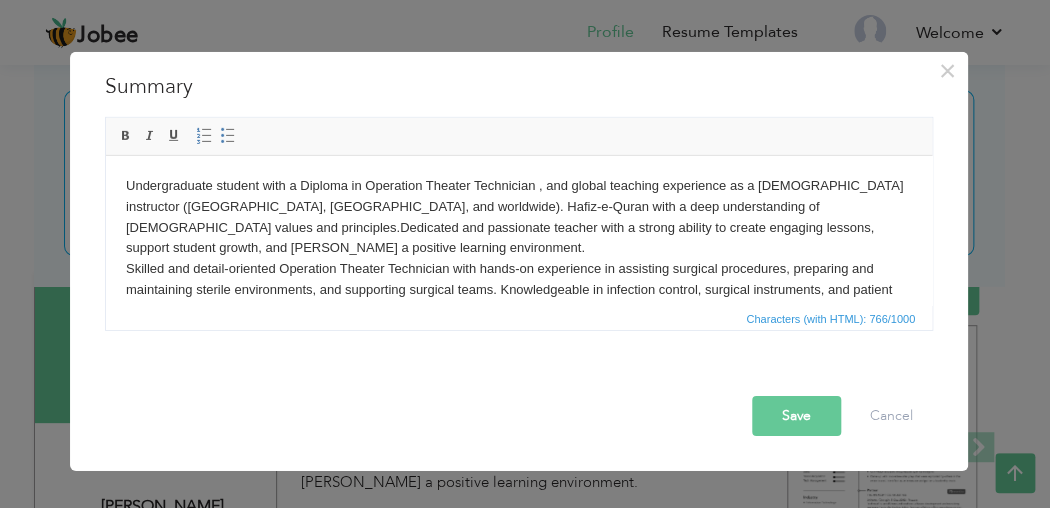 type 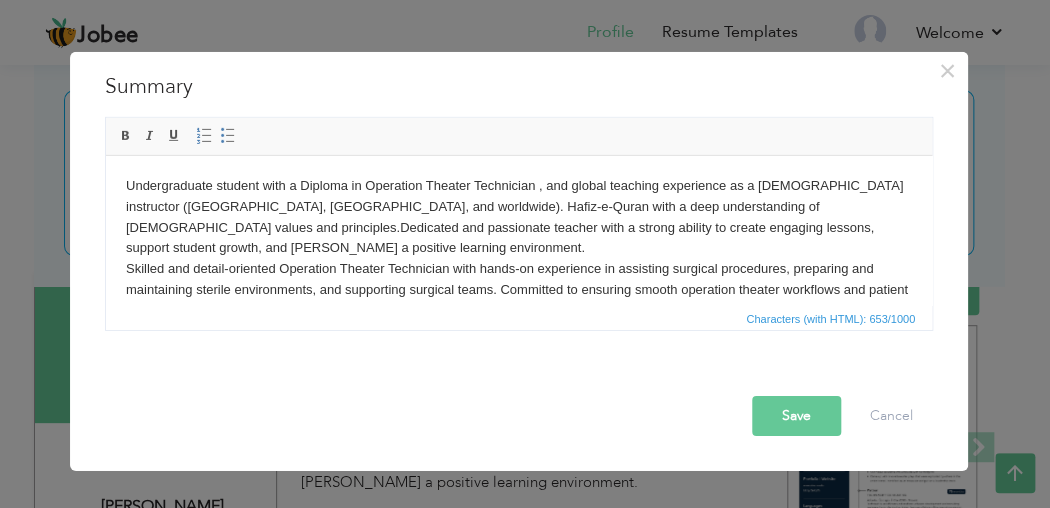 scroll, scrollTop: 14, scrollLeft: 0, axis: vertical 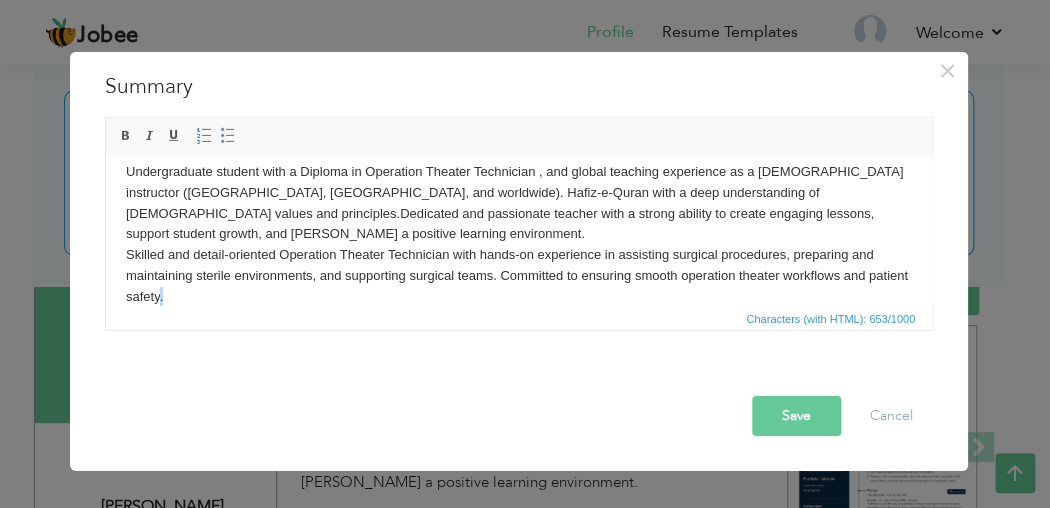 click on "Undergraduate student with a Diploma in Operation Theater Technician , and global teaching experience as a Quran instructor (Dubai, USA, and worldwide). Hafiz-e-Quran with a deep understanding of Islamic values and principles.Dedicated and passionate teacher with a strong ability to create engaging lessons, support student growth, and foster a positive learning environment. Skilled and detail-oriented Operation Theater Technician with hands-on experience in assisting surgical procedures, preparing and maintaining sterile environments, and supporting surgical teams. Committed to ensuring smooth operation theater workflows and patient safety." at bounding box center (519, 234) 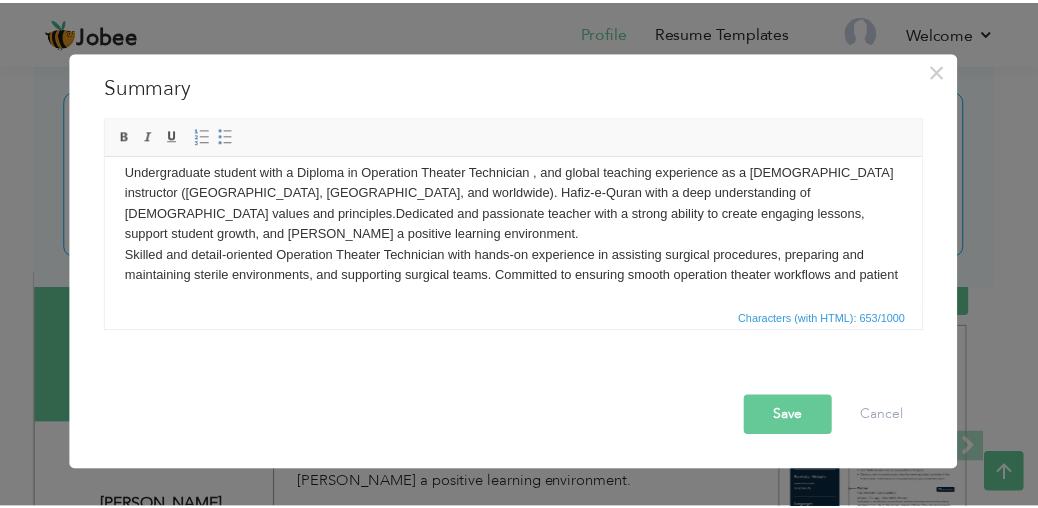 scroll, scrollTop: 0, scrollLeft: 0, axis: both 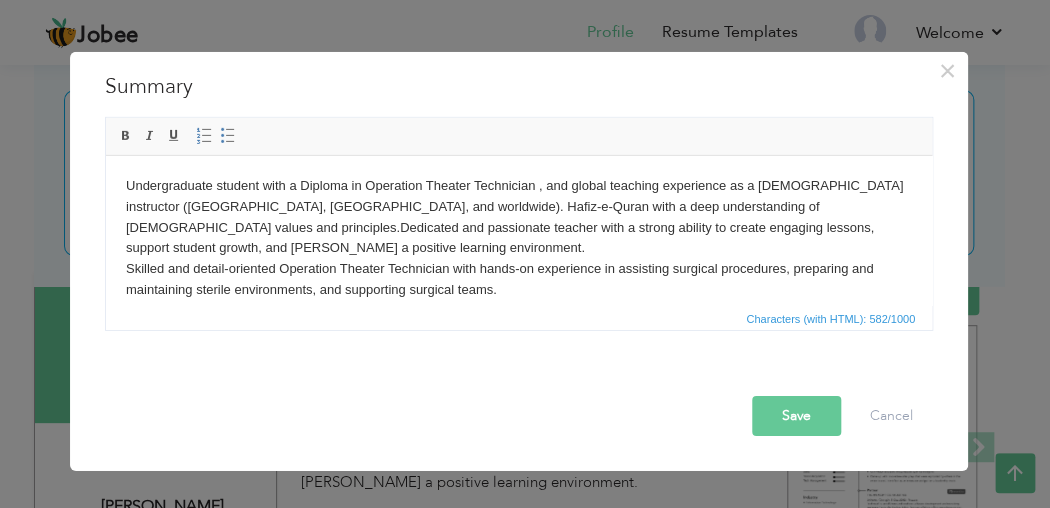 click on "Undergraduate student with a Diploma in Operation Theater Technician , and global teaching experience as a Quran instructor (Dubai, USA, and worldwide). Hafiz-e-Quran with a deep understanding of Islamic values and principles.Dedicated and passionate teacher with a strong ability to create engaging lessons, support student growth, and foster a positive learning environment. Skilled and detail-oriented Operation Theater Technician with hands-on experience in assisting surgical procedures, preparing and maintaining sterile environments, and supporting surgical teams." at bounding box center (519, 237) 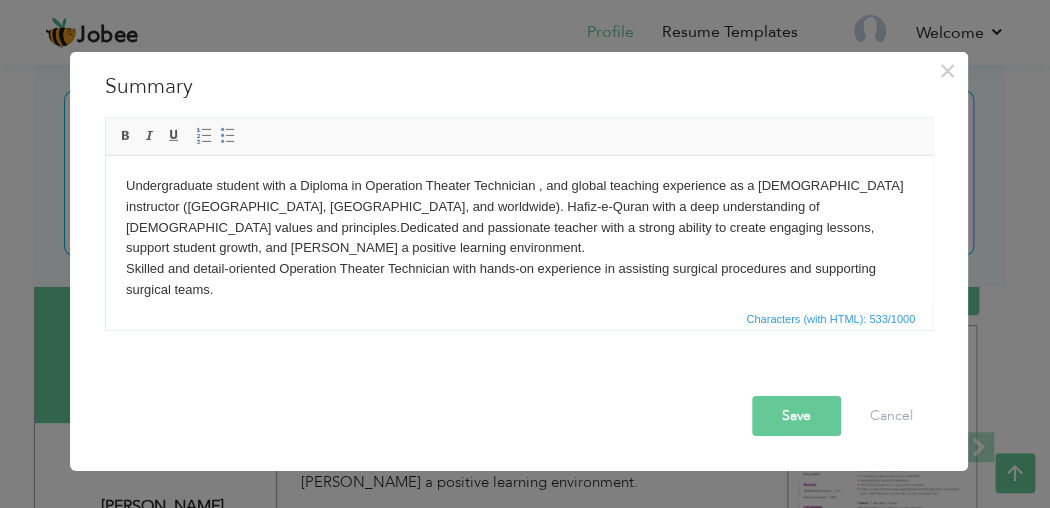 click on "Undergraduate student with a Diploma in Operation Theater Technician , and global teaching experience as a Quran instructor (Dubai, USA, and worldwide). Hafiz-e-Quran with a deep understanding of Islamic values and principles.Dedicated and passionate teacher with a strong ability to create engaging lessons, support student growth, and foster a positive learning environment. Skilled and detail-oriented Operation Theater Technician with hands-on experience in assisting surgical procedures and supporting surgical teams." at bounding box center [519, 237] 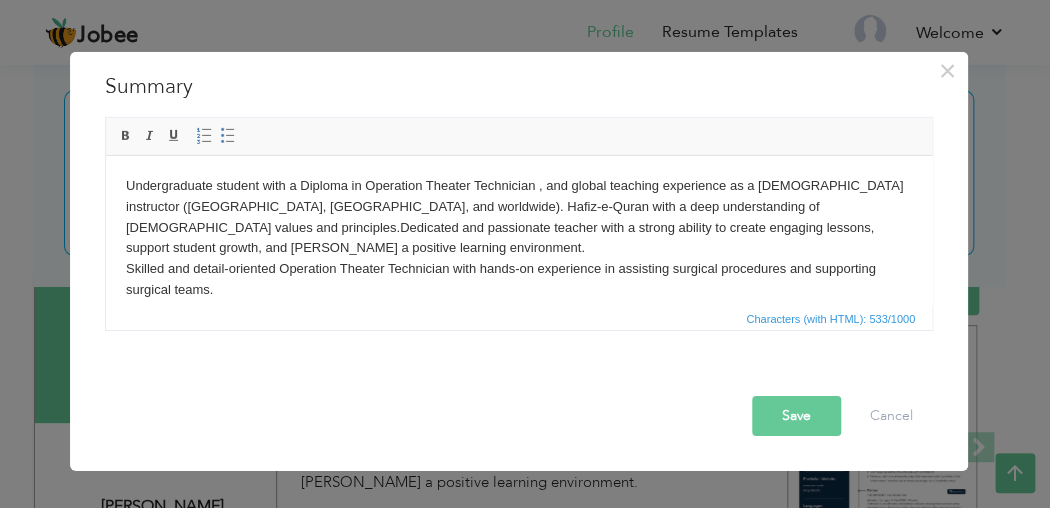 drag, startPoint x: 124, startPoint y: 244, endPoint x: 219, endPoint y: 269, distance: 98.23441 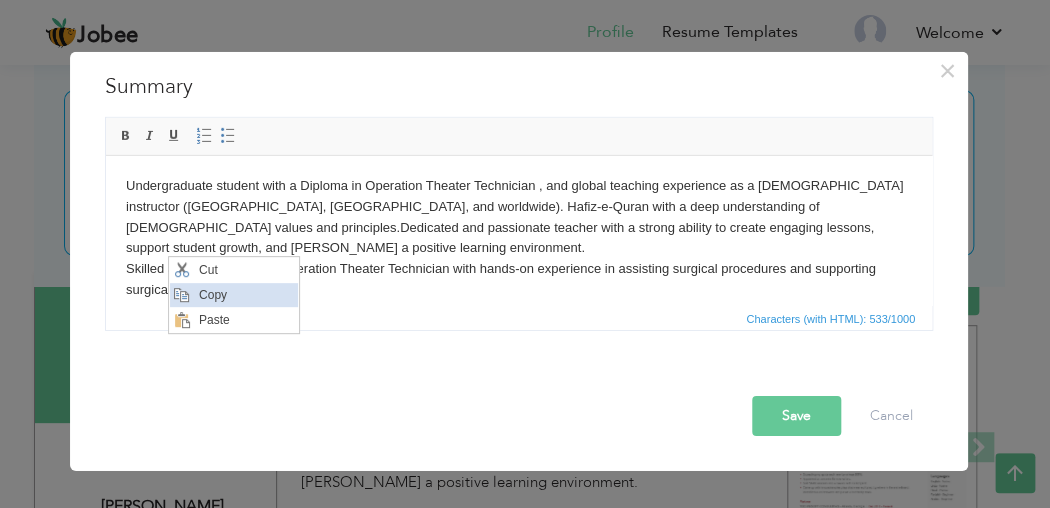 click at bounding box center (182, 294) 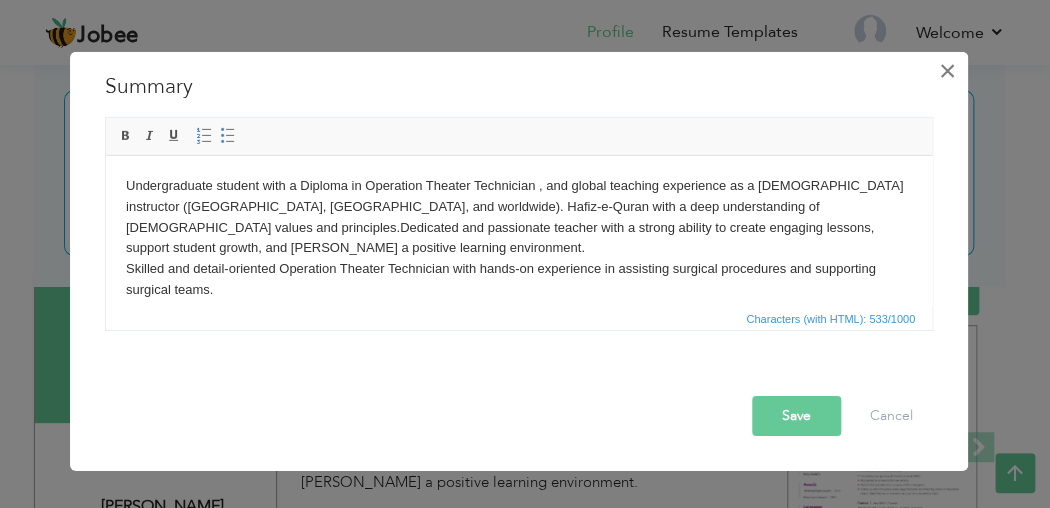 click on "×" at bounding box center [947, 71] 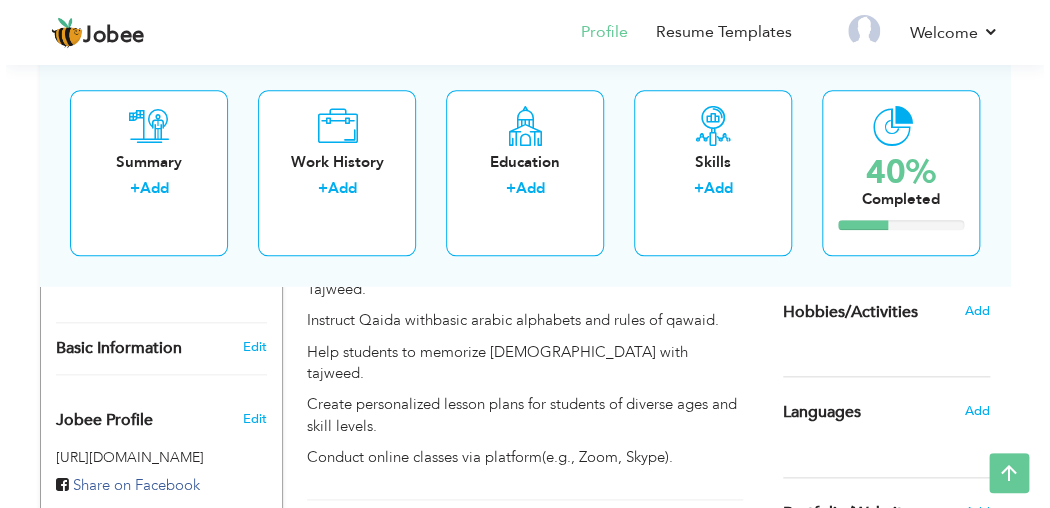 scroll, scrollTop: 620, scrollLeft: 0, axis: vertical 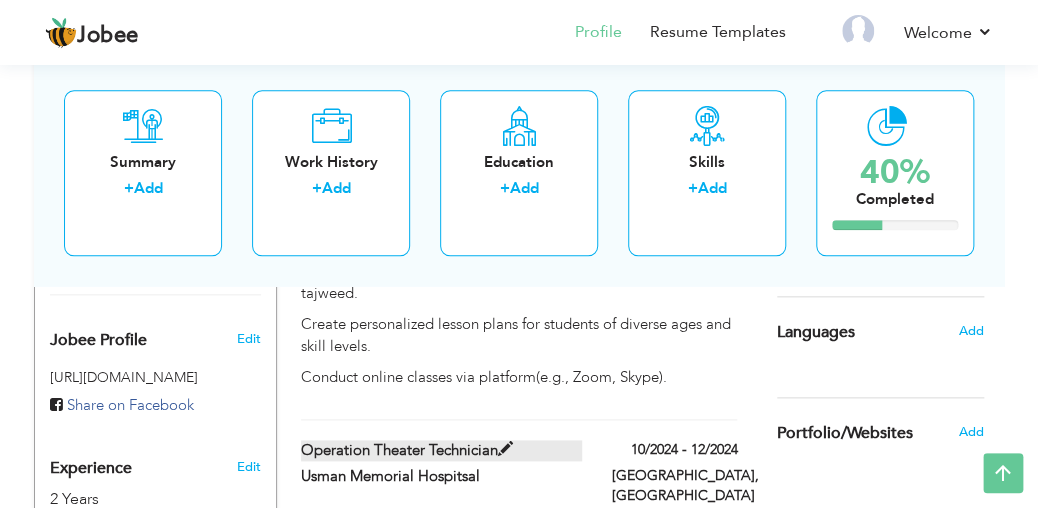 click on "Operation Theater Technician" at bounding box center [441, 450] 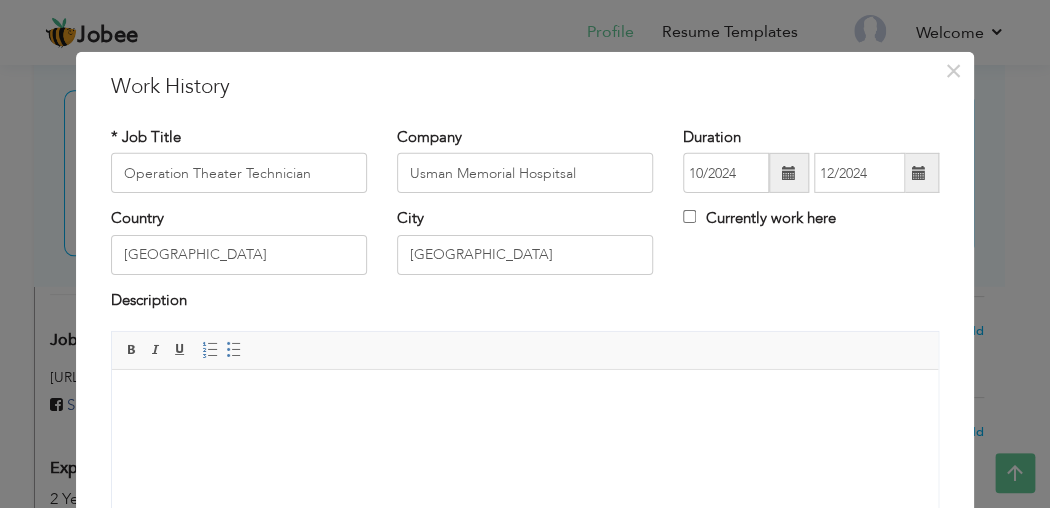 click at bounding box center (525, 400) 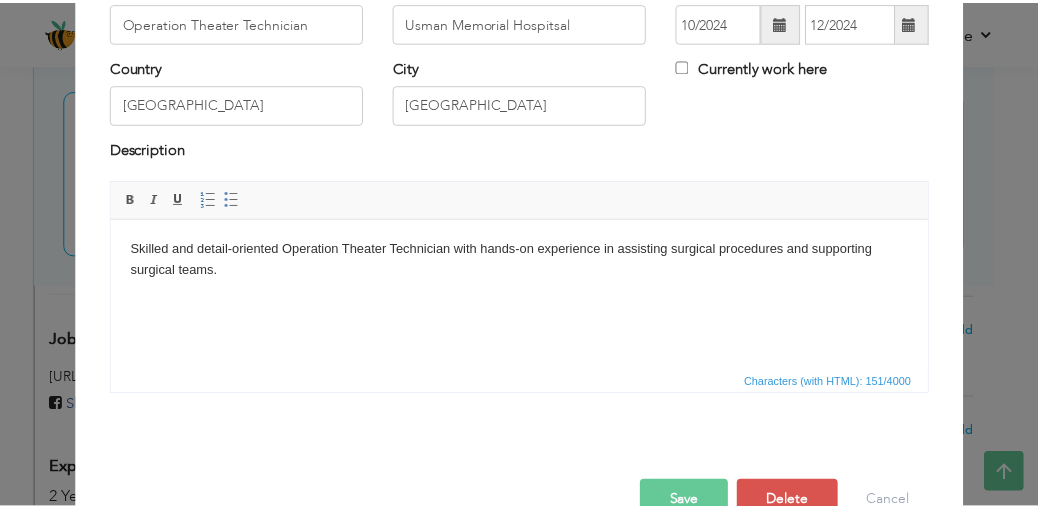 scroll, scrollTop: 197, scrollLeft: 0, axis: vertical 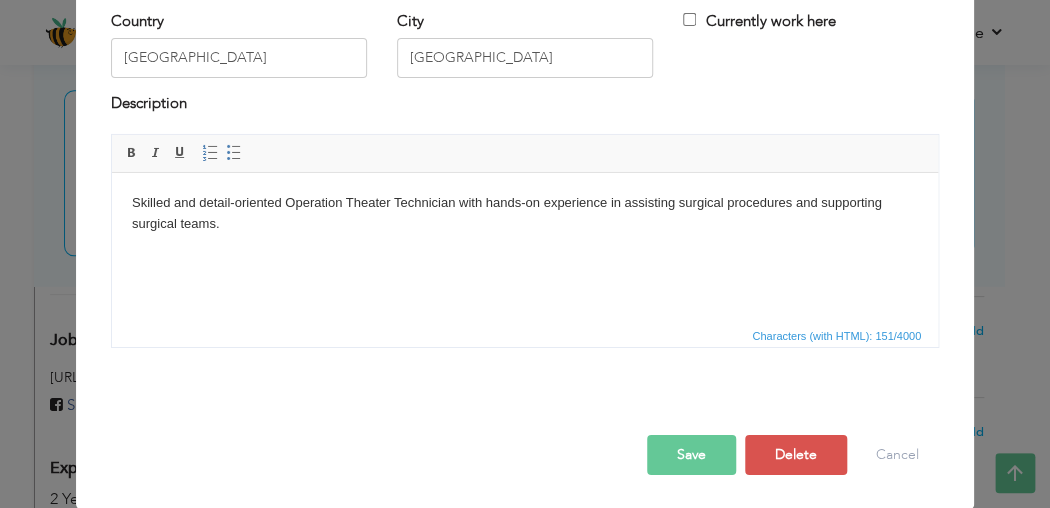 click on "Save" at bounding box center [691, 455] 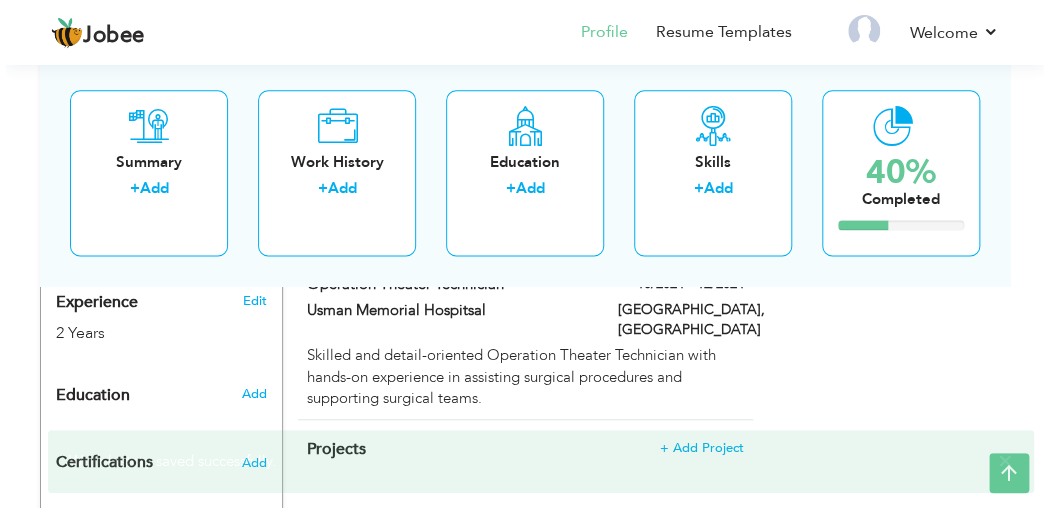 scroll, scrollTop: 783, scrollLeft: 0, axis: vertical 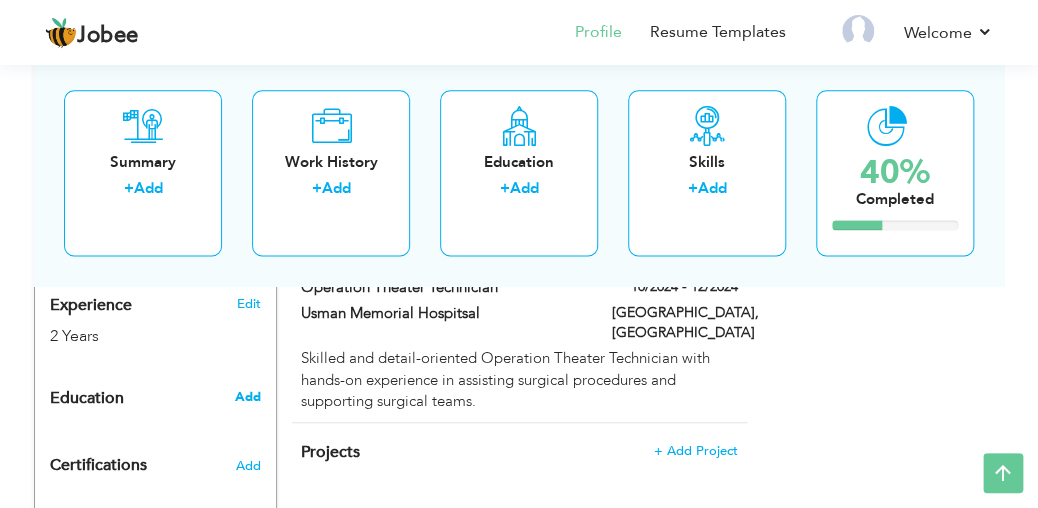 click on "Add" at bounding box center (247, 397) 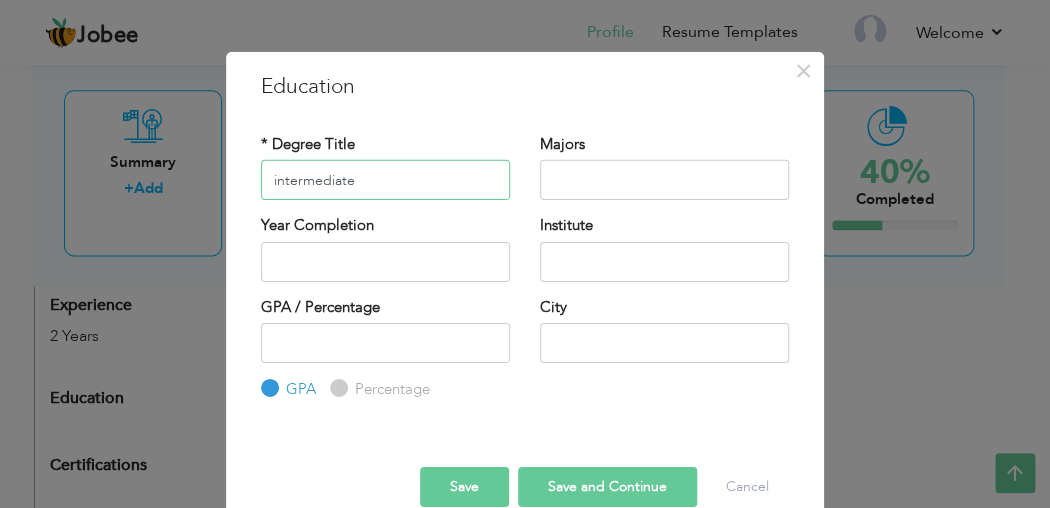 click on "intermediate" at bounding box center [385, 180] 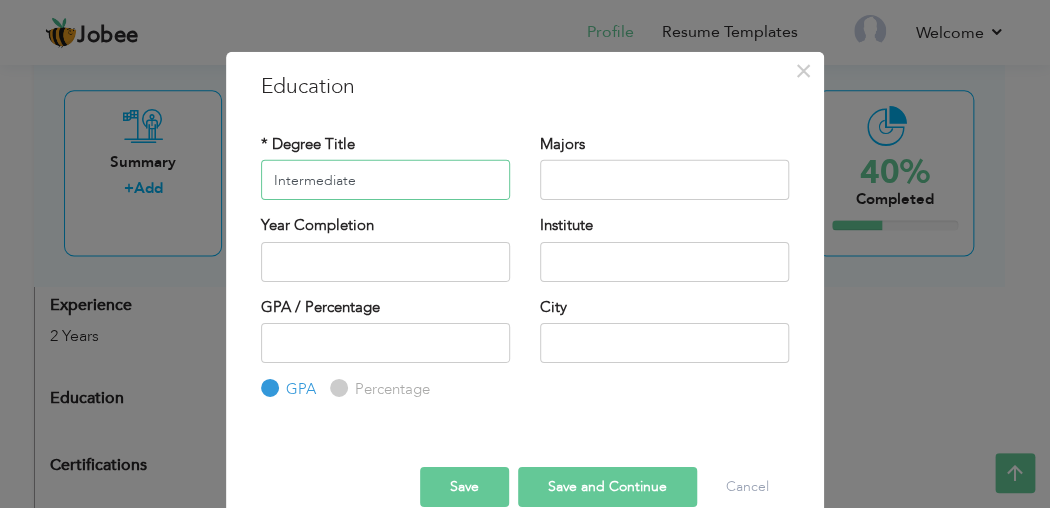type on "Intermediate" 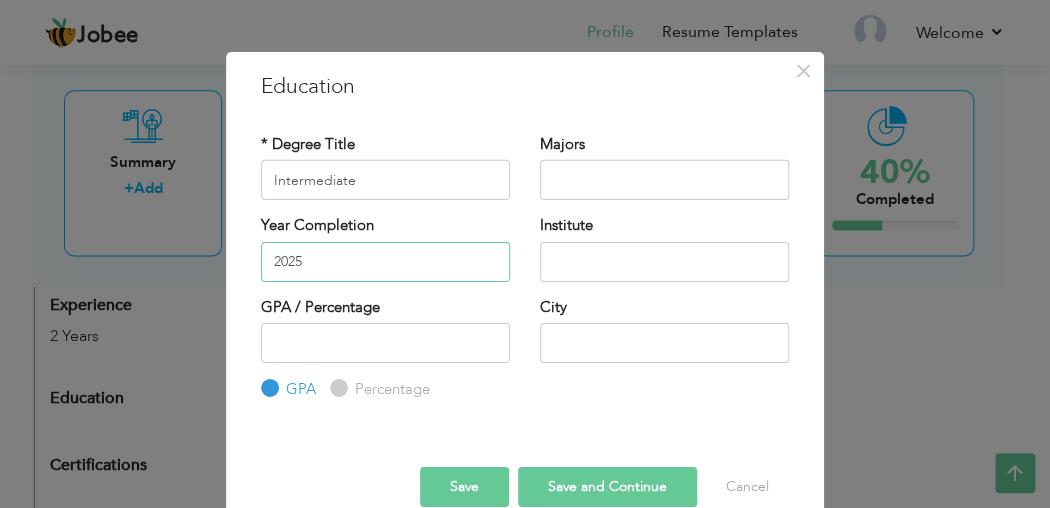 click on "2025" at bounding box center (385, 261) 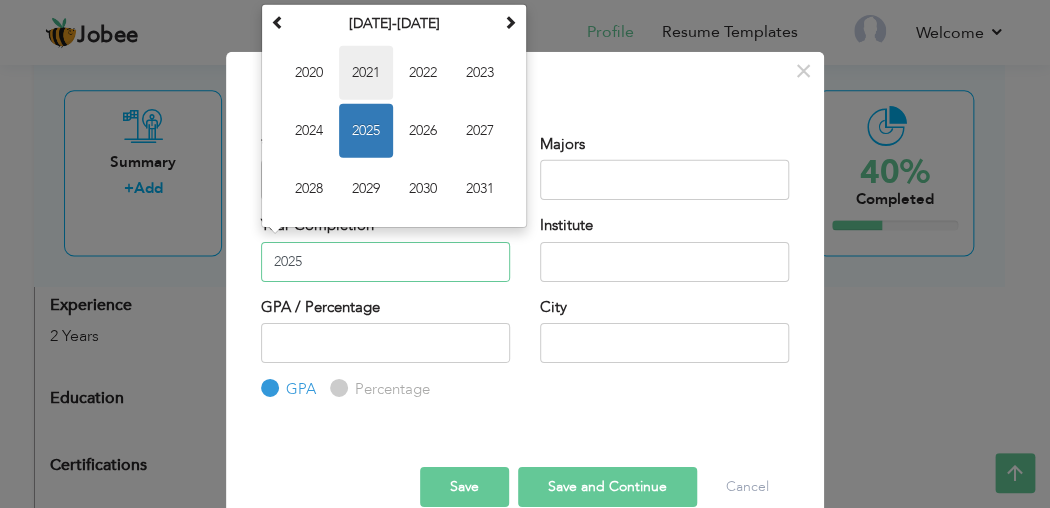 click on "2021" at bounding box center [366, 73] 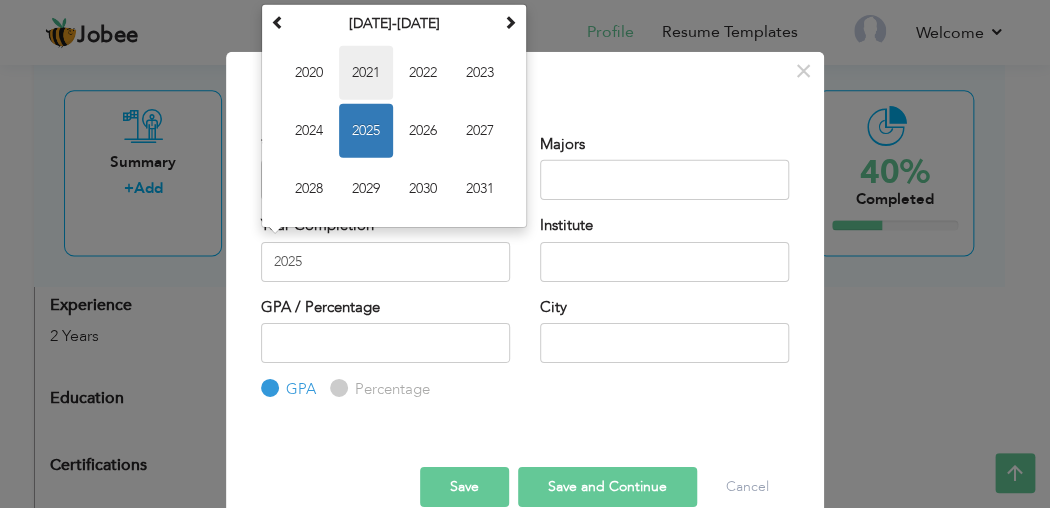 type on "2021" 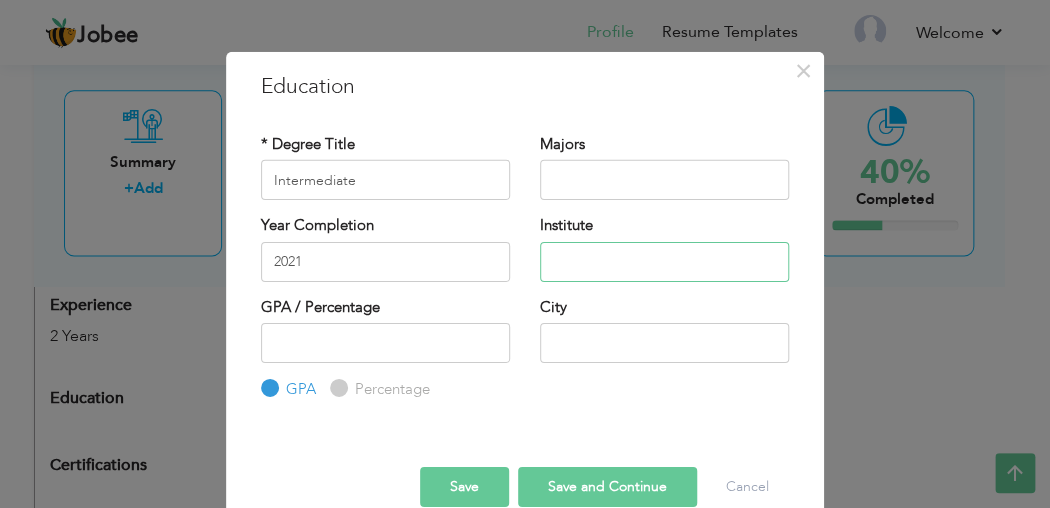 click at bounding box center [664, 261] 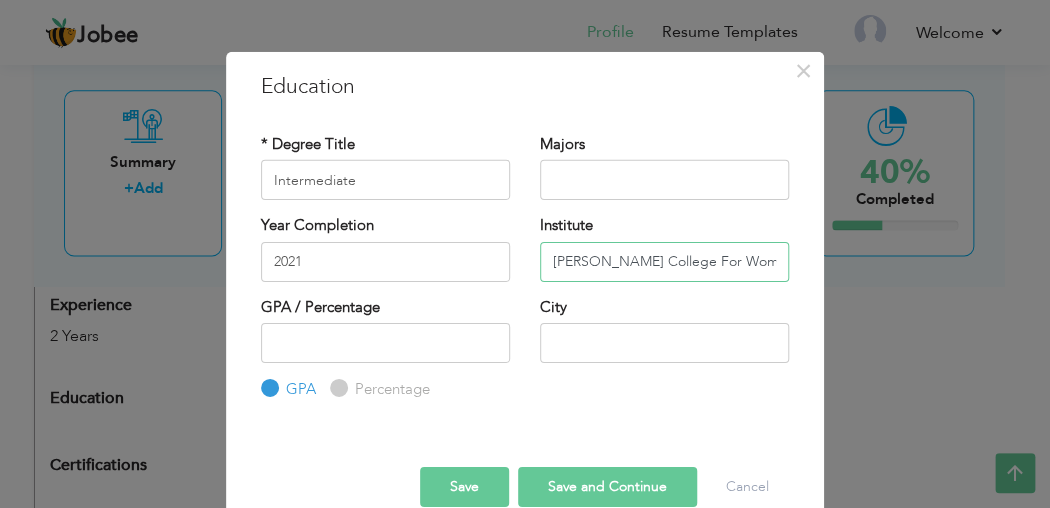 type on "Abdullah Gov College For Women" 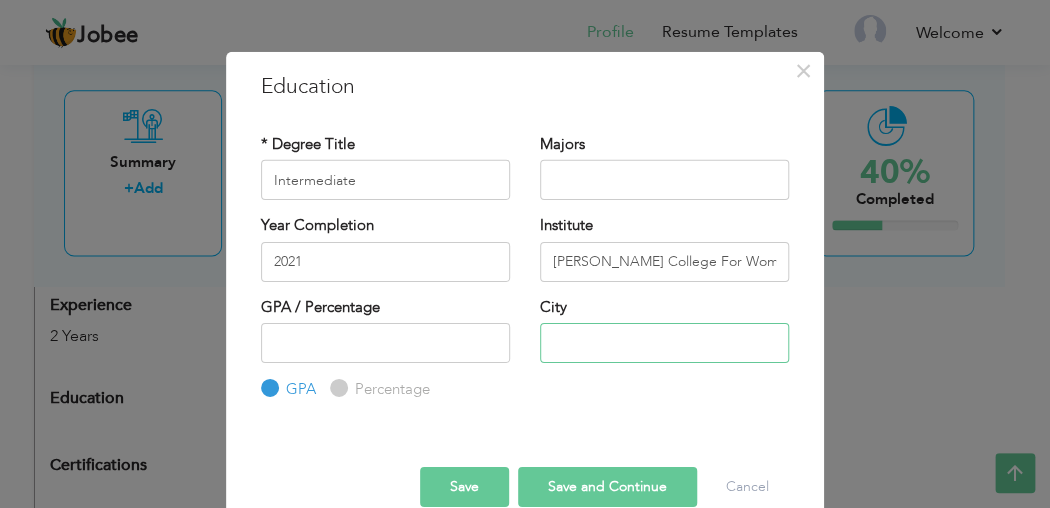 click at bounding box center (664, 343) 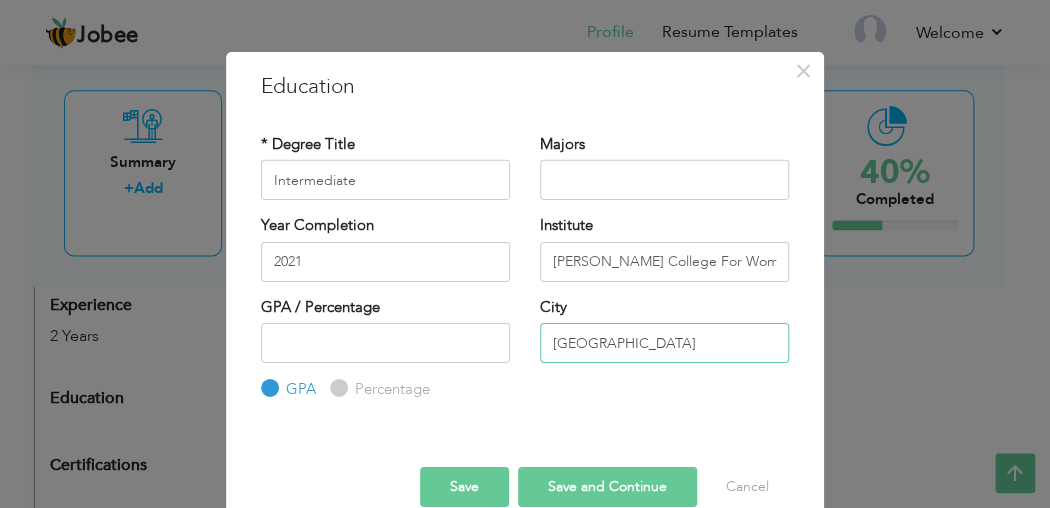 type on "[GEOGRAPHIC_DATA]" 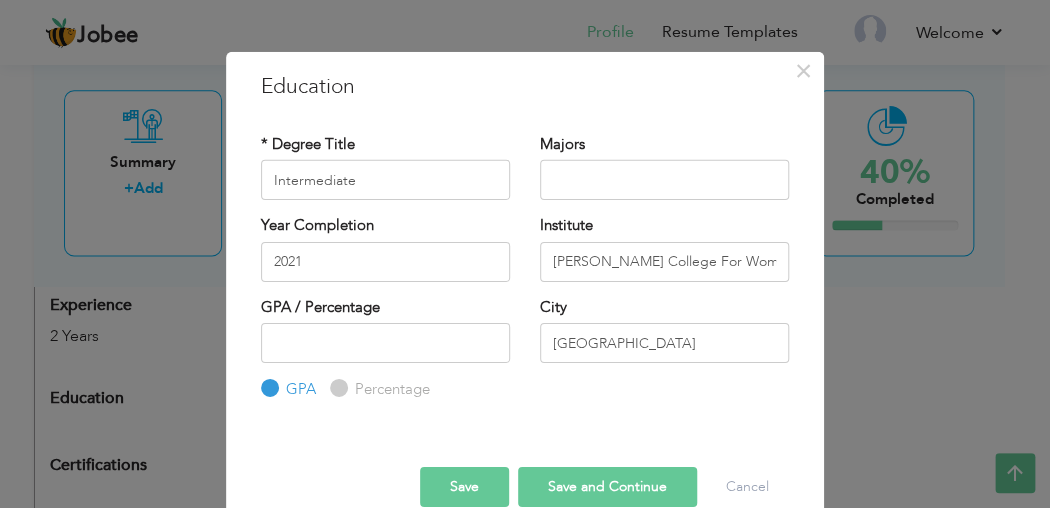 click on "Percentage" at bounding box center [390, 389] 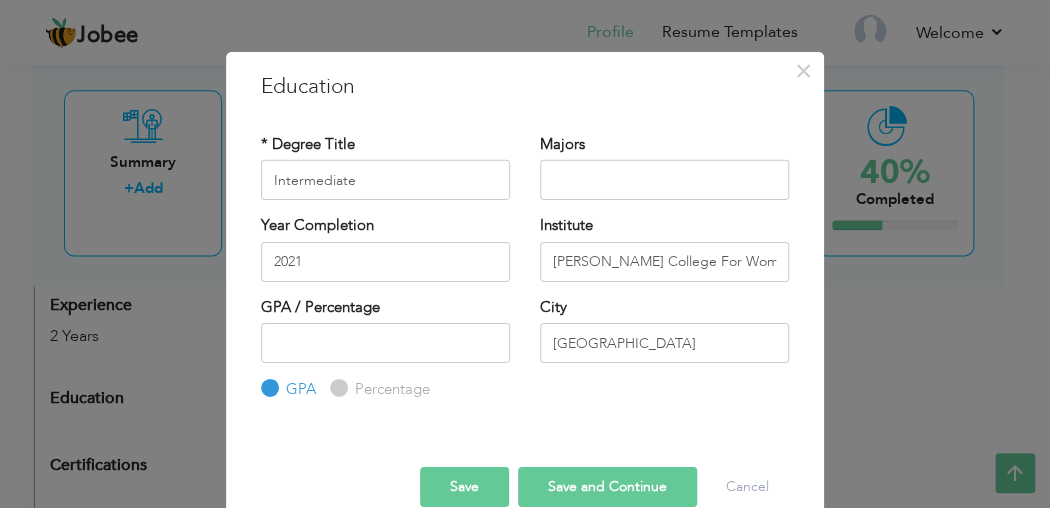 click on "Percentage" at bounding box center (336, 388) 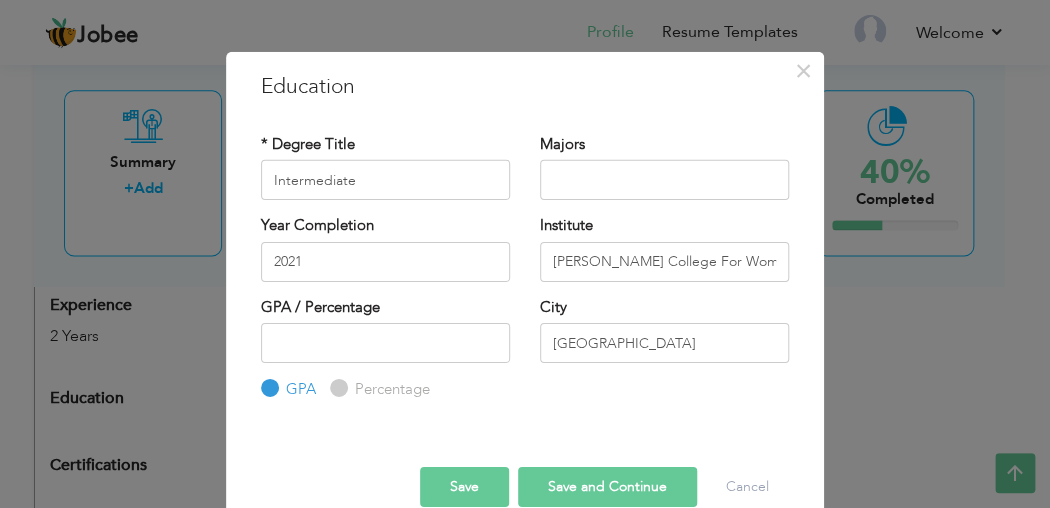 radio on "true" 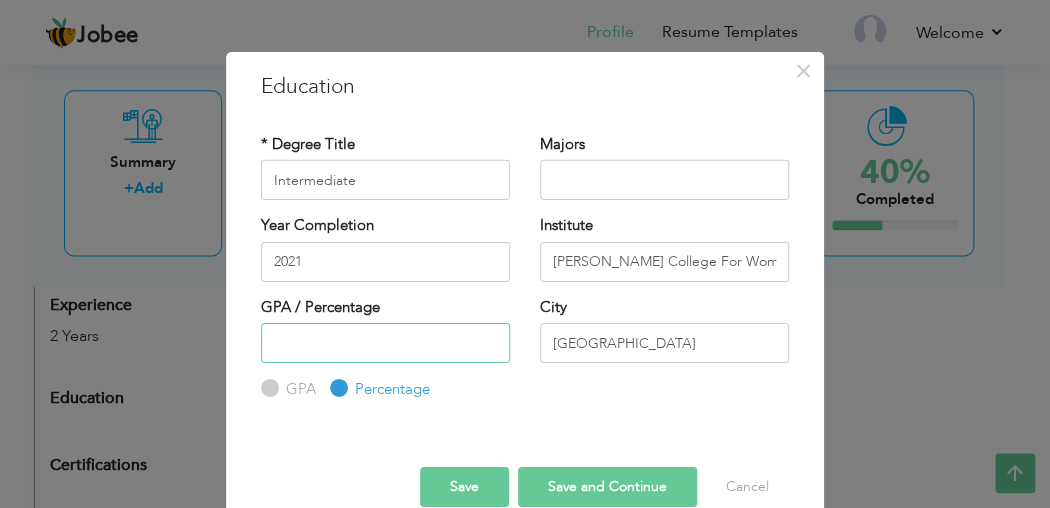 click at bounding box center (385, 343) 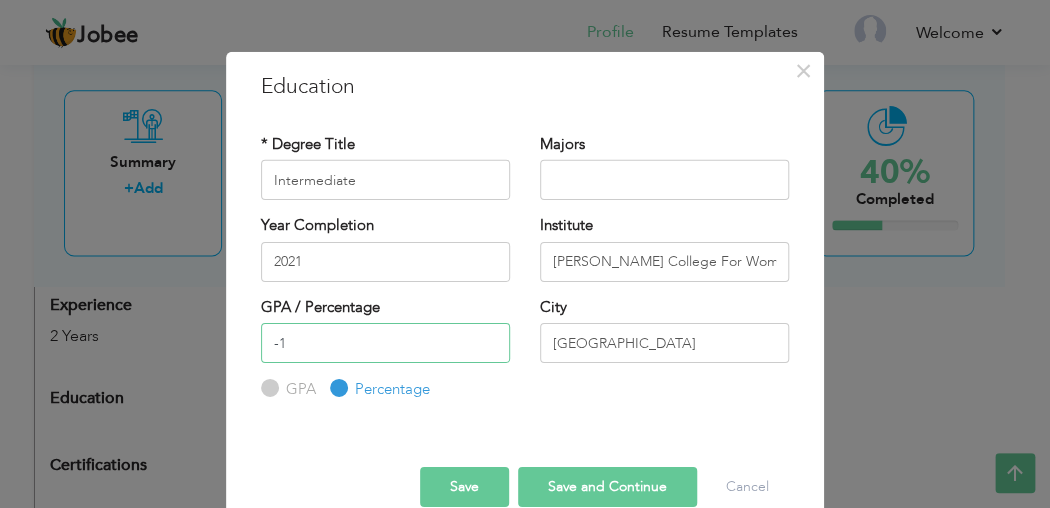 click on "-1" at bounding box center [385, 343] 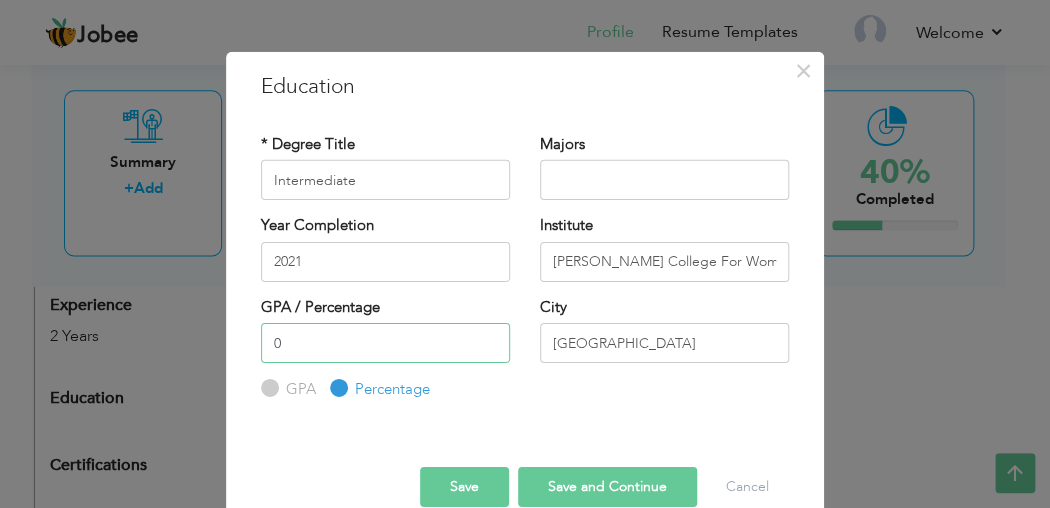click on "0" at bounding box center [385, 343] 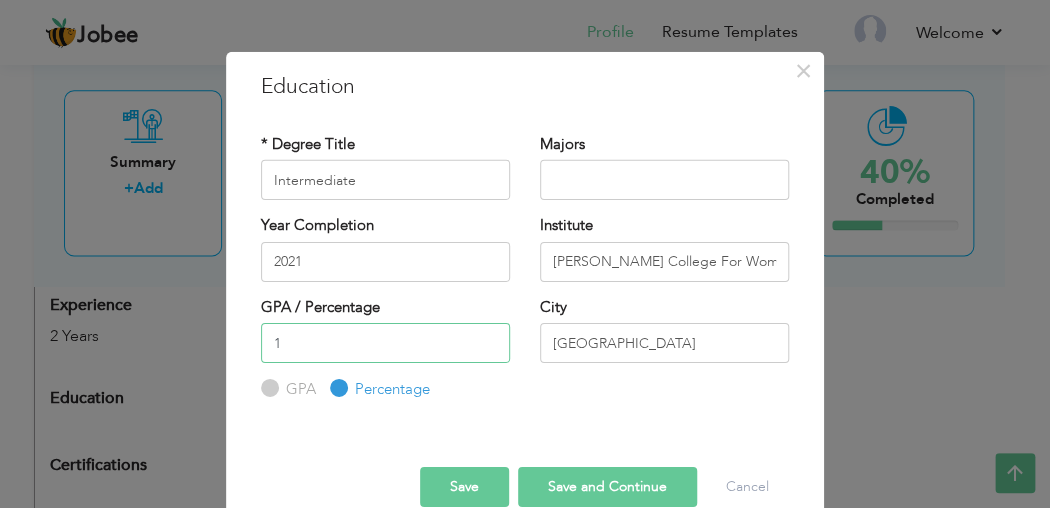 click on "1" at bounding box center [385, 343] 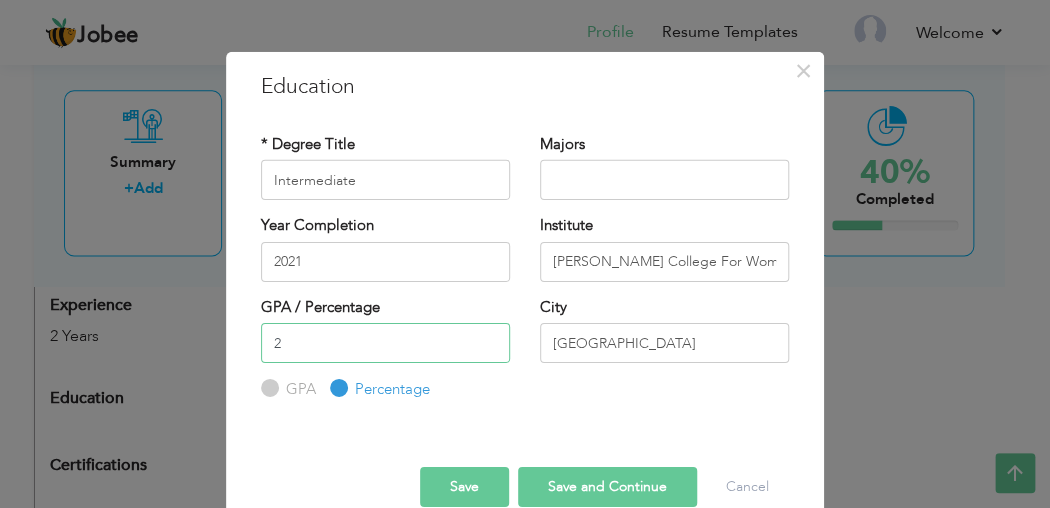 click on "2" at bounding box center [385, 343] 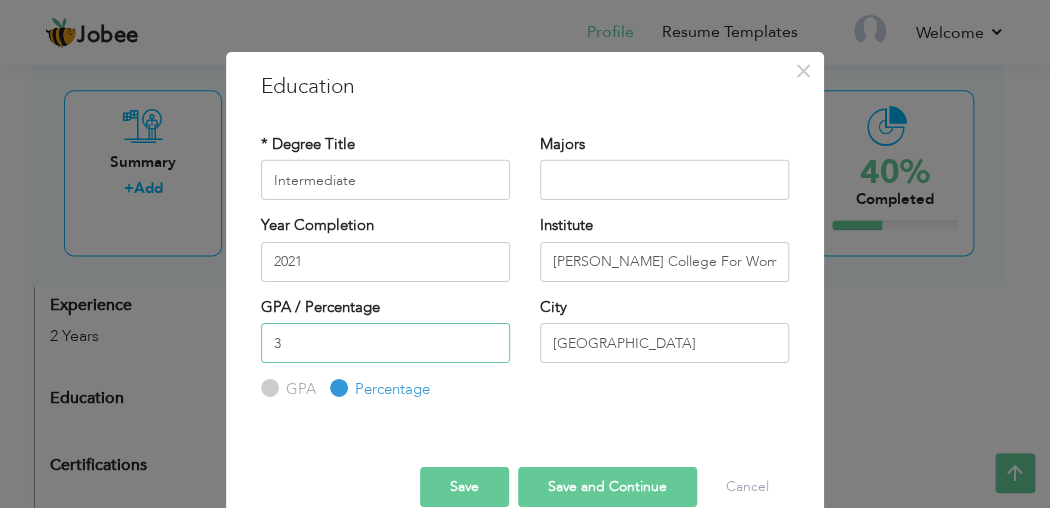 click on "3" at bounding box center (385, 343) 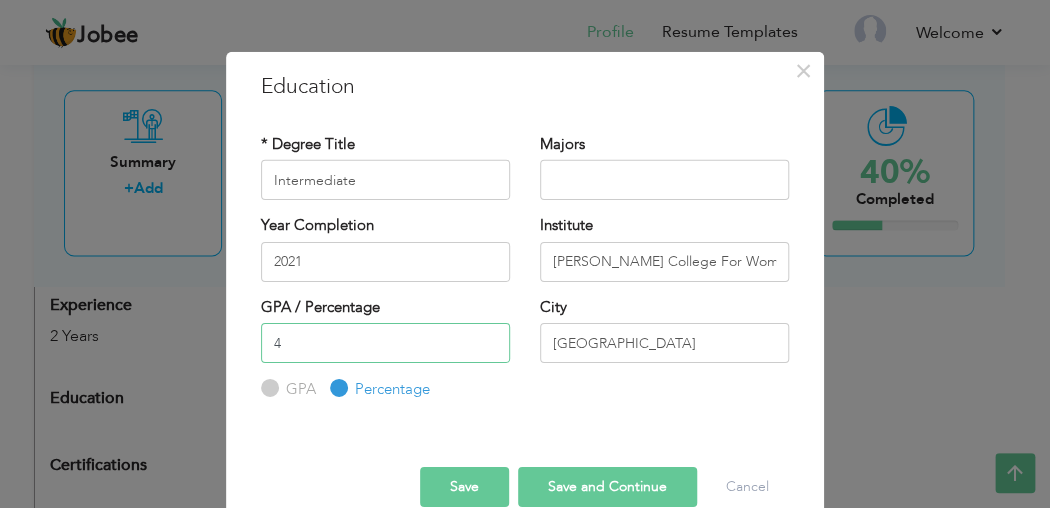click on "4" at bounding box center [385, 343] 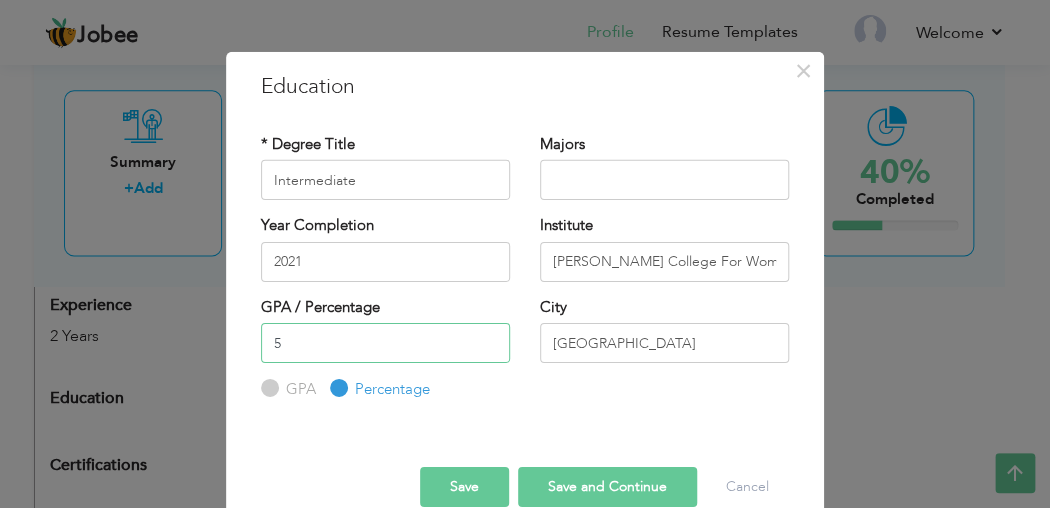 click on "5" at bounding box center [385, 343] 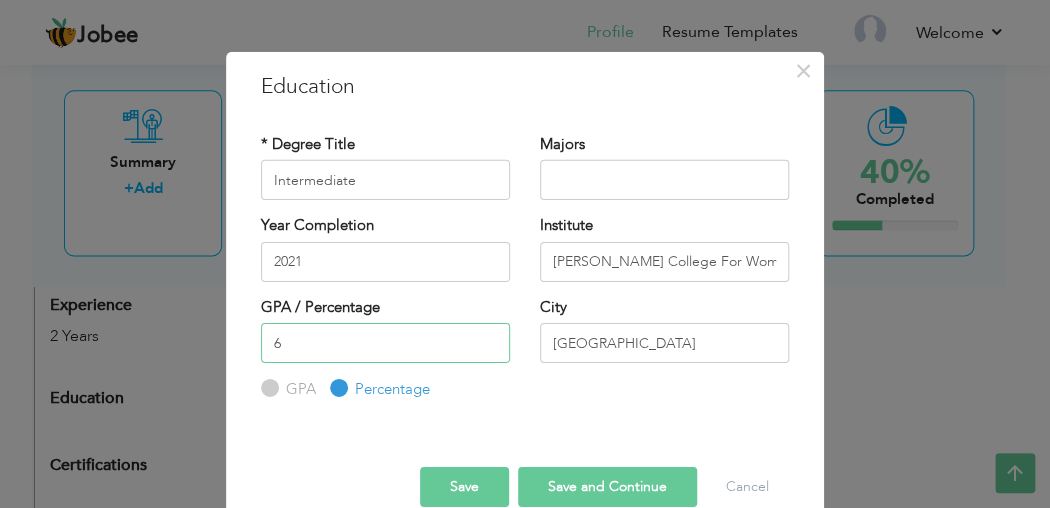 click on "6" at bounding box center [385, 343] 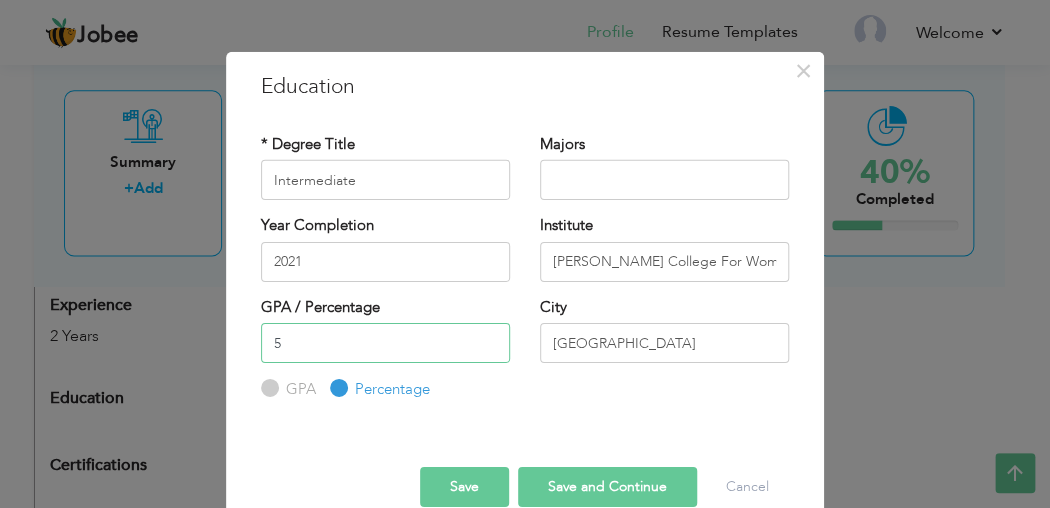 click on "5" at bounding box center [385, 343] 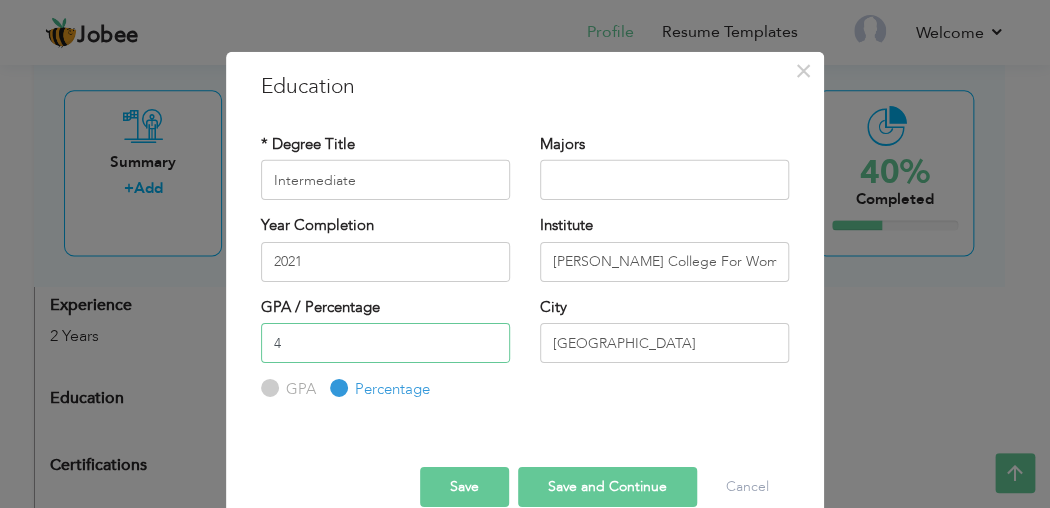 click on "4" at bounding box center [385, 343] 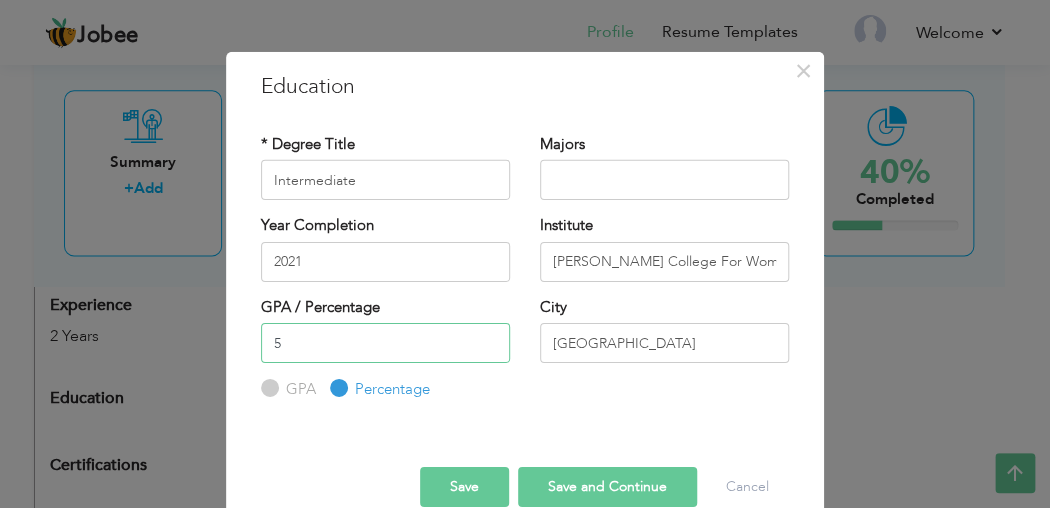 click on "5" at bounding box center (385, 343) 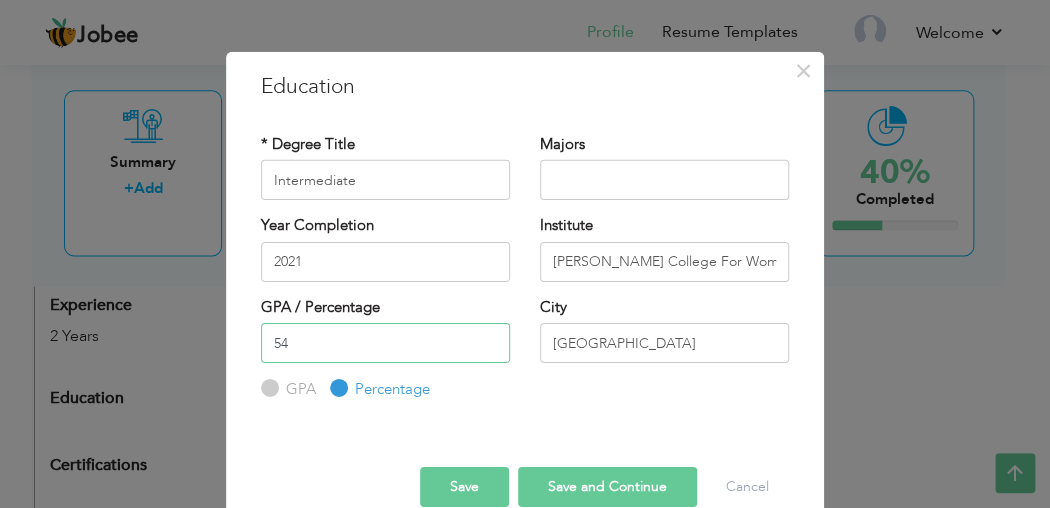type on "54" 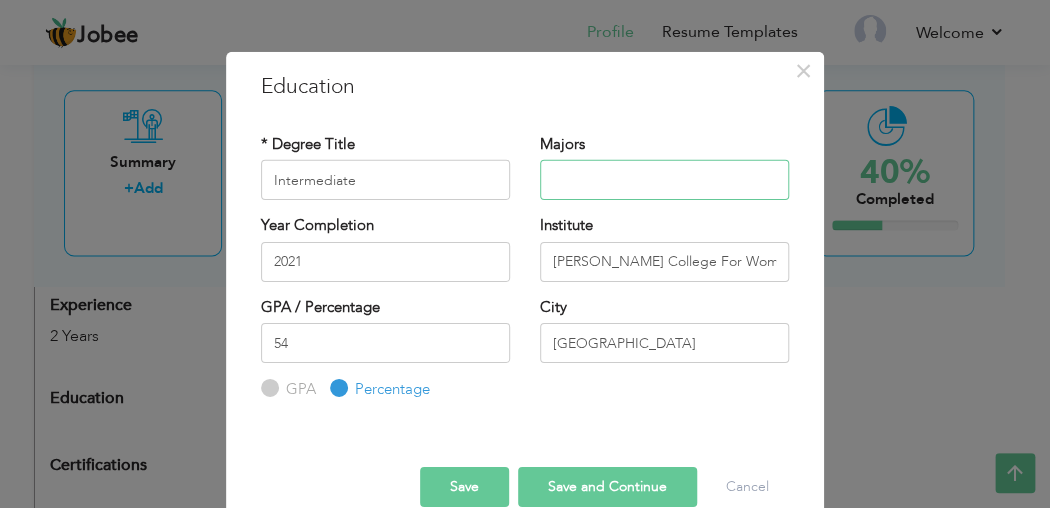 click at bounding box center (664, 180) 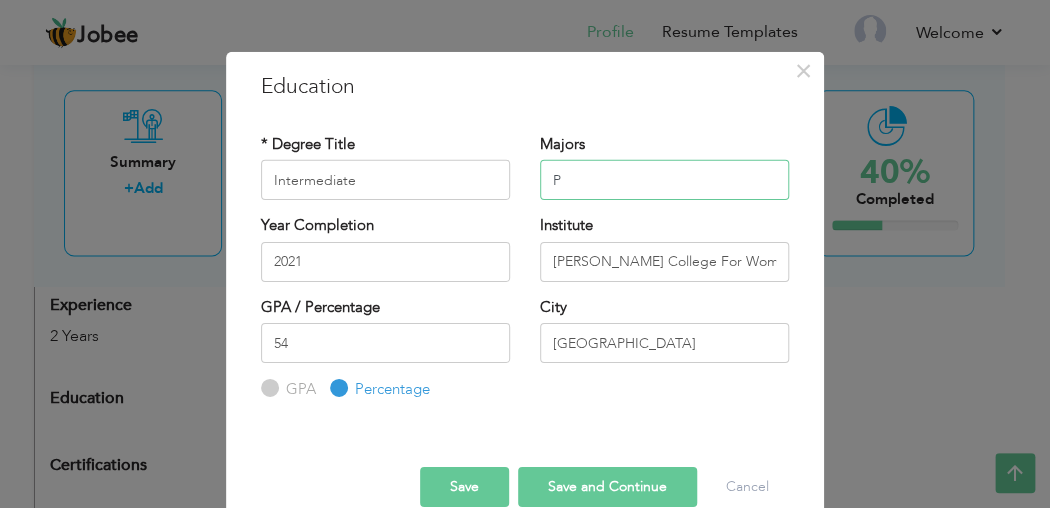 type on "P" 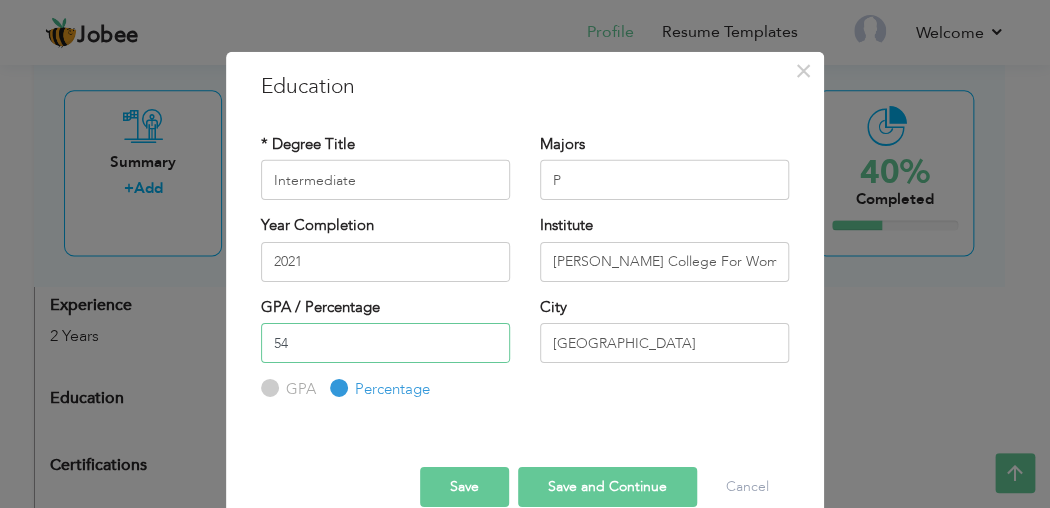 click on "54" at bounding box center (385, 343) 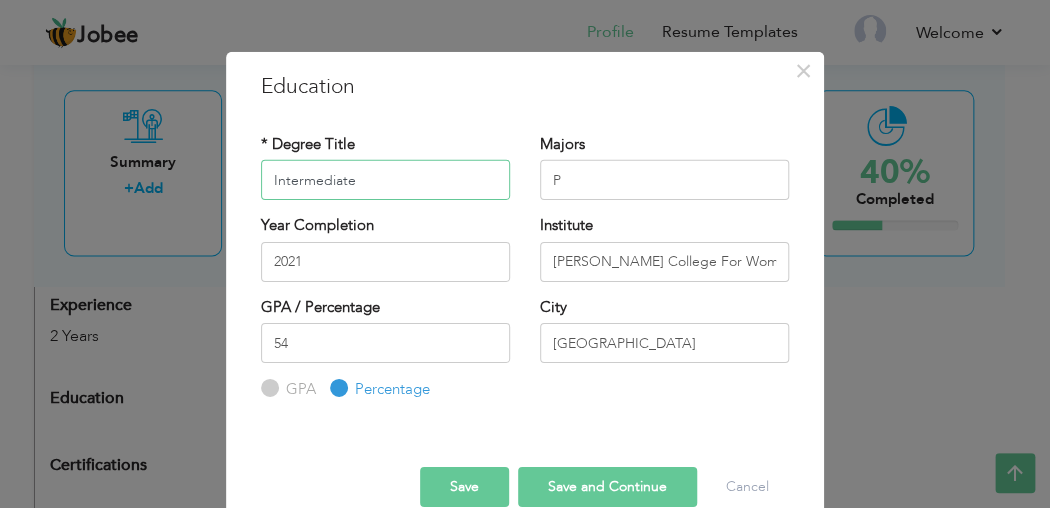 click on "Intermediate" at bounding box center [385, 180] 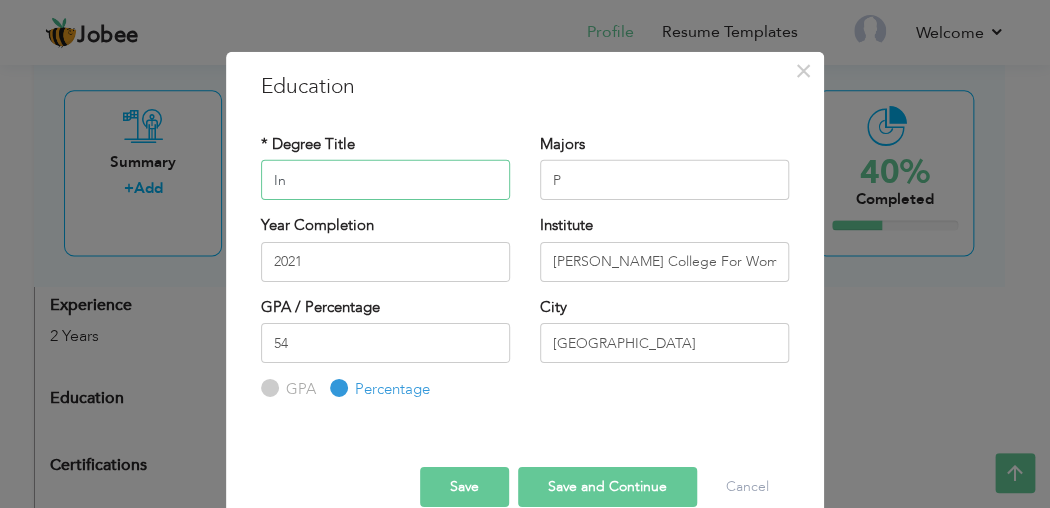 type on "I" 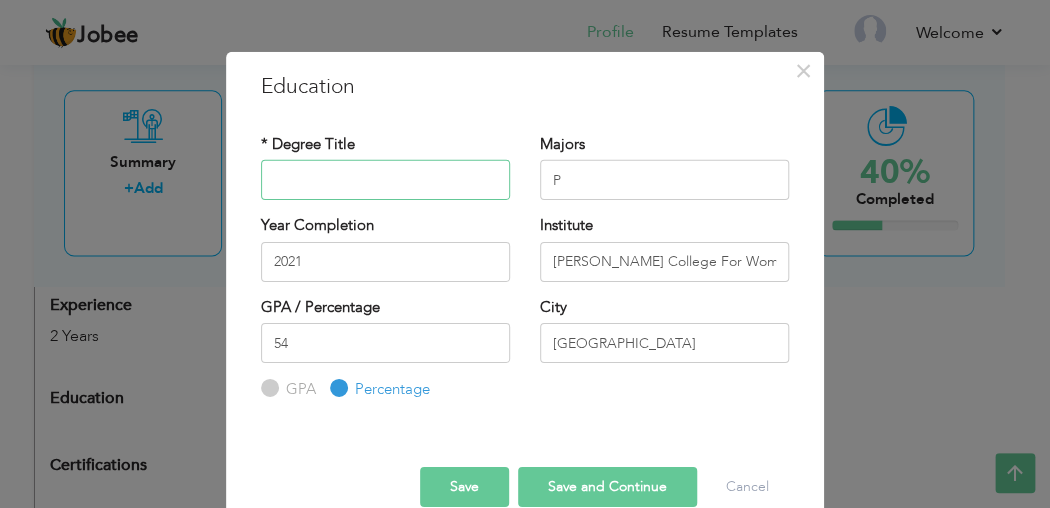 type on "m" 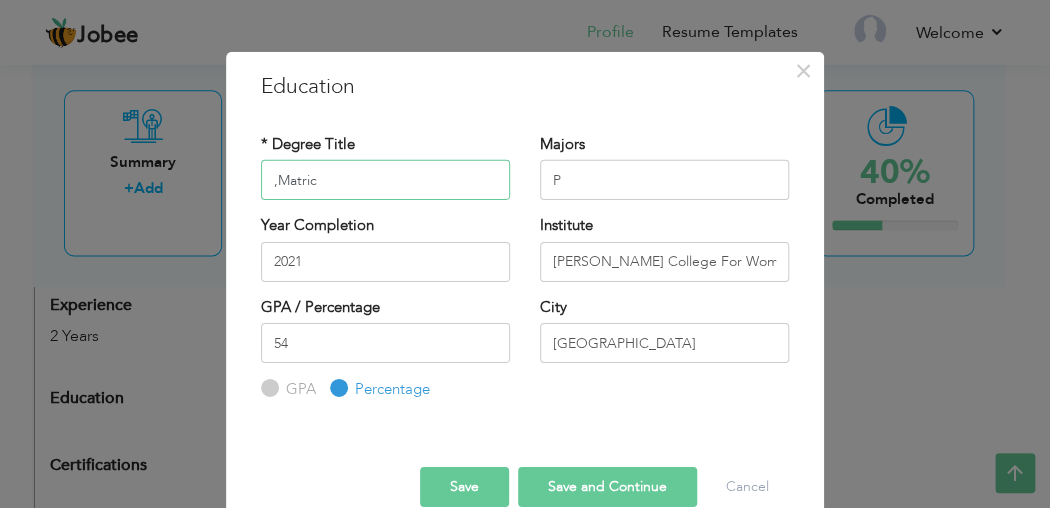 type on ",Matric" 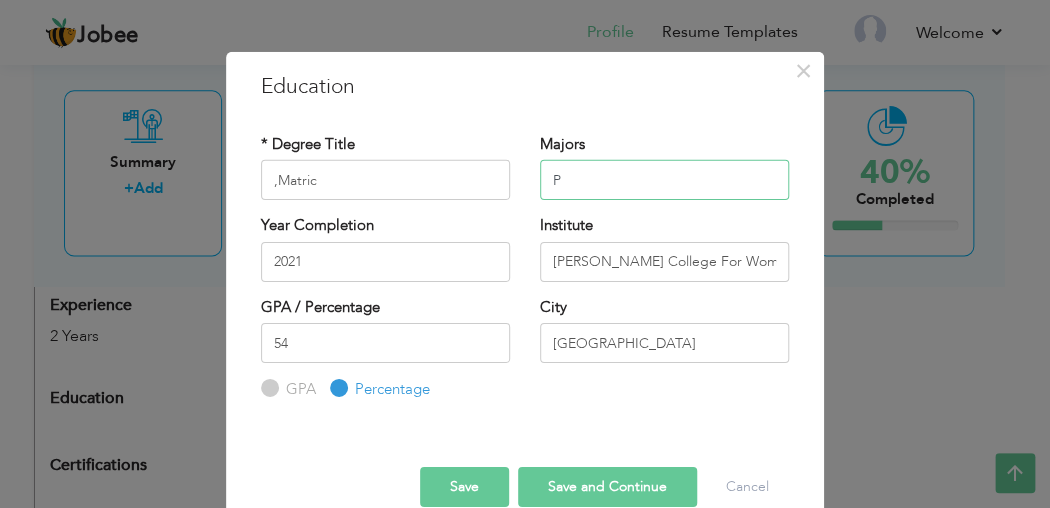 click on "P" at bounding box center (664, 180) 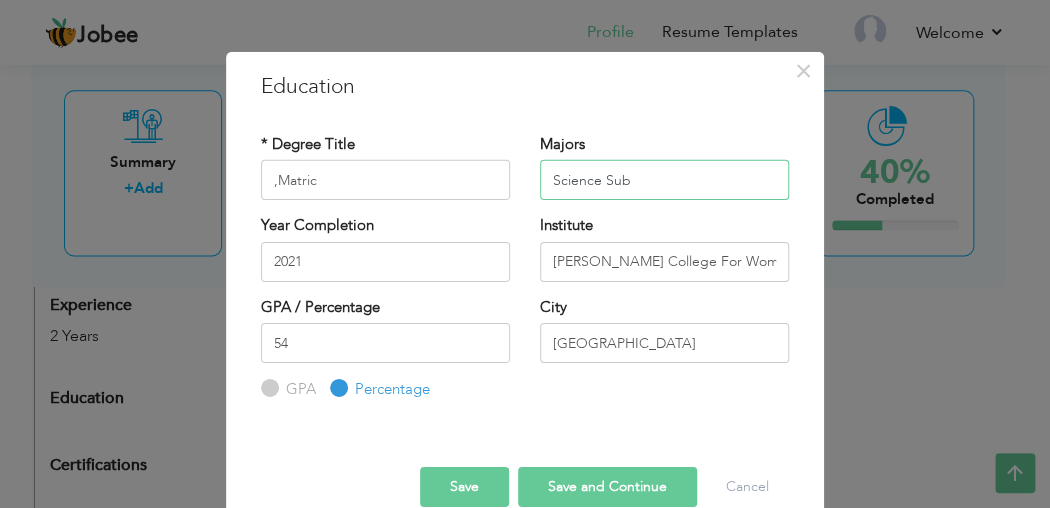 type on "Science Sub" 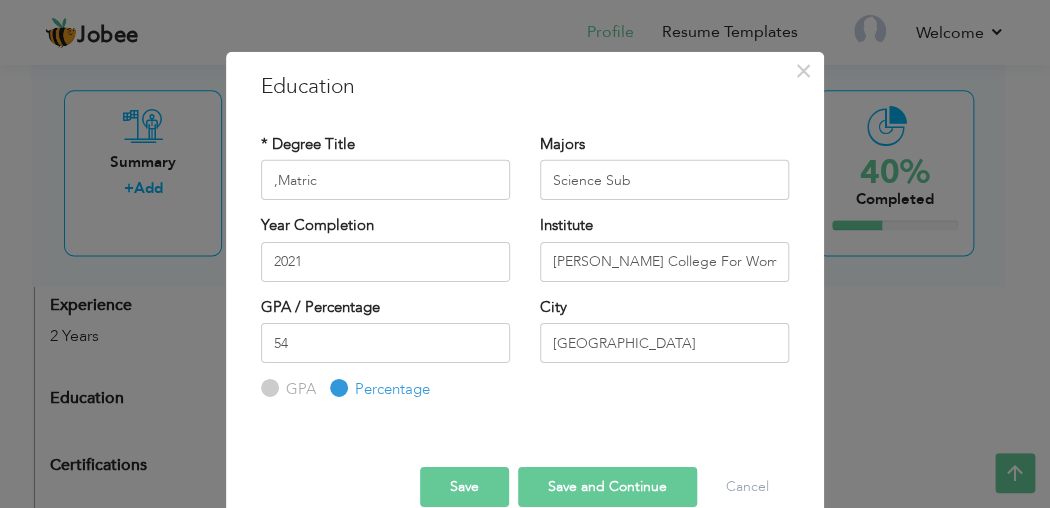 click on "Institute
Abdullah Gov College For Women" at bounding box center (664, 255) 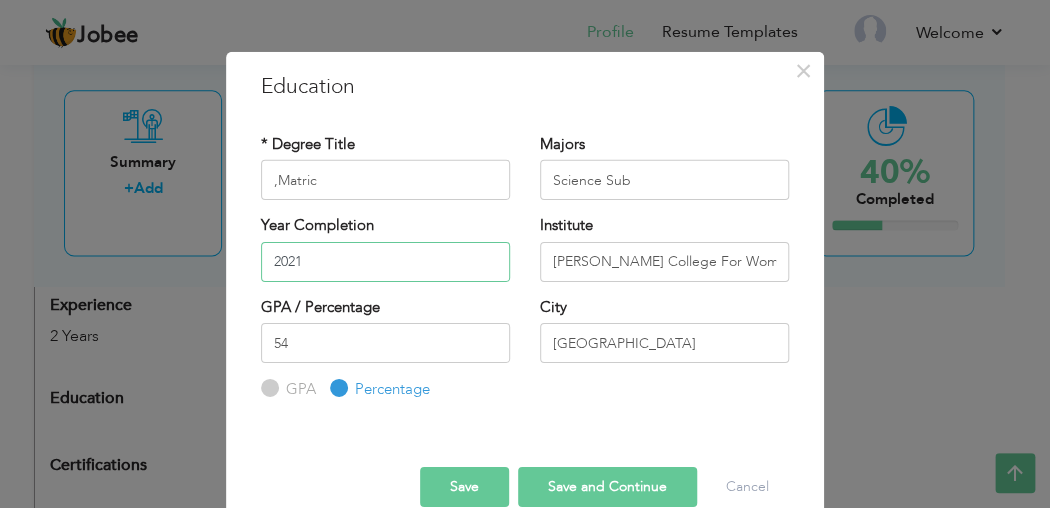 click on "2021" at bounding box center (385, 261) 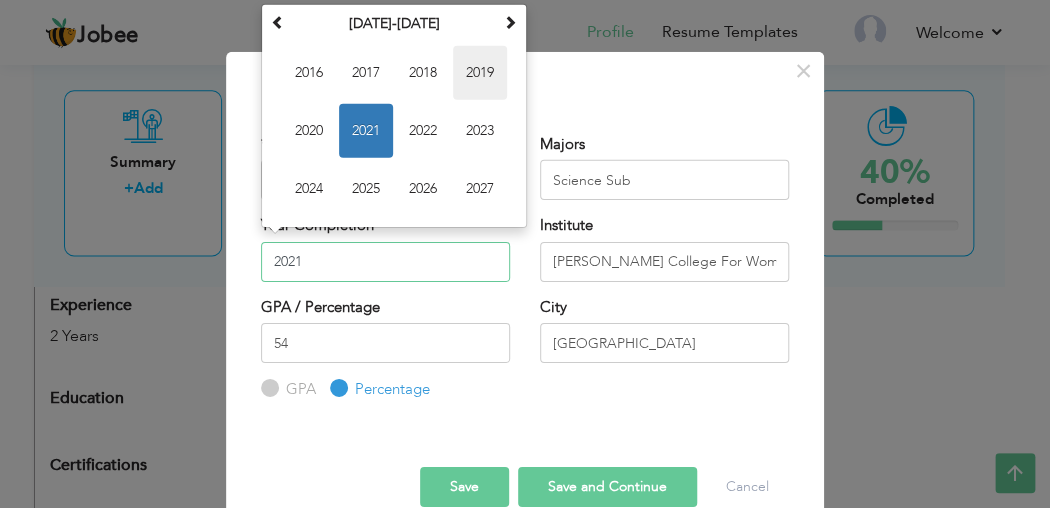drag, startPoint x: 492, startPoint y: 83, endPoint x: 504, endPoint y: 91, distance: 14.422205 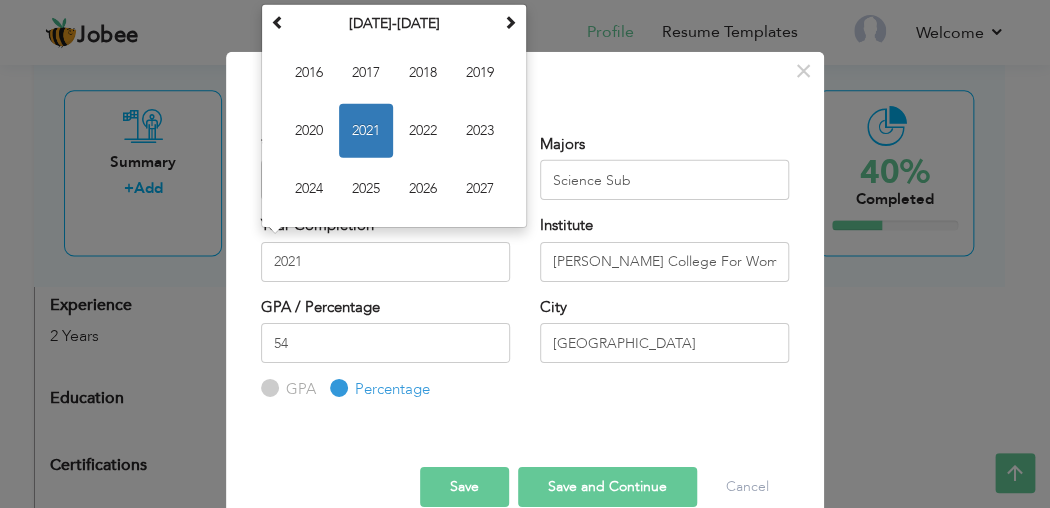type on "2019" 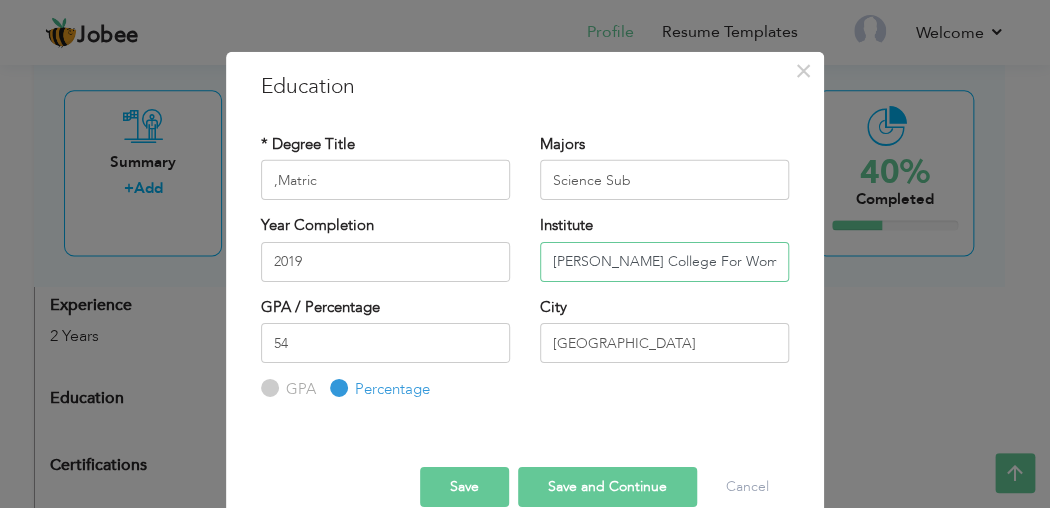 click on "Abdullah Gov College For Women" at bounding box center (664, 261) 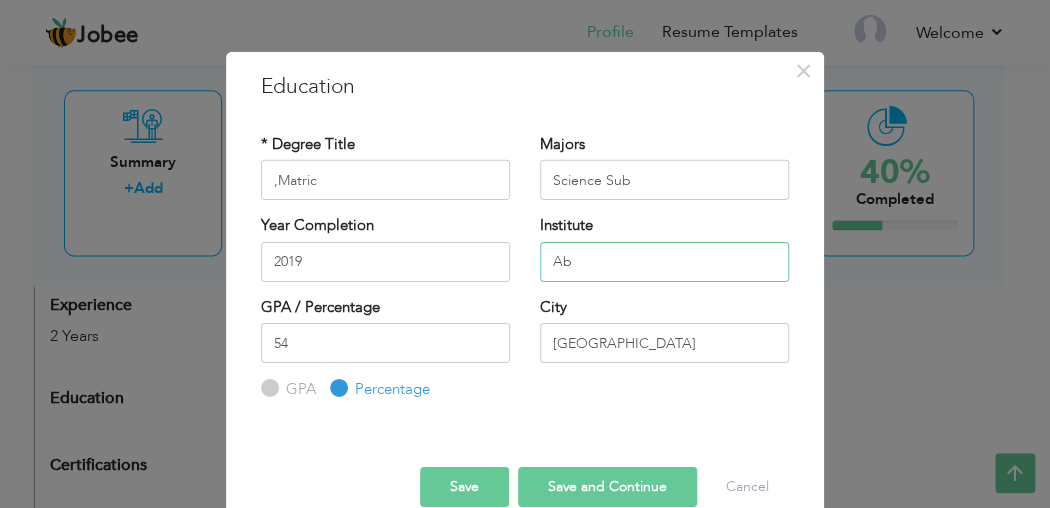 type on "A" 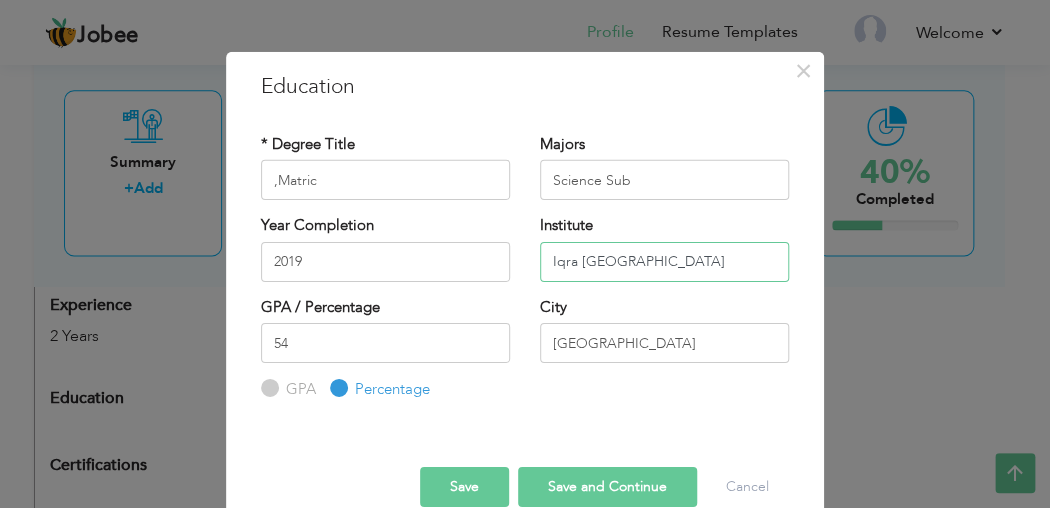 type on "Iqra [GEOGRAPHIC_DATA]" 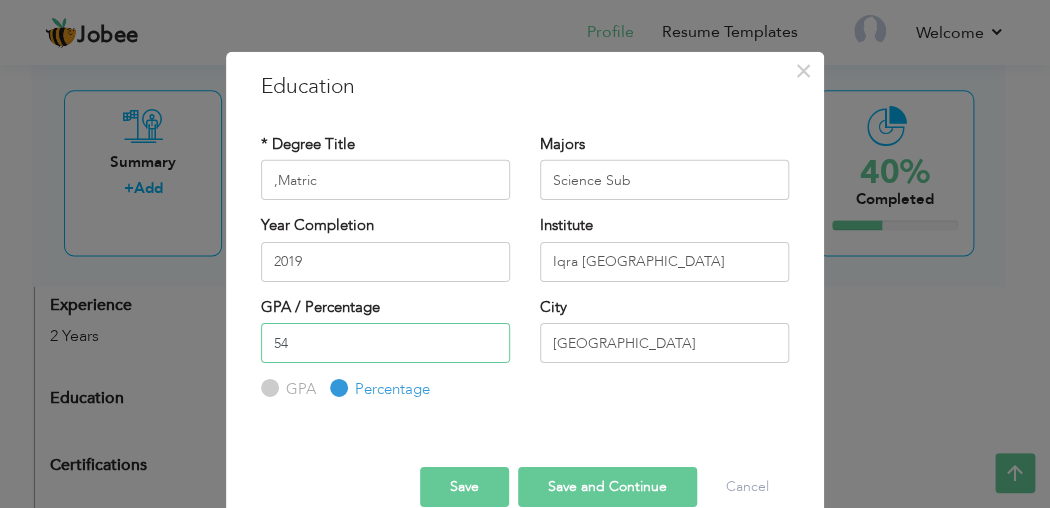 click on "54" at bounding box center (385, 343) 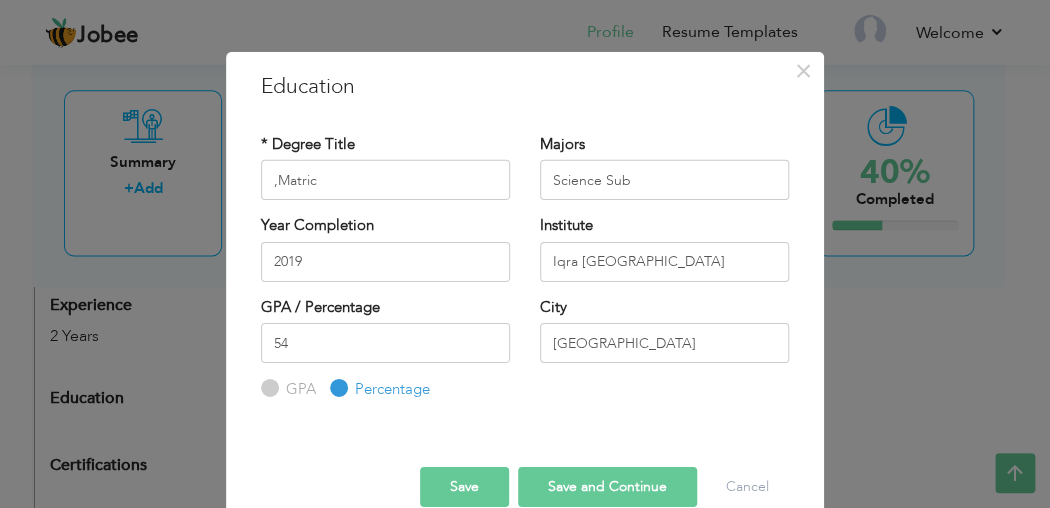 click on "GPA" at bounding box center [298, 389] 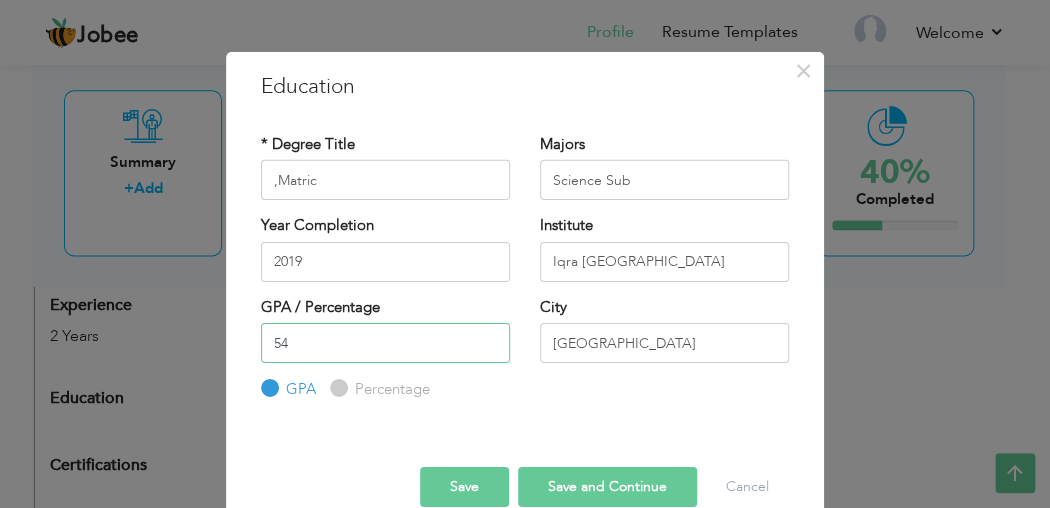 click on "54" at bounding box center (385, 343) 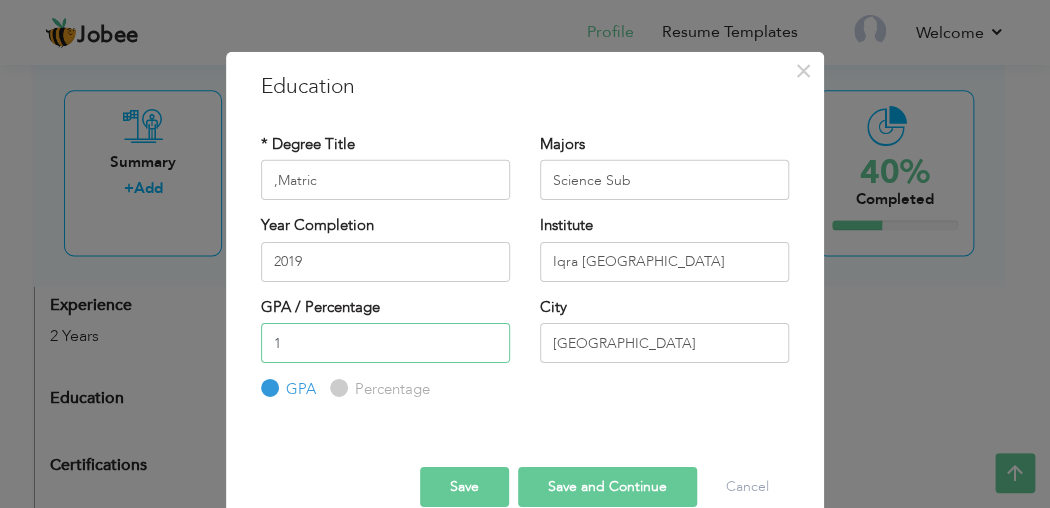 click on "1" at bounding box center (385, 343) 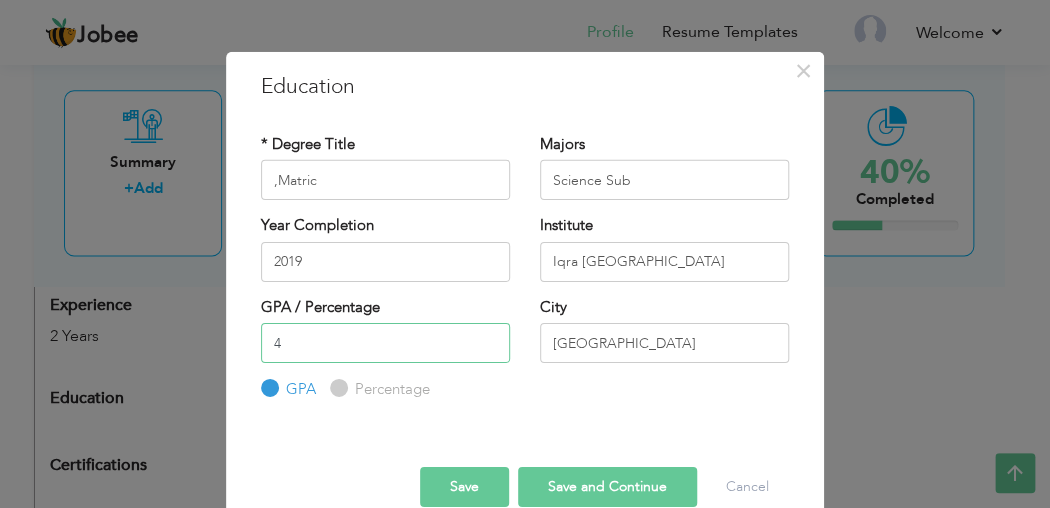 type on "4" 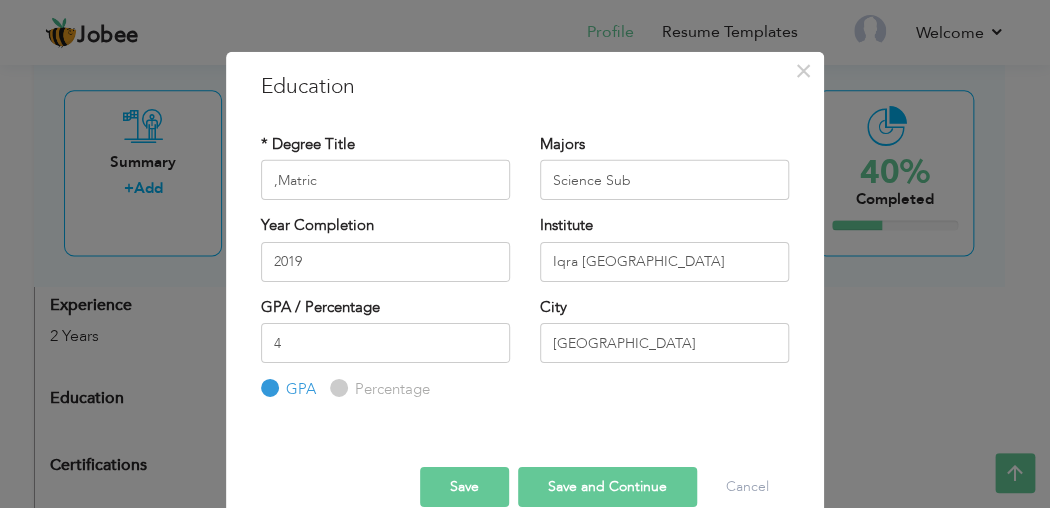 click on "Percentage" at bounding box center (390, 389) 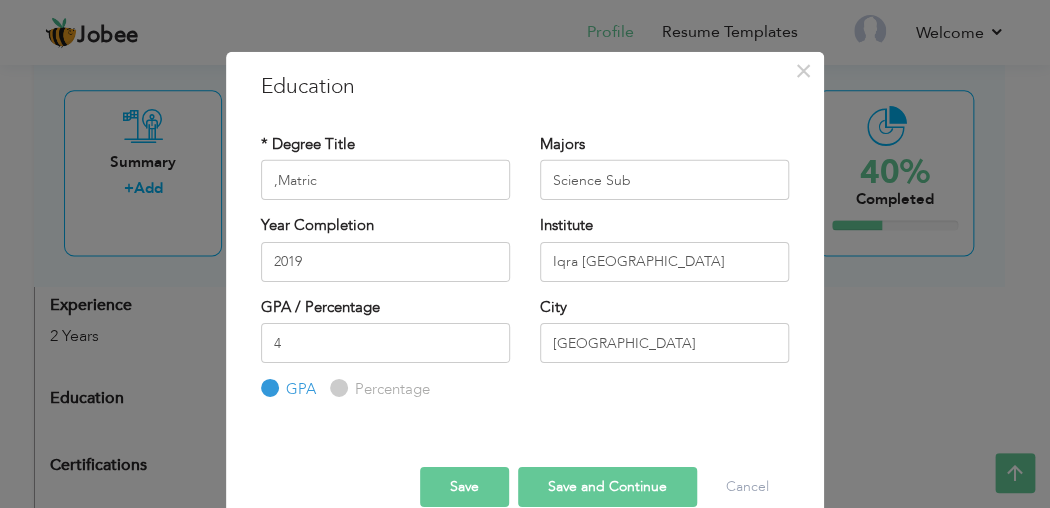 click on "Percentage" at bounding box center (336, 388) 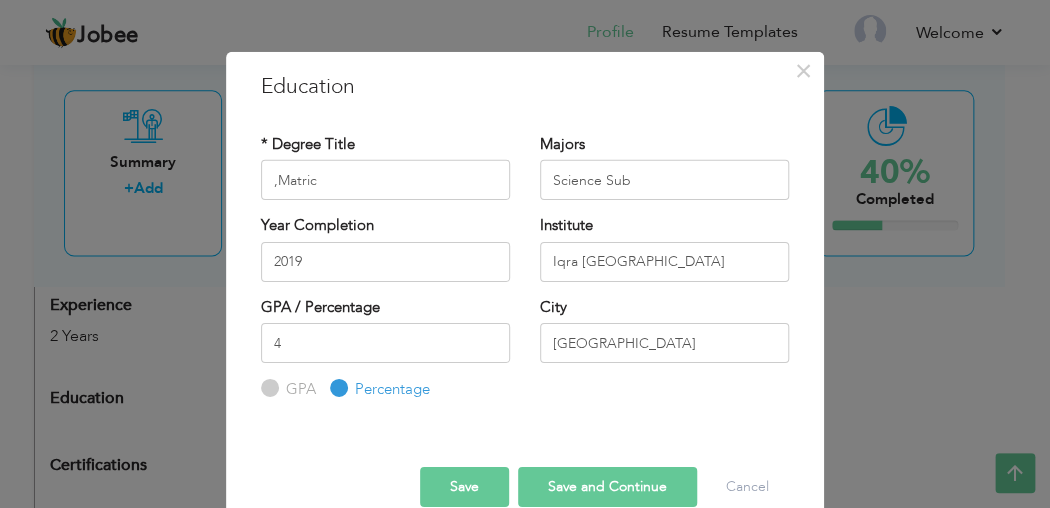 click on "4
GPA
Percentage" at bounding box center [385, 362] 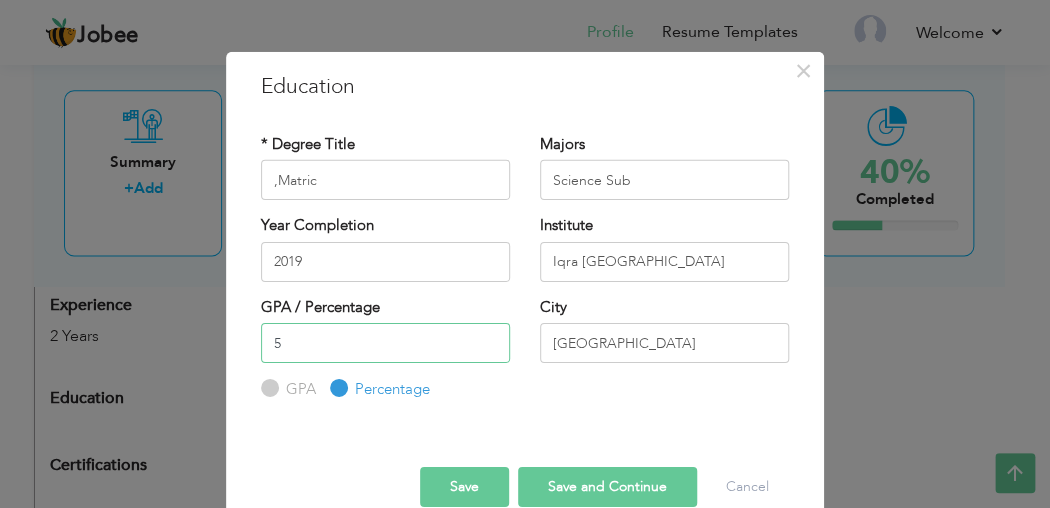 click on "5" at bounding box center (385, 343) 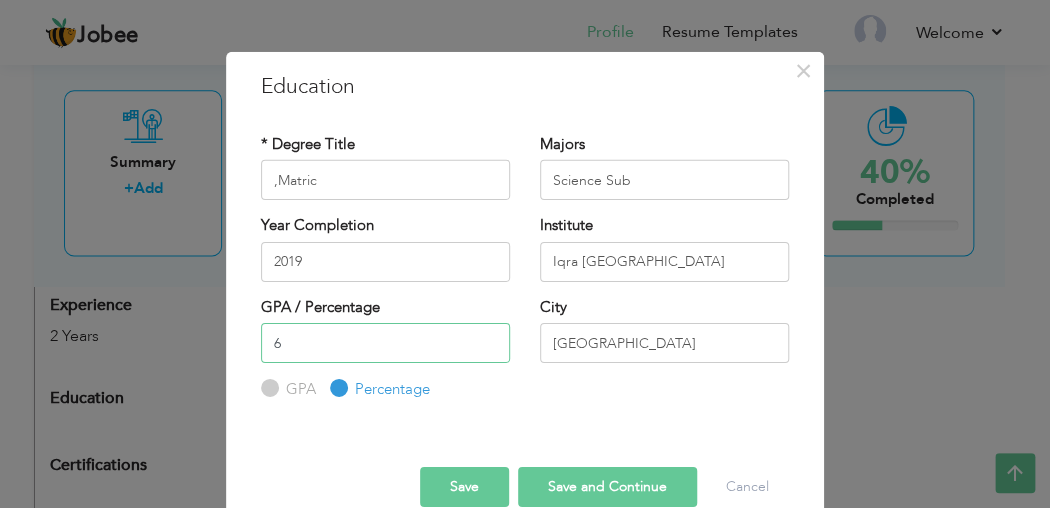 click on "6" at bounding box center (385, 343) 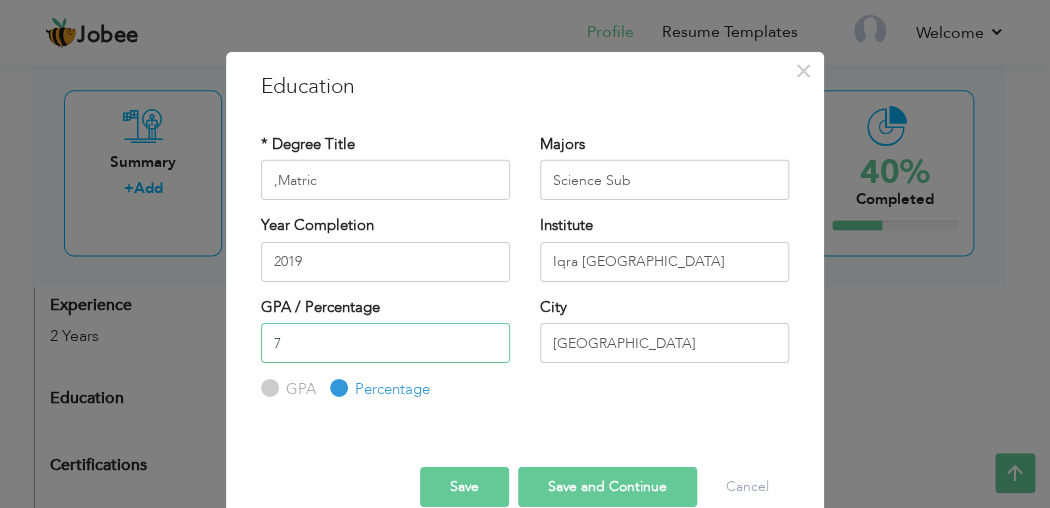 click on "7" at bounding box center (385, 343) 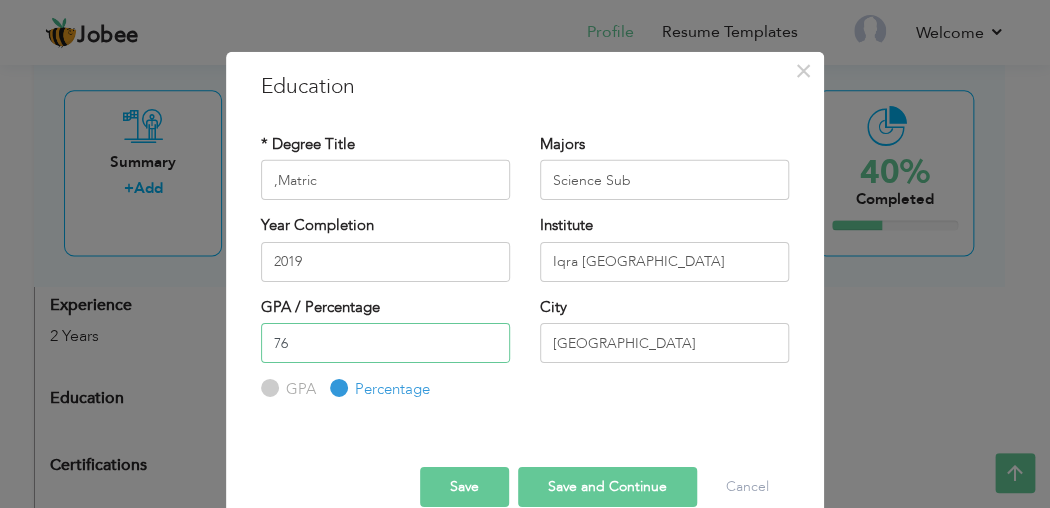 type on "76" 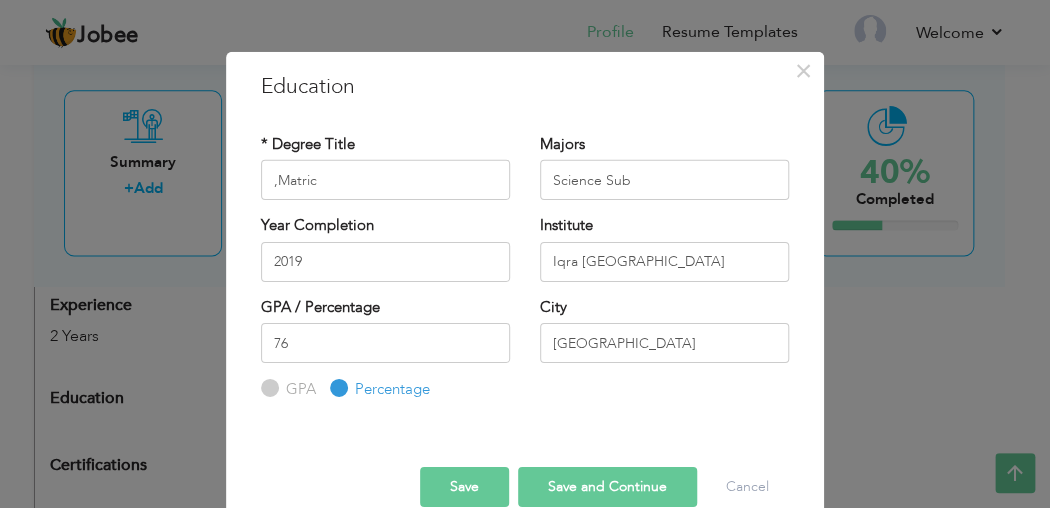 click on "Save and Continue" at bounding box center (607, 486) 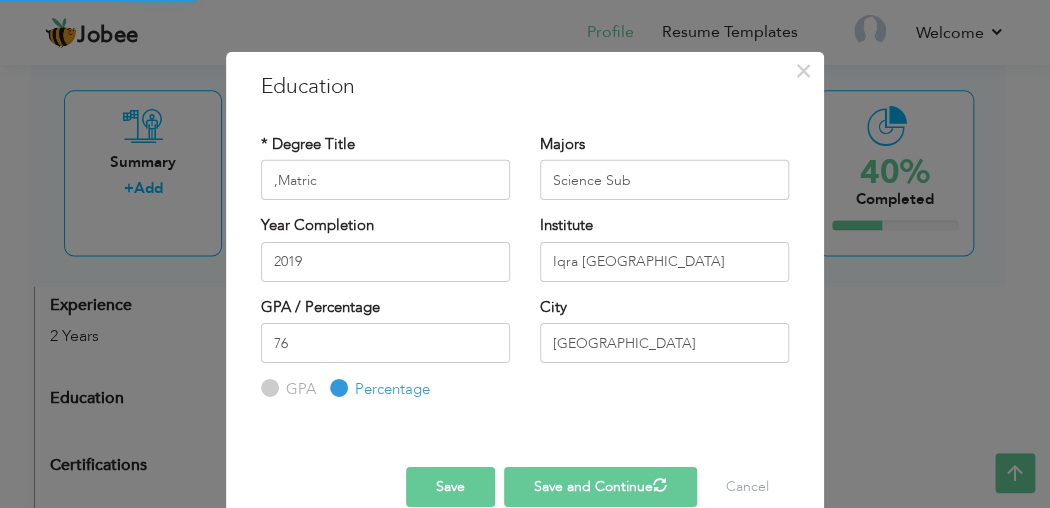 type 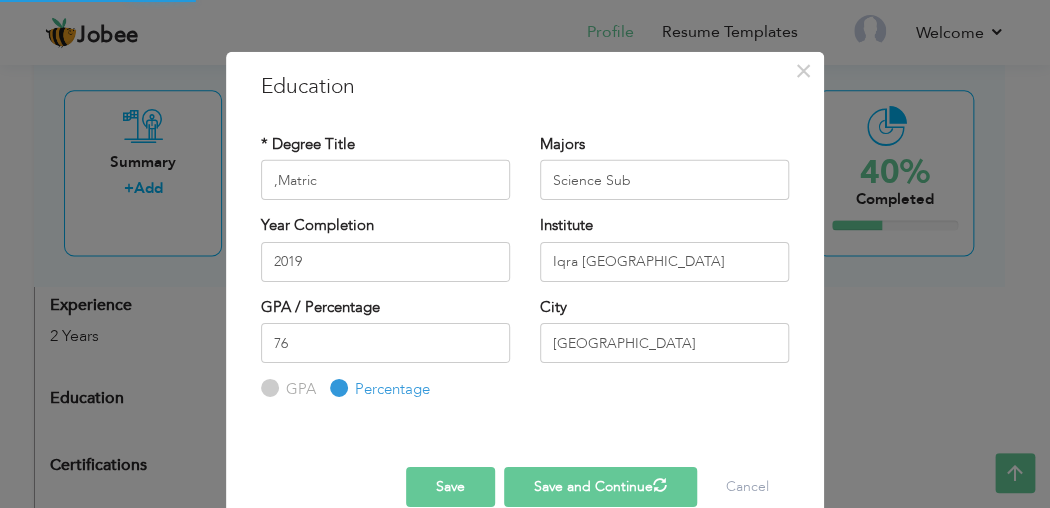 type 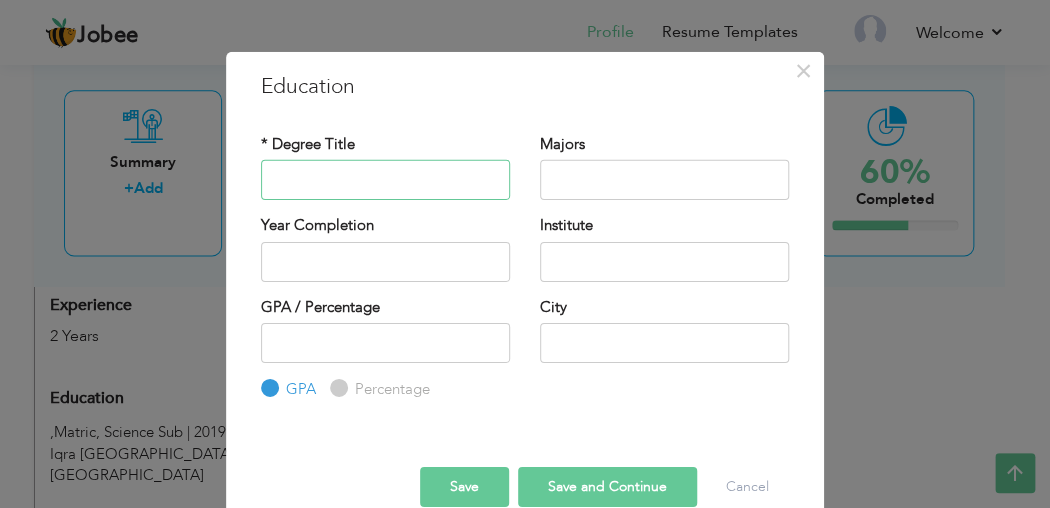 click at bounding box center (385, 180) 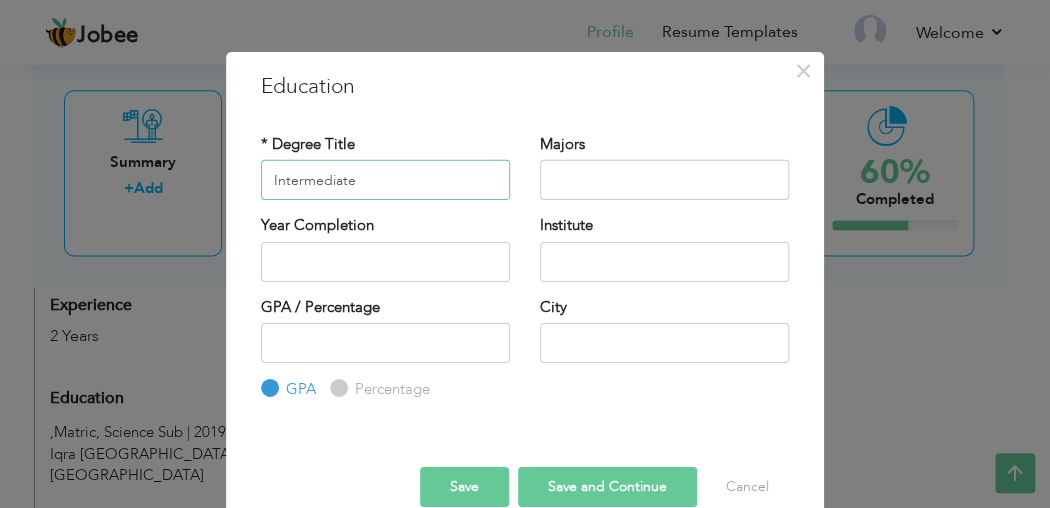 type on "Intermediate" 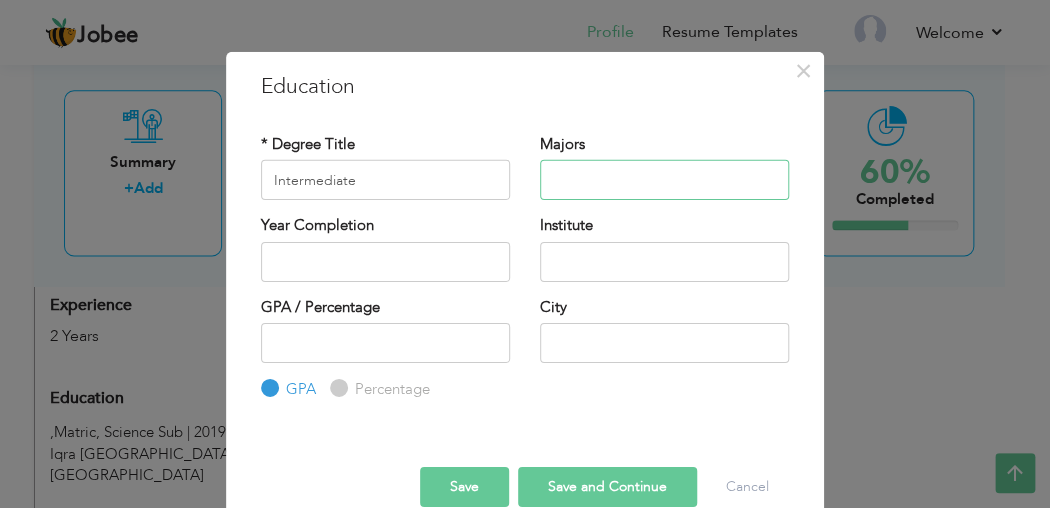 click at bounding box center [664, 180] 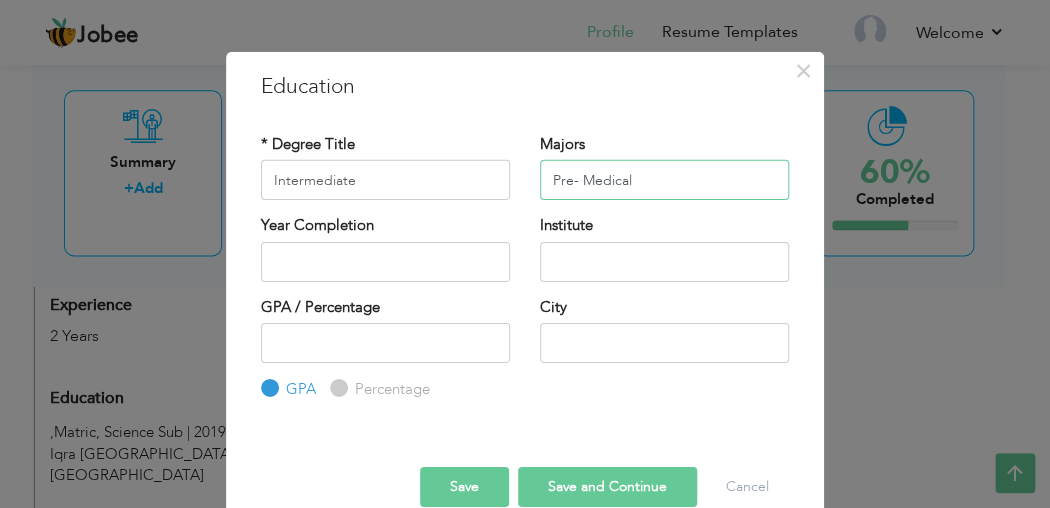 type on "Pre- Medical" 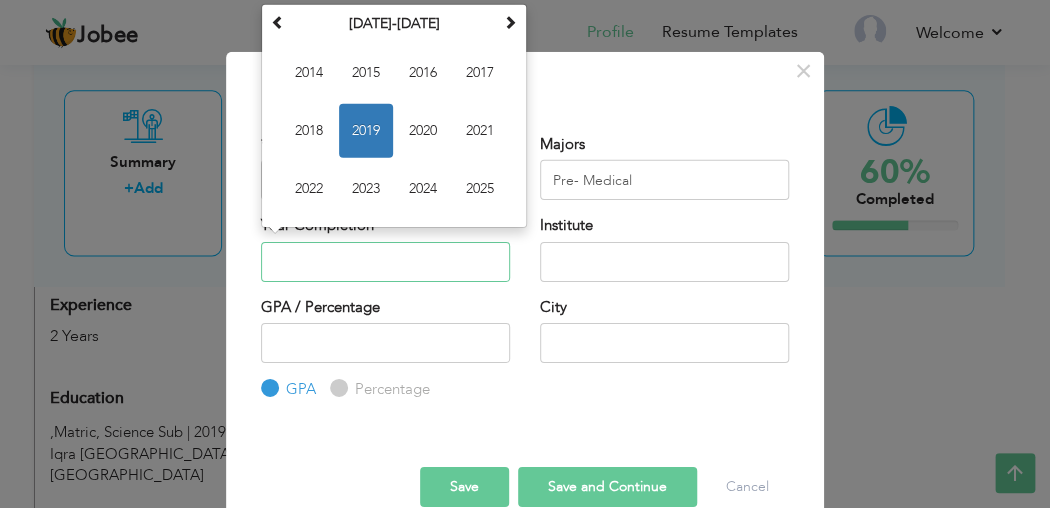 click at bounding box center [385, 261] 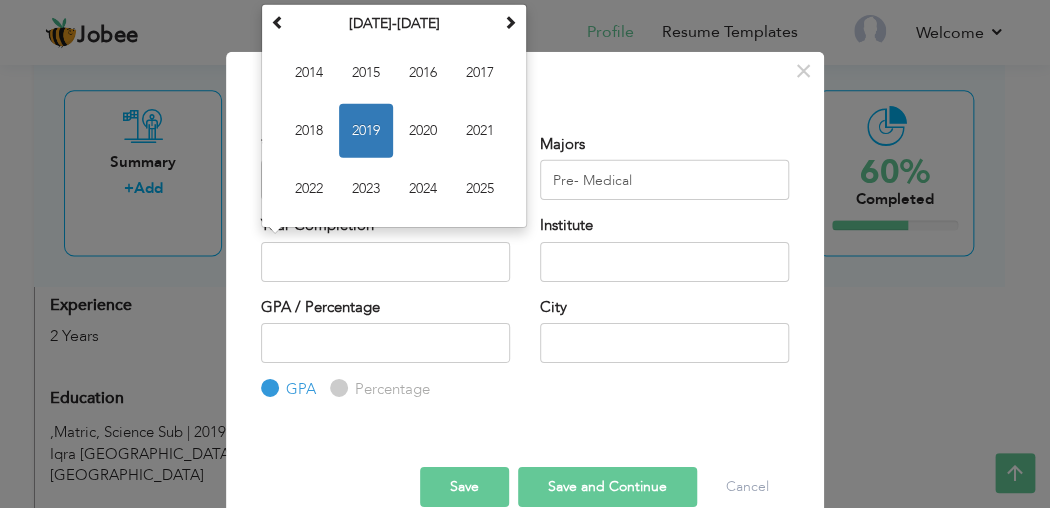 type on "2021" 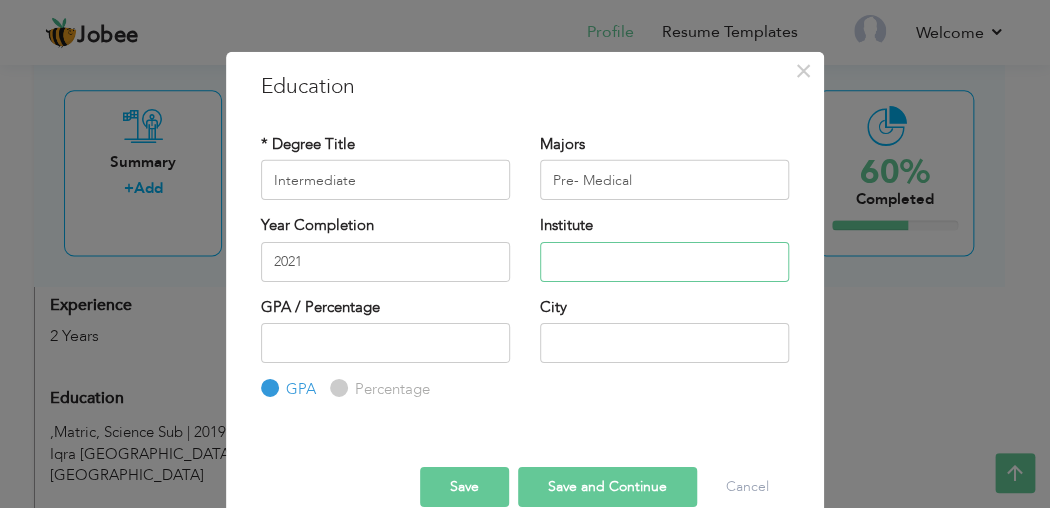 click at bounding box center (664, 261) 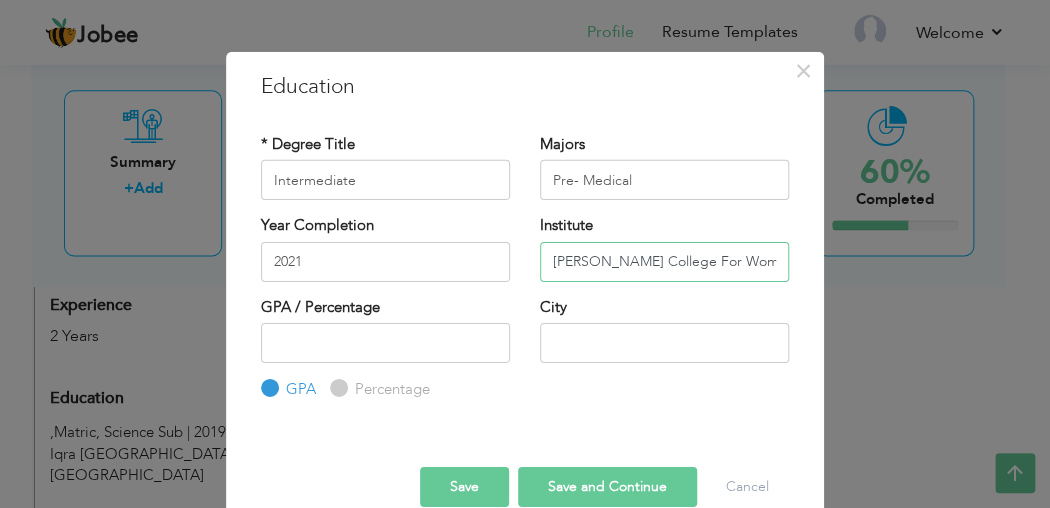 type on "[PERSON_NAME] College For Womenn" 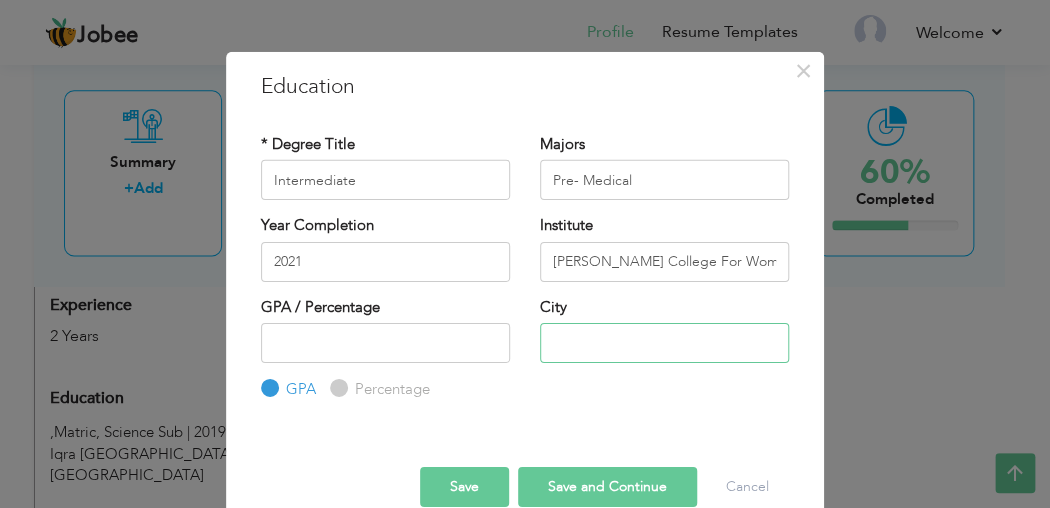 click at bounding box center (664, 343) 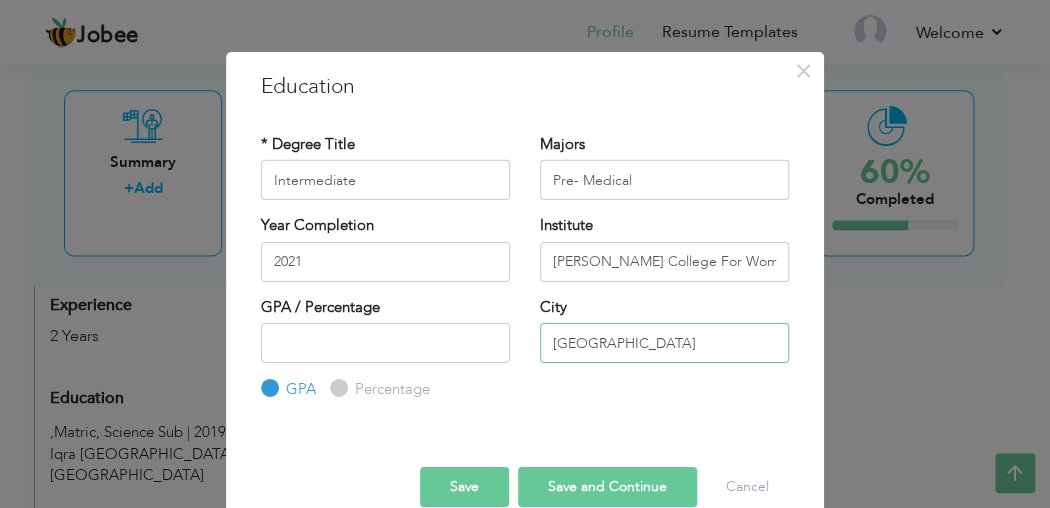 type on "[GEOGRAPHIC_DATA]" 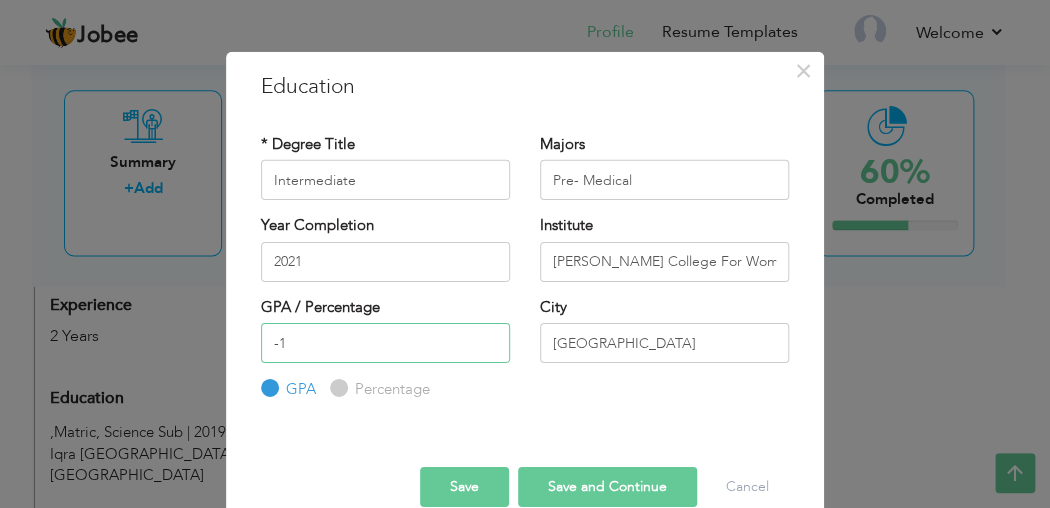 type on "-1" 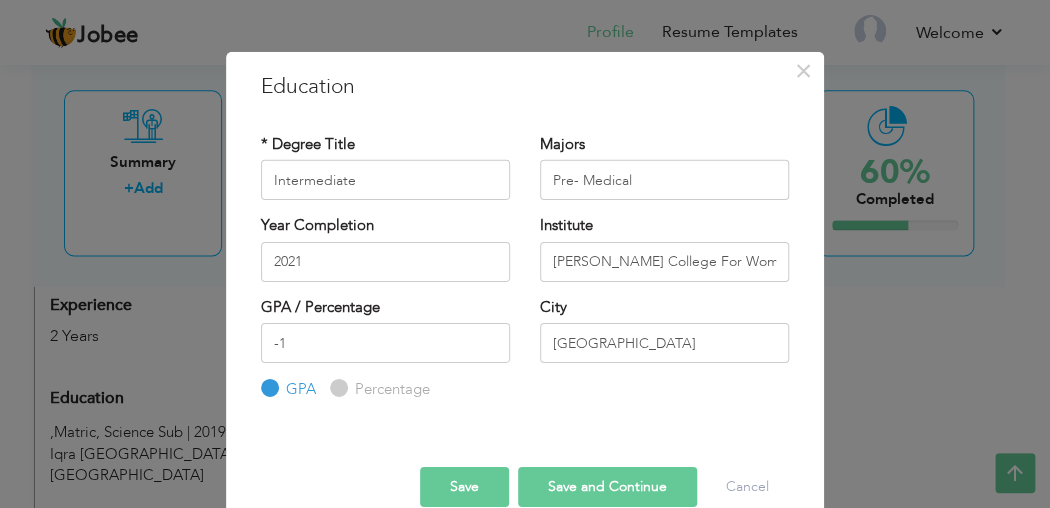 click on "Percentage" at bounding box center [390, 389] 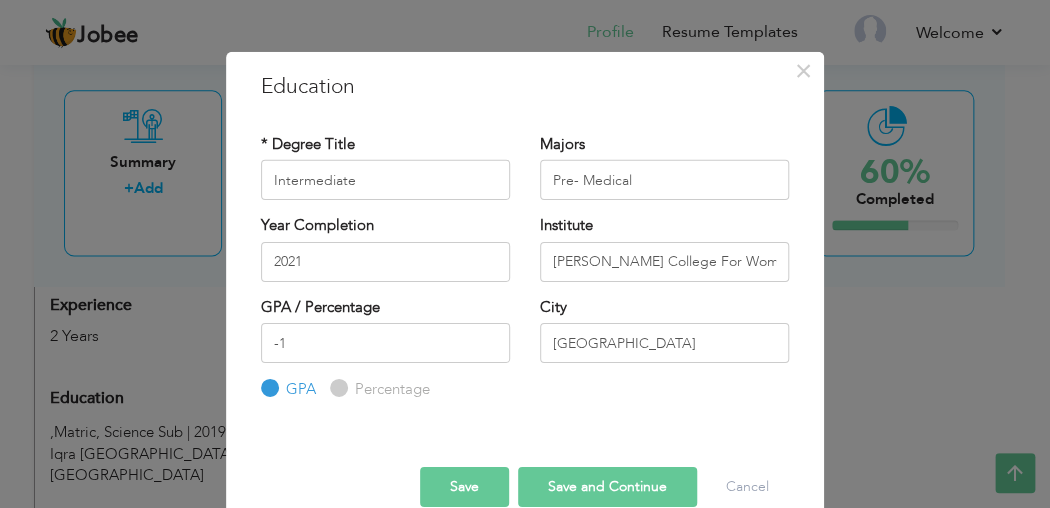 click on "Percentage" at bounding box center (336, 388) 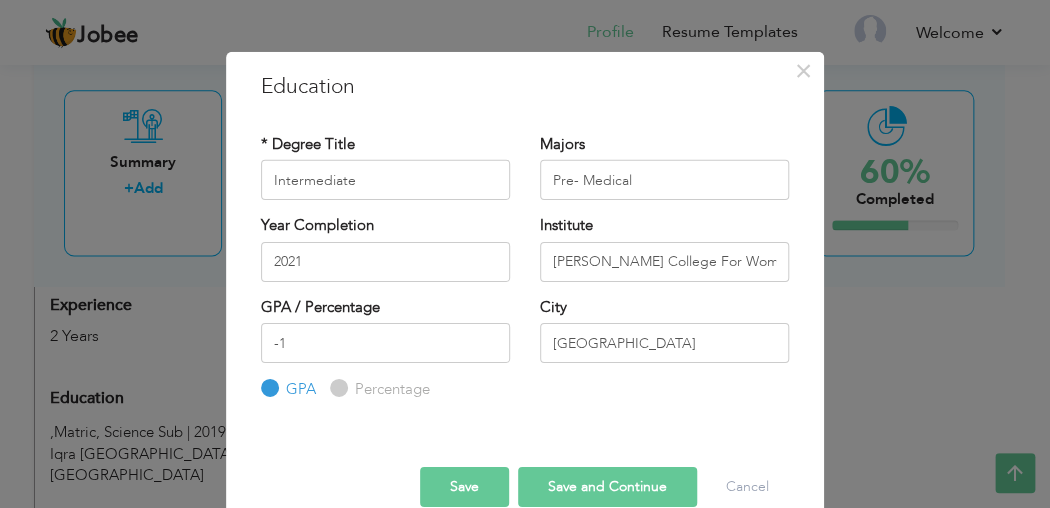 radio on "true" 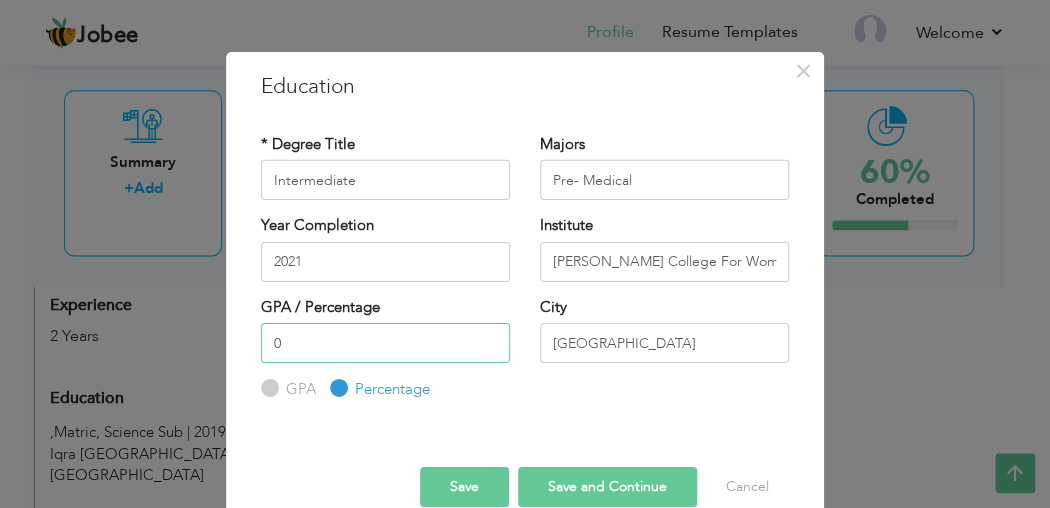click on "0" at bounding box center [385, 343] 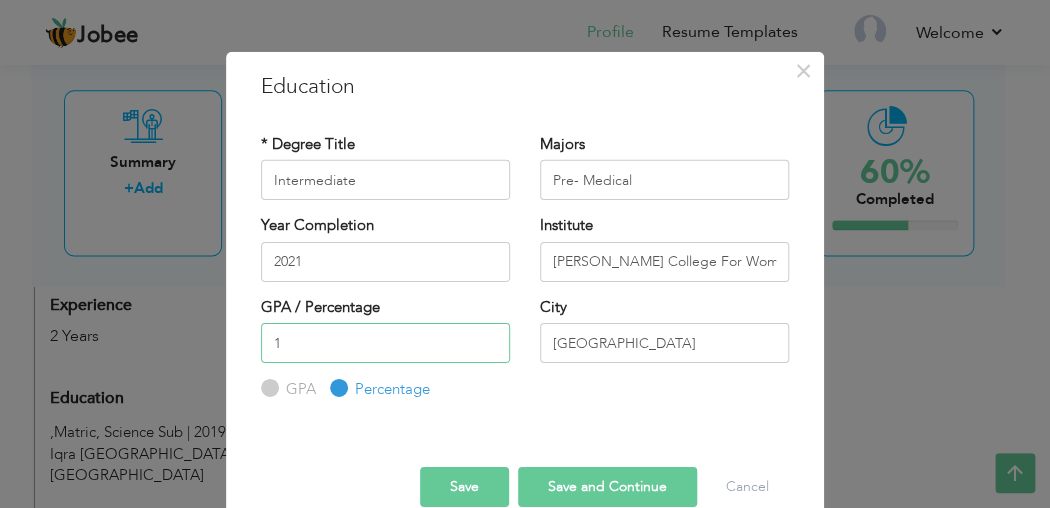 click on "1" at bounding box center (385, 343) 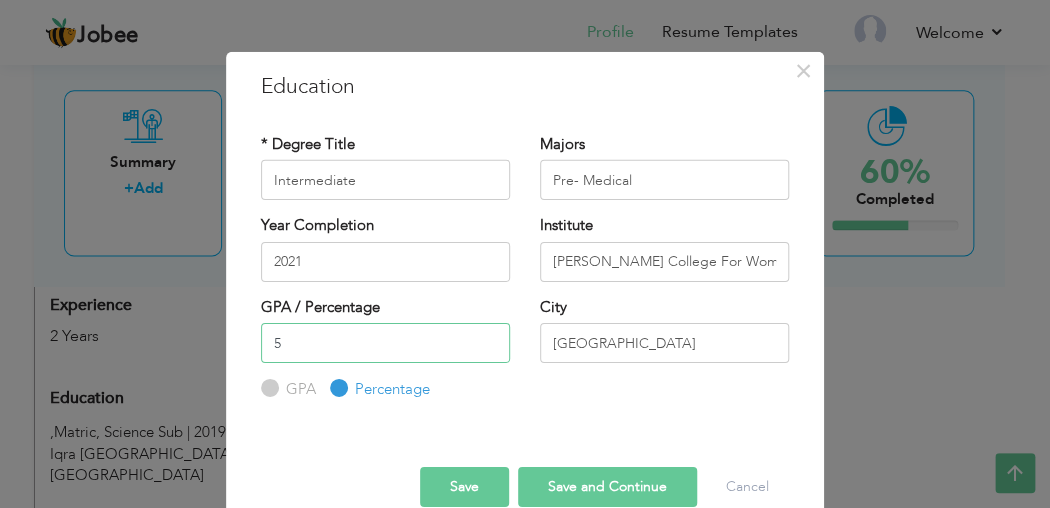 click on "5" at bounding box center (385, 343) 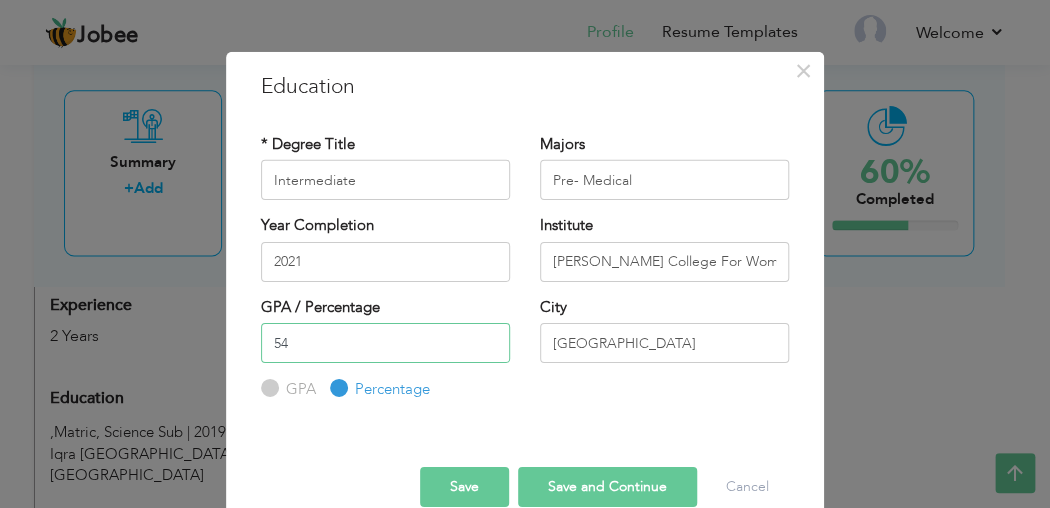 type on "54" 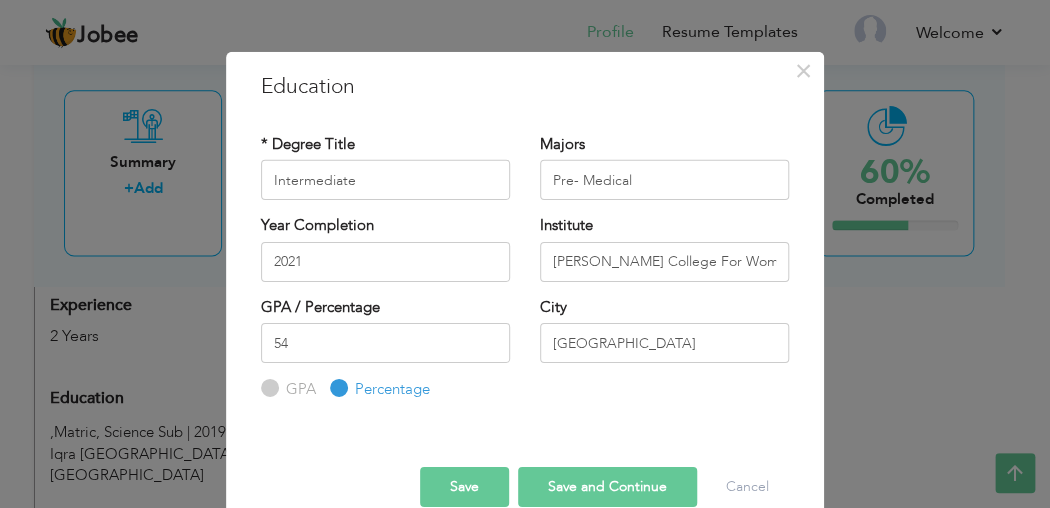 click on "Save and Continue" at bounding box center (607, 486) 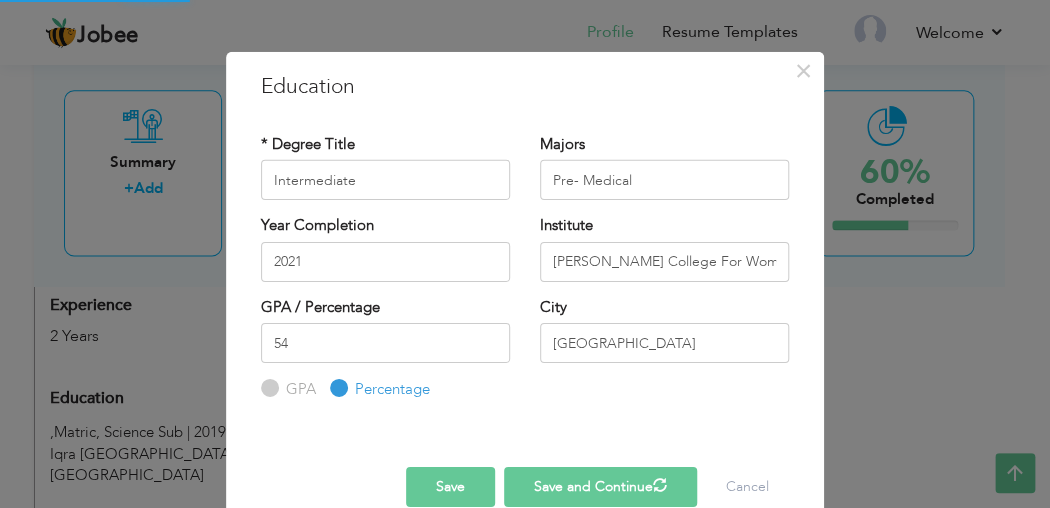 type 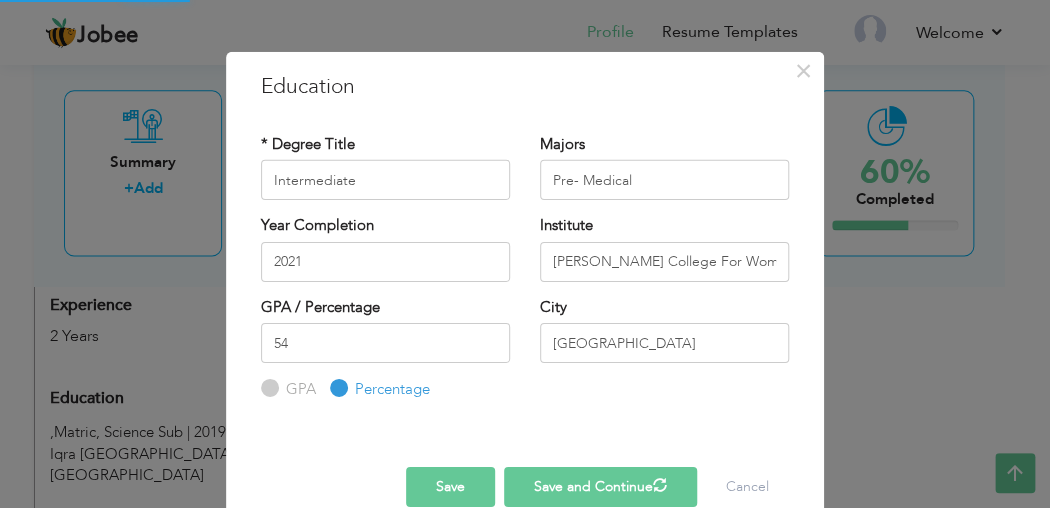 type 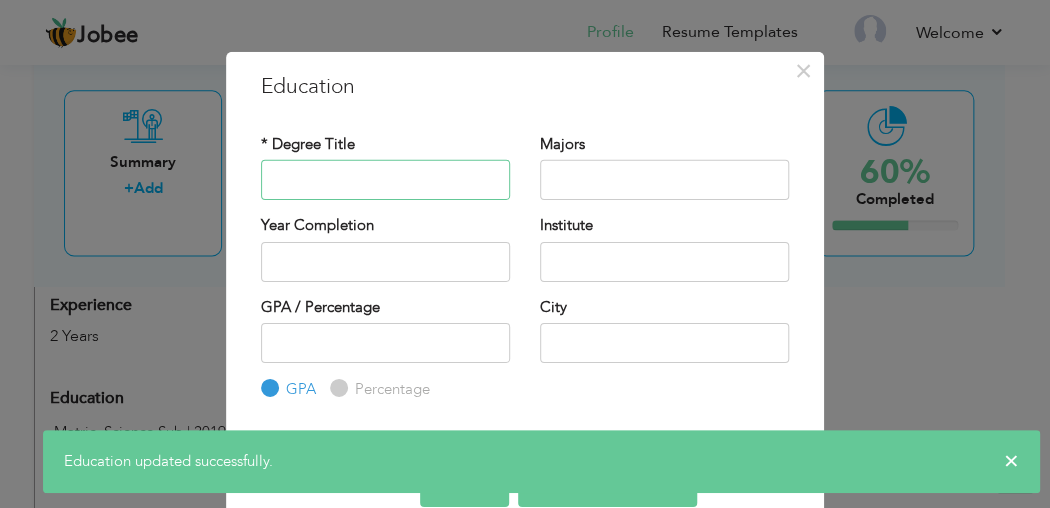 click at bounding box center (385, 180) 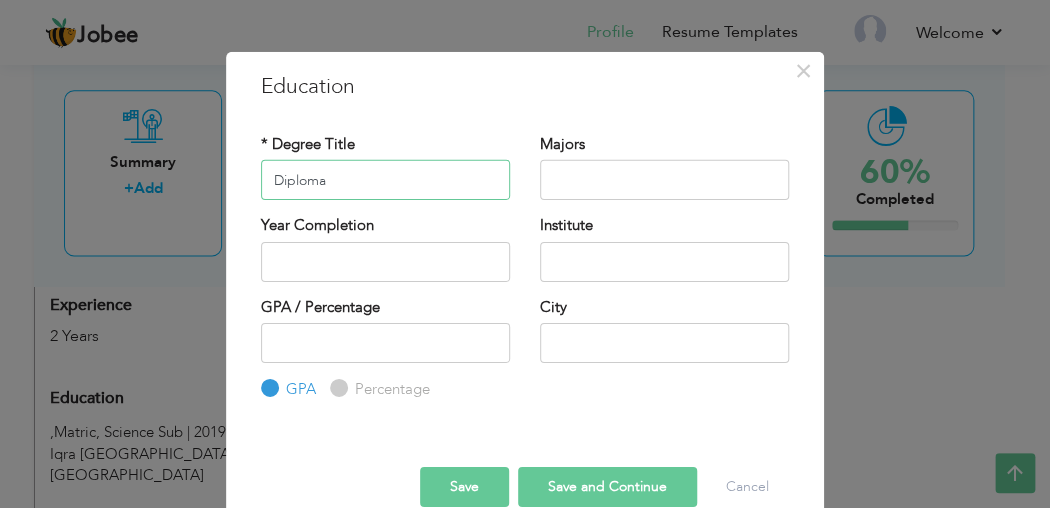 type on "Diploma" 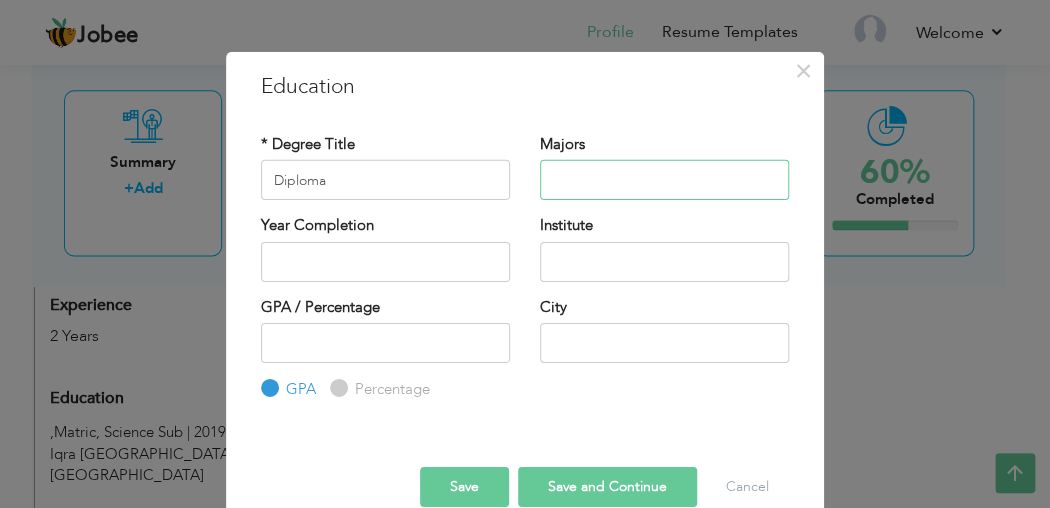 click at bounding box center [664, 180] 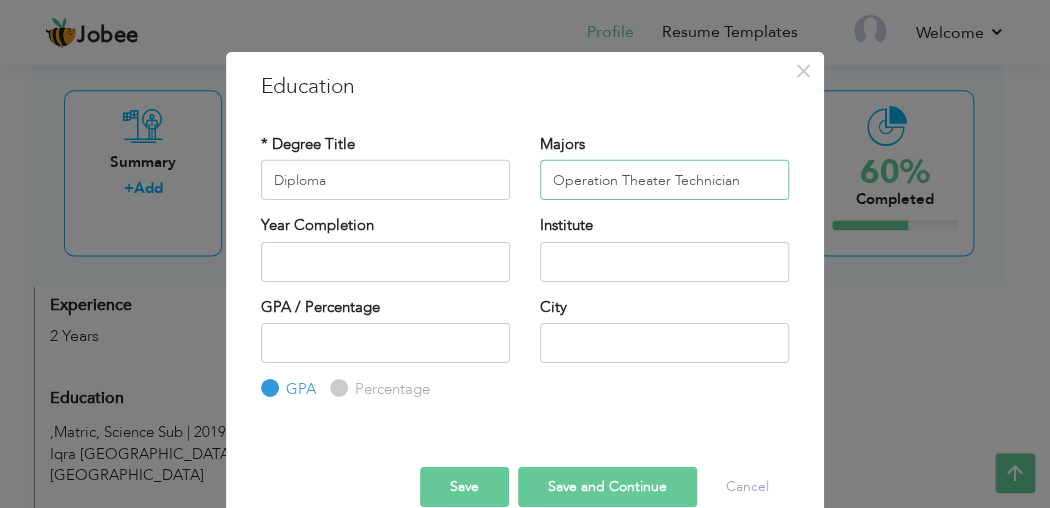 type on "Operation Theater Technician" 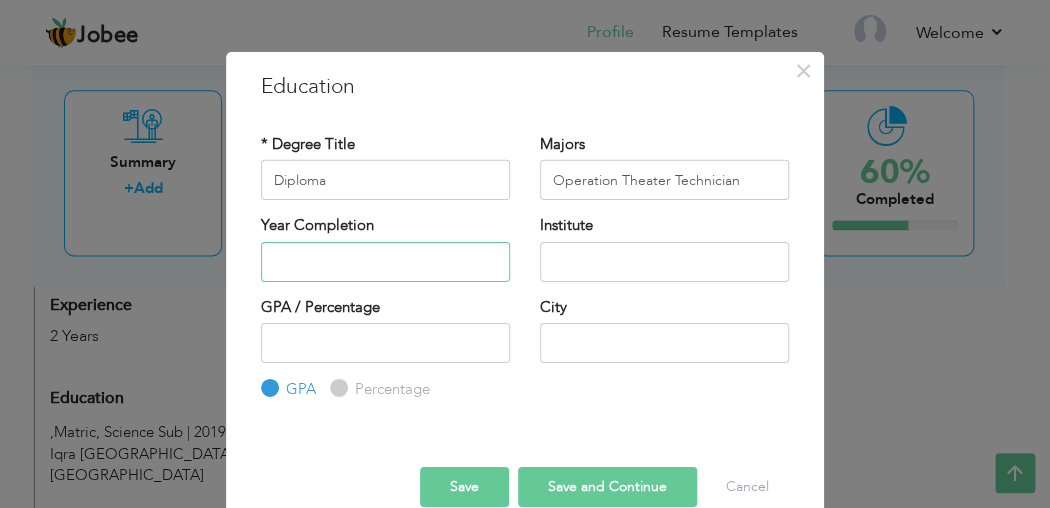 click at bounding box center [385, 261] 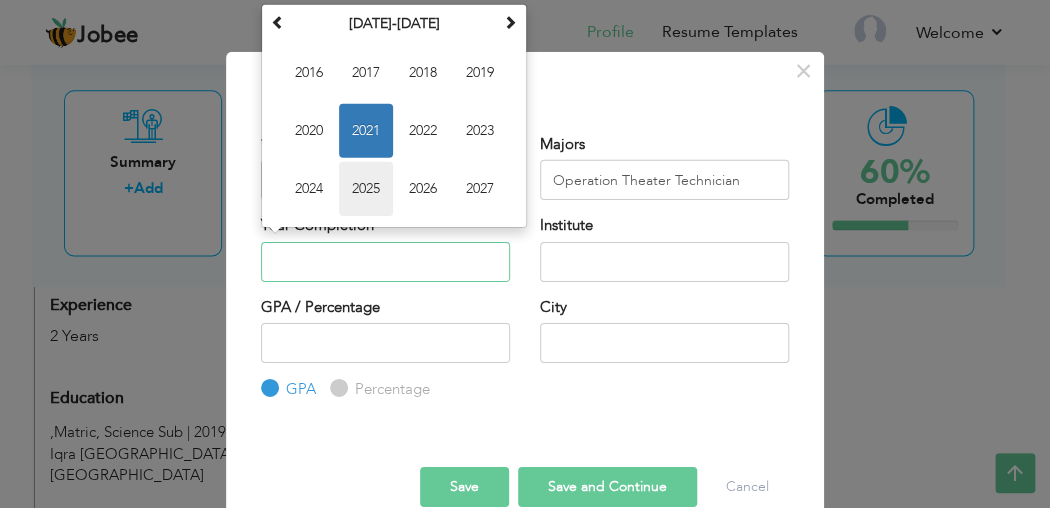 click on "2025" at bounding box center (366, 189) 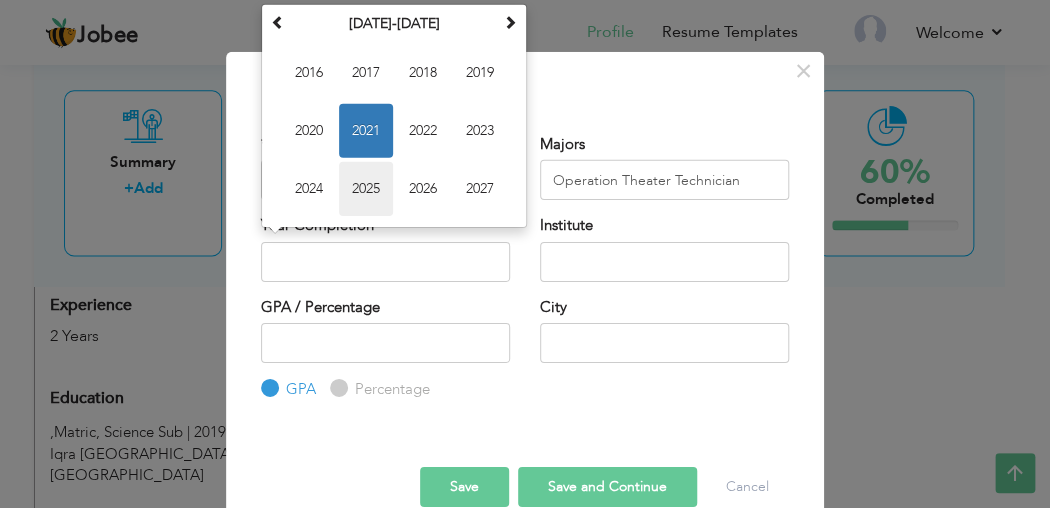 type on "2025" 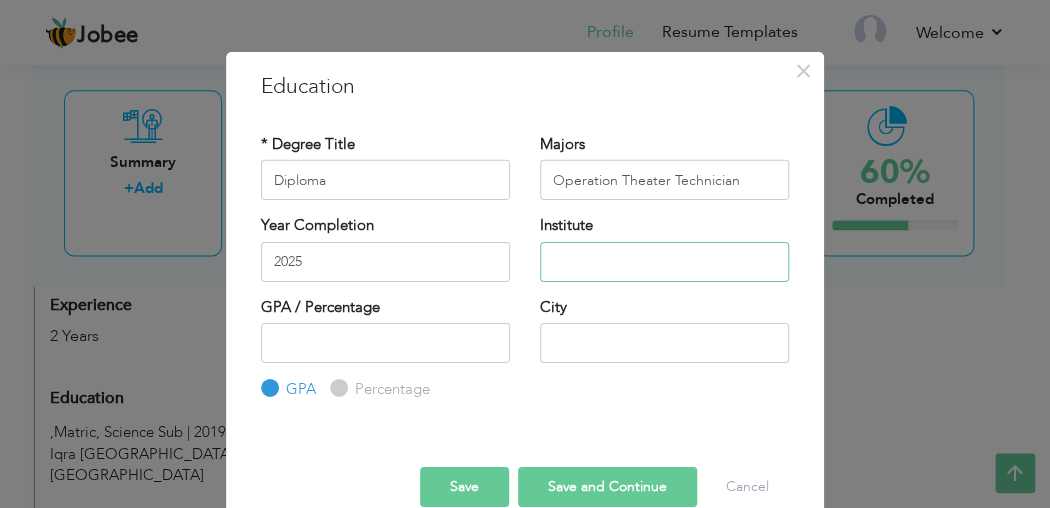 click at bounding box center (664, 261) 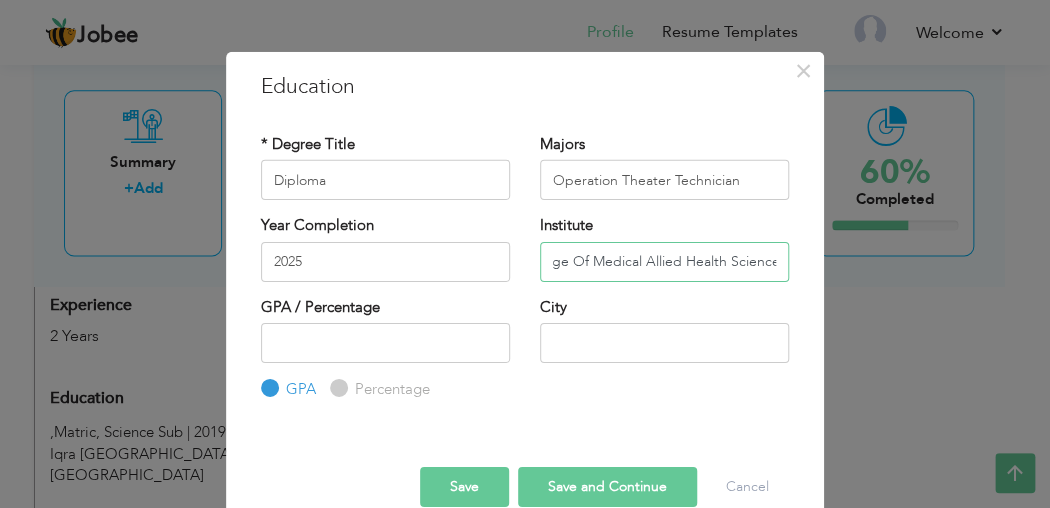 scroll, scrollTop: 0, scrollLeft: 65, axis: horizontal 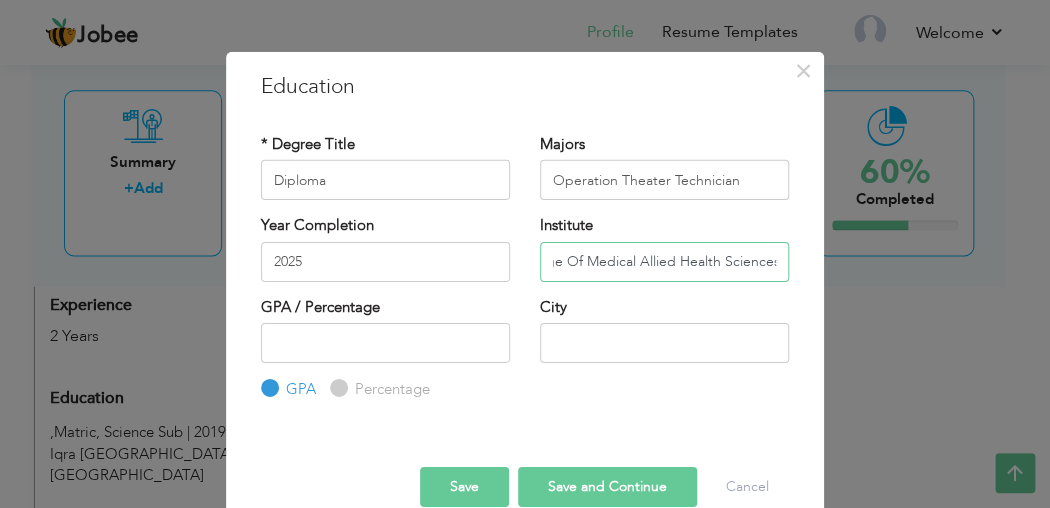 type on "MC College Of Medical Allied Health Sciences" 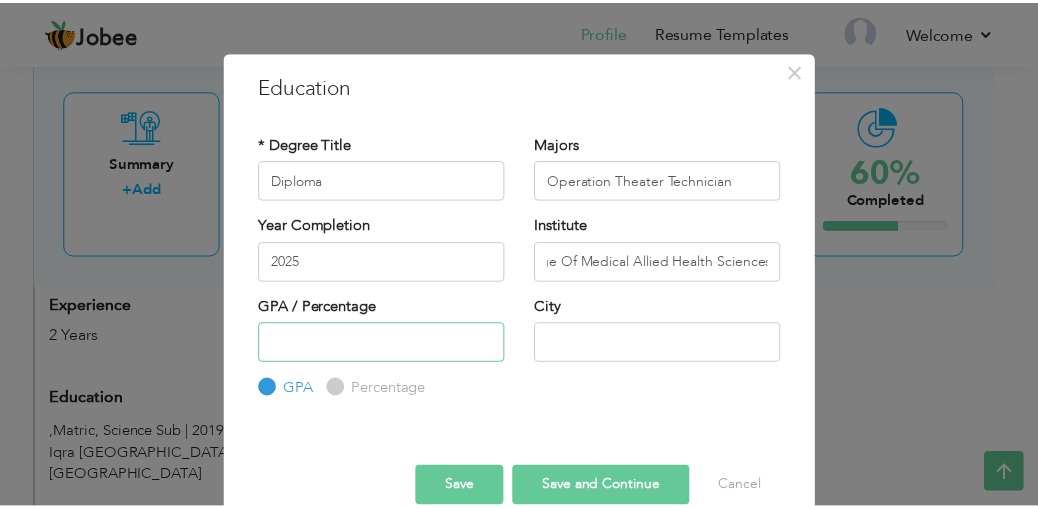 scroll, scrollTop: 0, scrollLeft: 0, axis: both 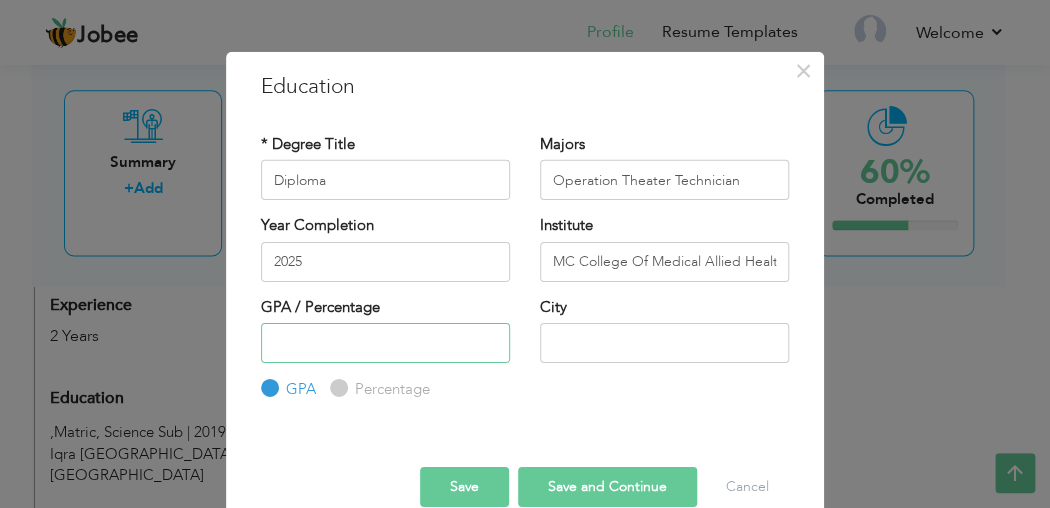 click at bounding box center (385, 343) 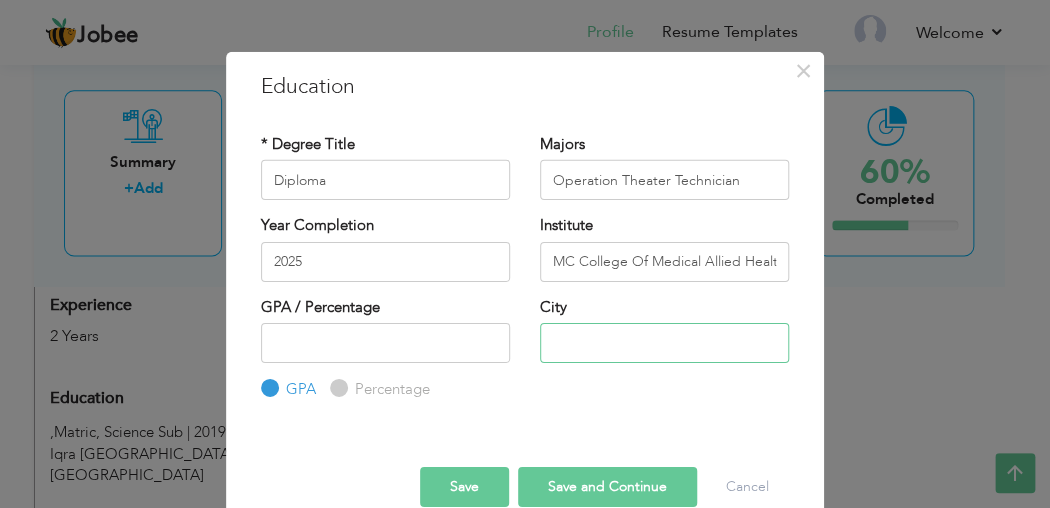 click at bounding box center [664, 343] 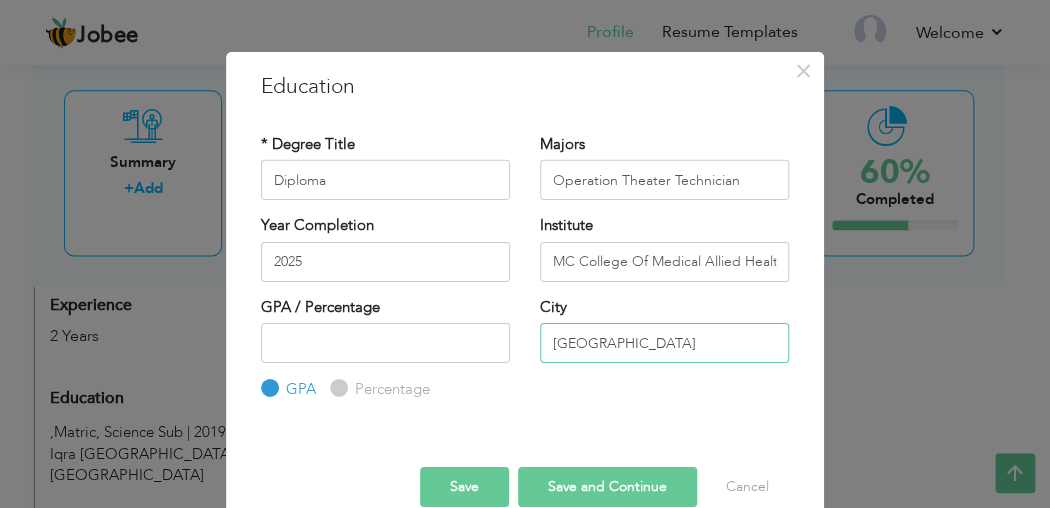 type on "[GEOGRAPHIC_DATA]" 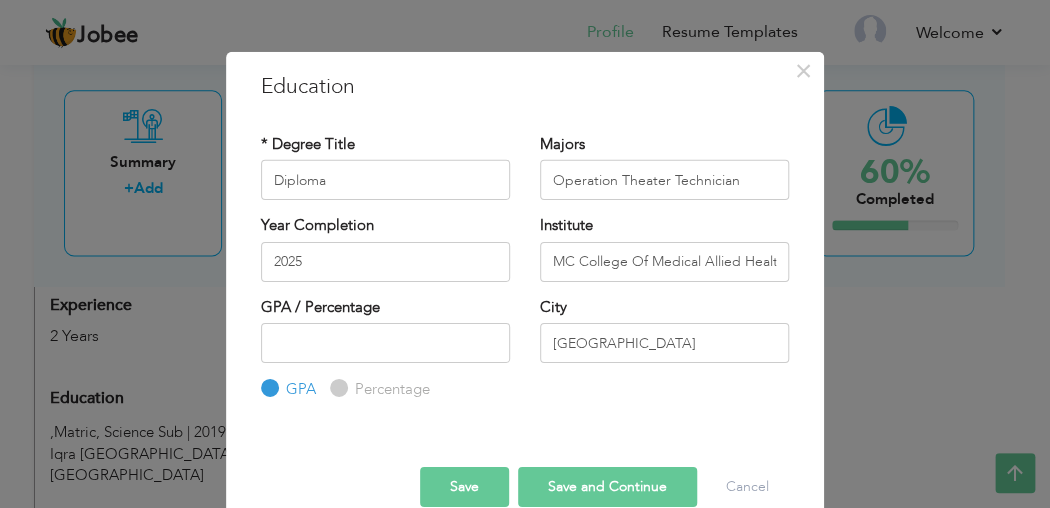 click on "Save and Continue" at bounding box center [607, 486] 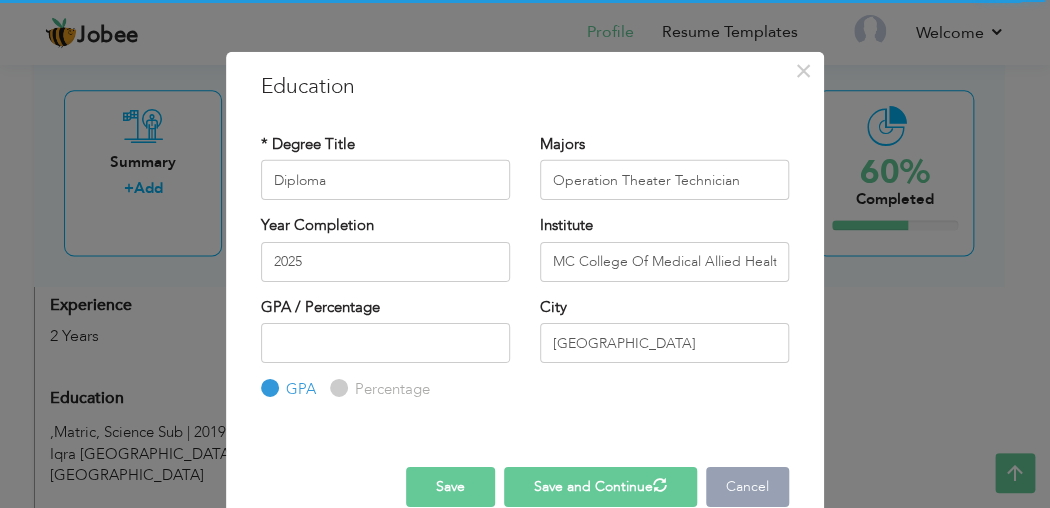 type 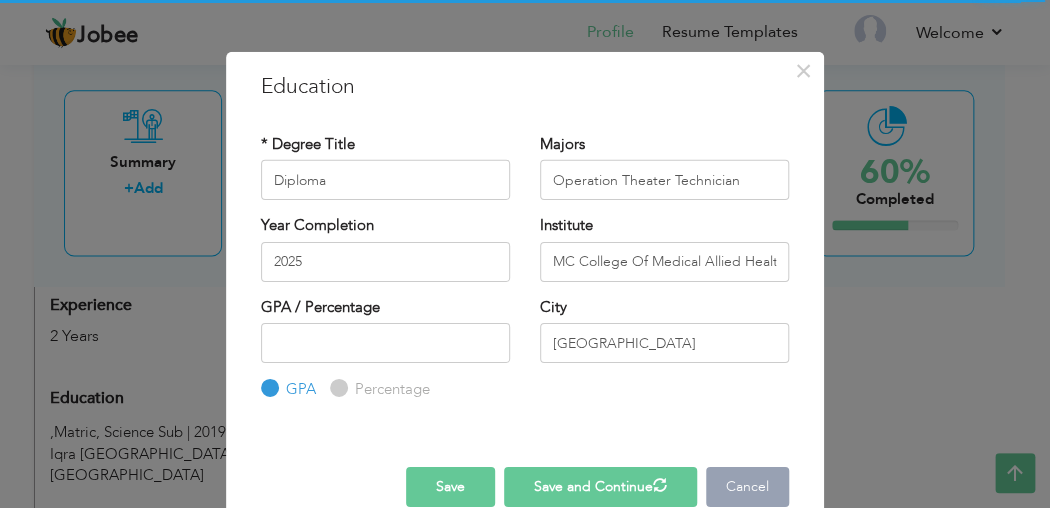 type 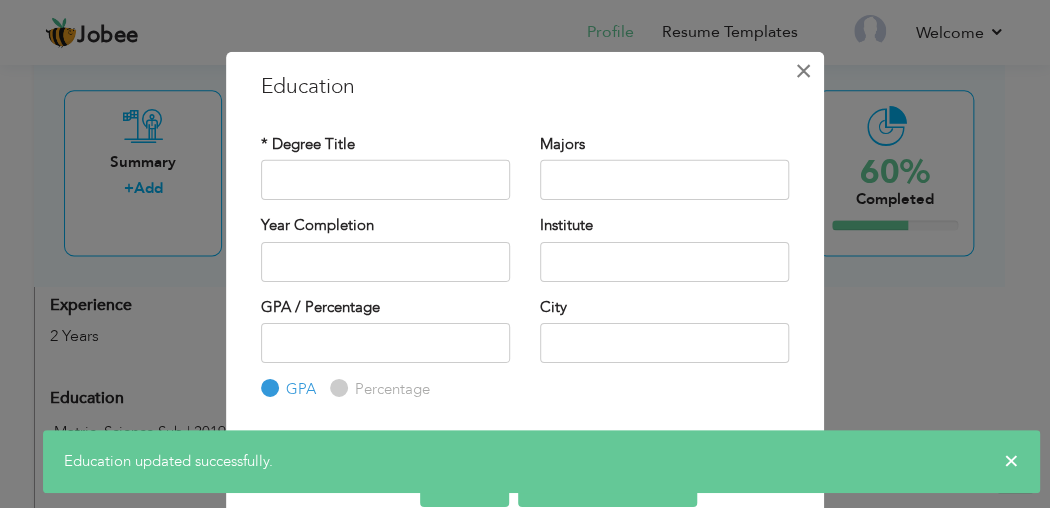 click on "×" at bounding box center (803, 71) 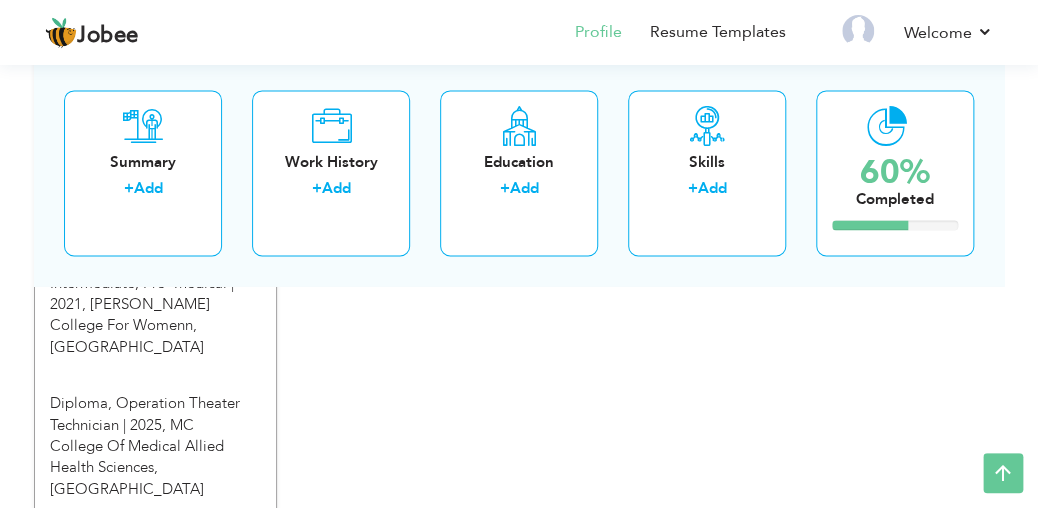 scroll, scrollTop: 1039, scrollLeft: 0, axis: vertical 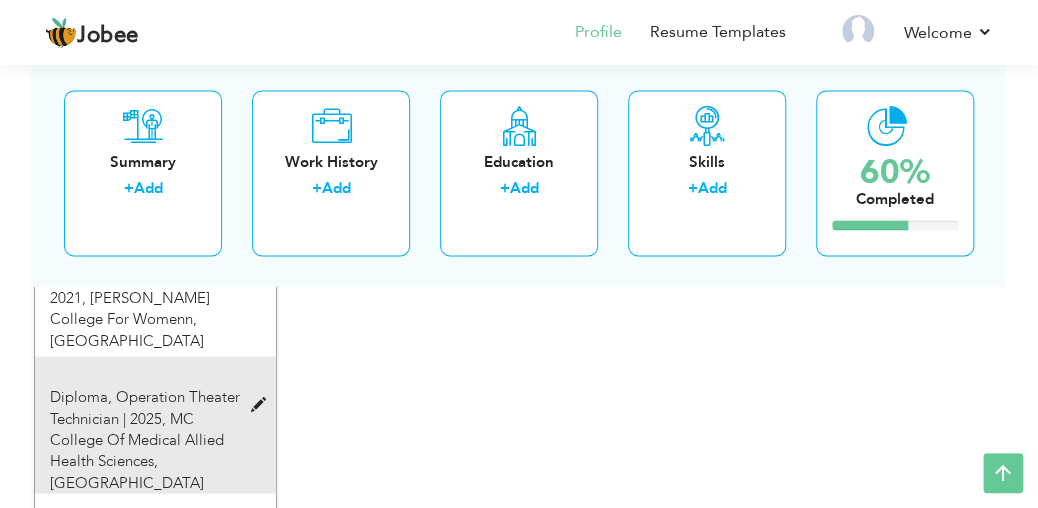 click on "MC College Of Medical Allied Health Sciences, Karachi" at bounding box center (137, 450) 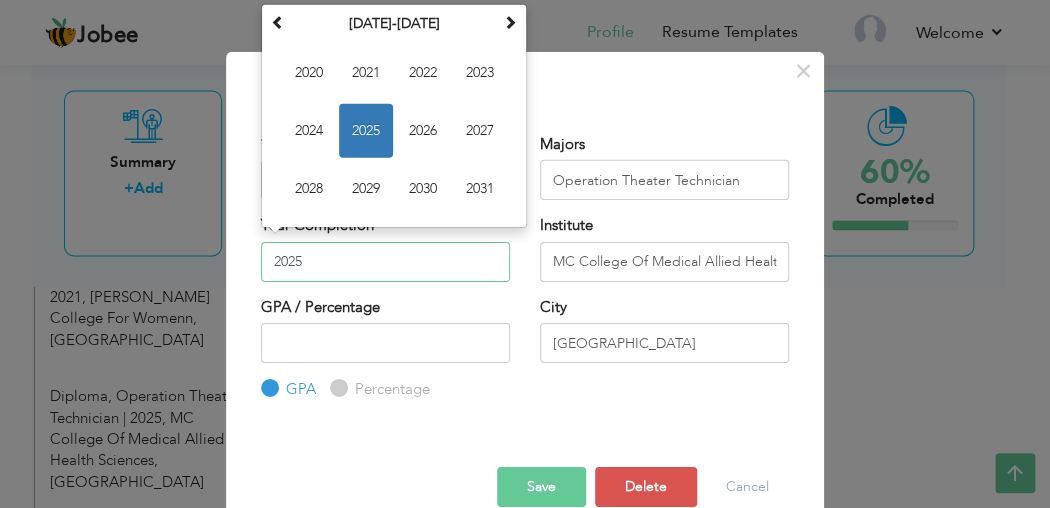 click on "2025" at bounding box center [385, 261] 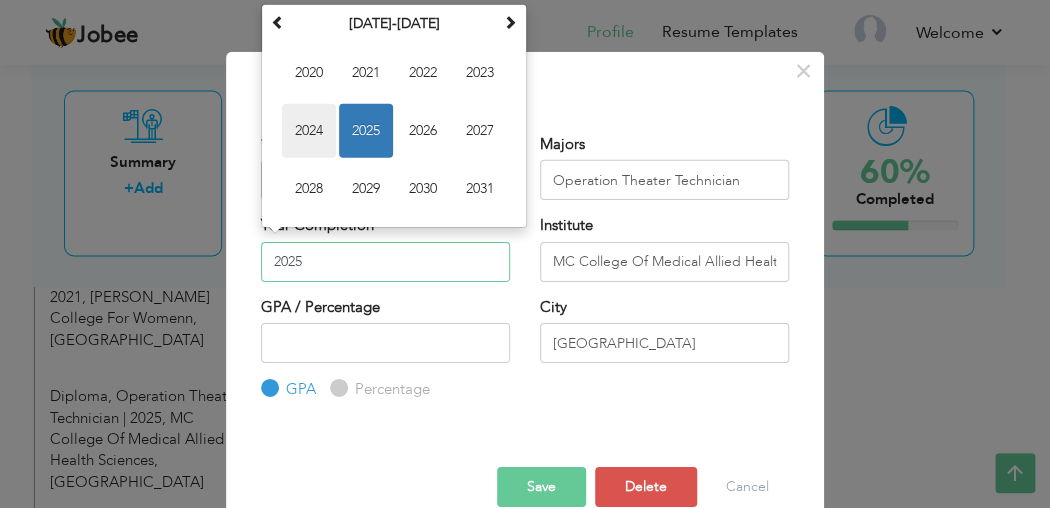 click on "2024" at bounding box center [309, 131] 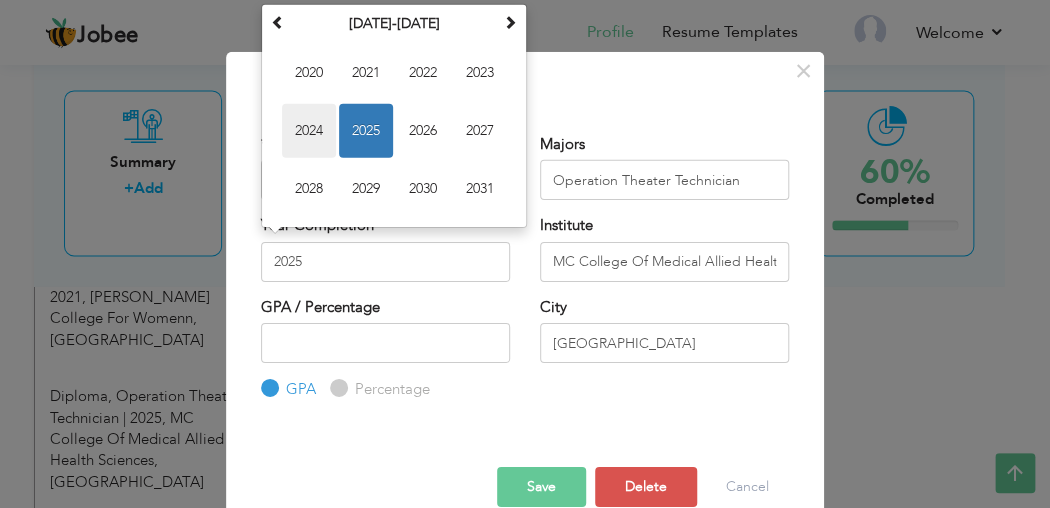 type on "2024" 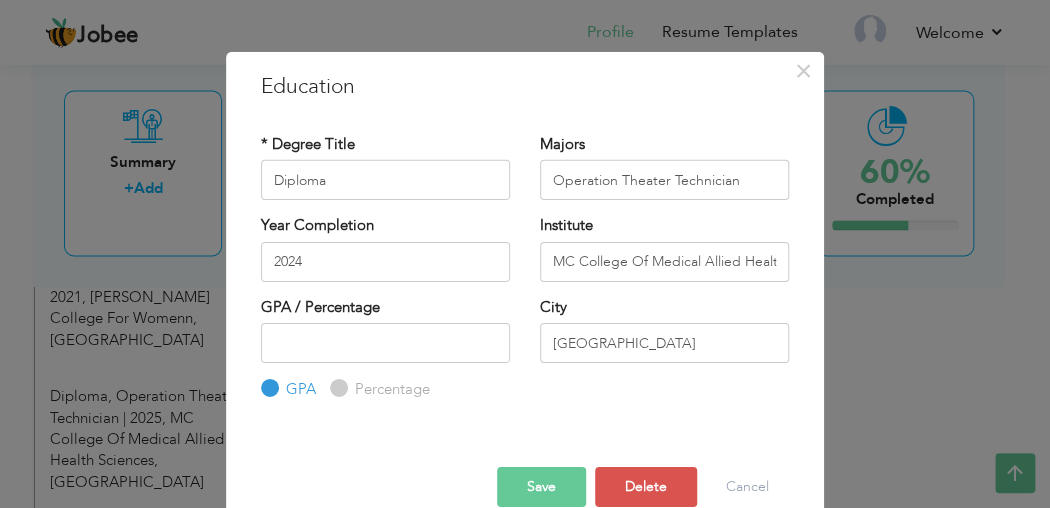click on "Save" at bounding box center (541, 486) 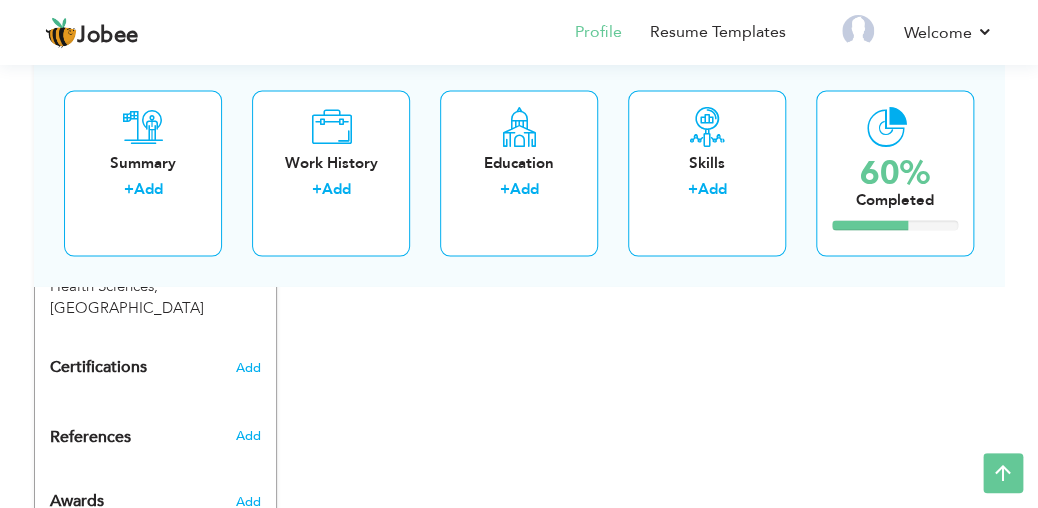 scroll, scrollTop: 1228, scrollLeft: 0, axis: vertical 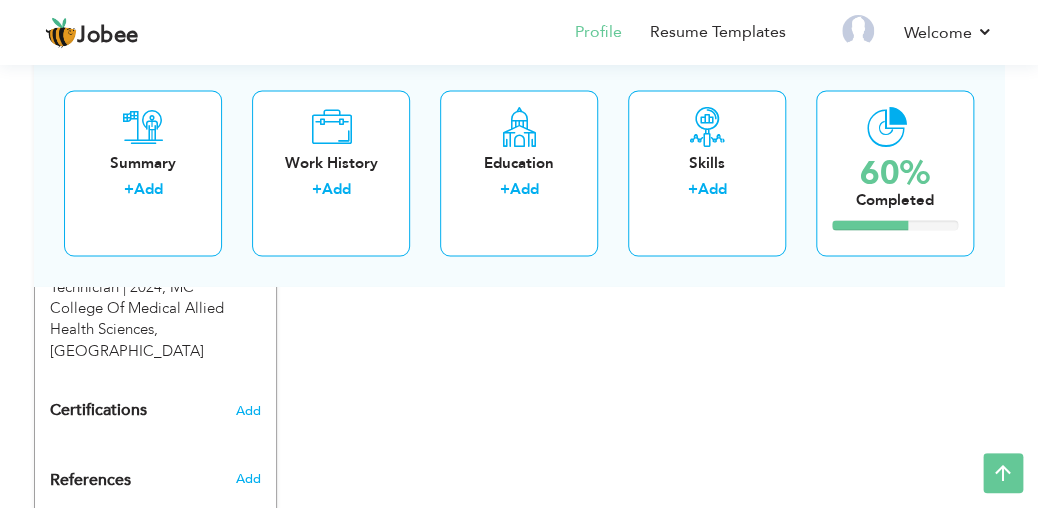 click on "Certifications
Add" at bounding box center (155, 410) 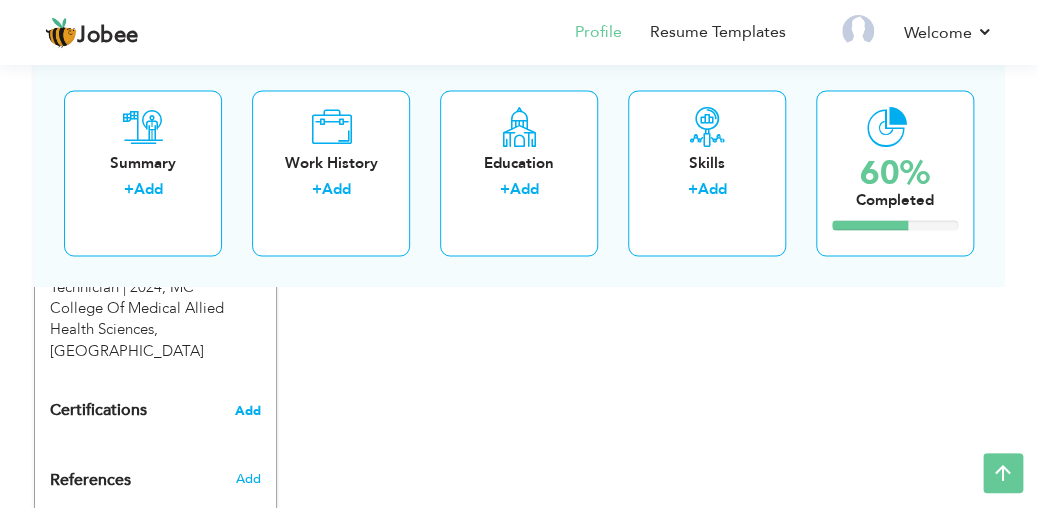 click on "Add" at bounding box center [248, 410] 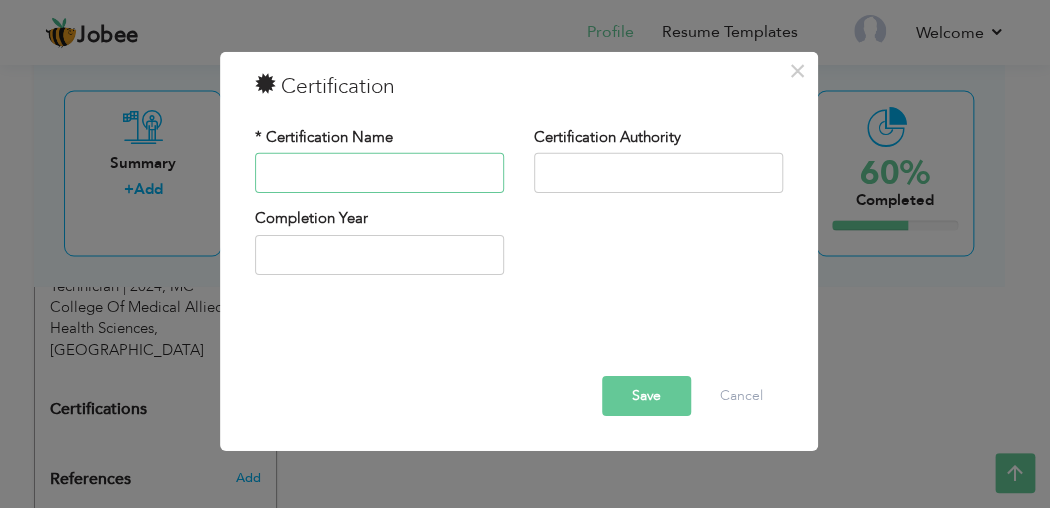click at bounding box center [379, 173] 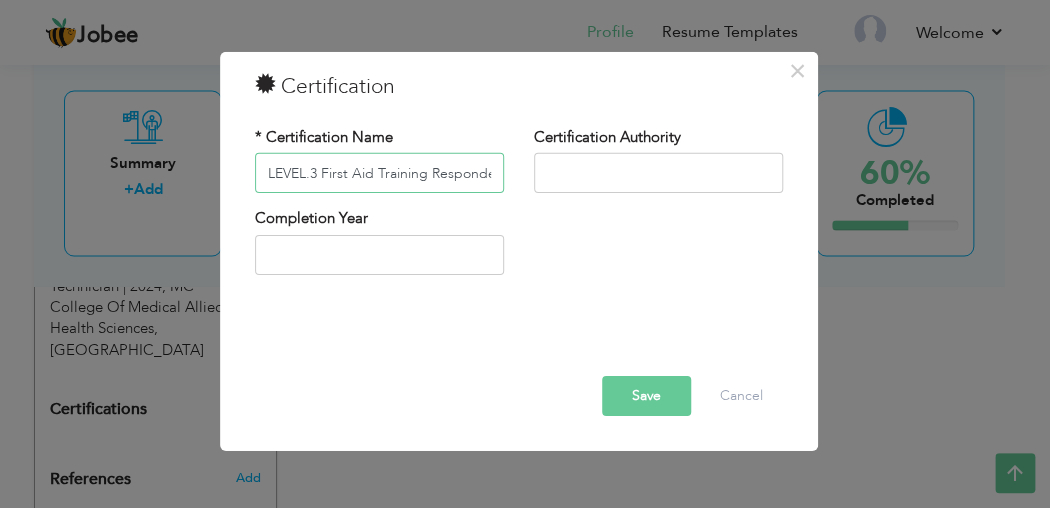 scroll, scrollTop: 0, scrollLeft: 5, axis: horizontal 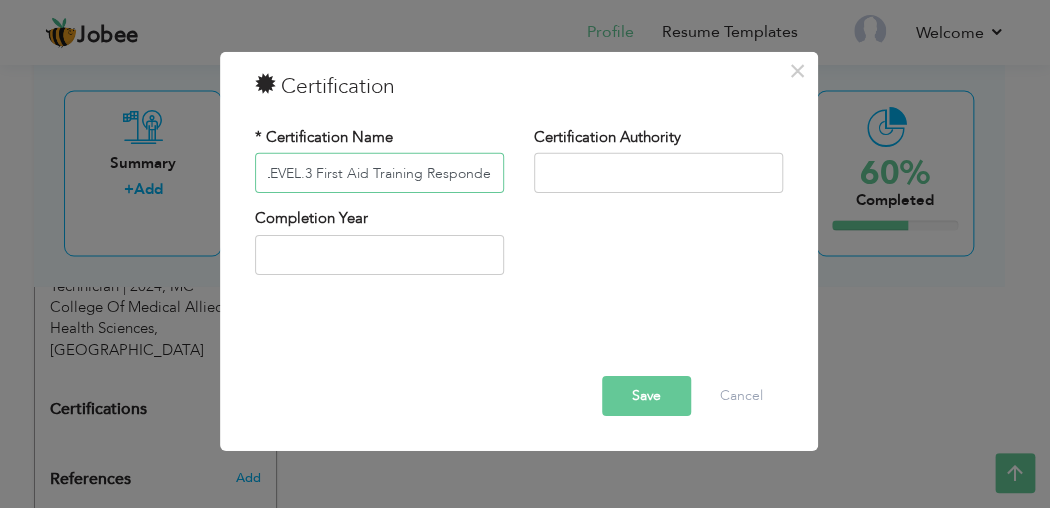 type on "LEVEL.3 First Aid Training Responder" 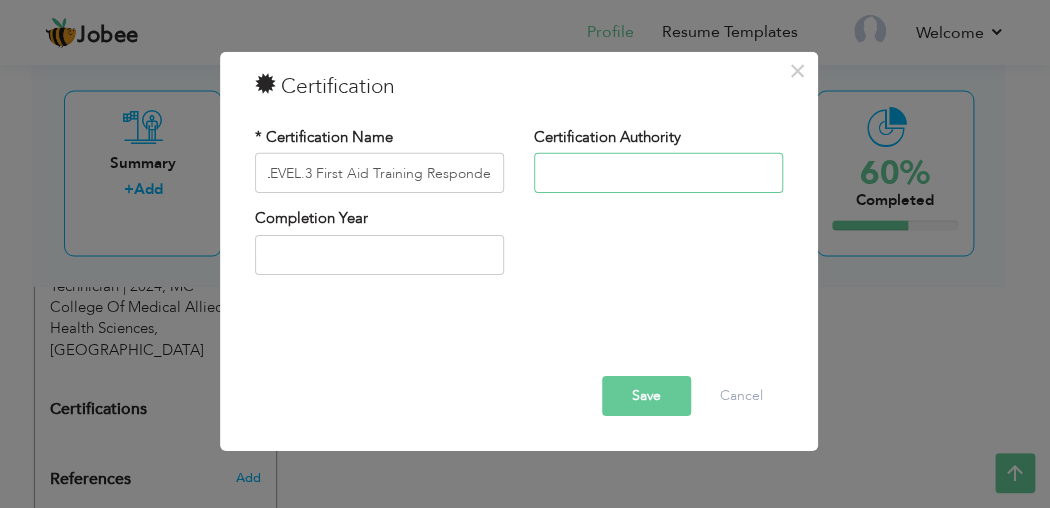 scroll, scrollTop: 0, scrollLeft: 0, axis: both 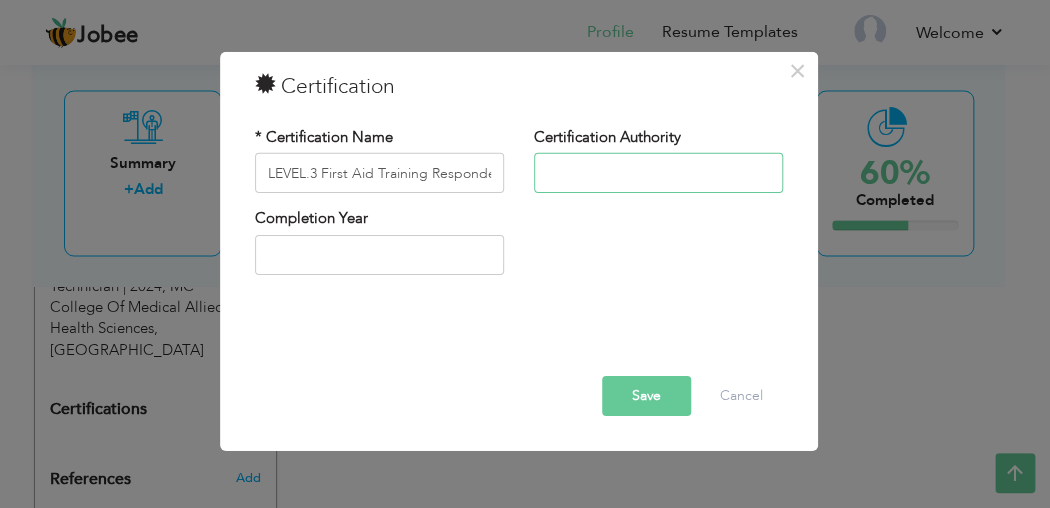 click at bounding box center [658, 173] 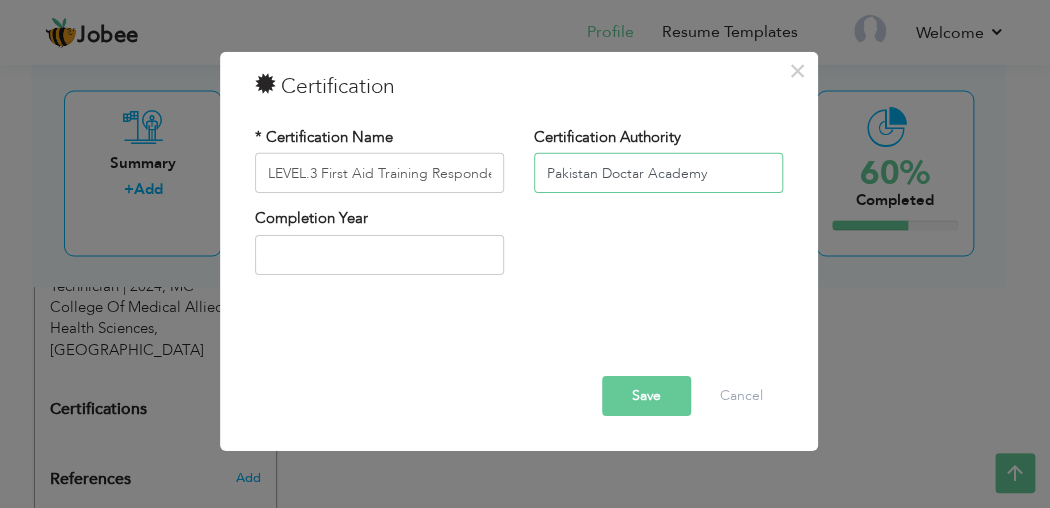 type on "Pakistan Doctar Academy" 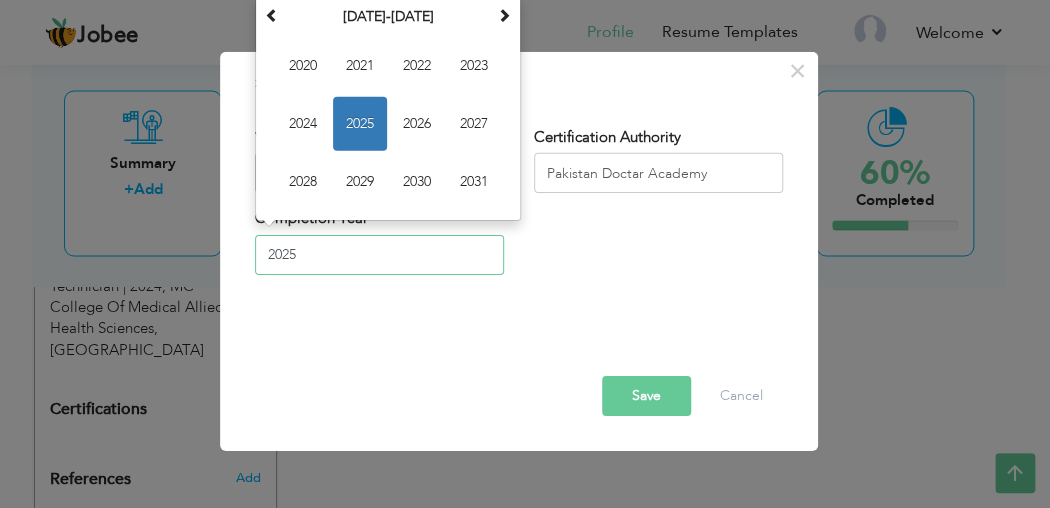 click on "2025" at bounding box center (379, 255) 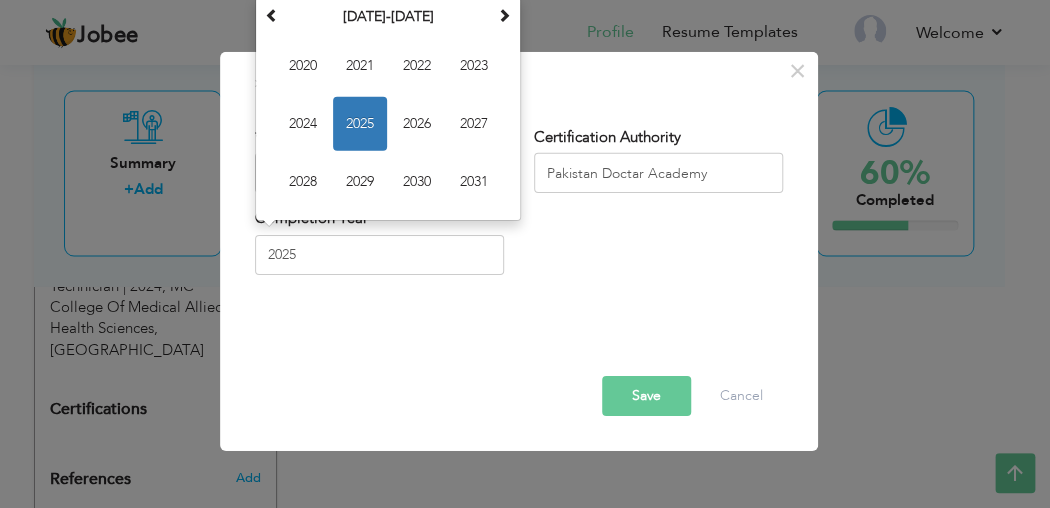 type on "2024" 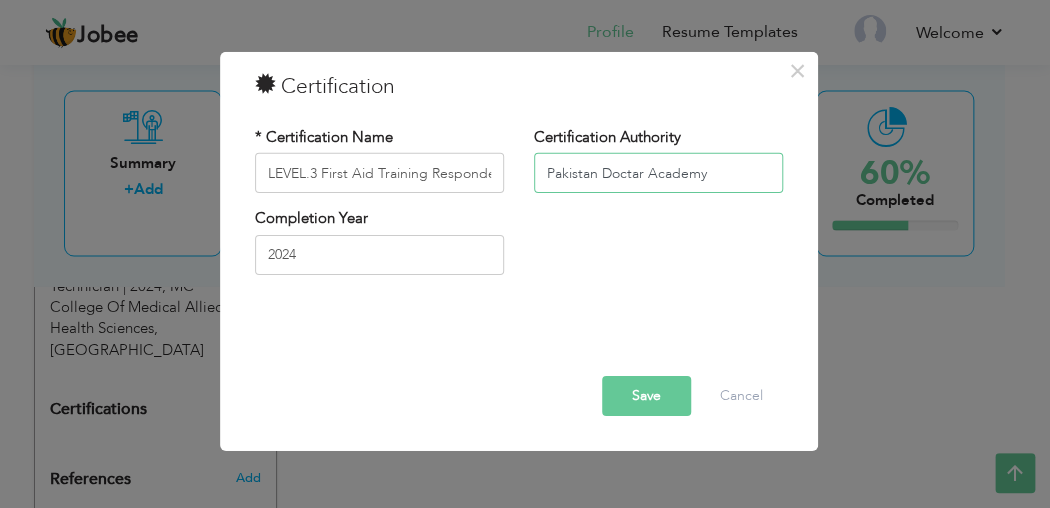 click on "Pakistan Doctar Academy" at bounding box center (658, 173) 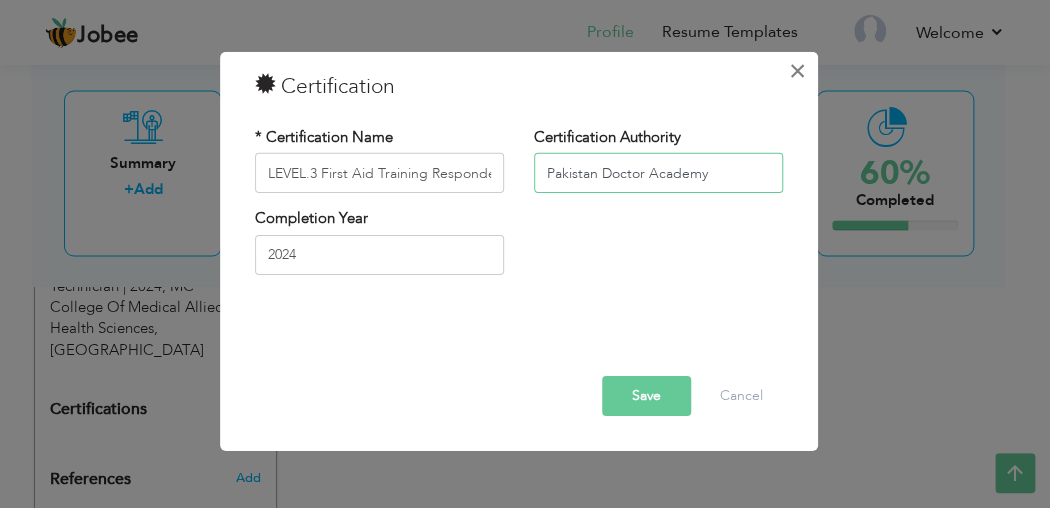 type on "Pakistan Doctor Academy" 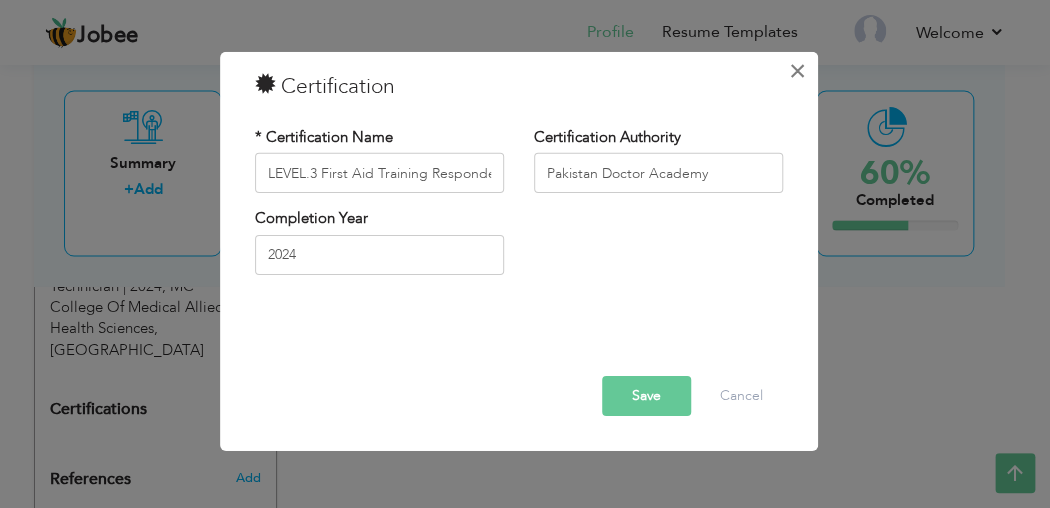click on "×" at bounding box center (797, 71) 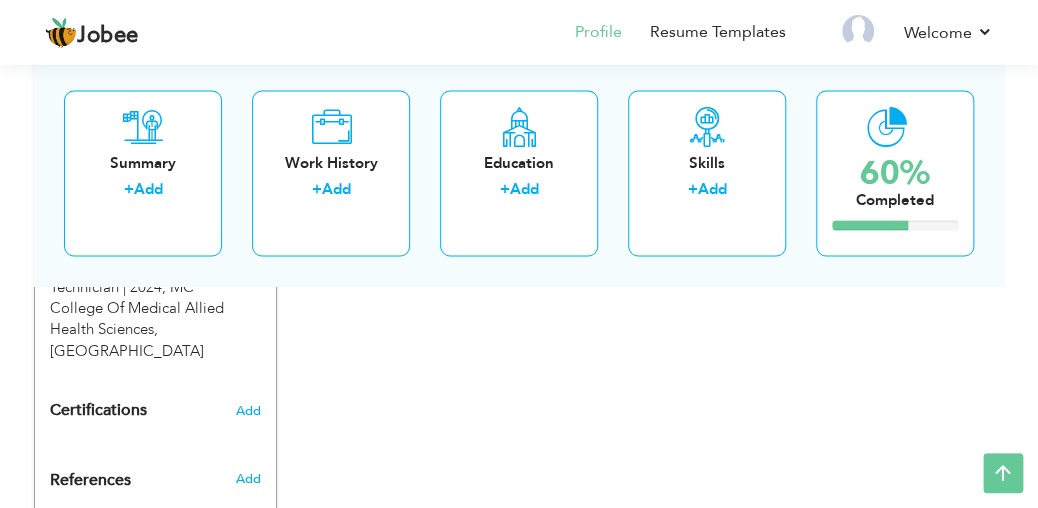click on "Certifications
Add" at bounding box center (155, 410) 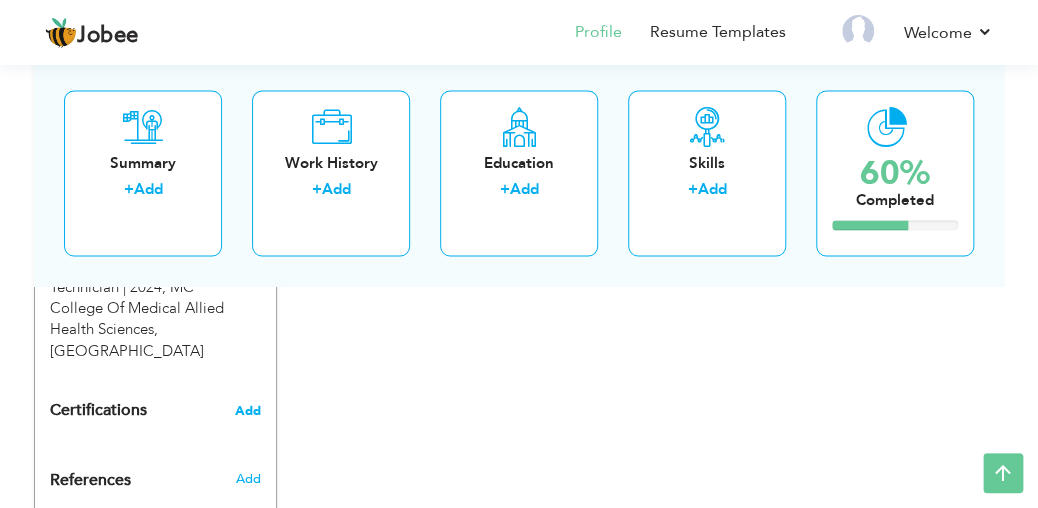 click on "Add" at bounding box center [248, 410] 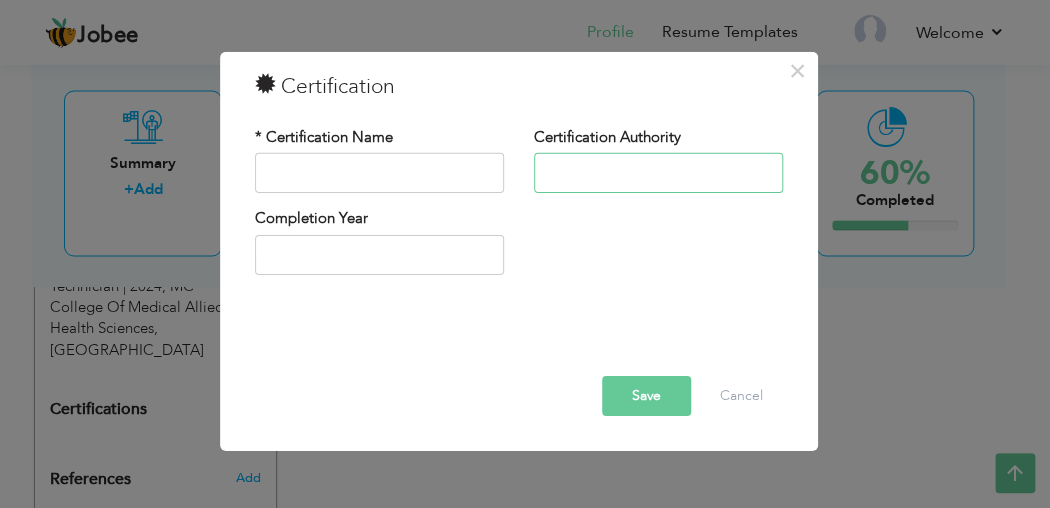 click at bounding box center (658, 173) 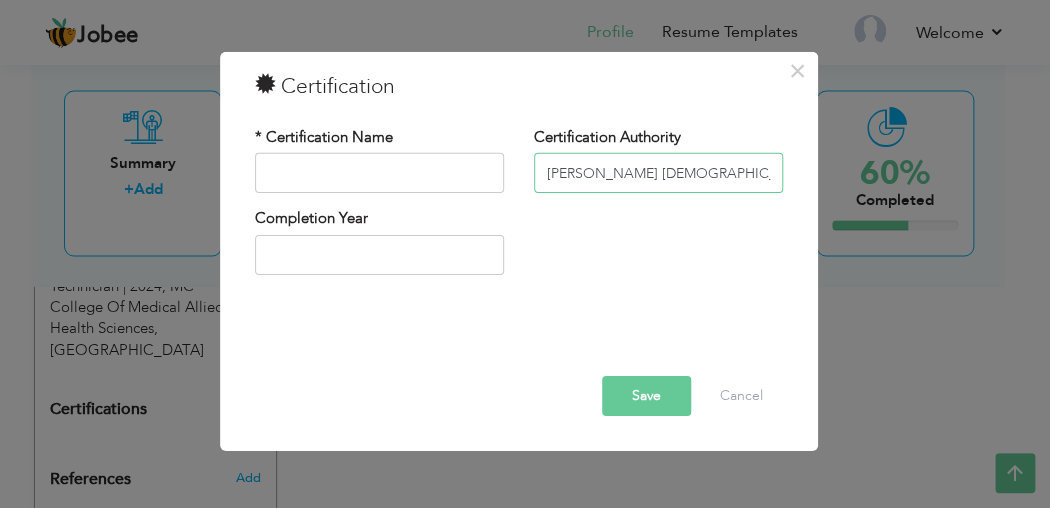 type on "[PERSON_NAME] [DEMOGRAPHIC_DATA] Online Academy" 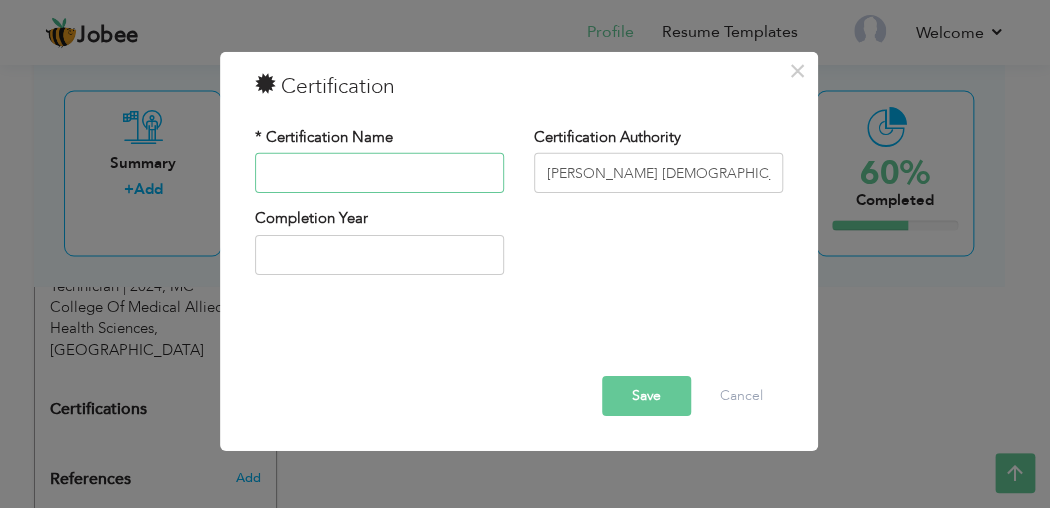 click at bounding box center [379, 173] 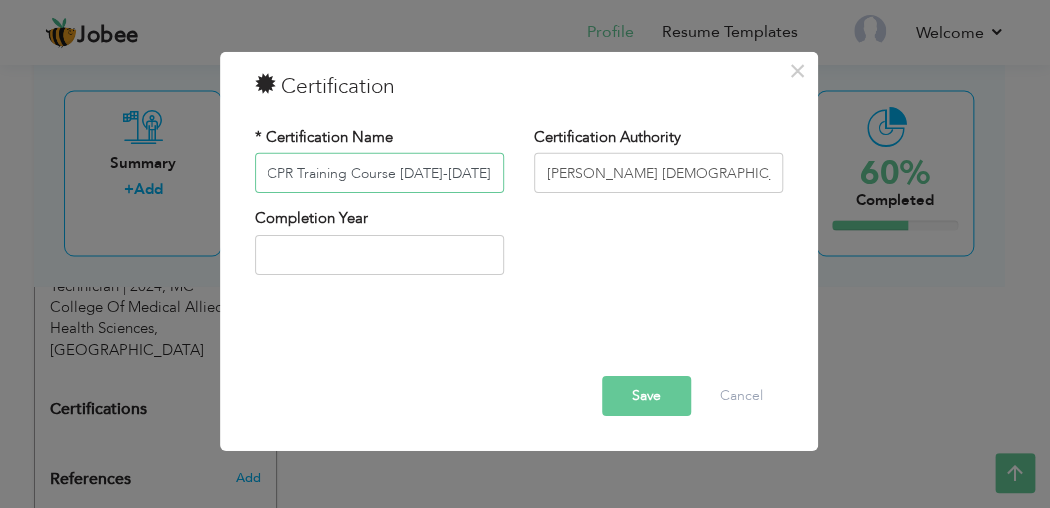 scroll, scrollTop: 0, scrollLeft: 0, axis: both 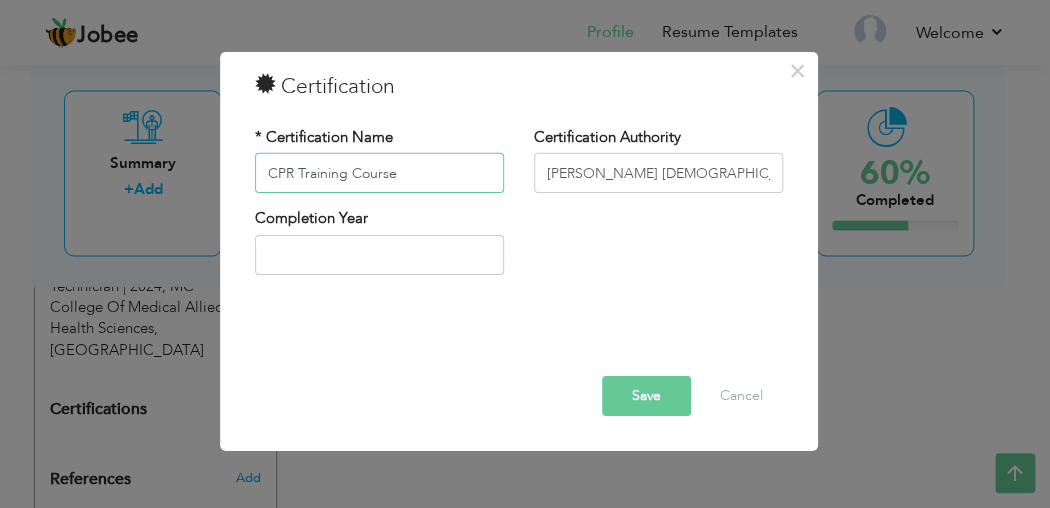 type on "CPR Training Course" 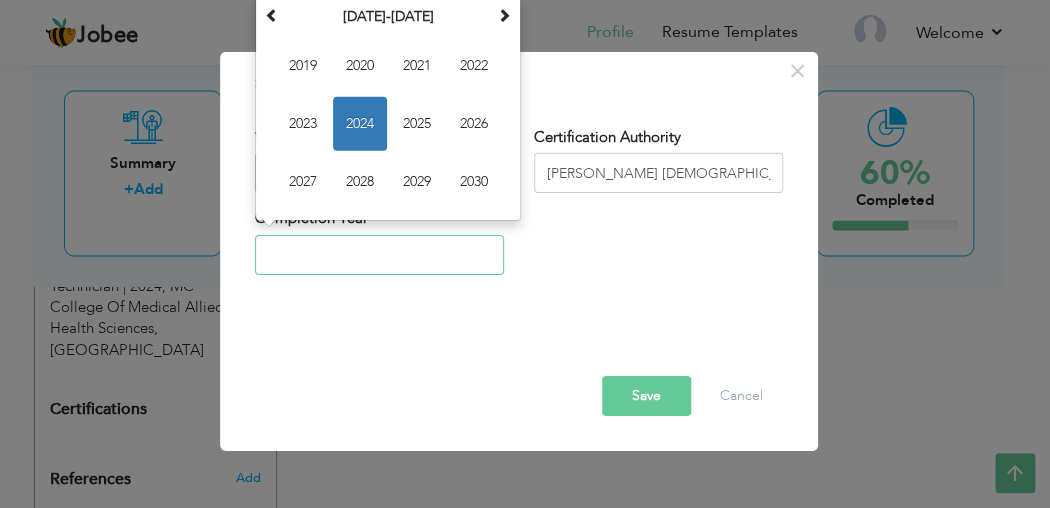 click at bounding box center [379, 255] 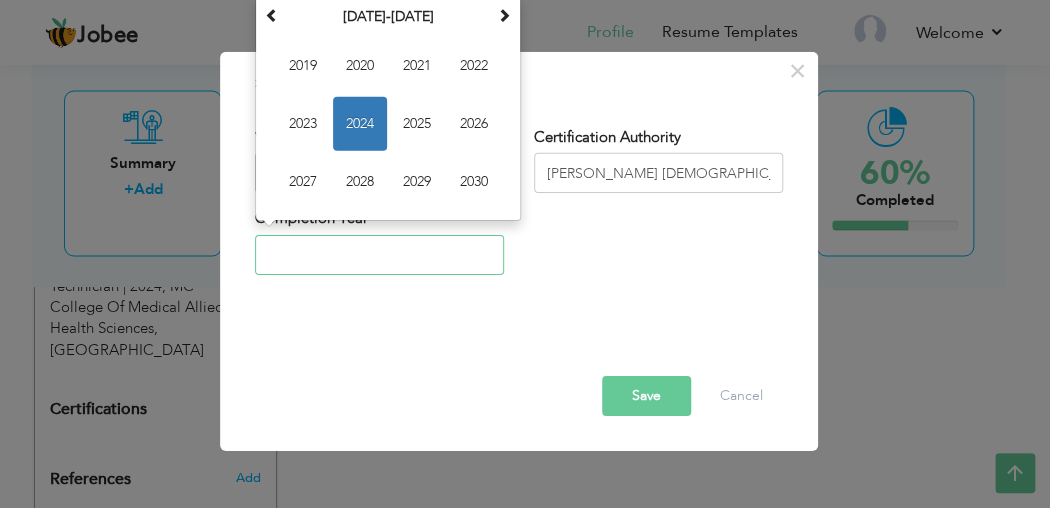 click on "2021" at bounding box center (417, 66) 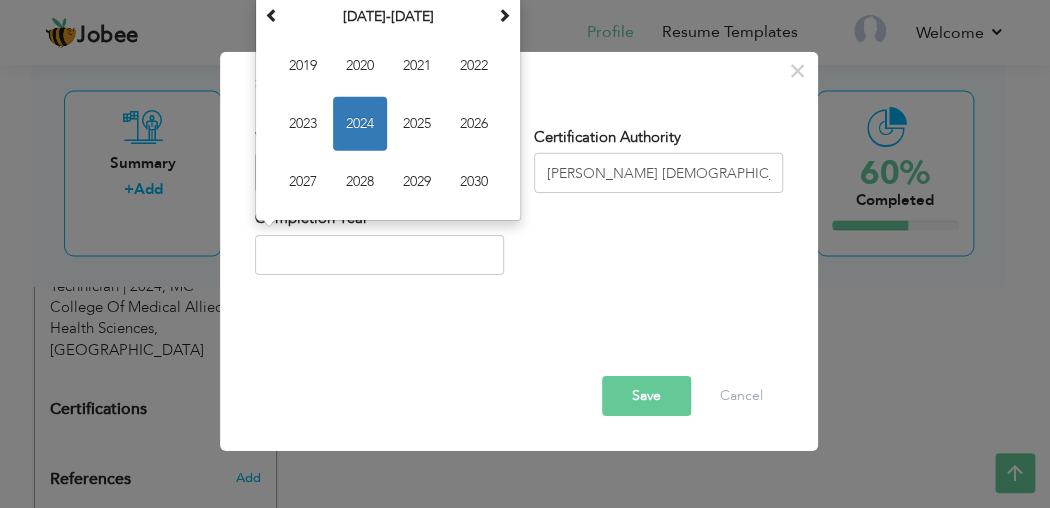 type on "2021" 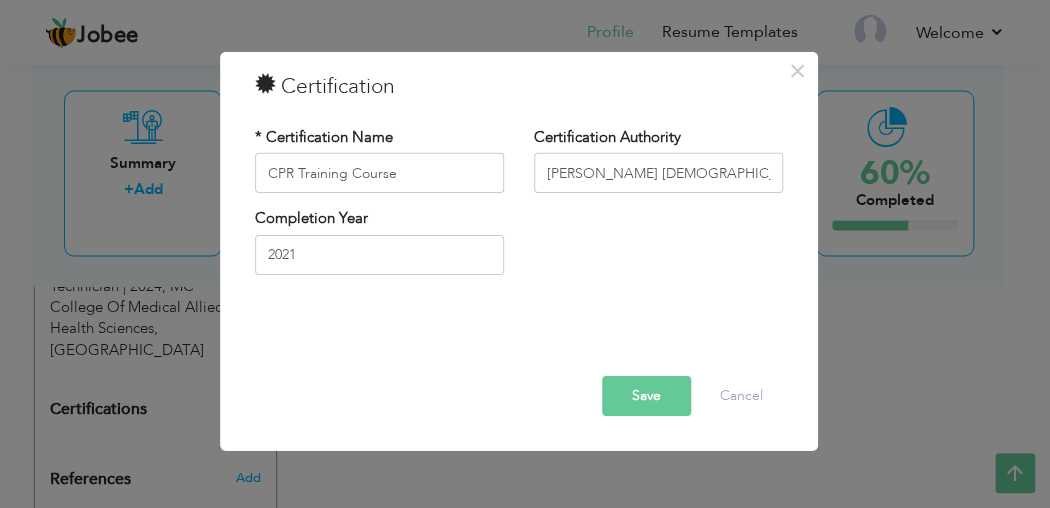 drag, startPoint x: 624, startPoint y: 400, endPoint x: 623, endPoint y: 388, distance: 12.0415945 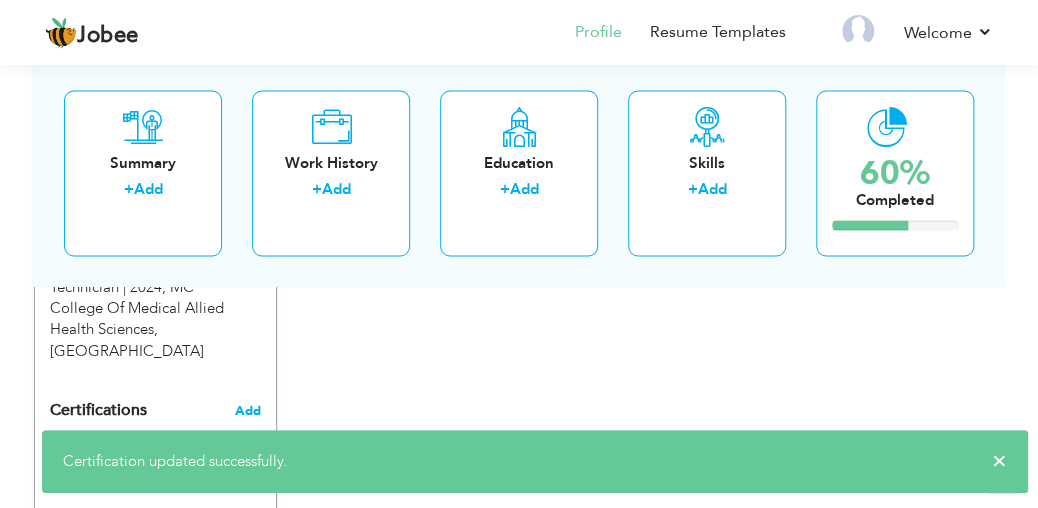 click on "Add" at bounding box center [248, 410] 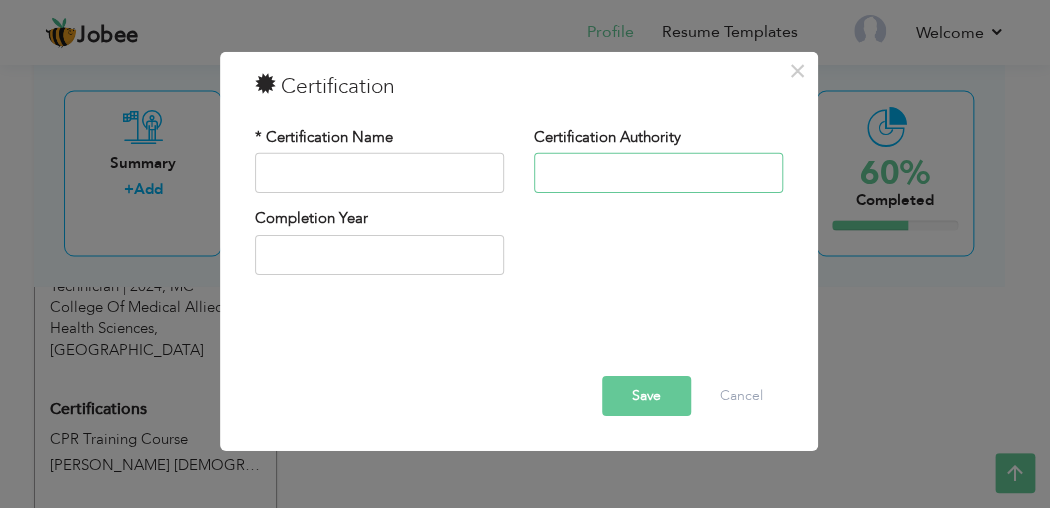 click at bounding box center (658, 173) 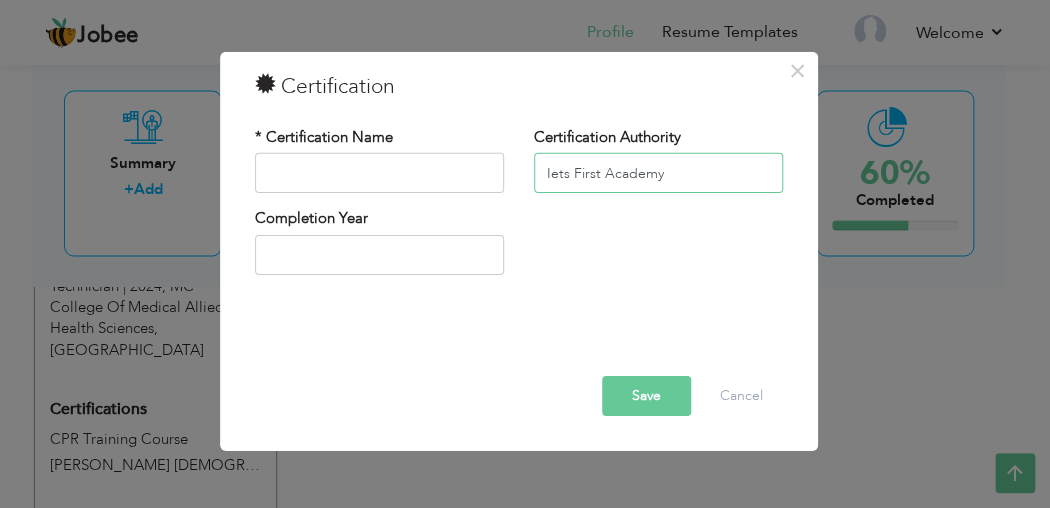 click on "Iets First Academy" at bounding box center (658, 173) 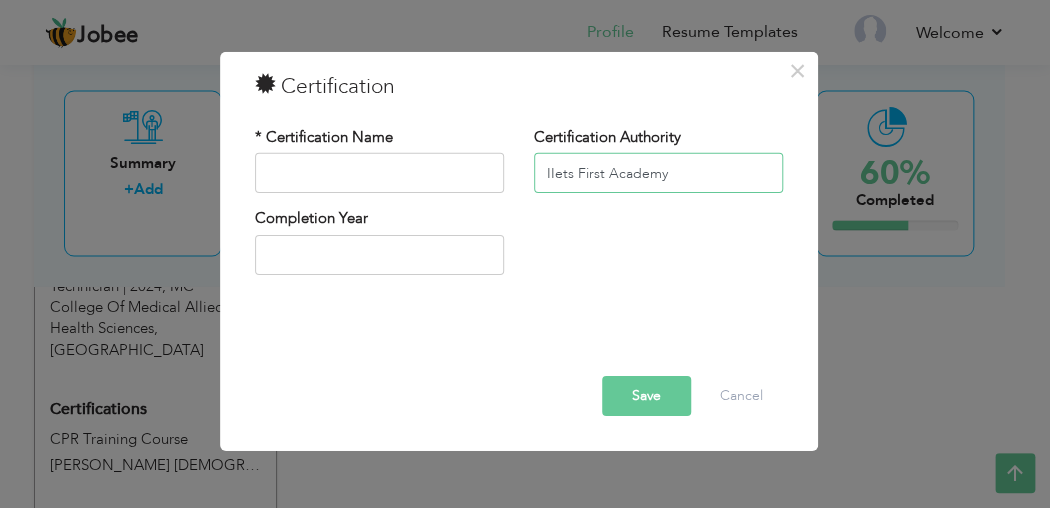 type on "IIets First Academy" 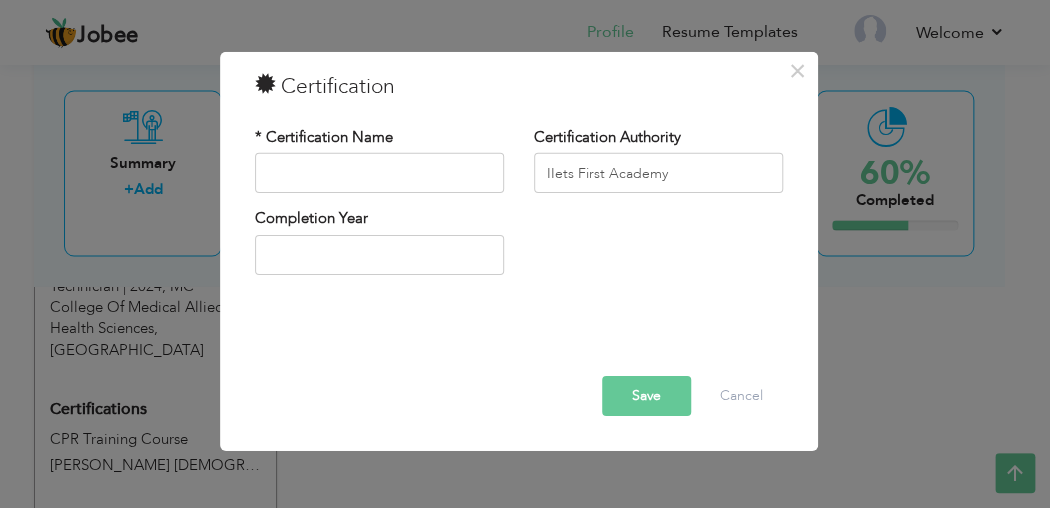 click on "Completion Year" at bounding box center (379, 241) 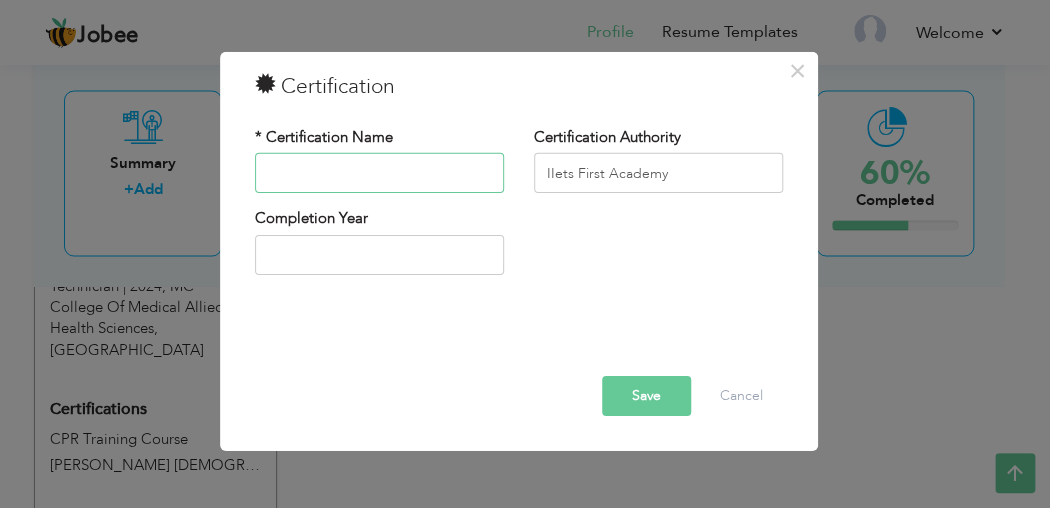 click at bounding box center (379, 173) 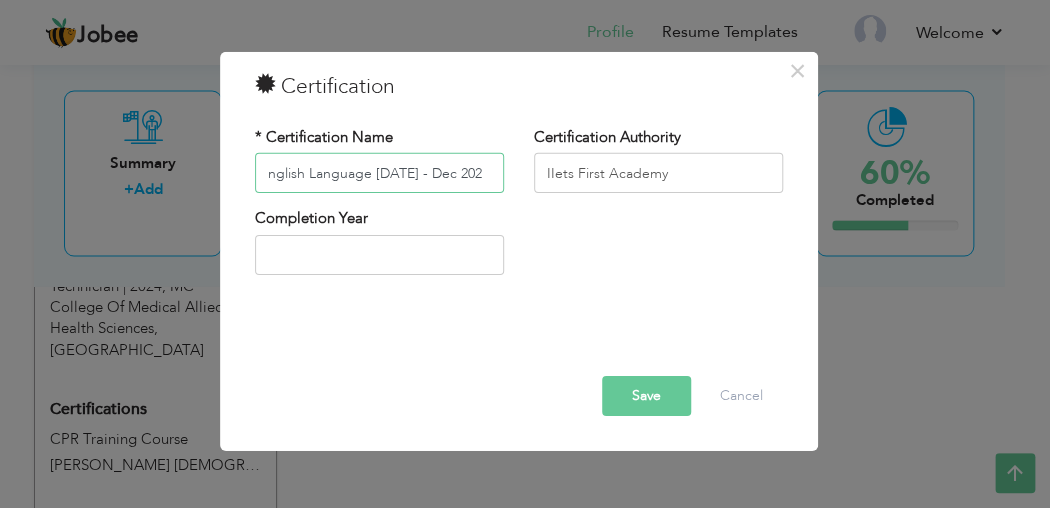 scroll, scrollTop: 0, scrollLeft: 0, axis: both 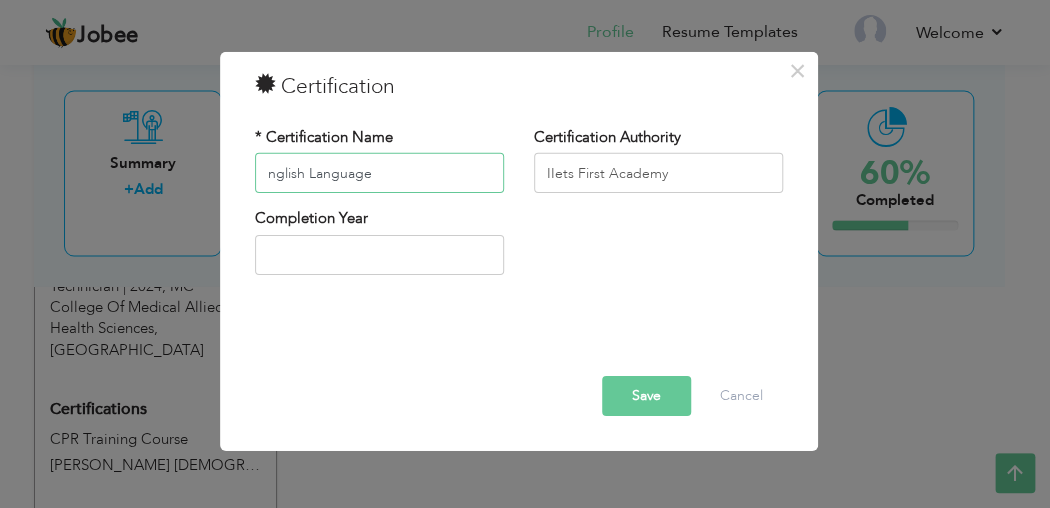 click on "nglish Language" at bounding box center [379, 173] 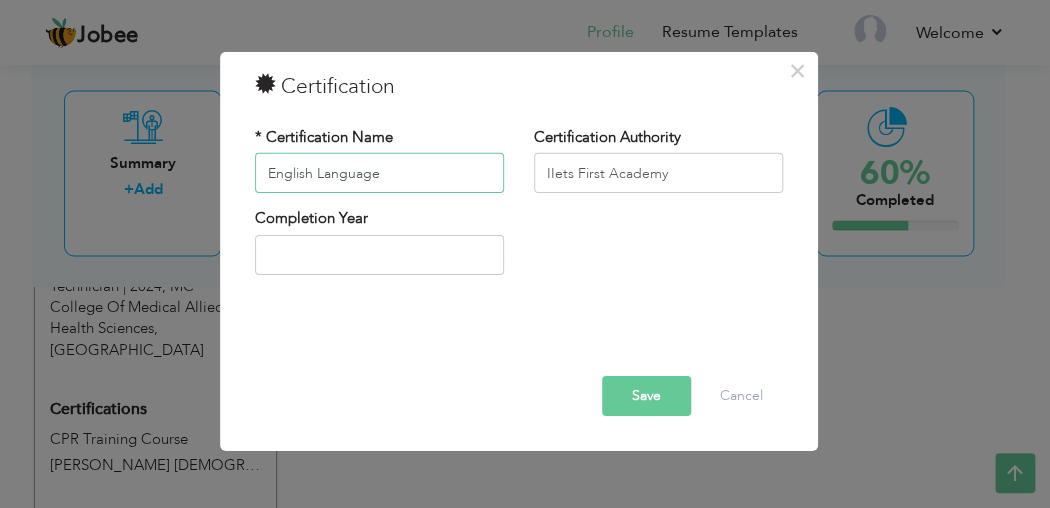 type on "English Language" 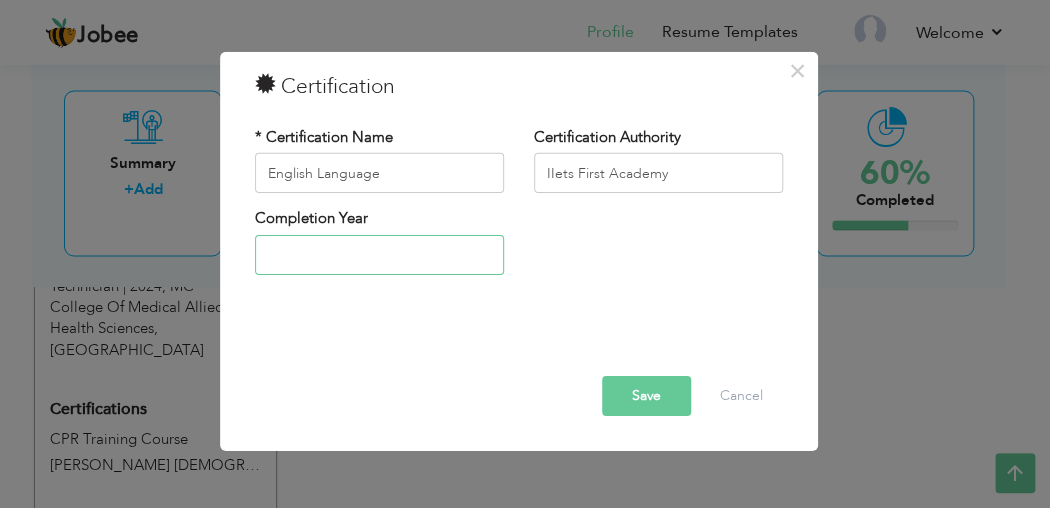 click at bounding box center [379, 255] 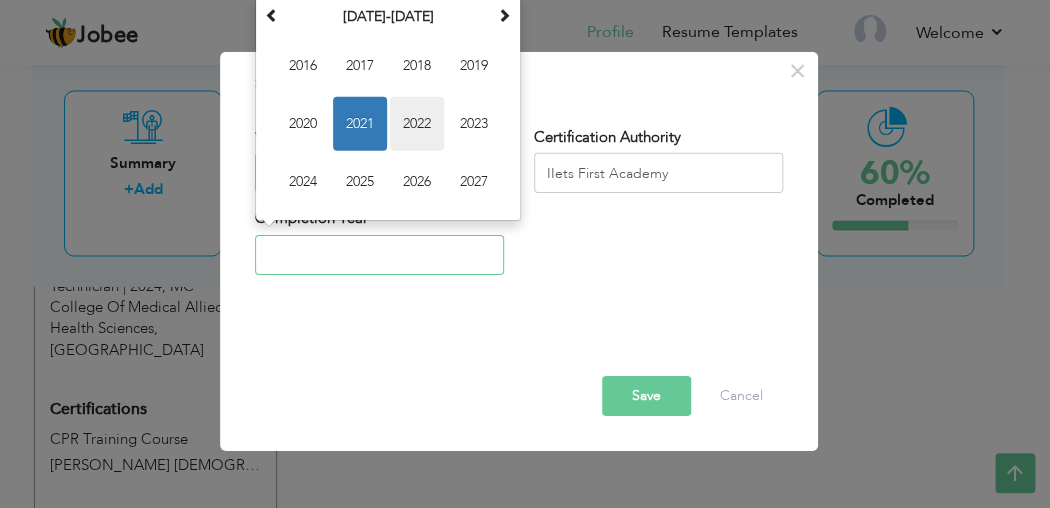 click on "2022" at bounding box center [417, 124] 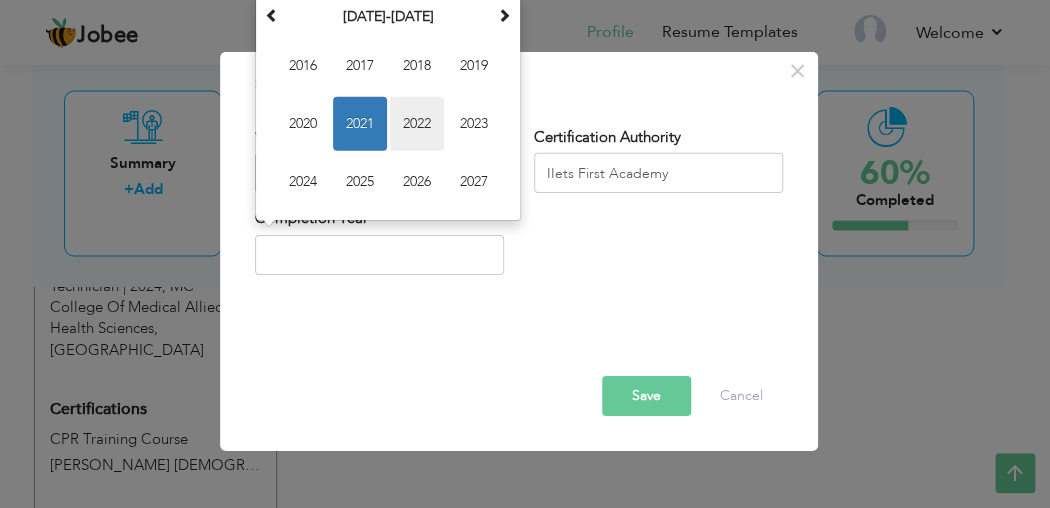 type on "2022" 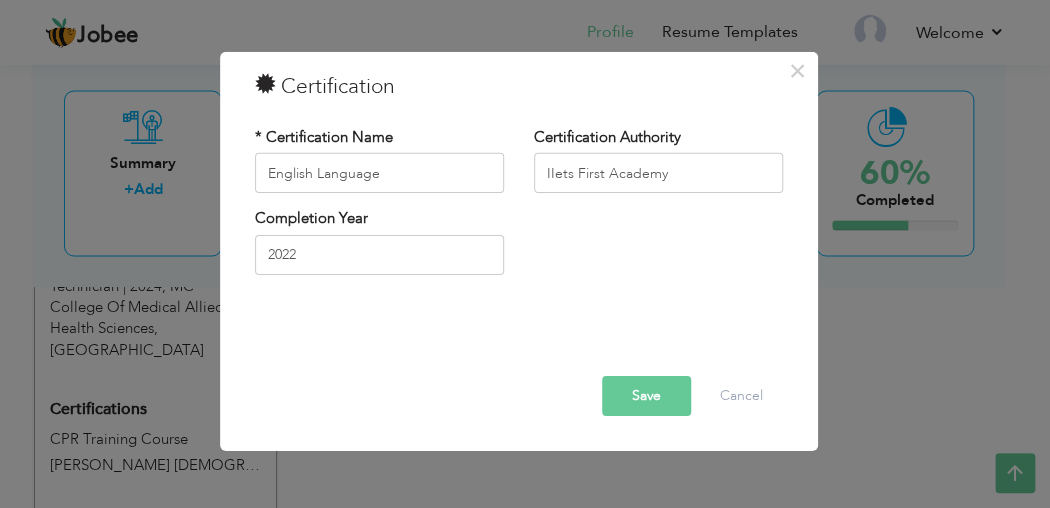 click on "Save" at bounding box center [646, 396] 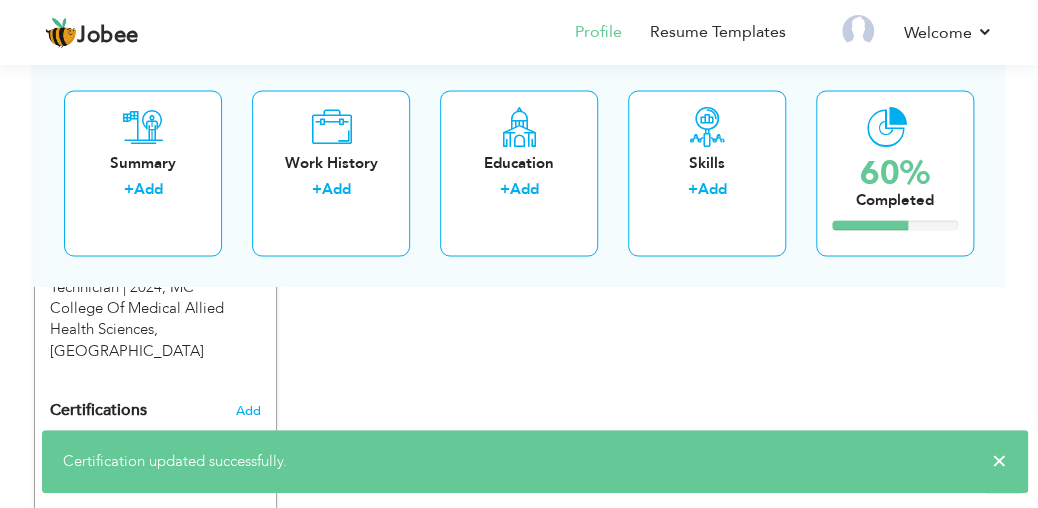 click on "Certifications
Add
CPR Training Course
Al Haque Islamic Online Academy  |  2021
CPR Training Course
|  2021   |" at bounding box center (155, 482) 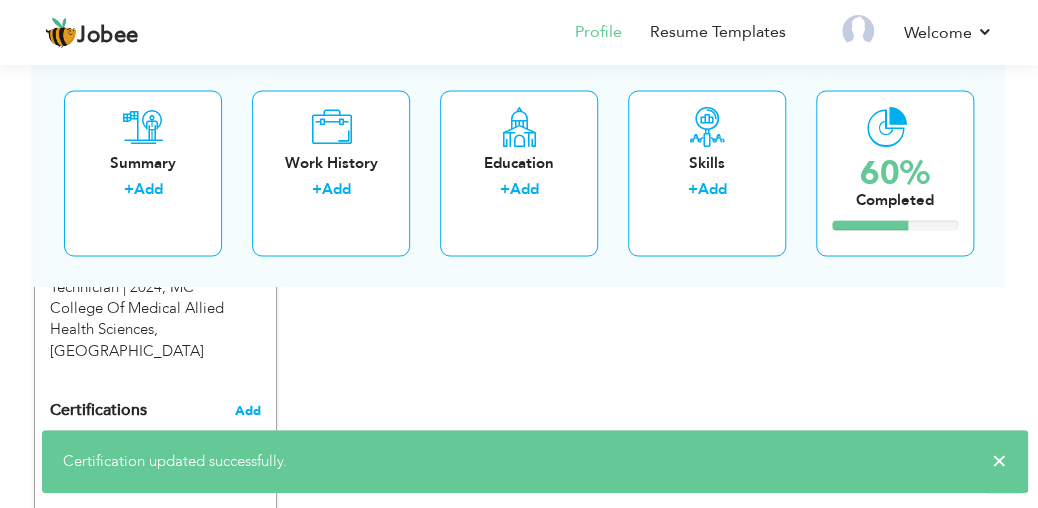 click on "Add" at bounding box center [248, 410] 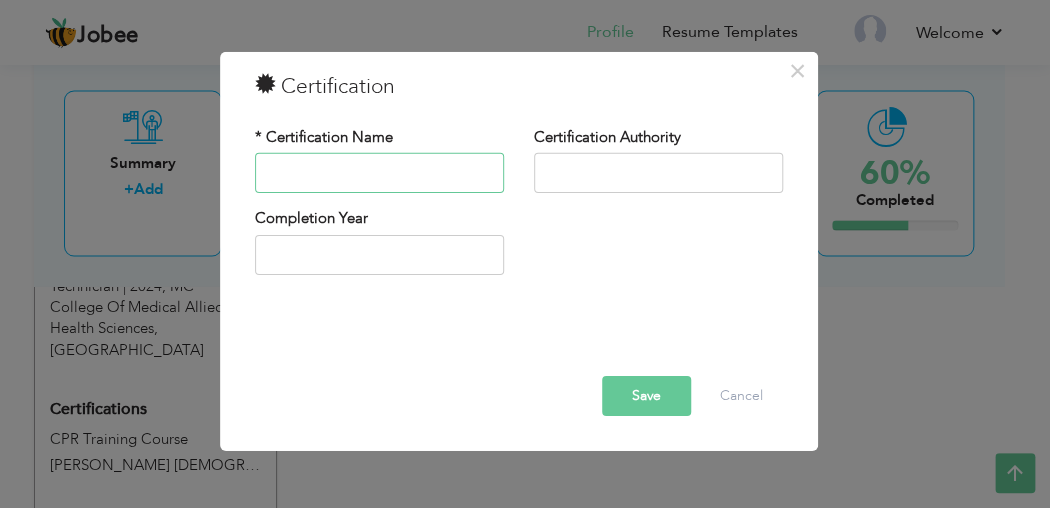click at bounding box center (379, 173) 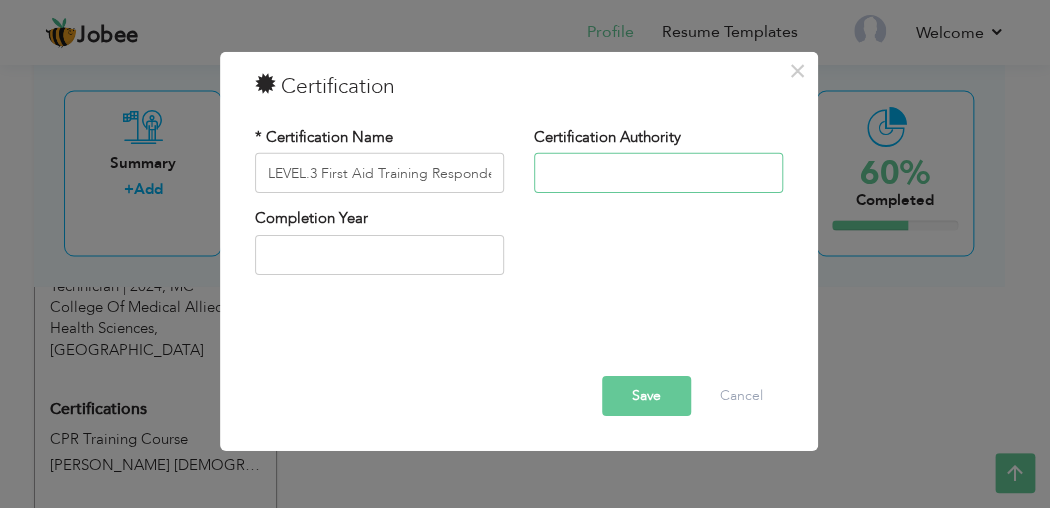 click at bounding box center (658, 173) 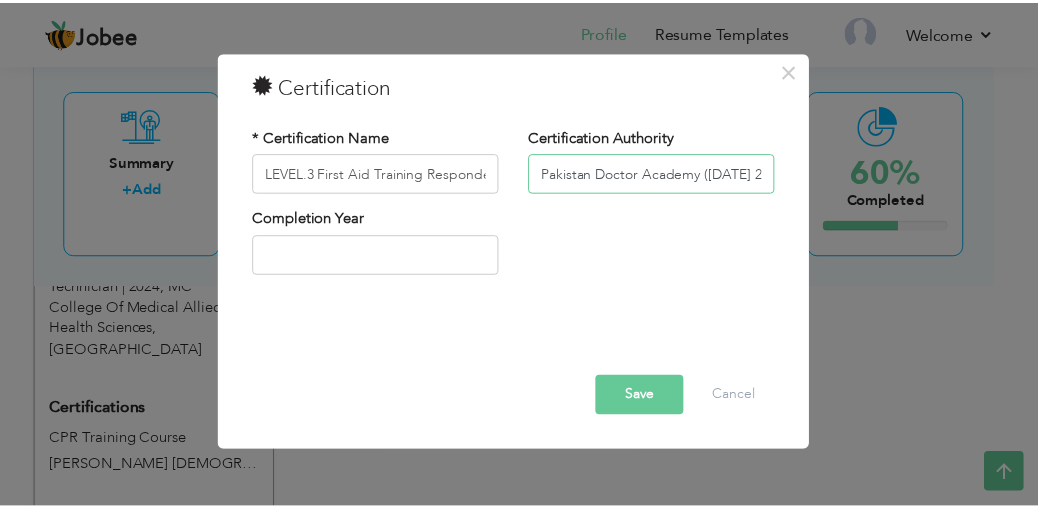 scroll, scrollTop: 0, scrollLeft: 0, axis: both 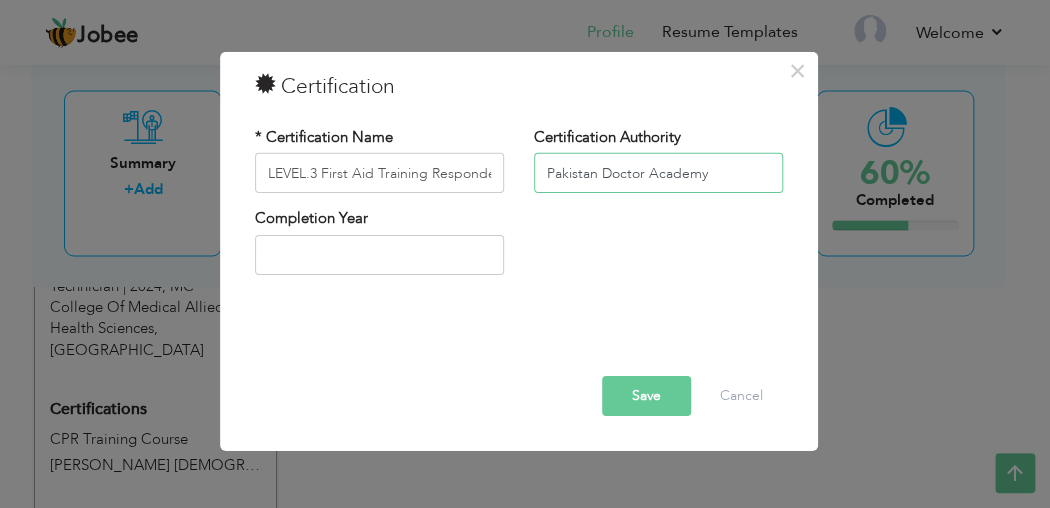 type on "Pakistan Doctor Academy" 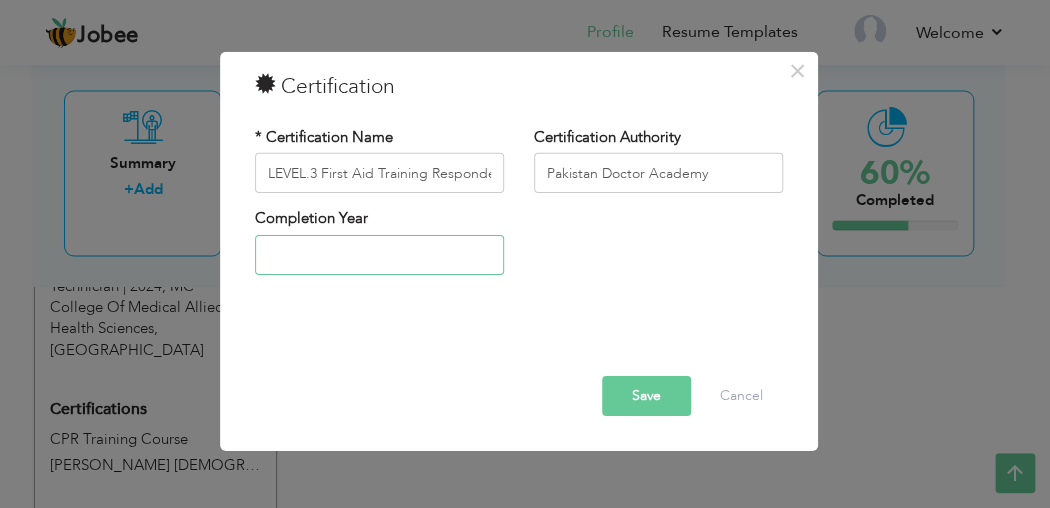 click at bounding box center (379, 255) 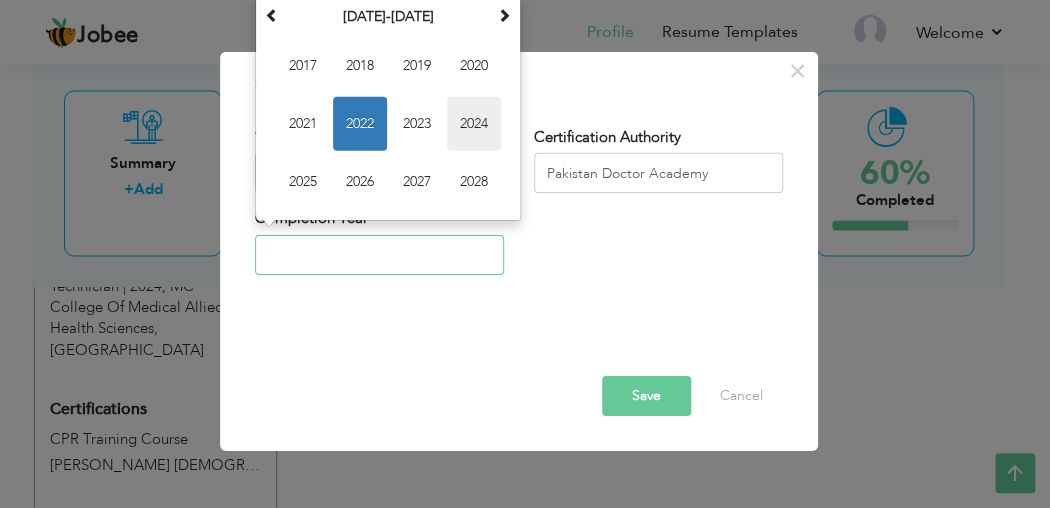click on "2024" at bounding box center [474, 124] 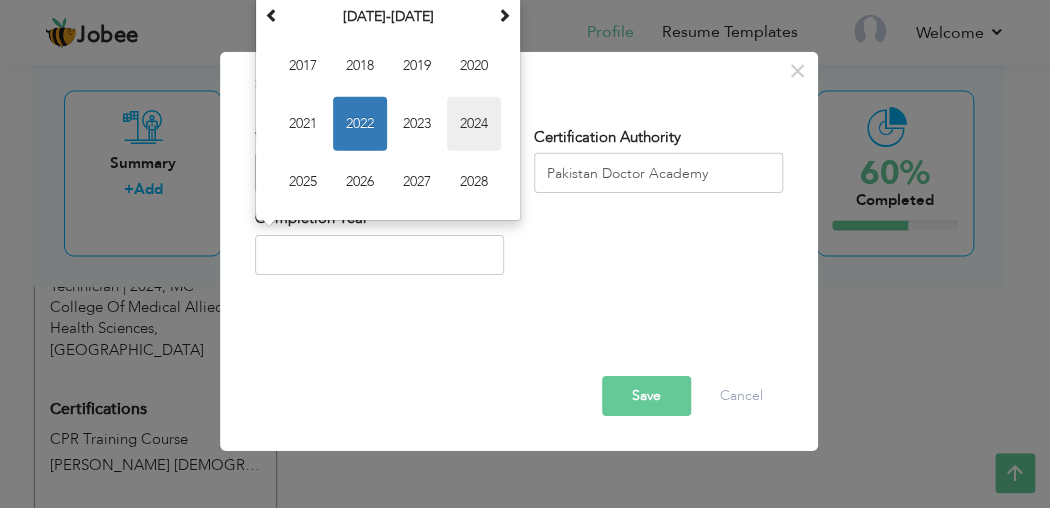 type on "2024" 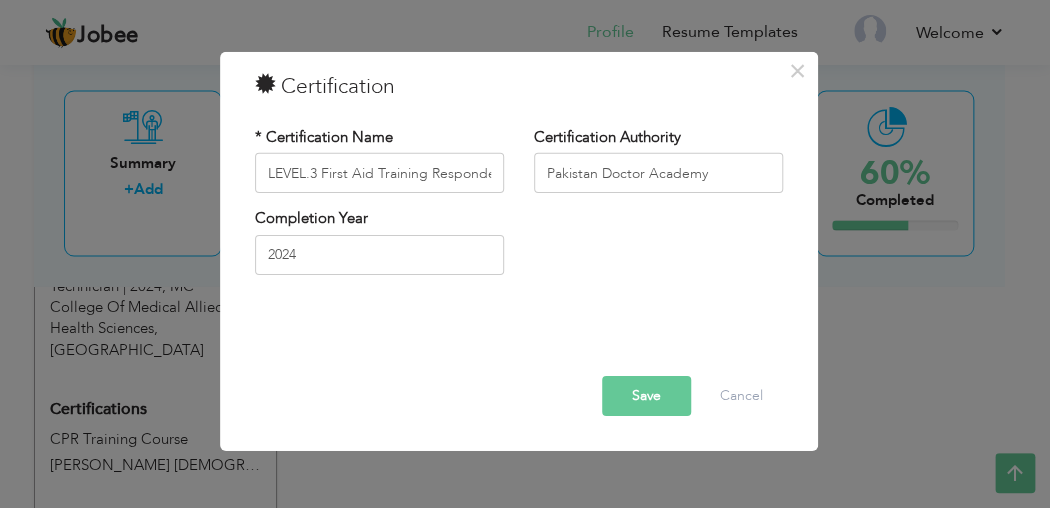click on "Save" at bounding box center (646, 396) 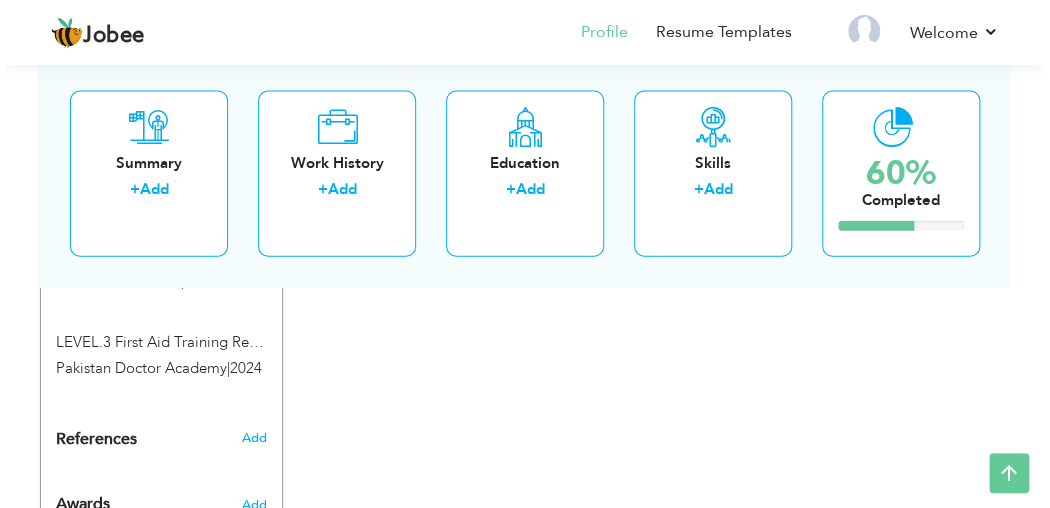 scroll, scrollTop: 1461, scrollLeft: 0, axis: vertical 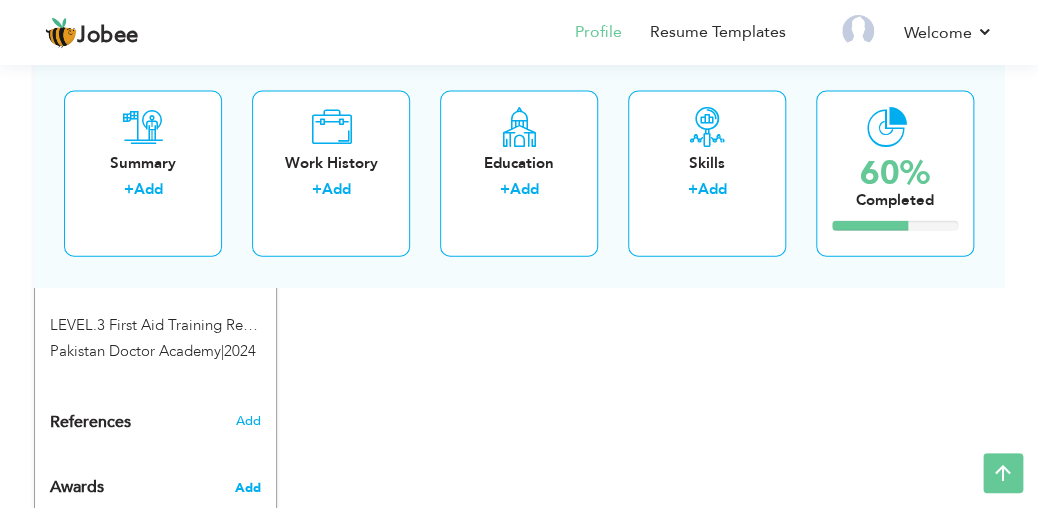 click on "Add" at bounding box center [247, 488] 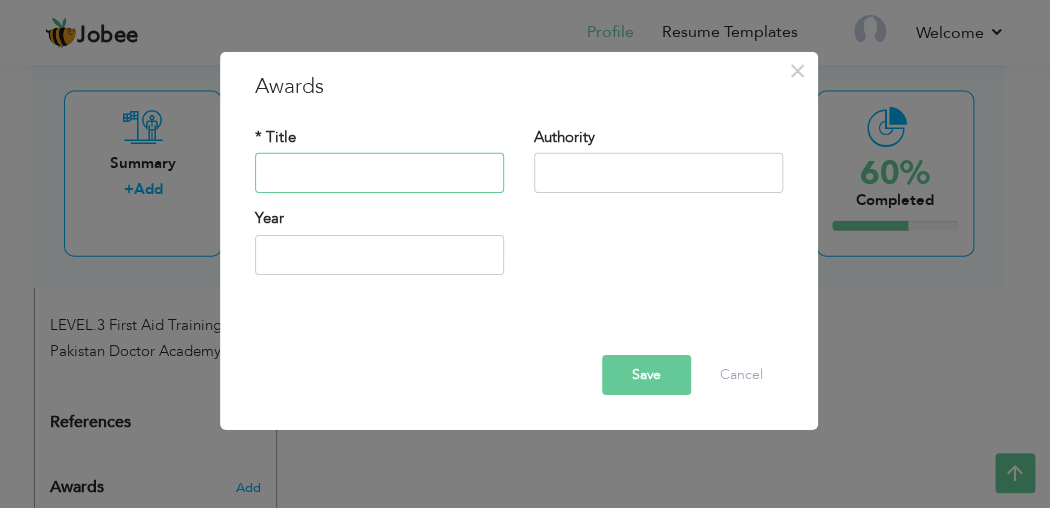 click at bounding box center [379, 173] 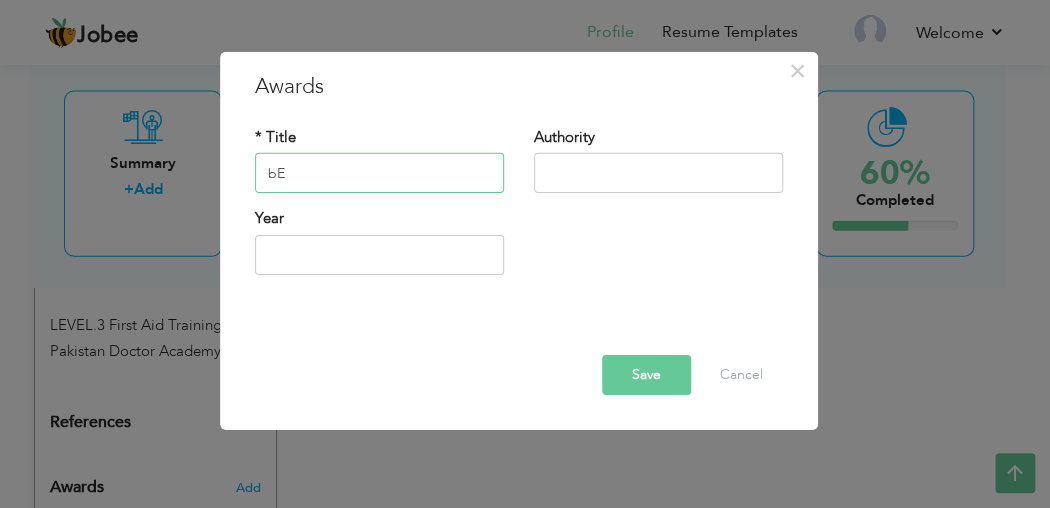 type on "b" 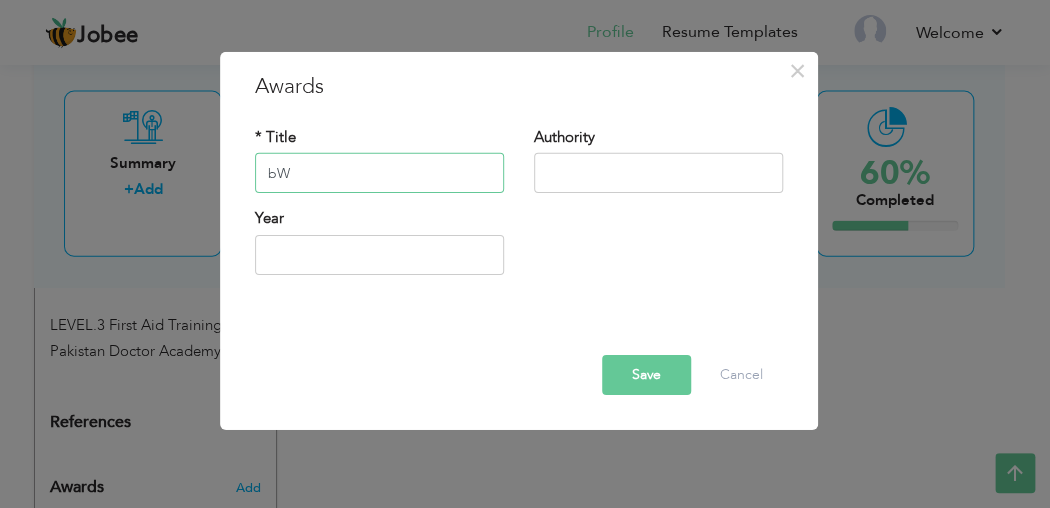 type on "b" 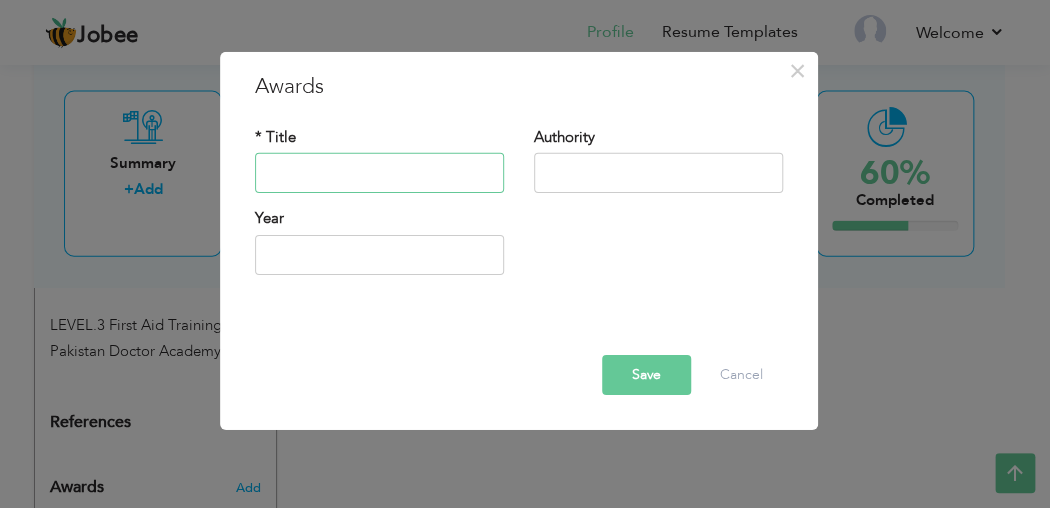 type on "b" 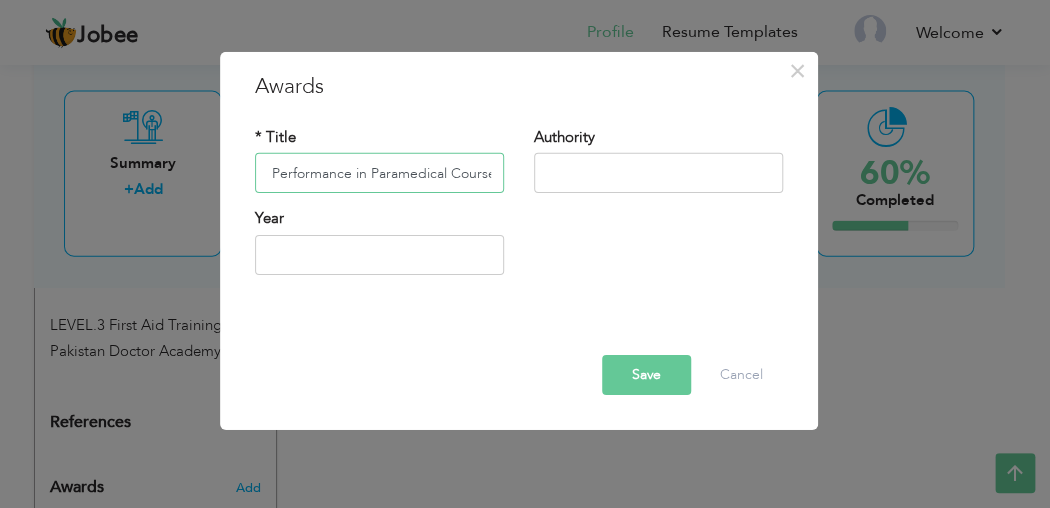 scroll, scrollTop: 0, scrollLeft: 34, axis: horizontal 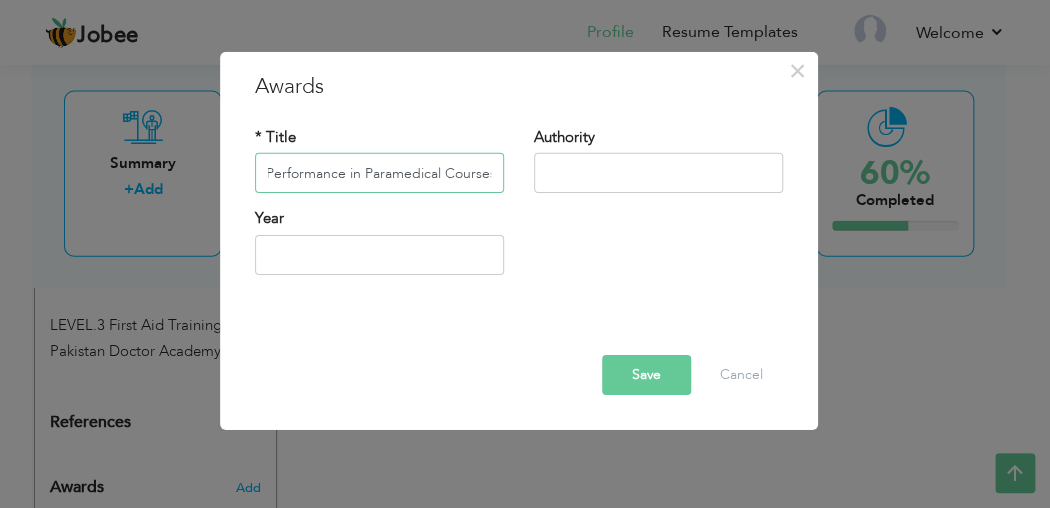 type on "Best Performance in Paramedical Courses" 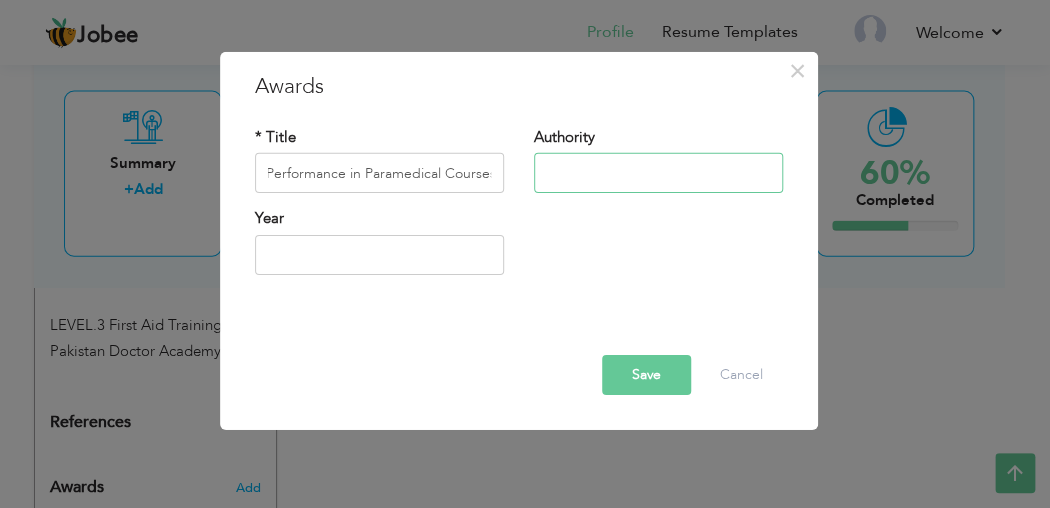 scroll, scrollTop: 0, scrollLeft: 0, axis: both 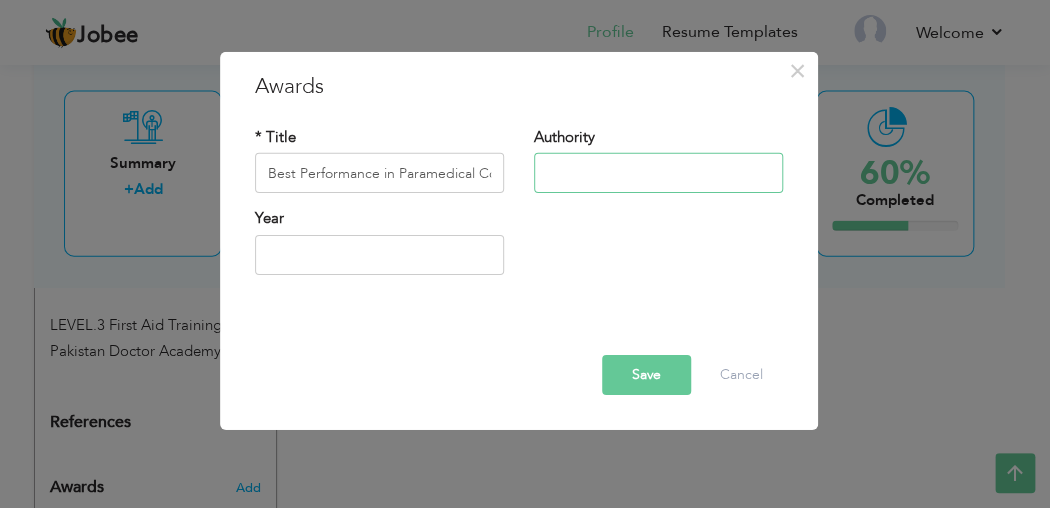 click at bounding box center (658, 173) 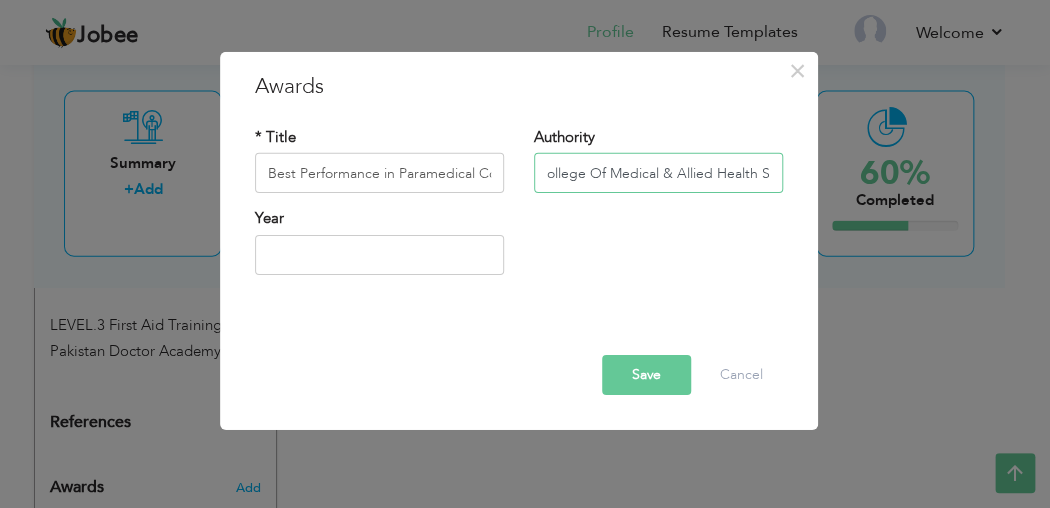 scroll, scrollTop: 0, scrollLeft: 32, axis: horizontal 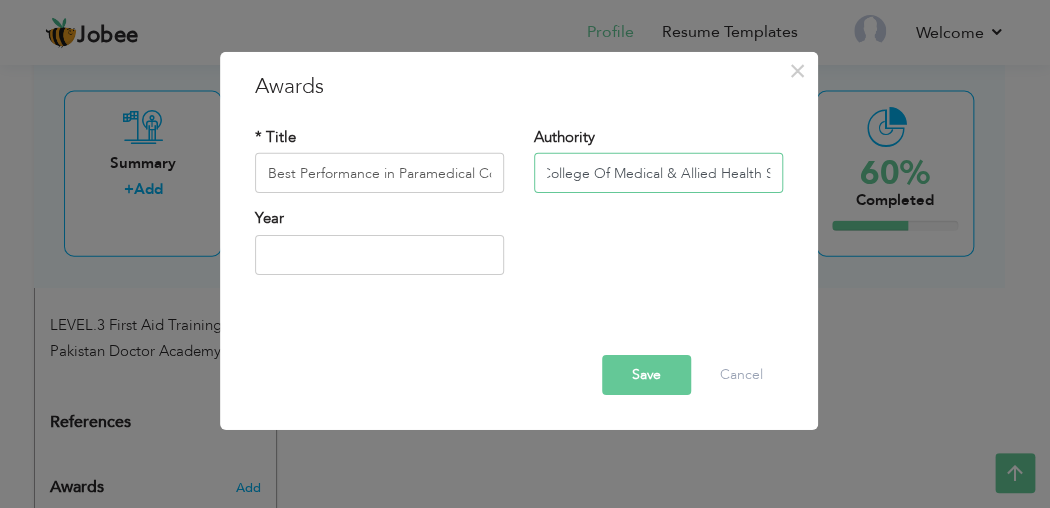 type on "MC College Of Medical & Allied Health S" 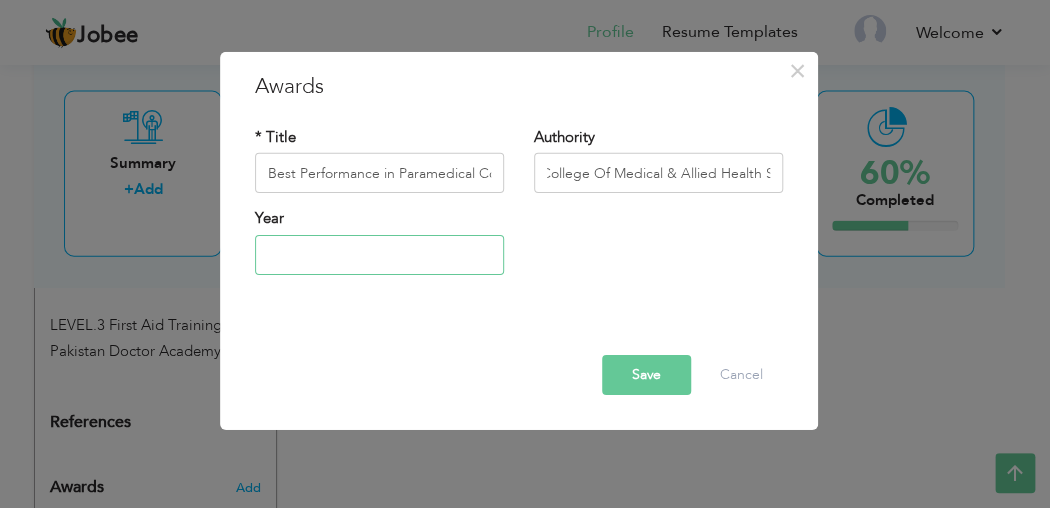 type on "2025" 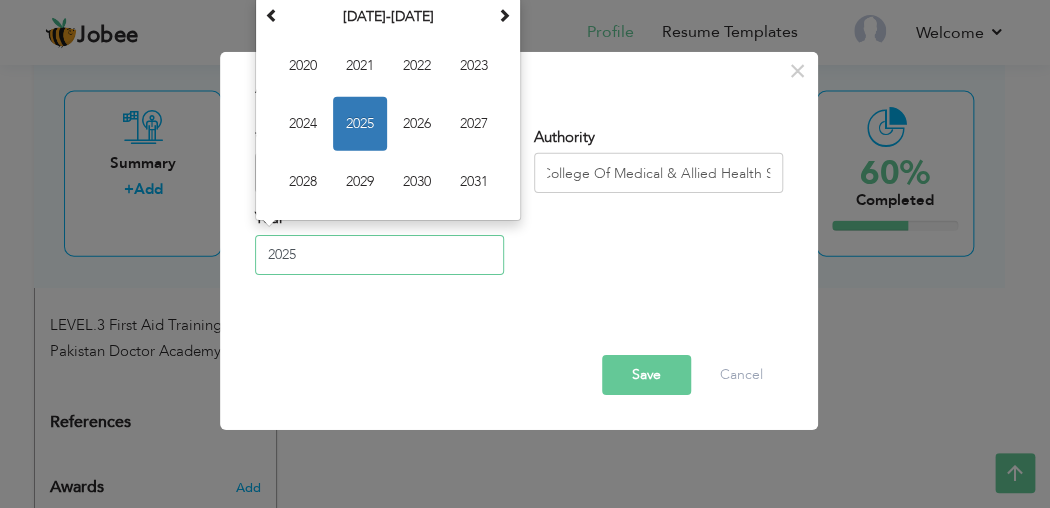 scroll, scrollTop: 0, scrollLeft: 0, axis: both 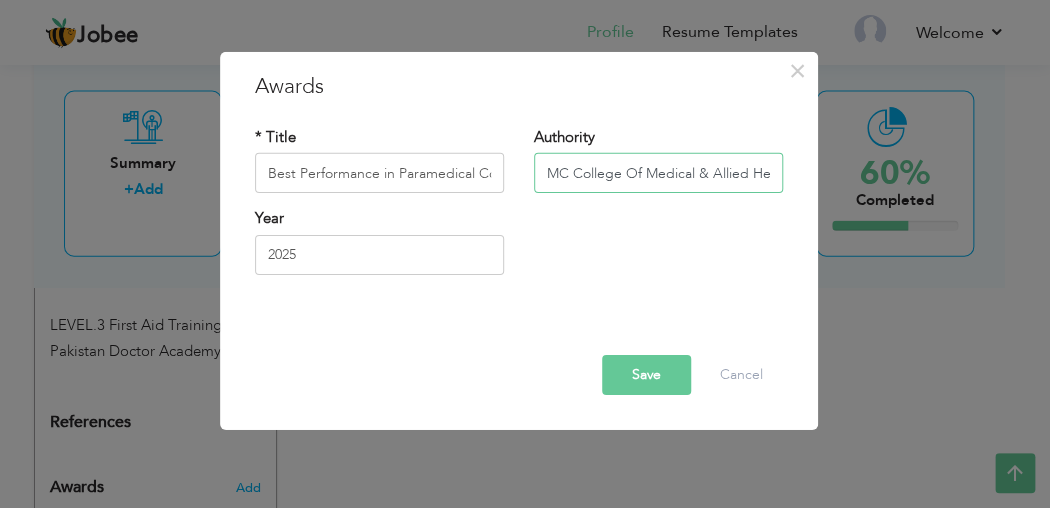 click on "MC College Of Medical & Allied Health S" at bounding box center (658, 173) 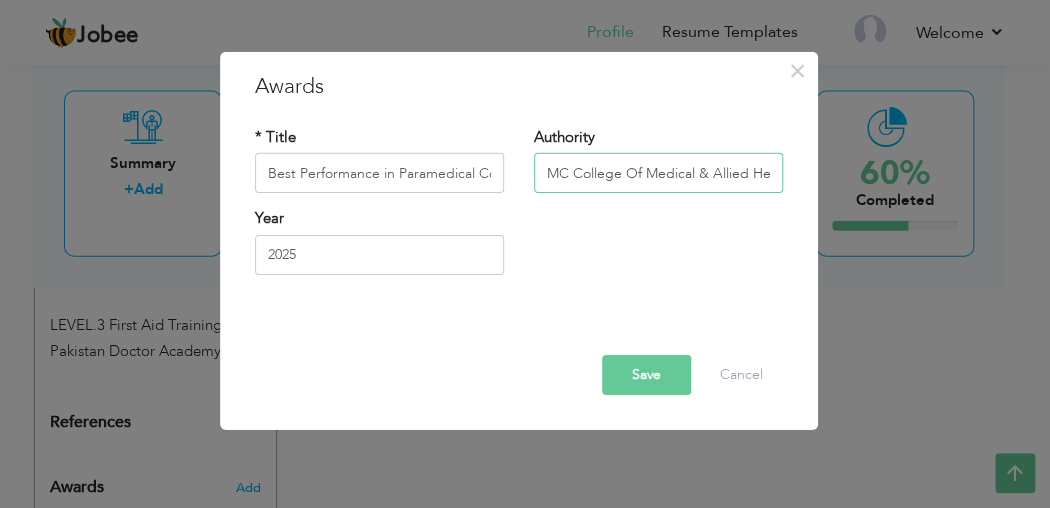 scroll, scrollTop: 0, scrollLeft: 1, axis: horizontal 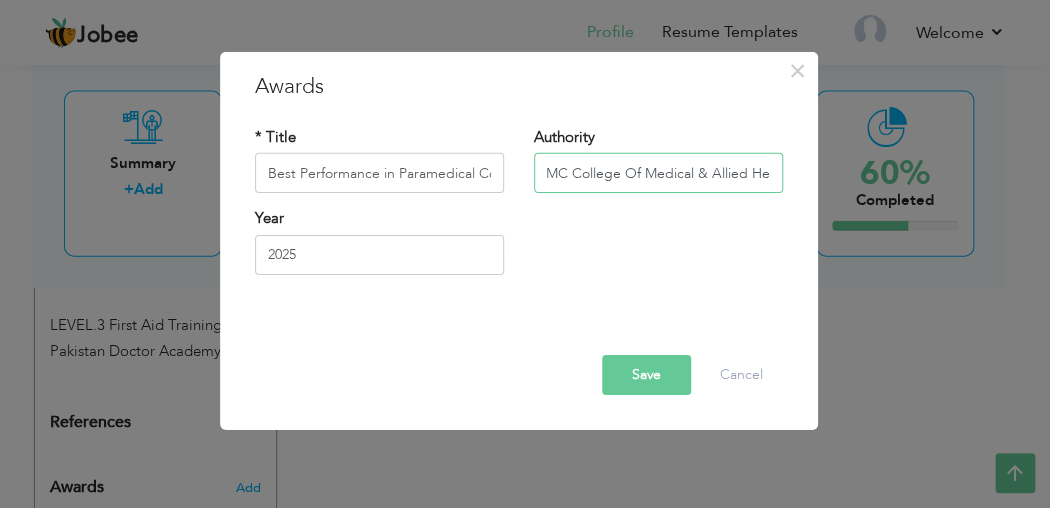 drag, startPoint x: 764, startPoint y: 169, endPoint x: 732, endPoint y: 210, distance: 52.009613 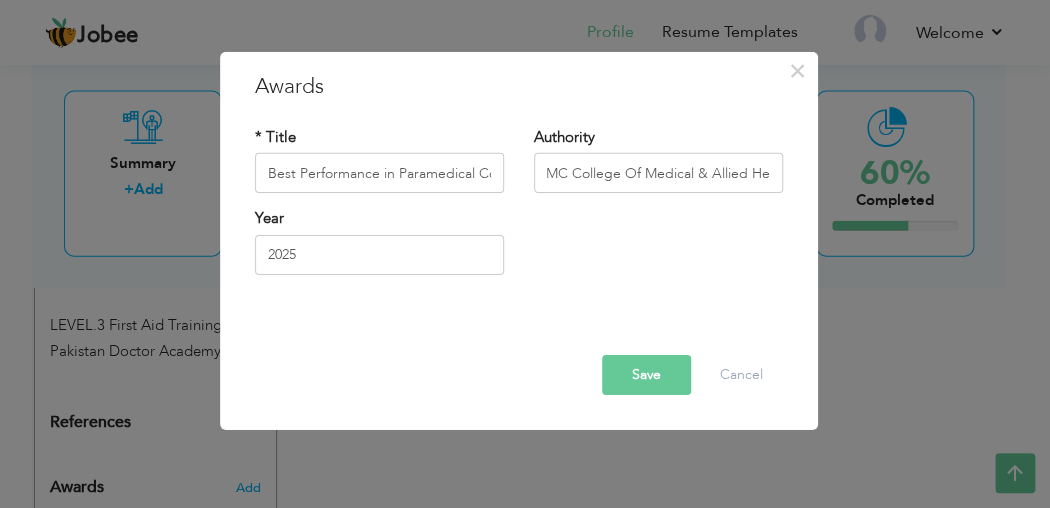 scroll, scrollTop: 0, scrollLeft: 0, axis: both 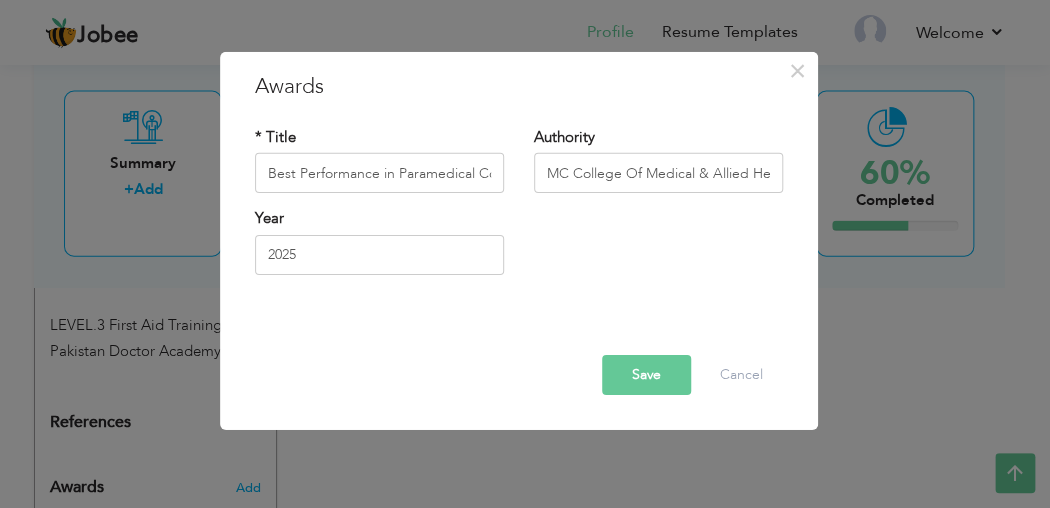 drag, startPoint x: 744, startPoint y: 229, endPoint x: 661, endPoint y: 223, distance: 83.21658 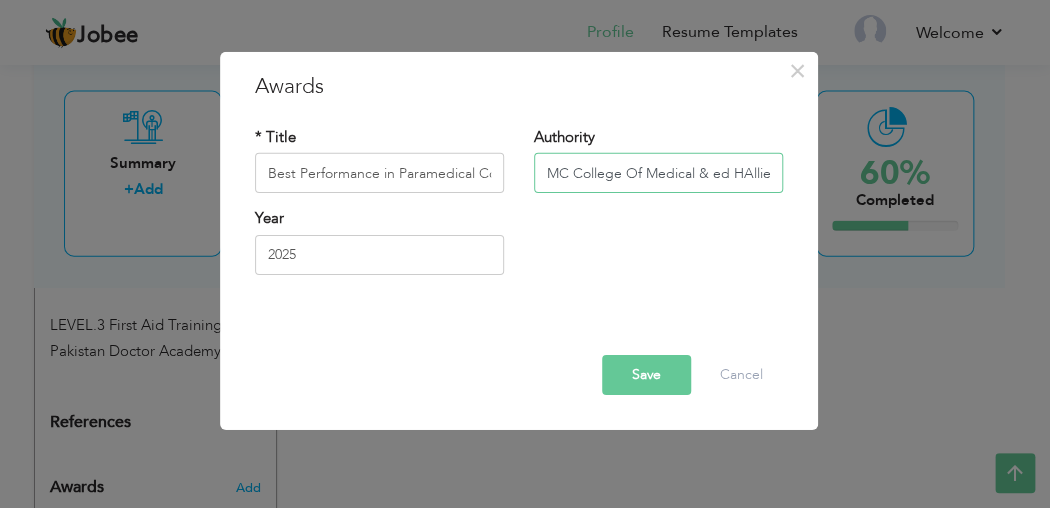 click on "MC College Of Medical & ed HAlliealth S" at bounding box center [658, 173] 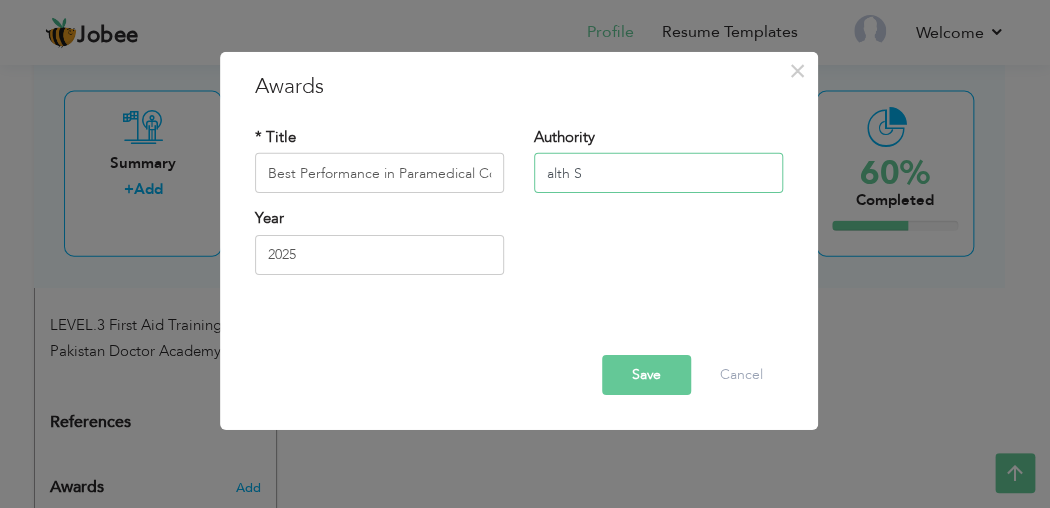 click on "alth S" at bounding box center (658, 173) 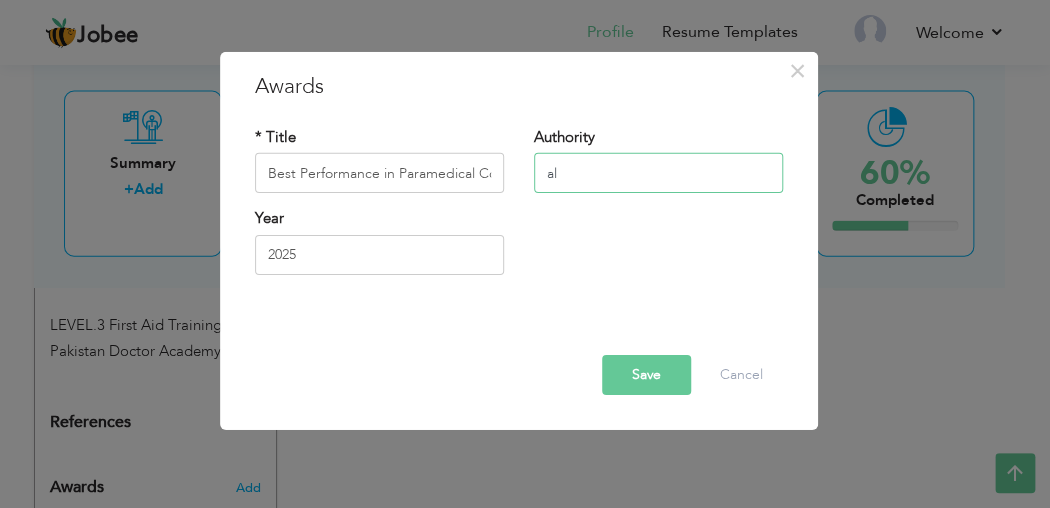 type on "a" 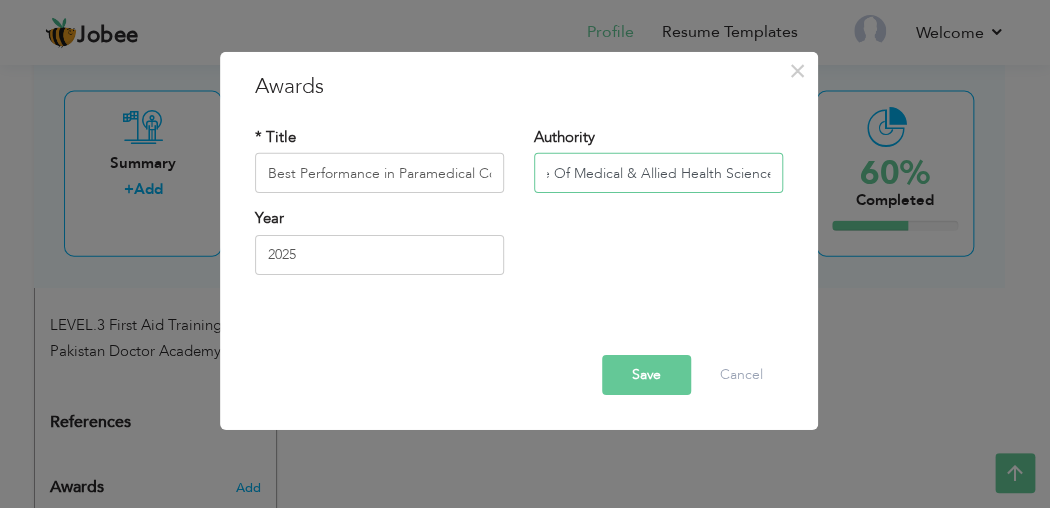 scroll, scrollTop: 0, scrollLeft: 79, axis: horizontal 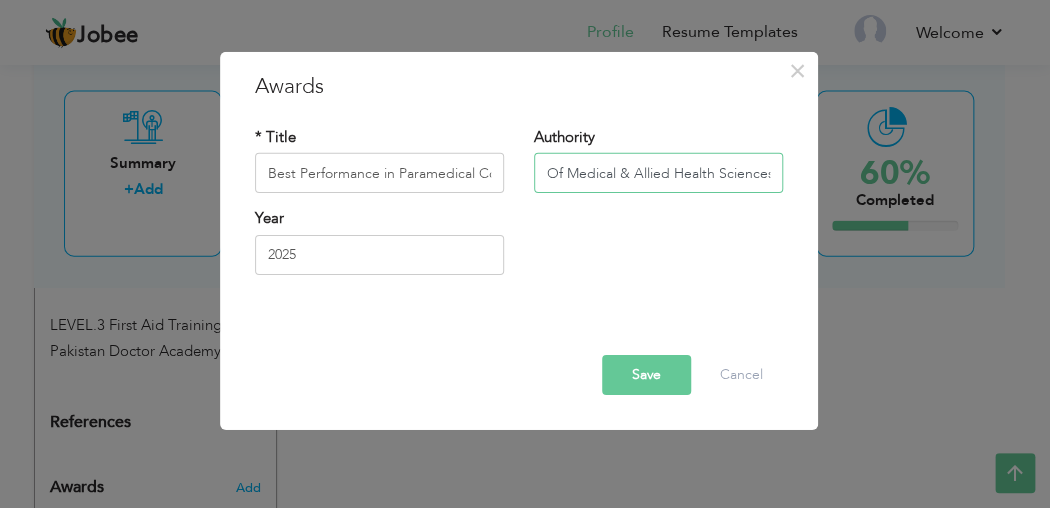 type on "MC College Of Medical & Allied Health Sciences" 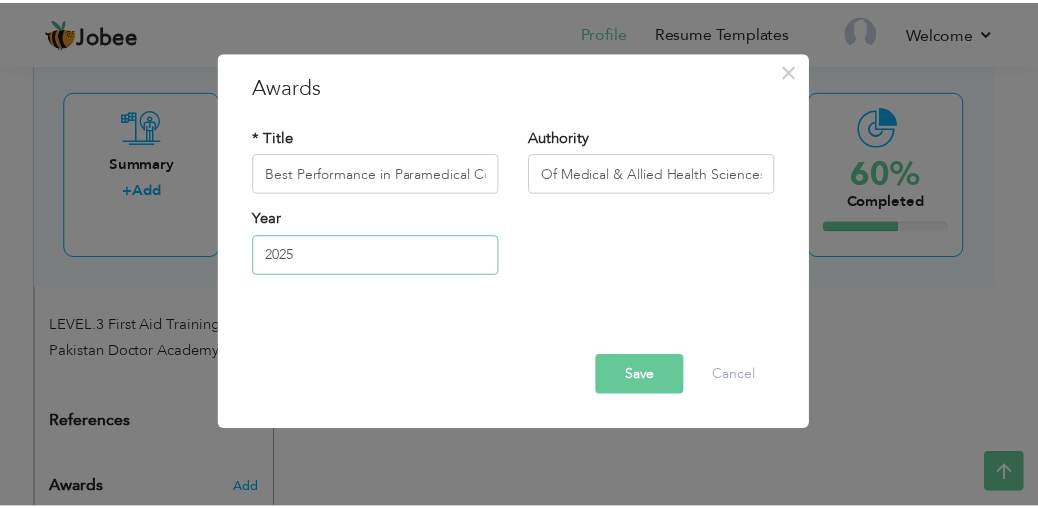 scroll, scrollTop: 0, scrollLeft: 0, axis: both 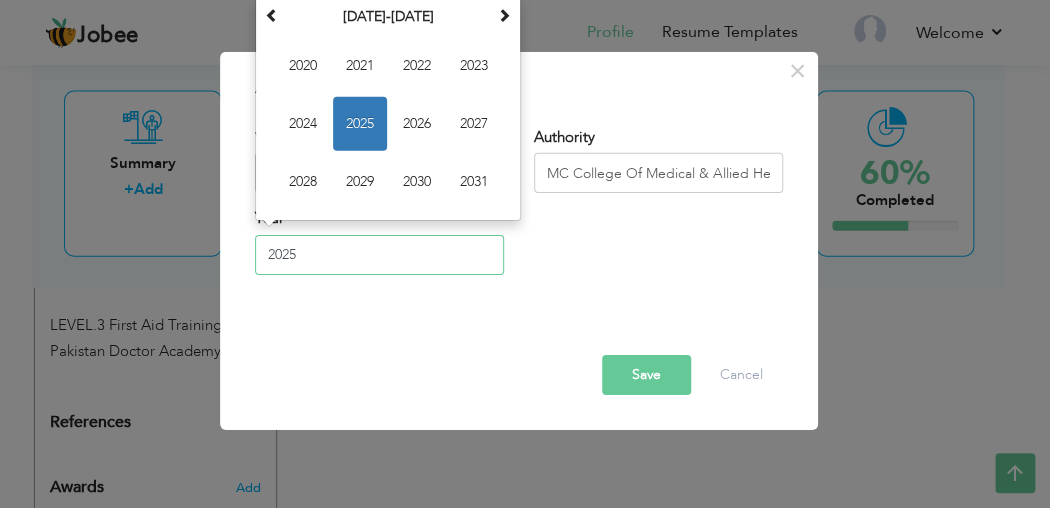 click on "2025" at bounding box center (379, 255) 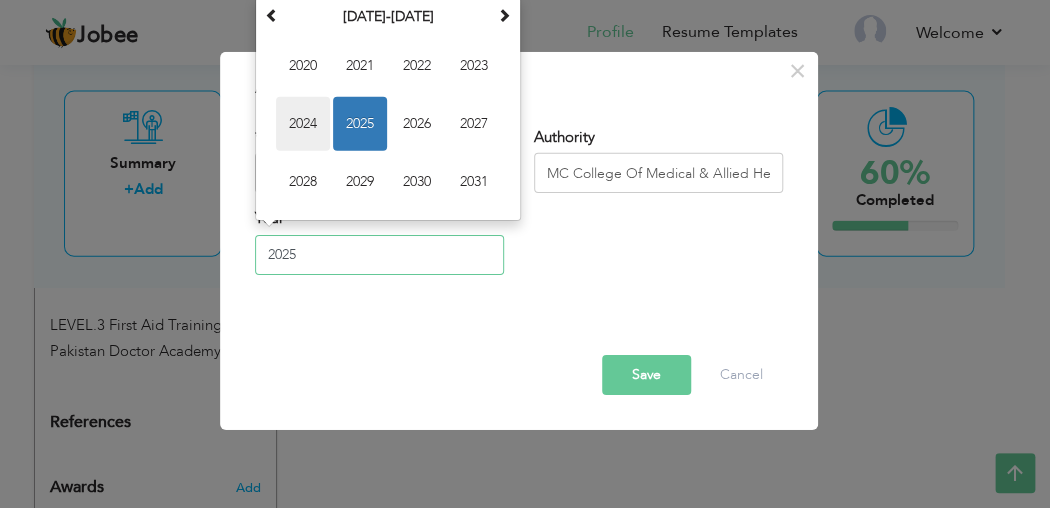 click on "2024" at bounding box center (303, 124) 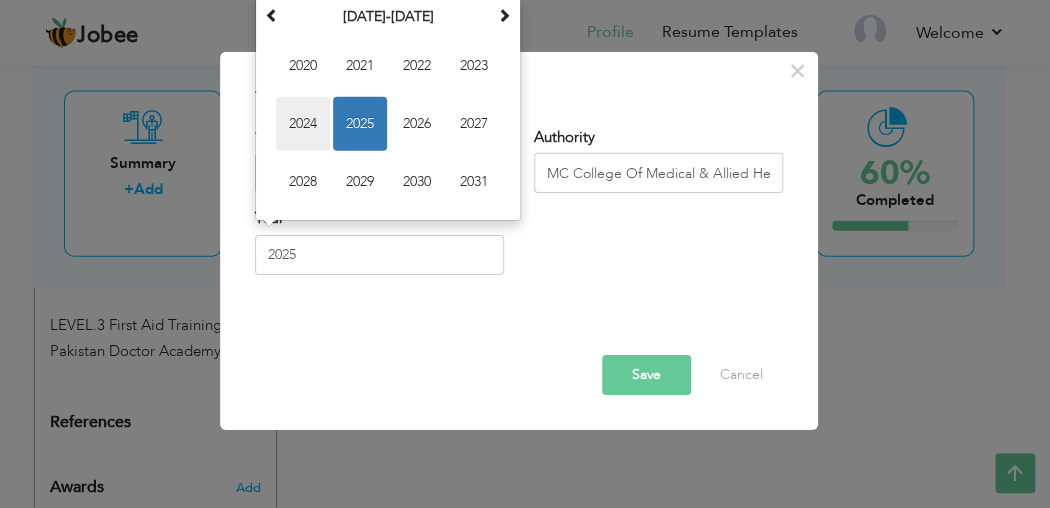 type on "2024" 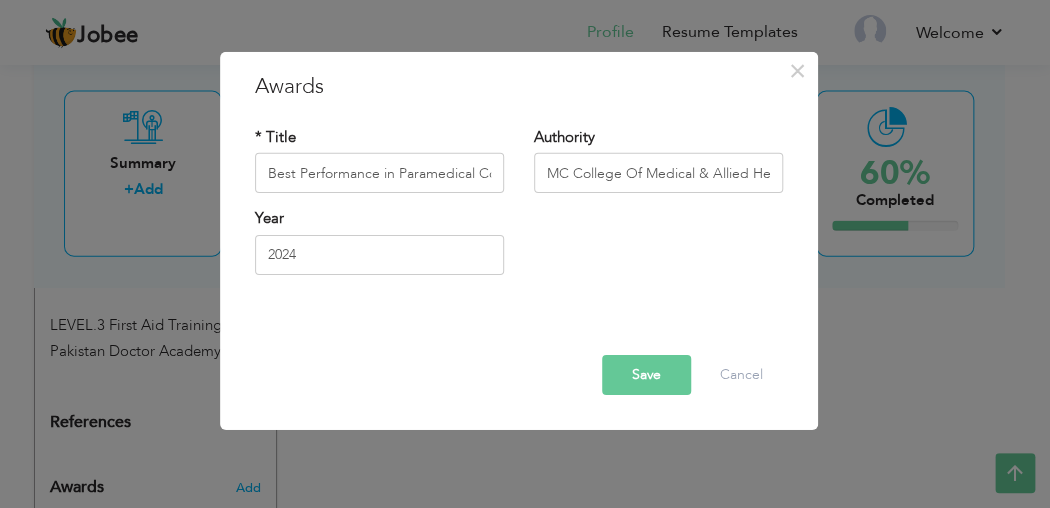 click on "Save" at bounding box center [646, 375] 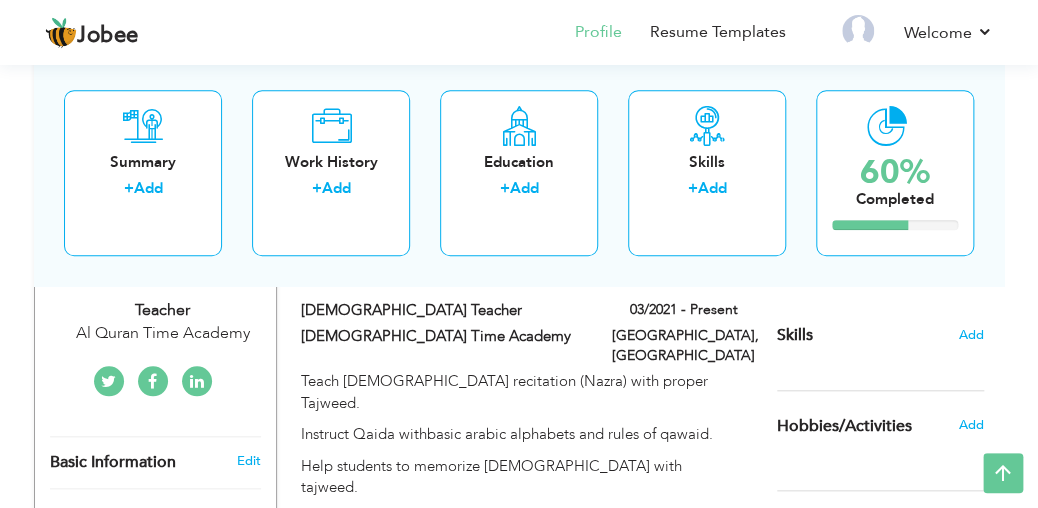 scroll, scrollTop: 408, scrollLeft: 0, axis: vertical 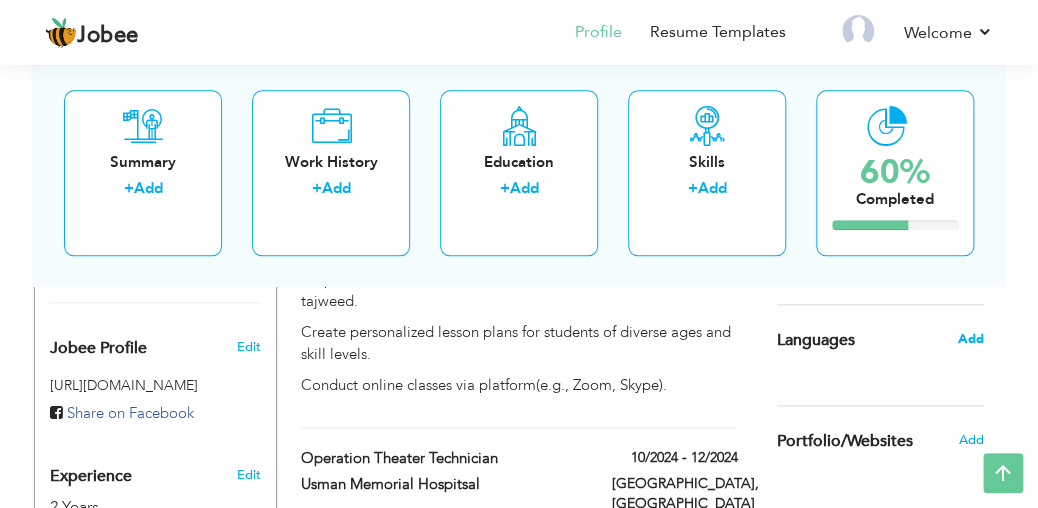 click on "Add" at bounding box center [971, 339] 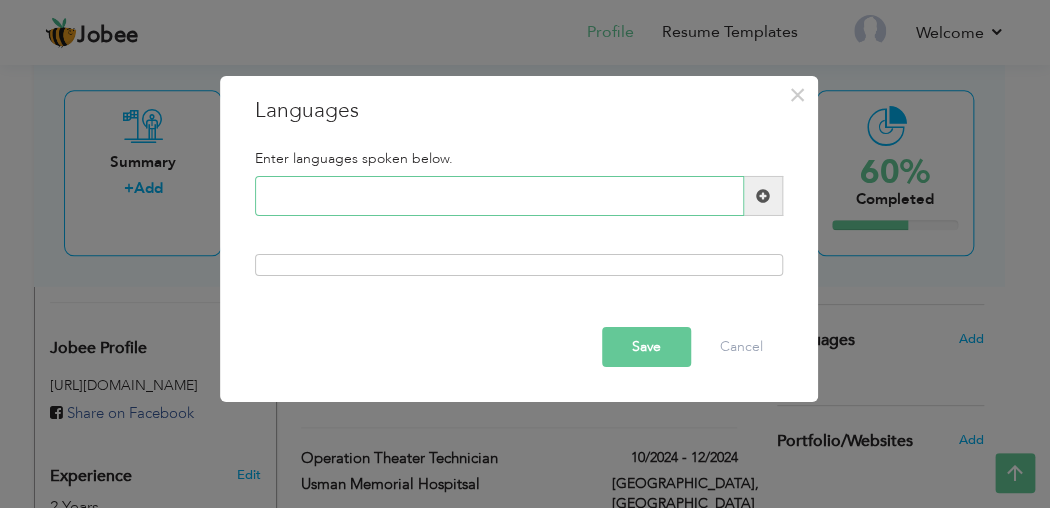 drag, startPoint x: 522, startPoint y: 204, endPoint x: 549, endPoint y: 197, distance: 27.89265 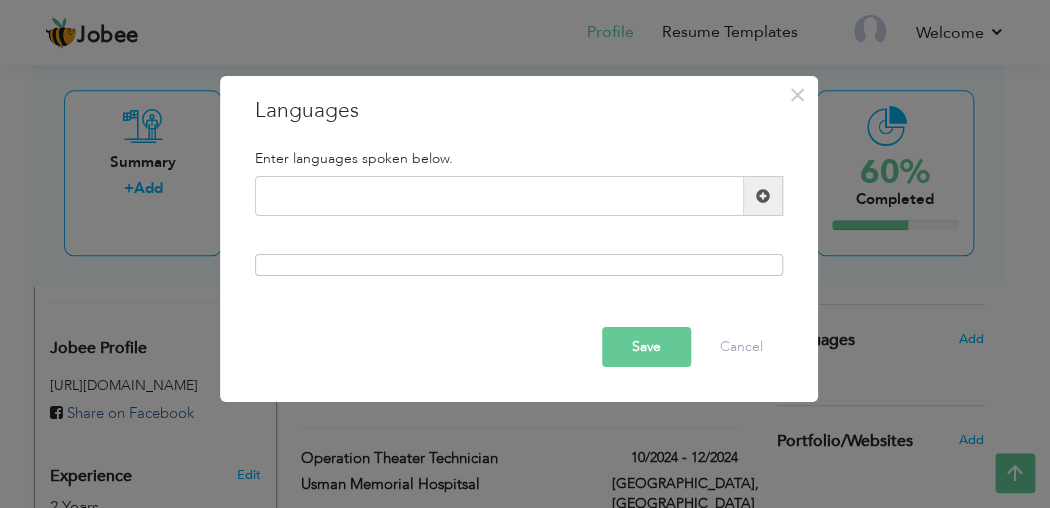 click at bounding box center [763, 196] 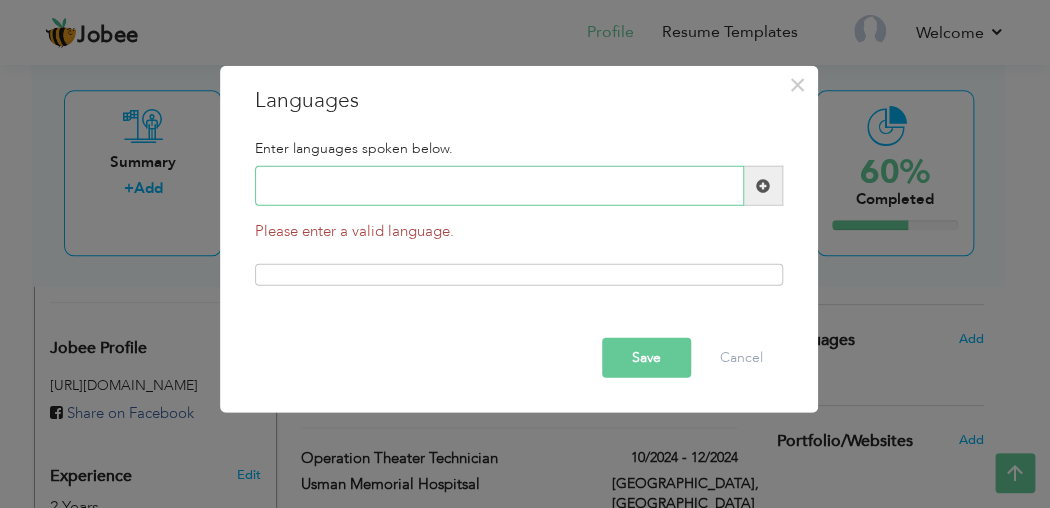 click at bounding box center [499, 186] 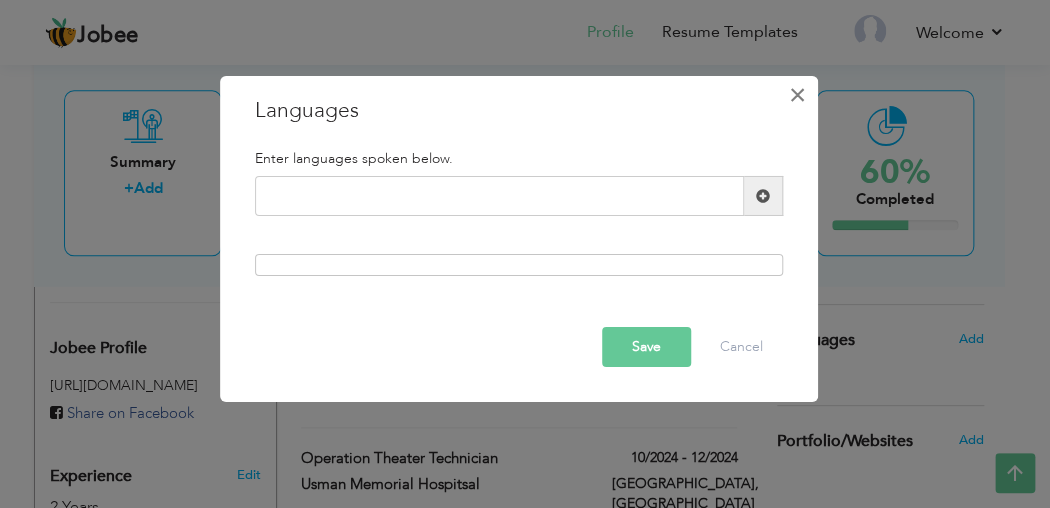 click on "×" at bounding box center [797, 95] 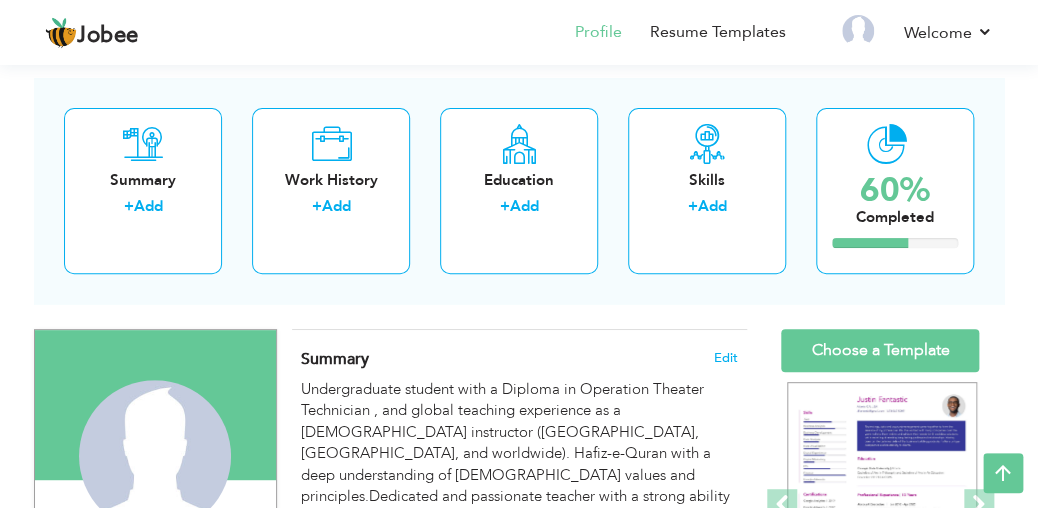 scroll, scrollTop: 0, scrollLeft: 0, axis: both 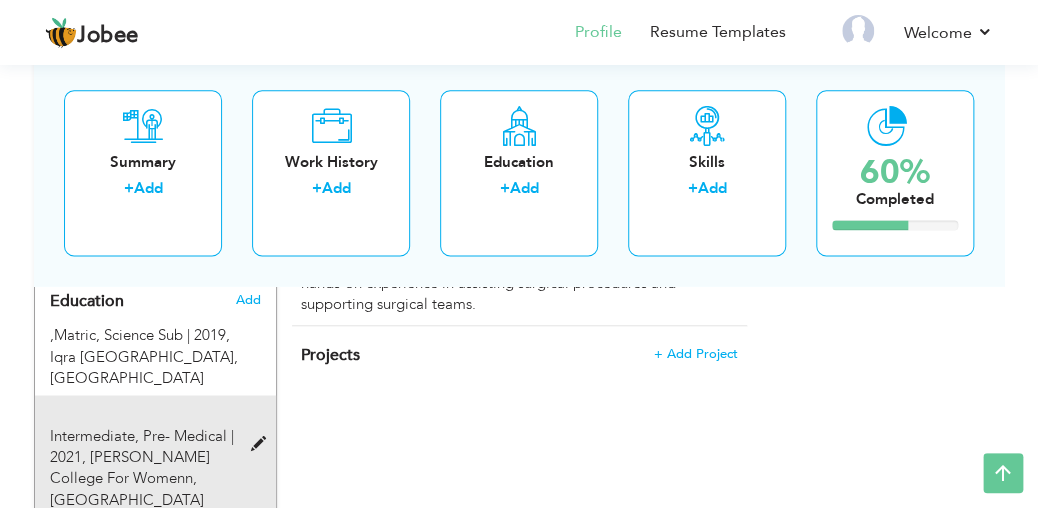 drag, startPoint x: 131, startPoint y: 324, endPoint x: 120, endPoint y: 409, distance: 85.70881 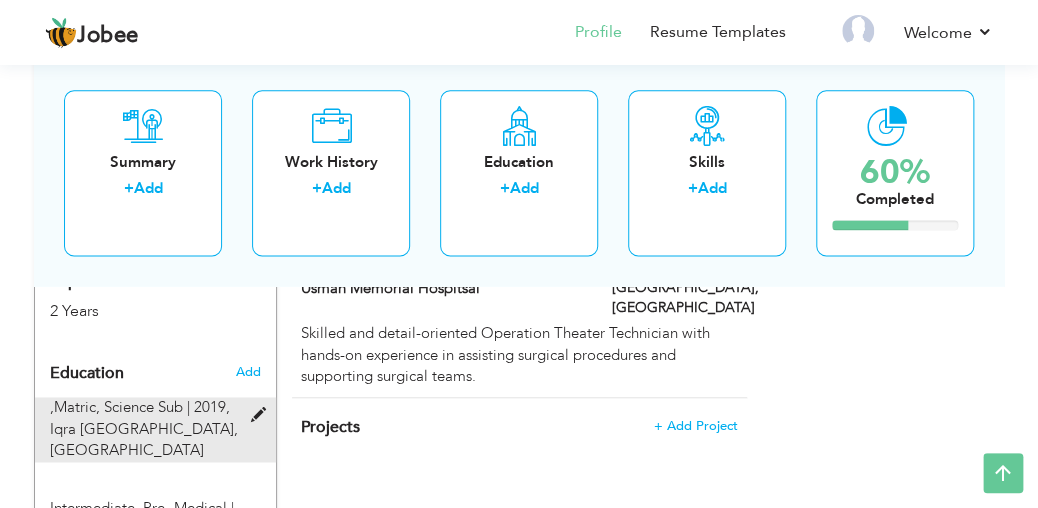 scroll, scrollTop: 800, scrollLeft: 0, axis: vertical 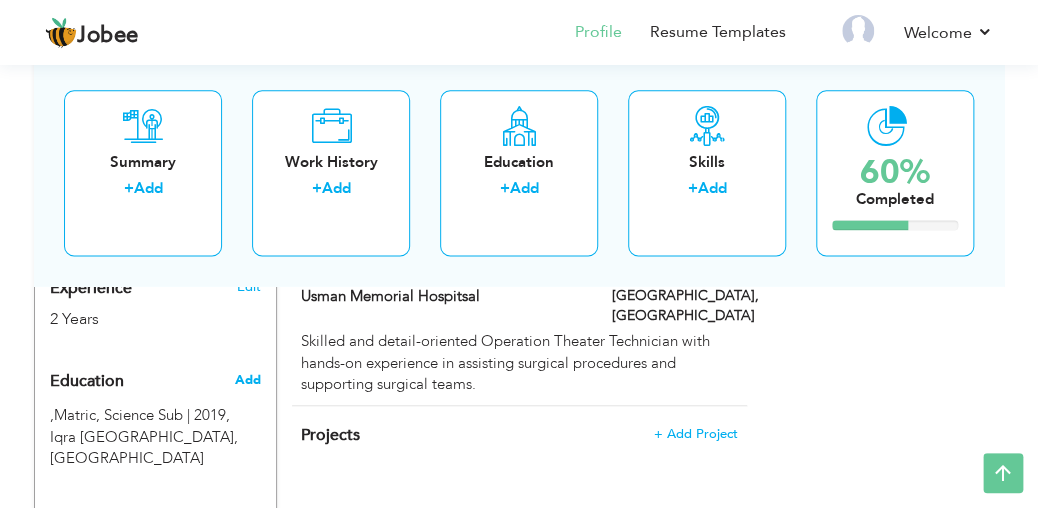 click on "Add" at bounding box center (247, 380) 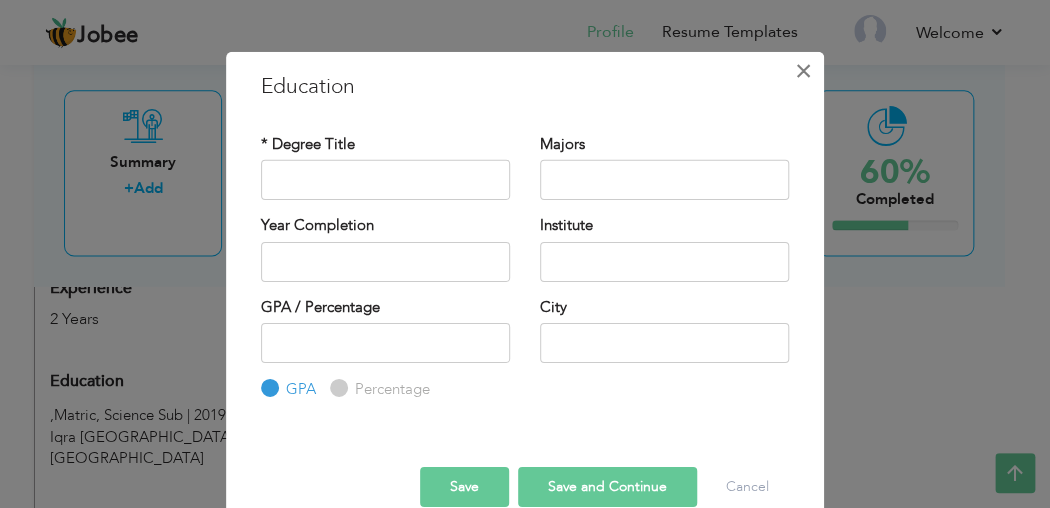 click on "×" at bounding box center [803, 71] 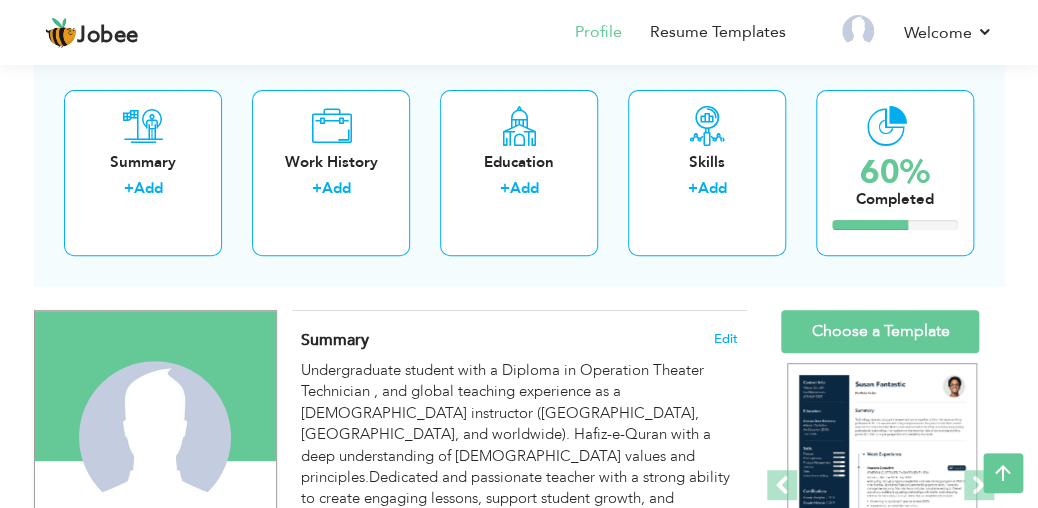 scroll, scrollTop: 0, scrollLeft: 0, axis: both 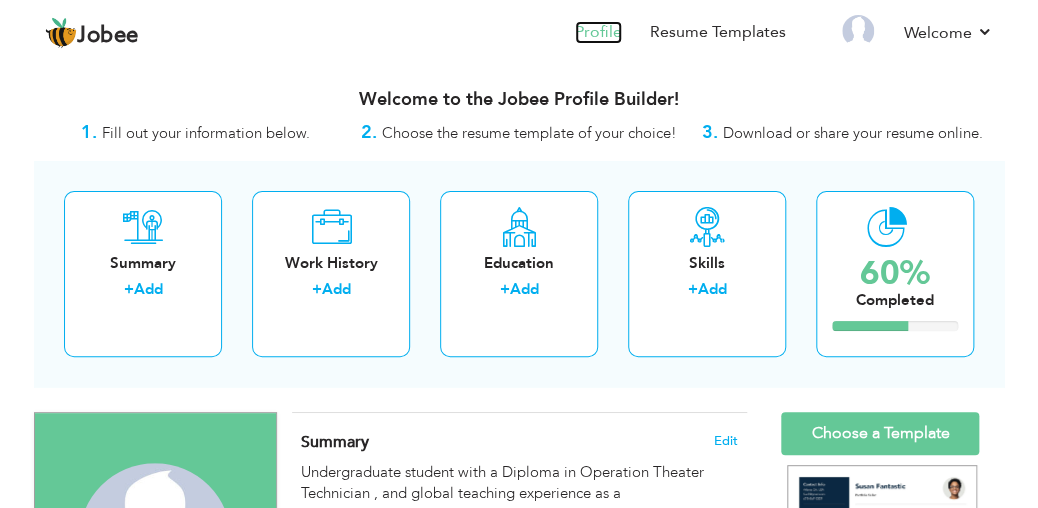 click on "Profile" at bounding box center [598, 32] 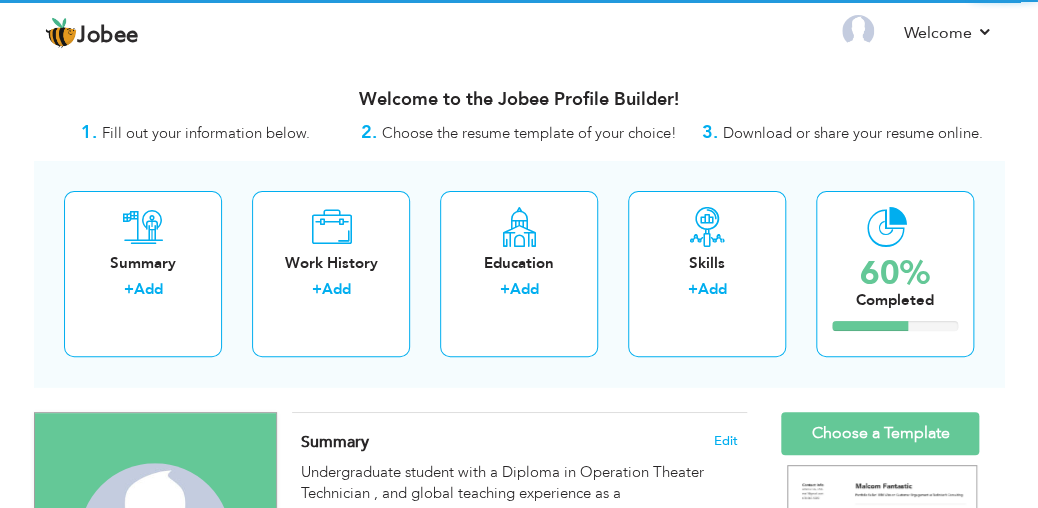 scroll, scrollTop: 0, scrollLeft: 0, axis: both 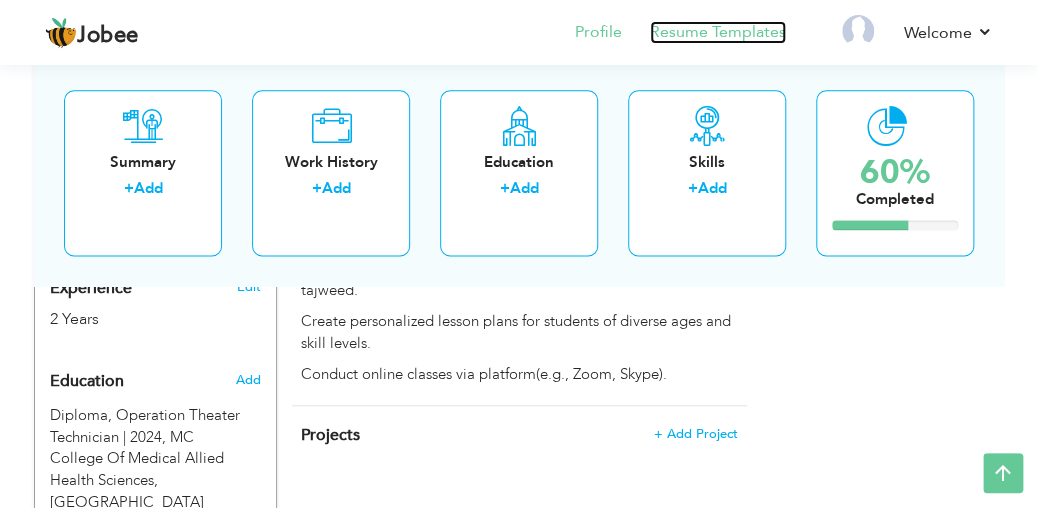 click on "Resume Templates" at bounding box center [718, 32] 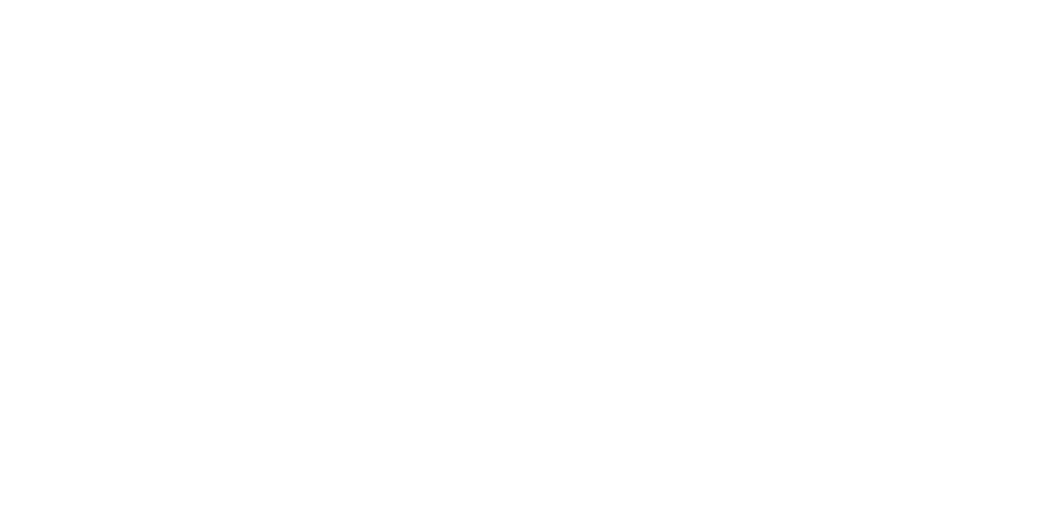 scroll, scrollTop: 0, scrollLeft: 0, axis: both 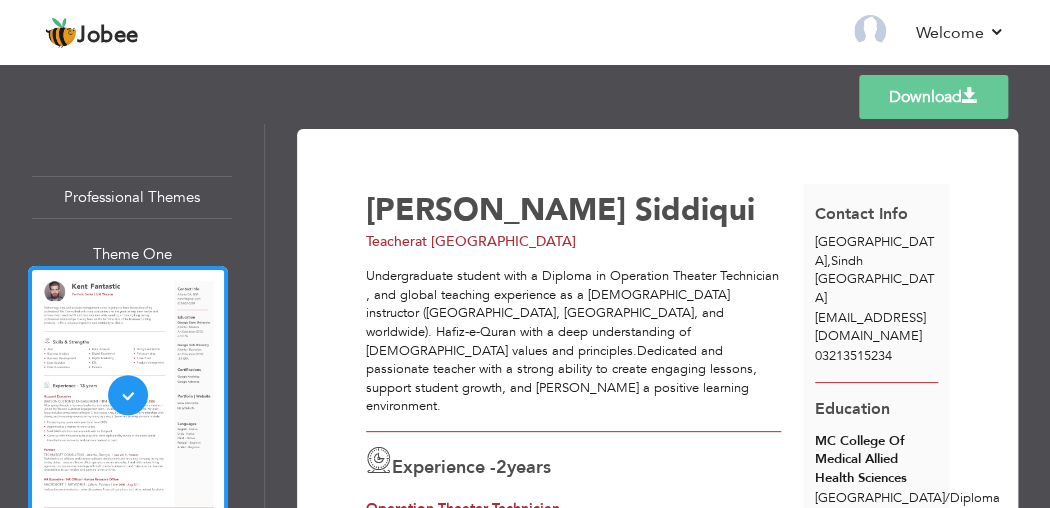 click on "Download" at bounding box center [933, 97] 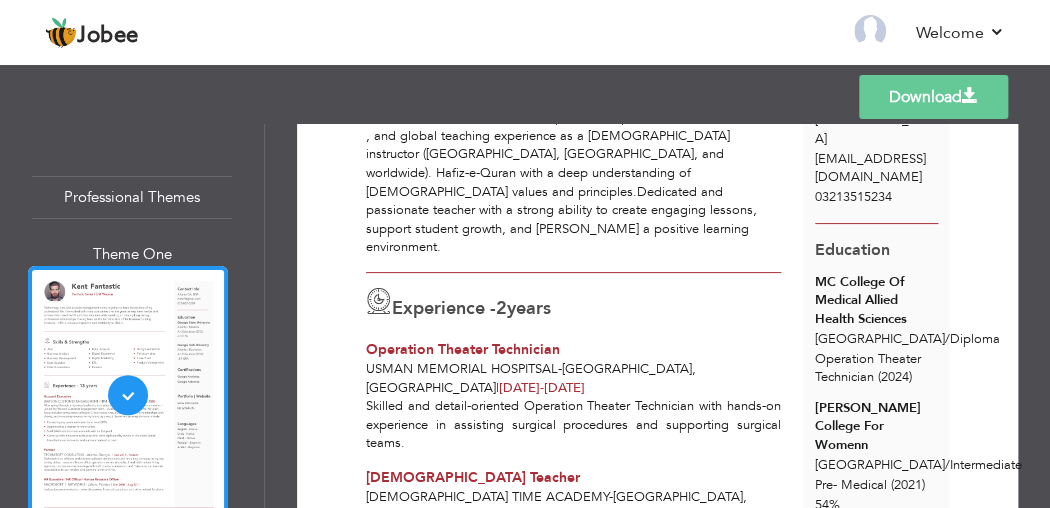 scroll, scrollTop: 80, scrollLeft: 0, axis: vertical 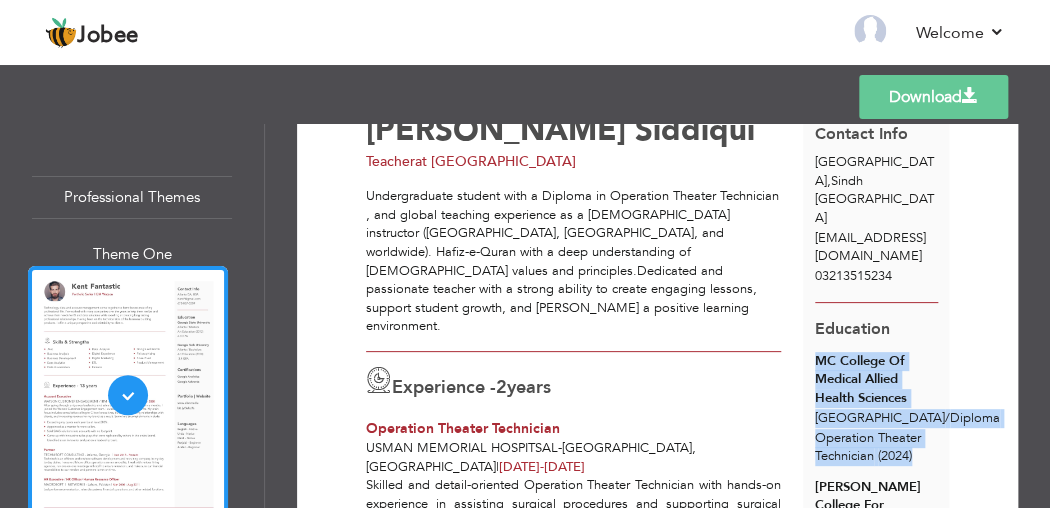 drag, startPoint x: 811, startPoint y: 325, endPoint x: 908, endPoint y: 428, distance: 141.48499 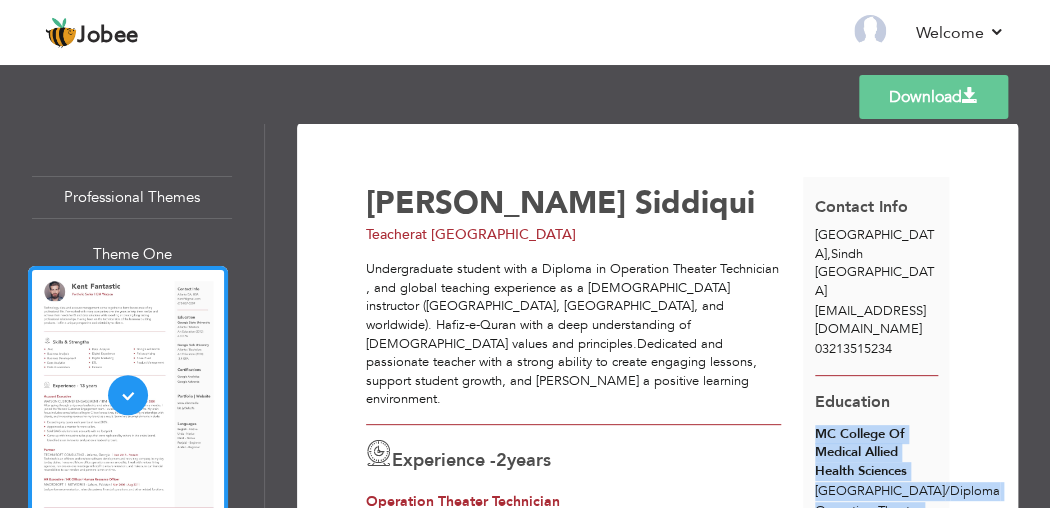 scroll, scrollTop: 0, scrollLeft: 0, axis: both 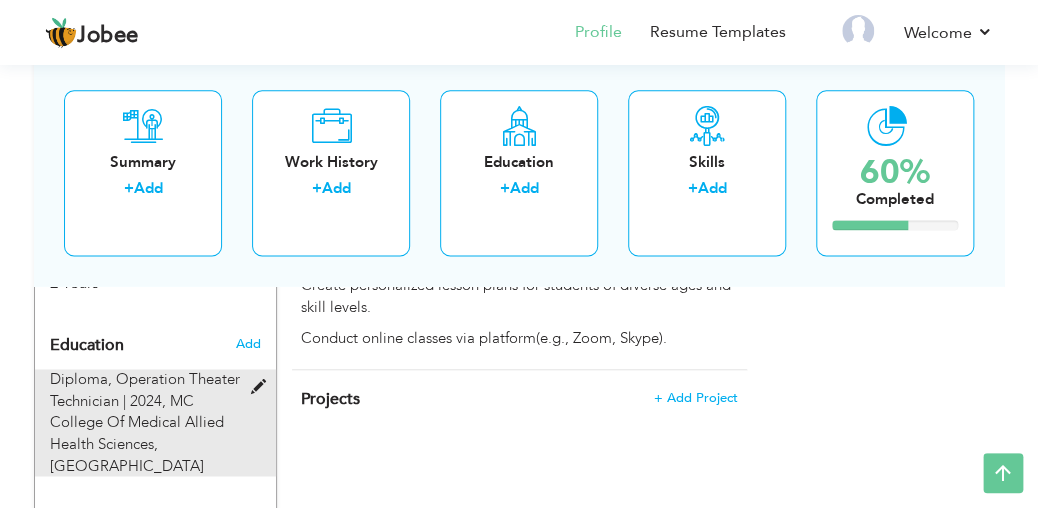 click on "MC College Of Medical Allied Health Sciences, Karachi" at bounding box center [137, 433] 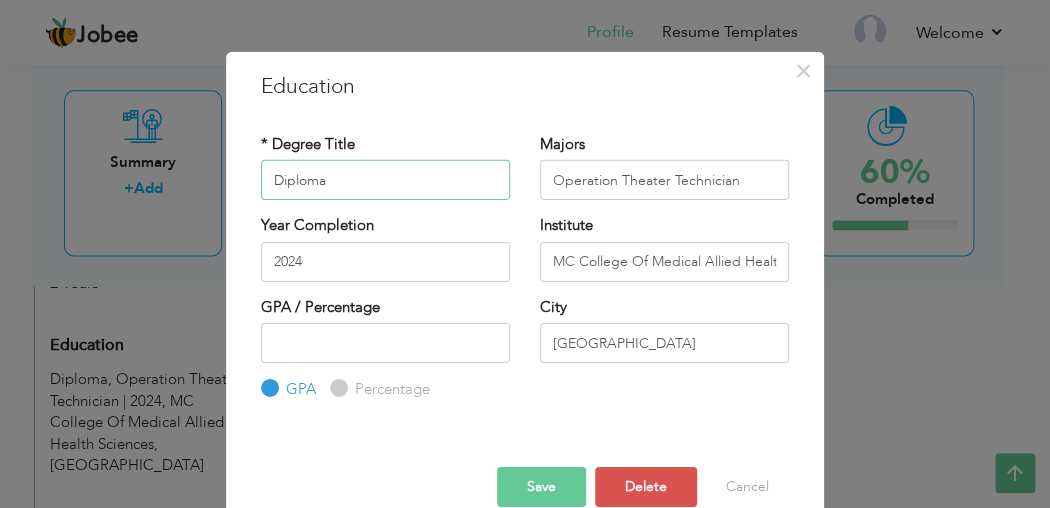 drag, startPoint x: 374, startPoint y: 180, endPoint x: 130, endPoint y: 148, distance: 246.08942 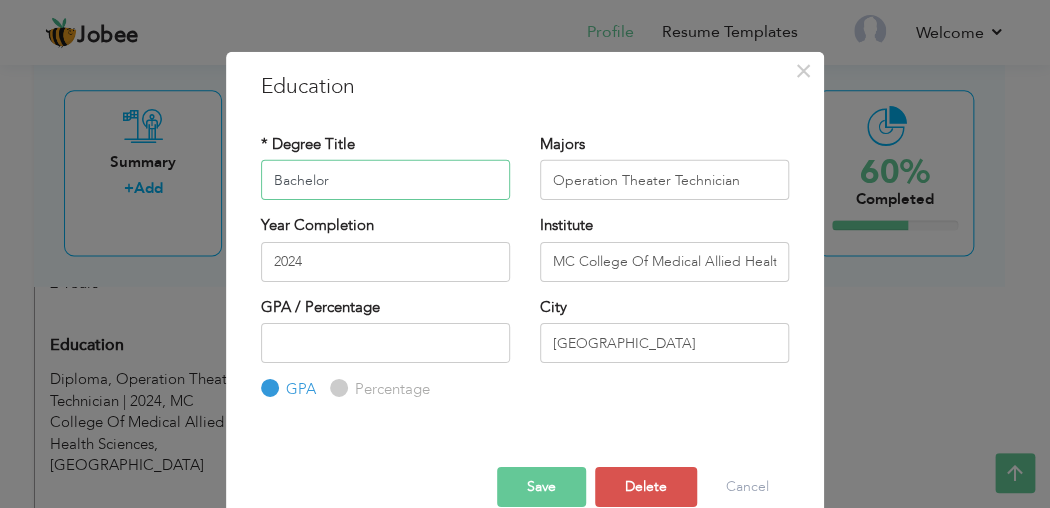 type on "Bachelor" 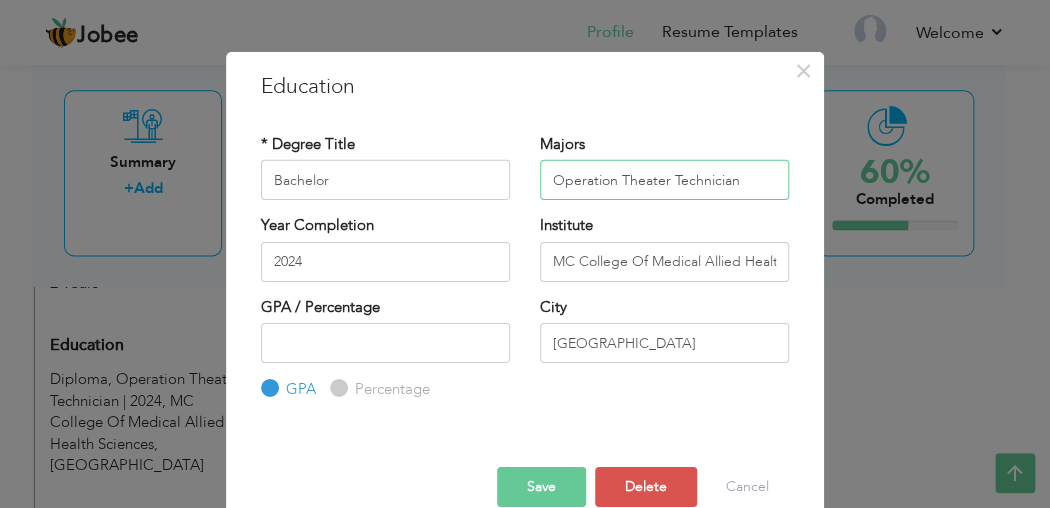 drag, startPoint x: 761, startPoint y: 179, endPoint x: 436, endPoint y: 180, distance: 325.00153 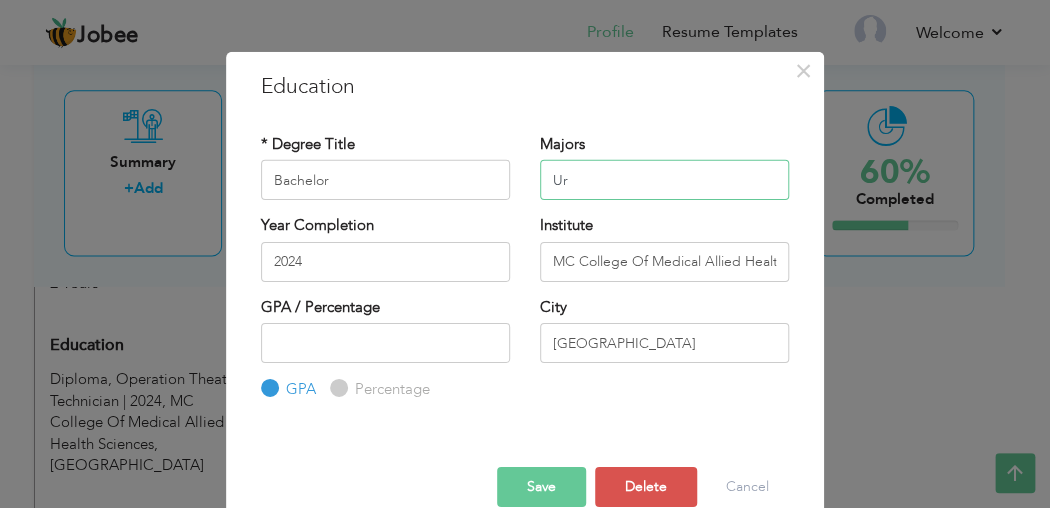 type on "U" 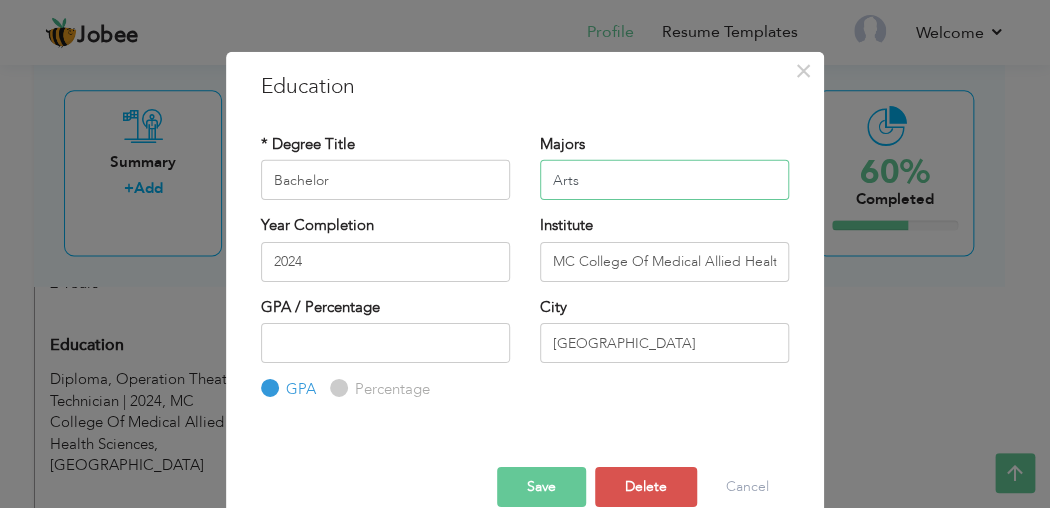 type on "Arts" 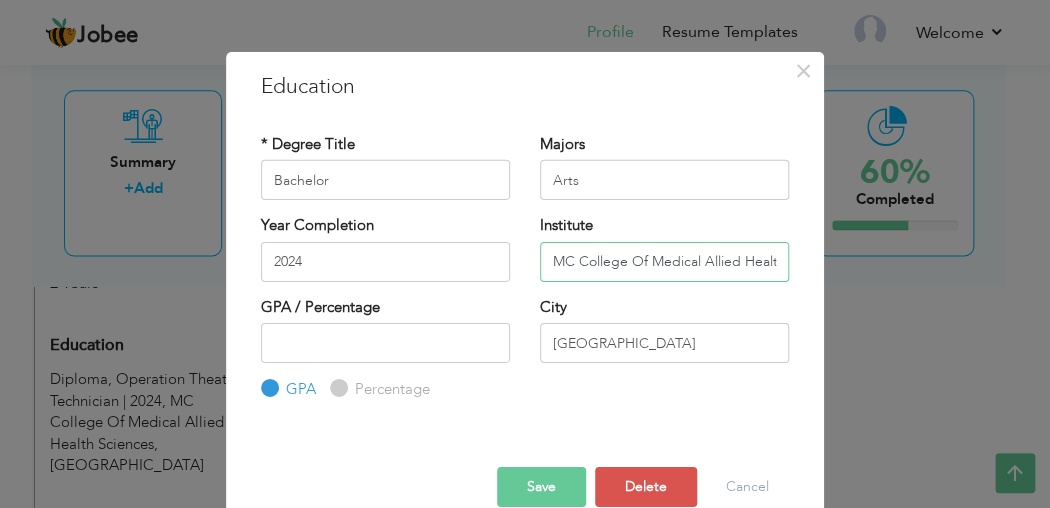 click on "MC College Of Medical Allied Health Sciences" at bounding box center [664, 261] 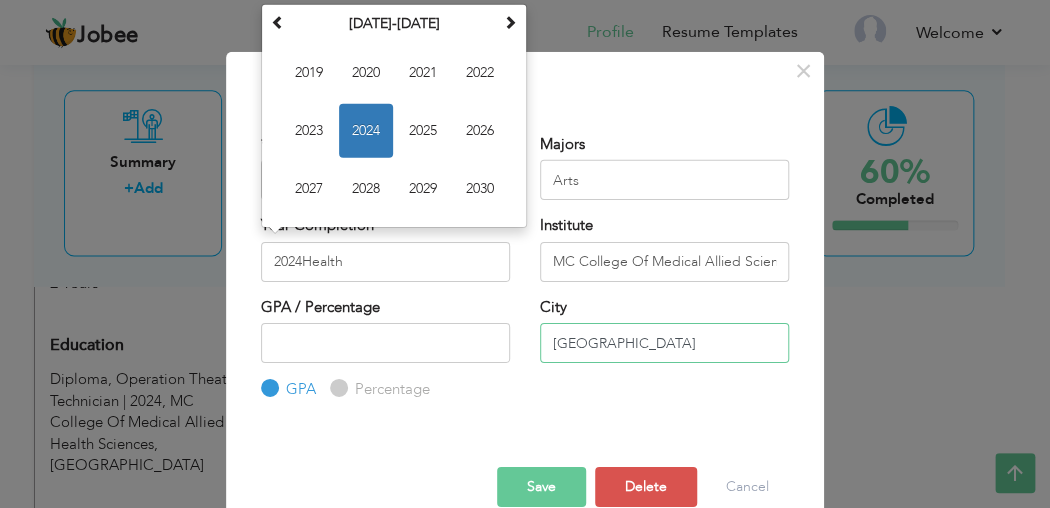 type on "2024" 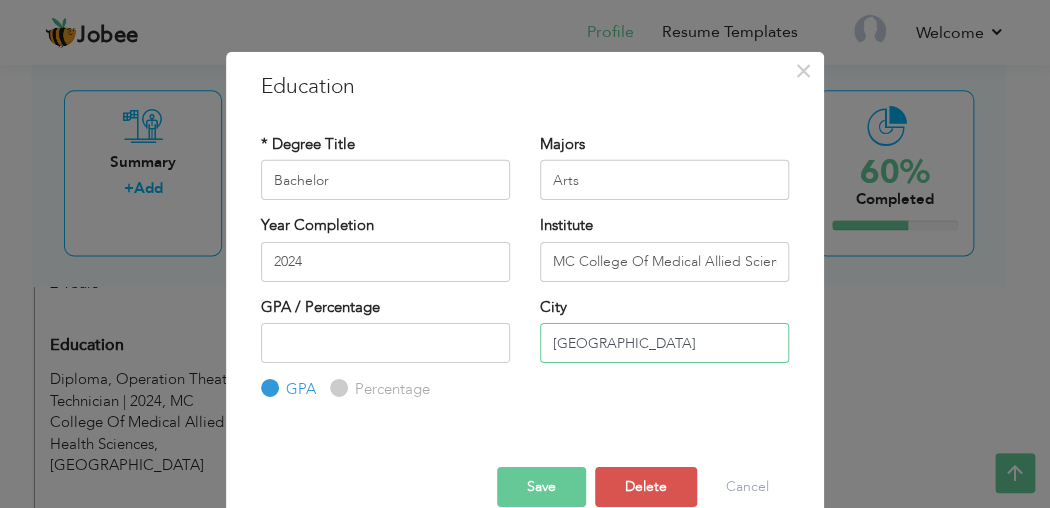 drag, startPoint x: 649, startPoint y: 347, endPoint x: 755, endPoint y: 229, distance: 158.61903 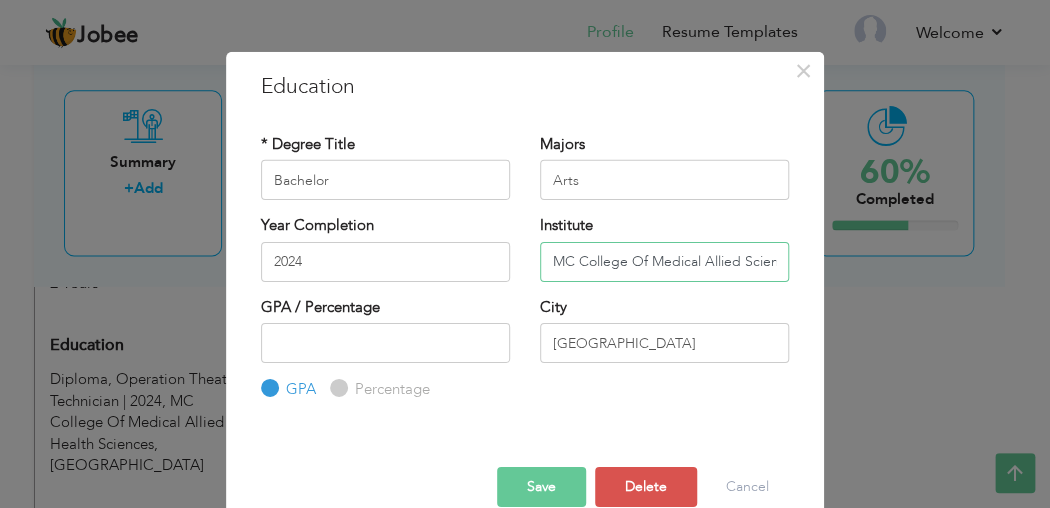 click on "MC College Of Medical Allied Sciences" at bounding box center [664, 261] 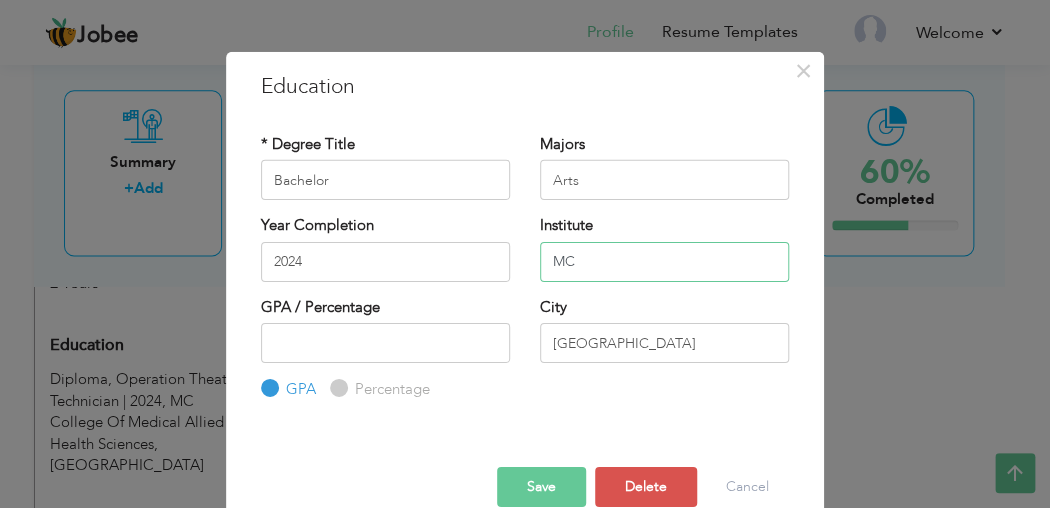 type on "M" 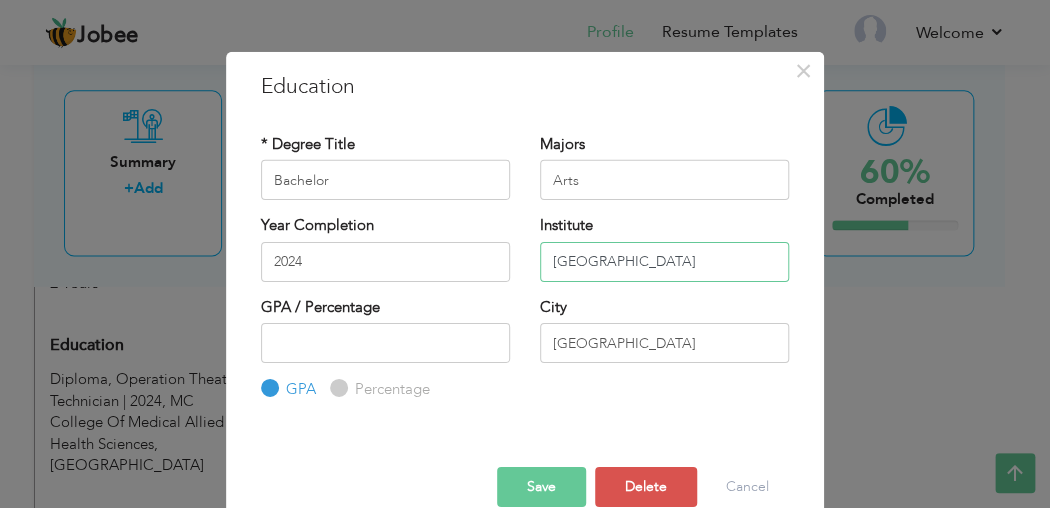 type on "[GEOGRAPHIC_DATA]" 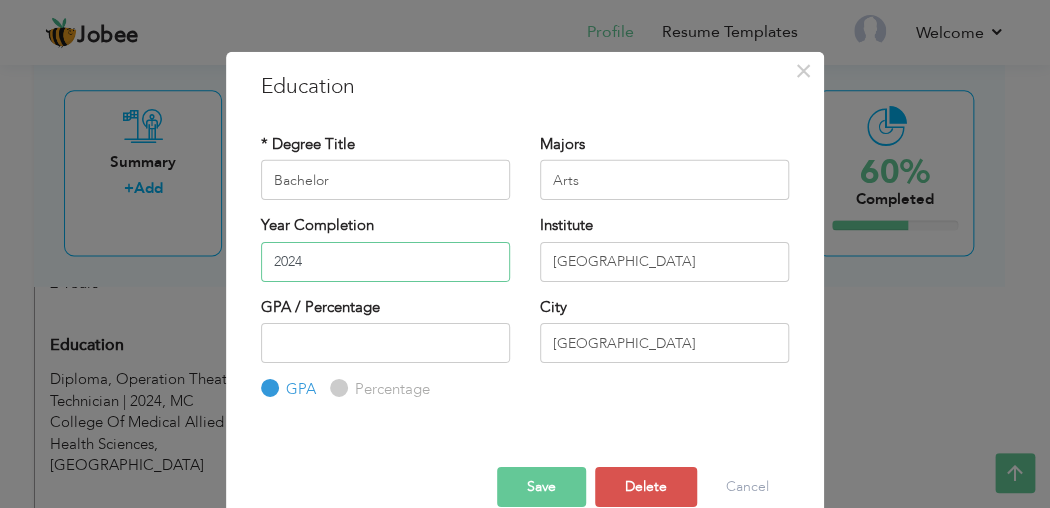 click on "2024" at bounding box center (385, 261) 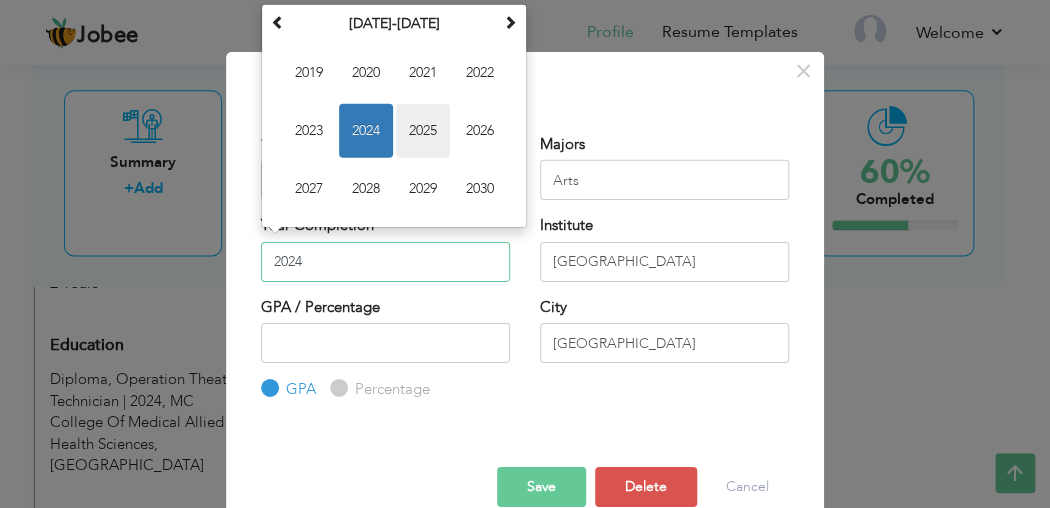 click on "2025" at bounding box center (423, 131) 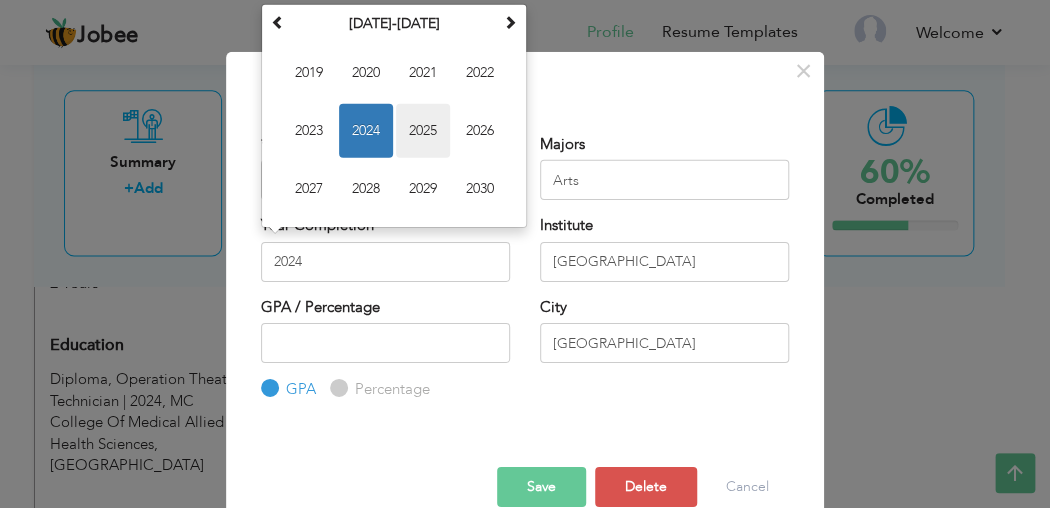 type on "2025" 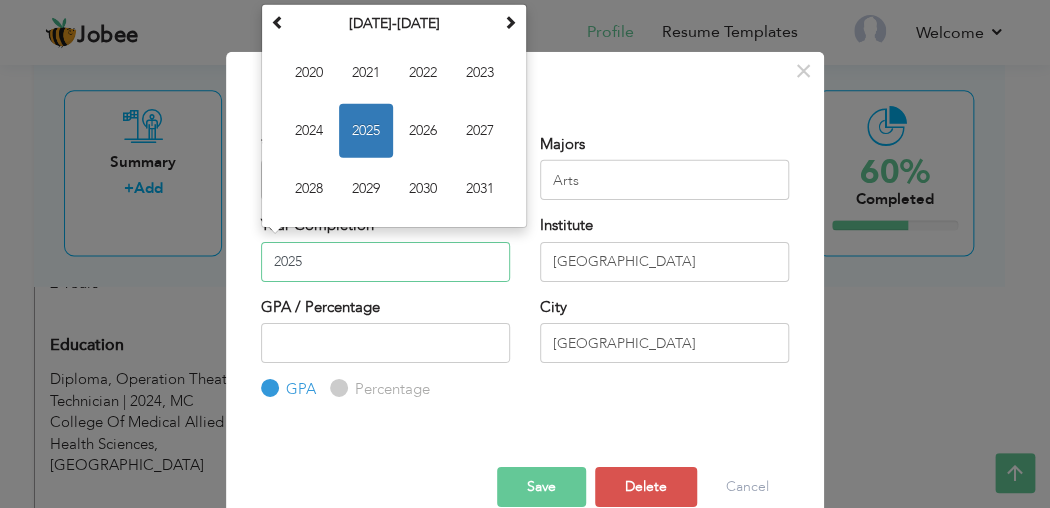 drag, startPoint x: 325, startPoint y: 258, endPoint x: 235, endPoint y: 263, distance: 90.13878 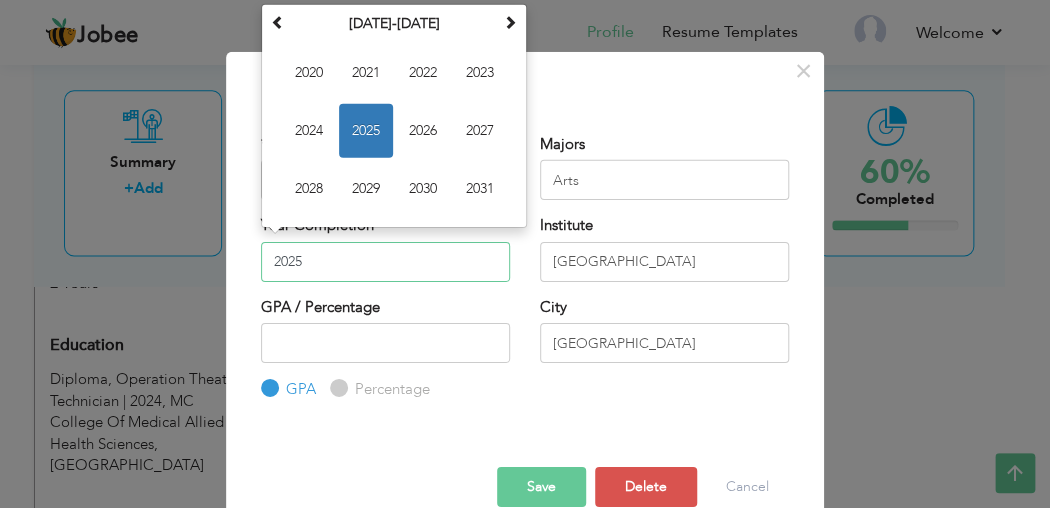 click on "×
Education
* Degree Title
Bachelor
Majors
Arts
Year Completion 2025 January 2025 Su Mo" at bounding box center [525, 297] 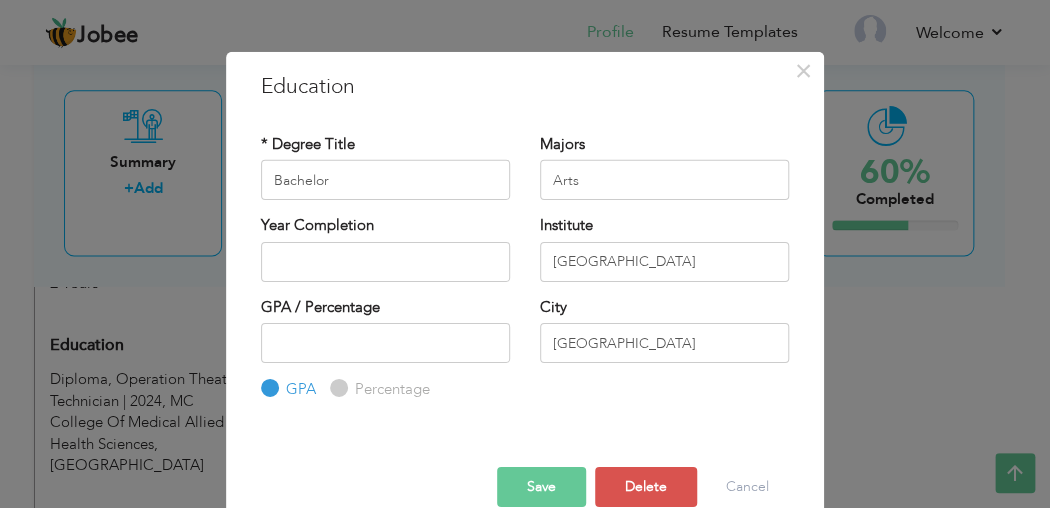 drag, startPoint x: 300, startPoint y: 130, endPoint x: 617, endPoint y: 409, distance: 422.29138 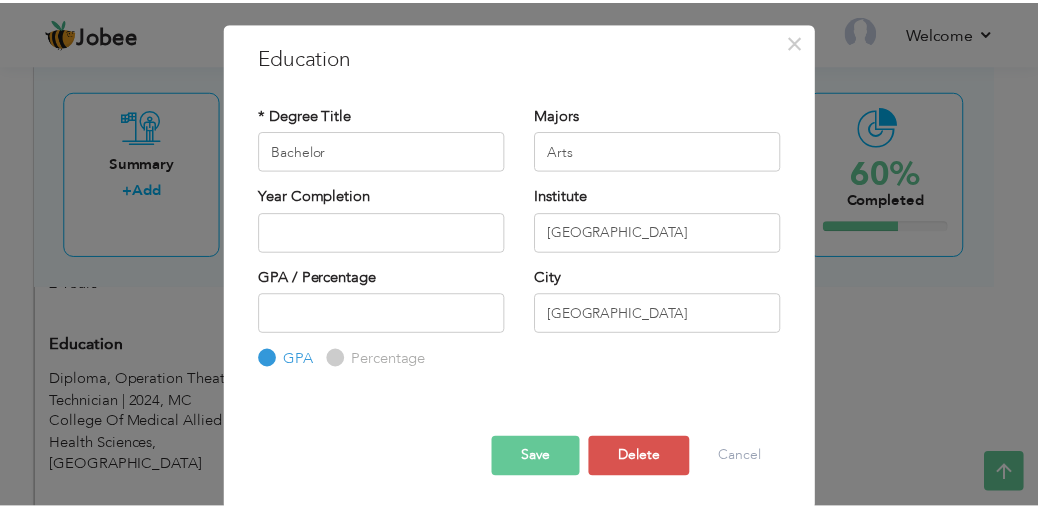 scroll, scrollTop: 33, scrollLeft: 0, axis: vertical 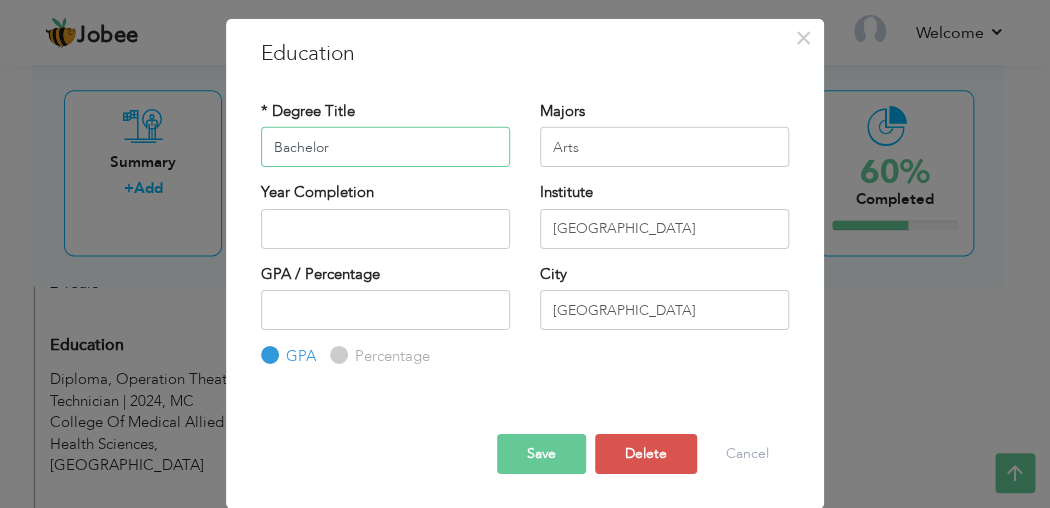 click on "Bachelor" at bounding box center [385, 147] 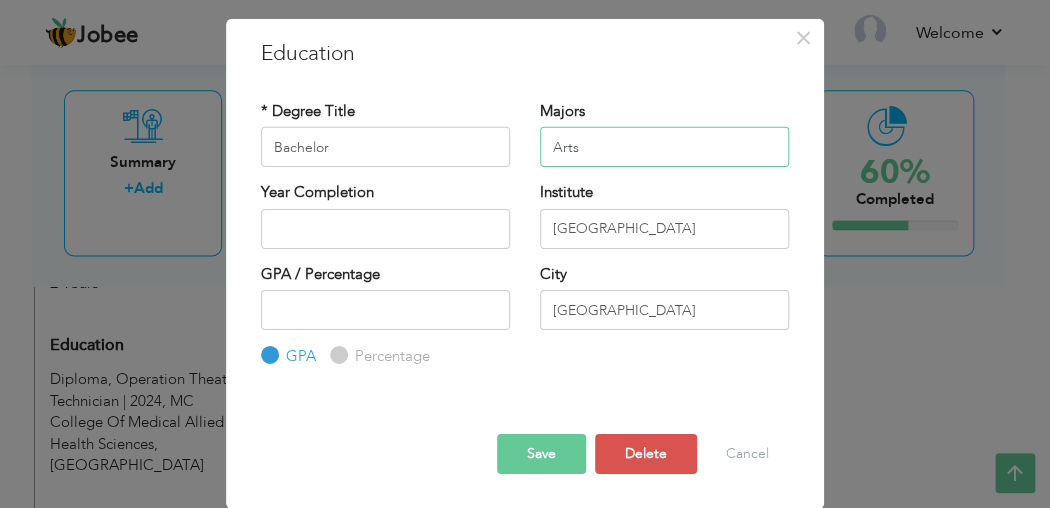 click on "Arts" at bounding box center (664, 147) 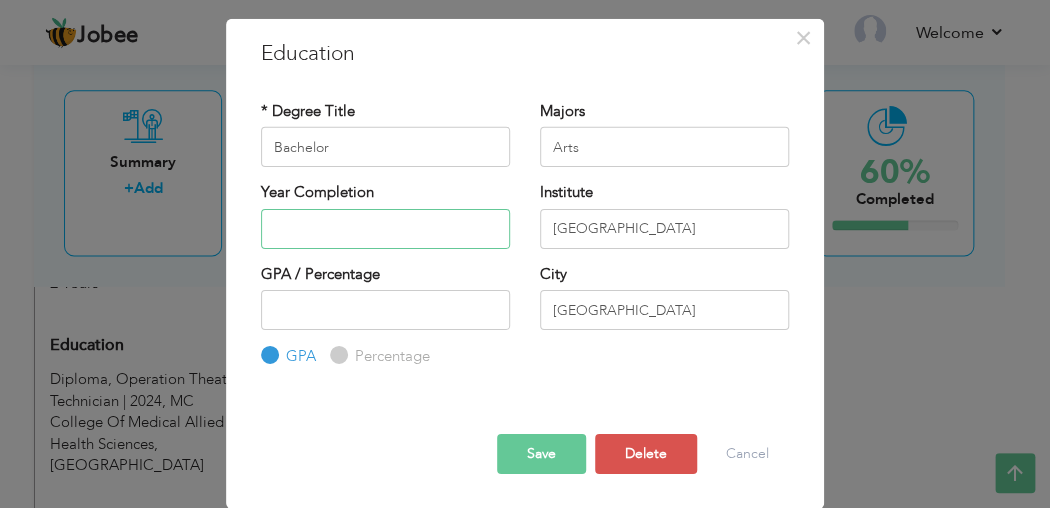 type on "2025" 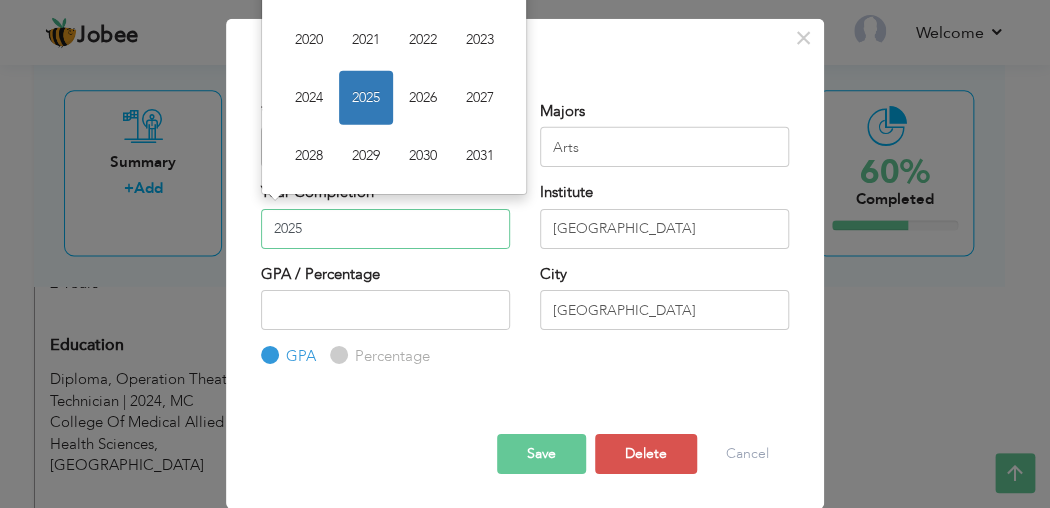click on "2025" at bounding box center [385, 228] 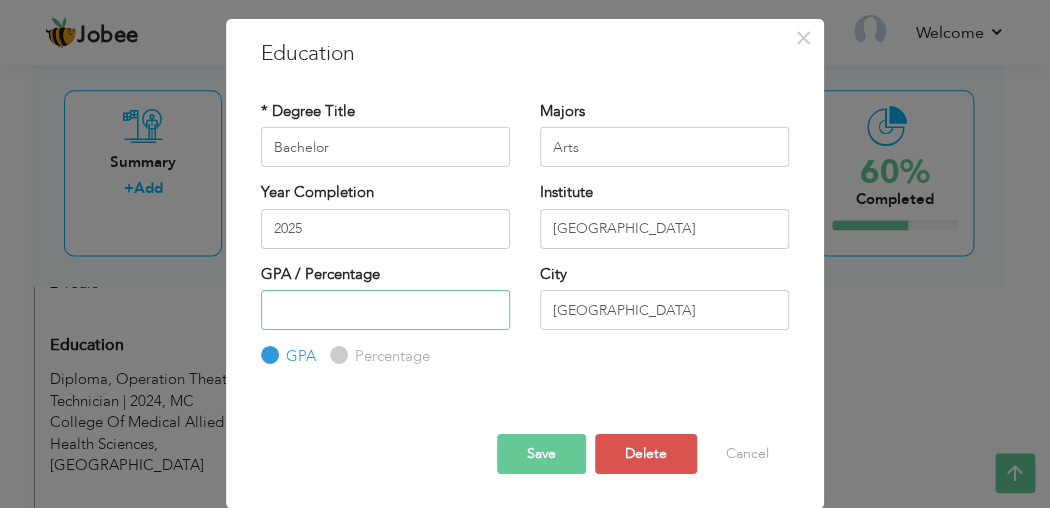 click at bounding box center (385, 310) 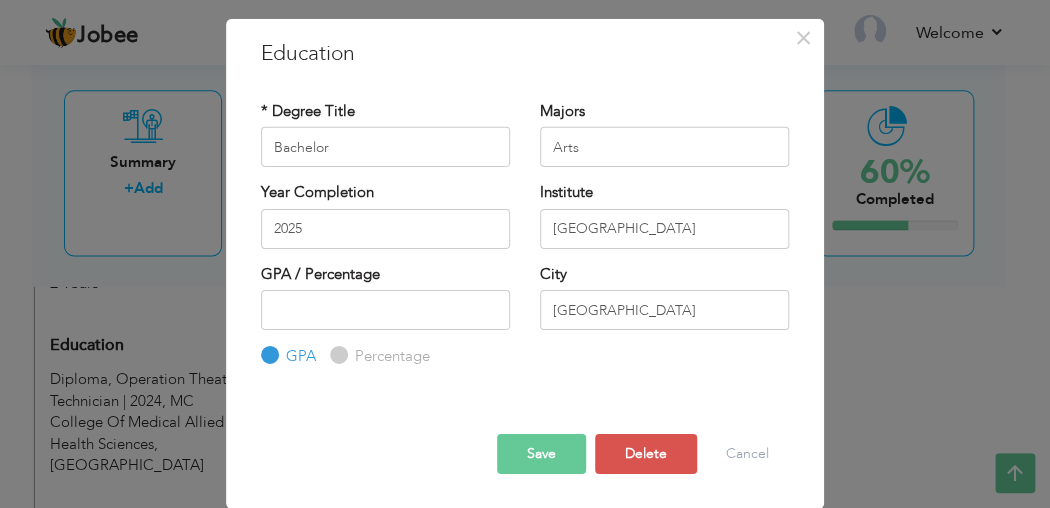click on "Save" at bounding box center (541, 453) 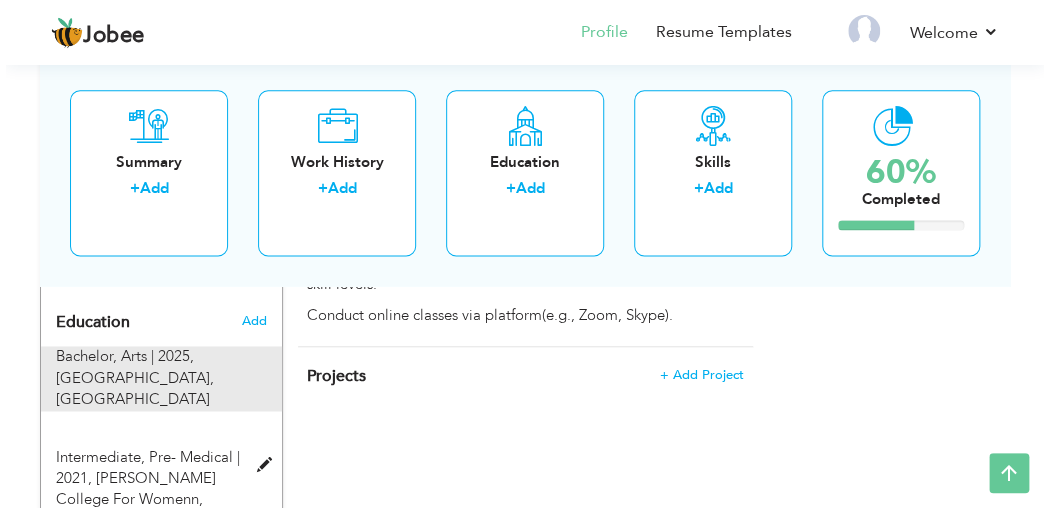 scroll, scrollTop: 836, scrollLeft: 0, axis: vertical 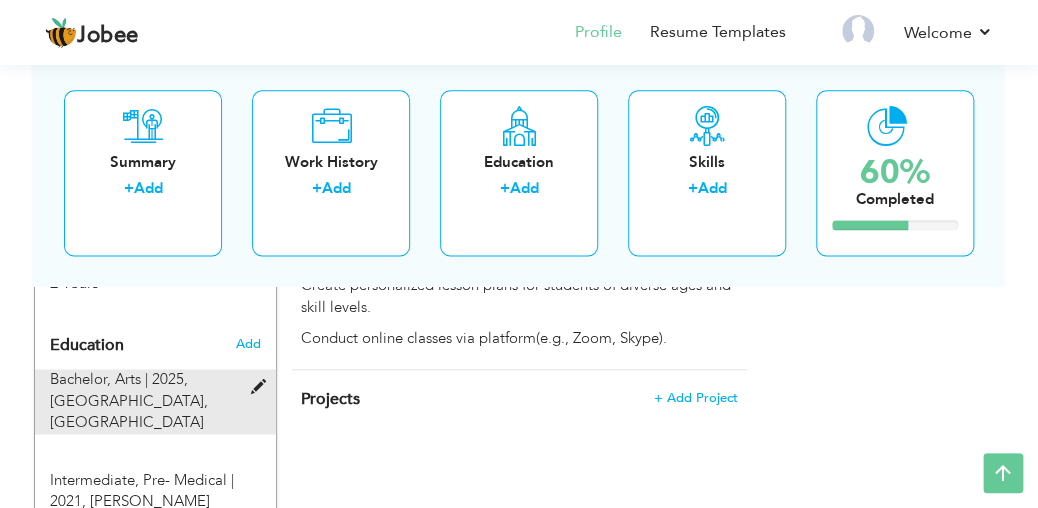 click on "Bachelor,  Arts  |  2025," at bounding box center (119, 379) 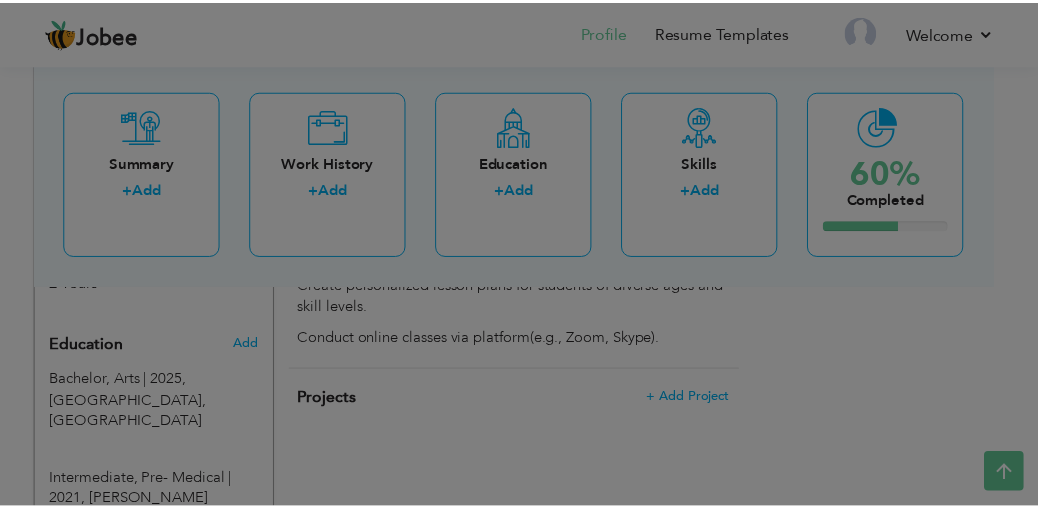 scroll, scrollTop: 0, scrollLeft: 0, axis: both 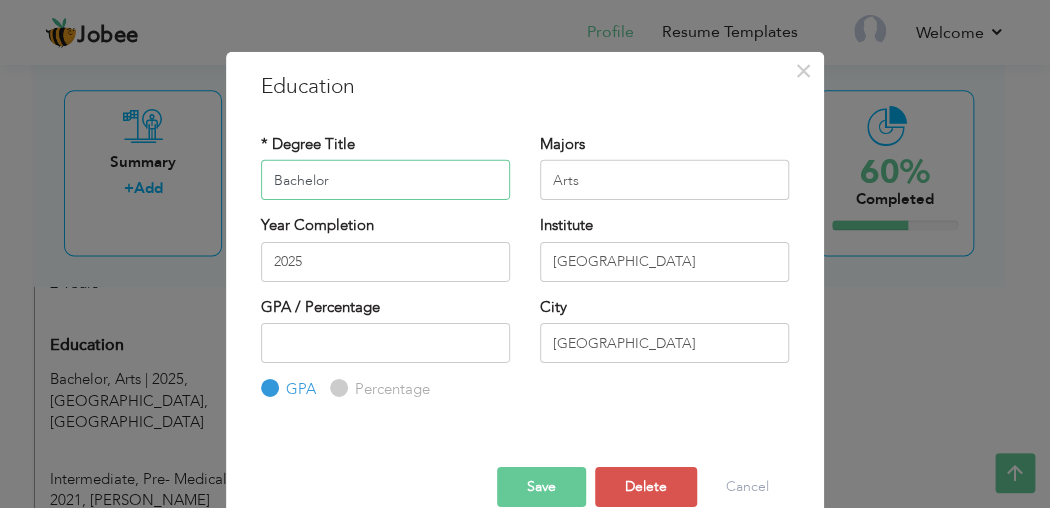 click on "Bachelor" at bounding box center [385, 180] 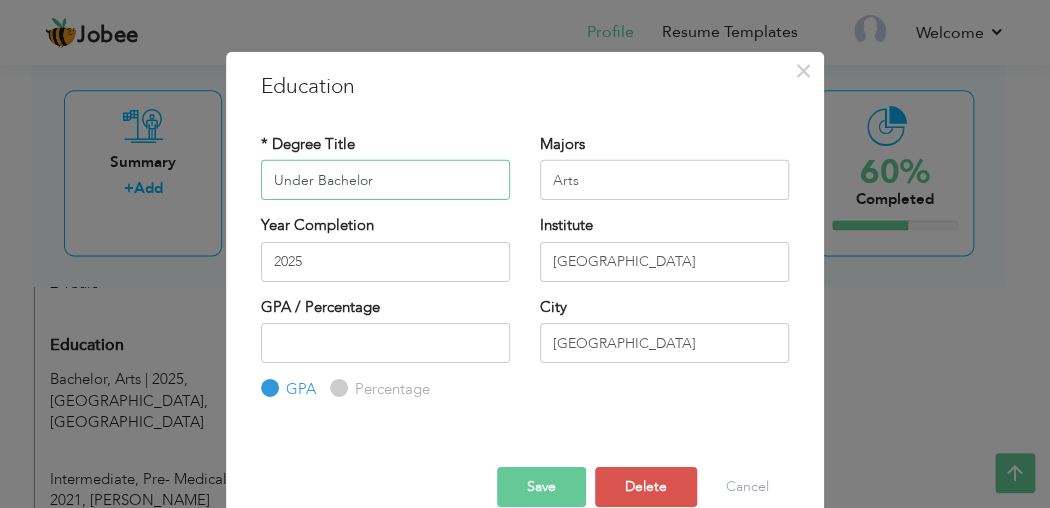 click on "Under Bachelor" at bounding box center (385, 180) 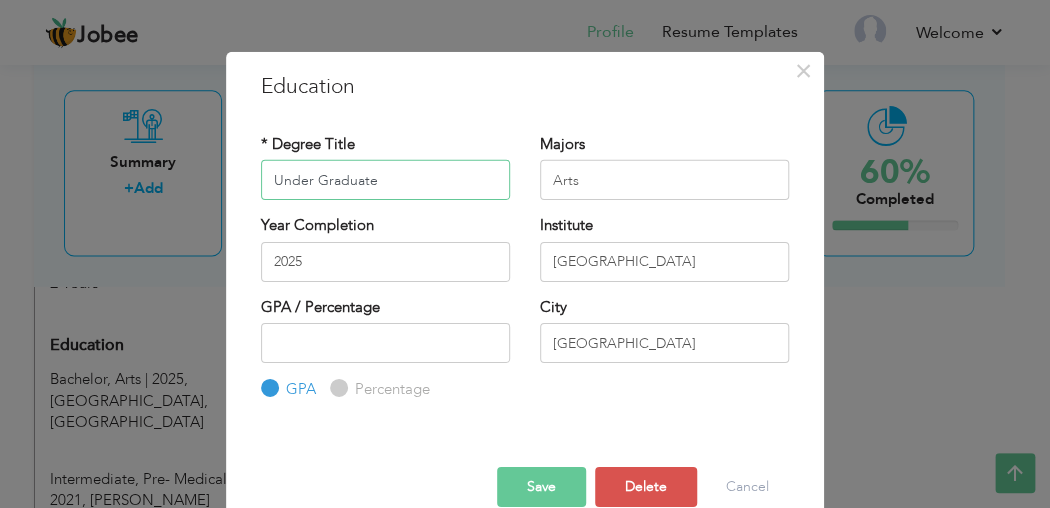 type on "Under Graduate" 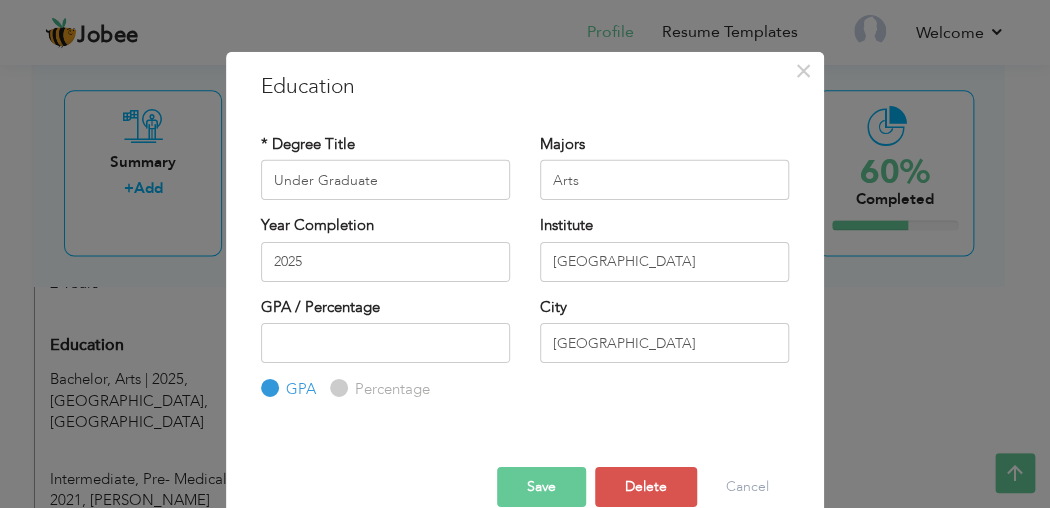 click on "Save" at bounding box center [541, 486] 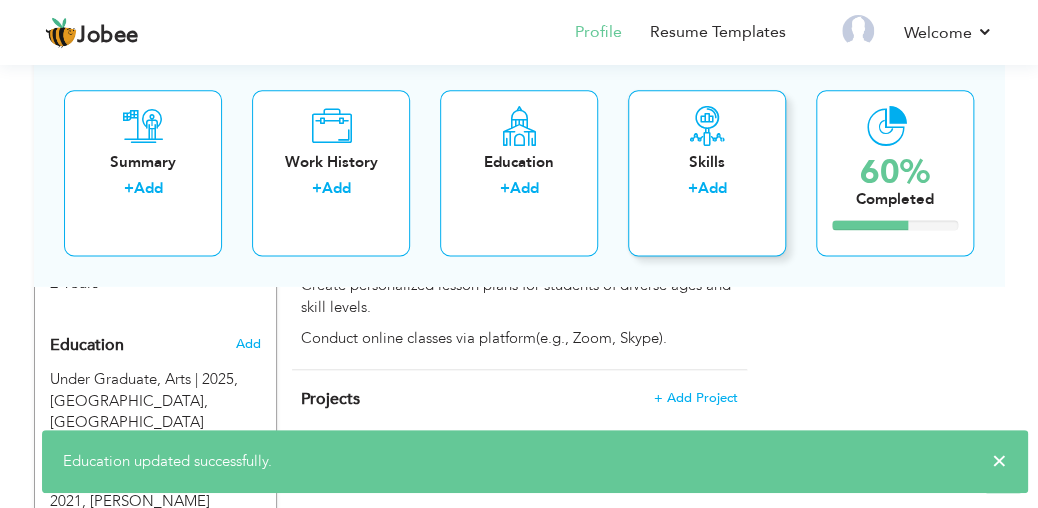click on "Skills" at bounding box center (707, 162) 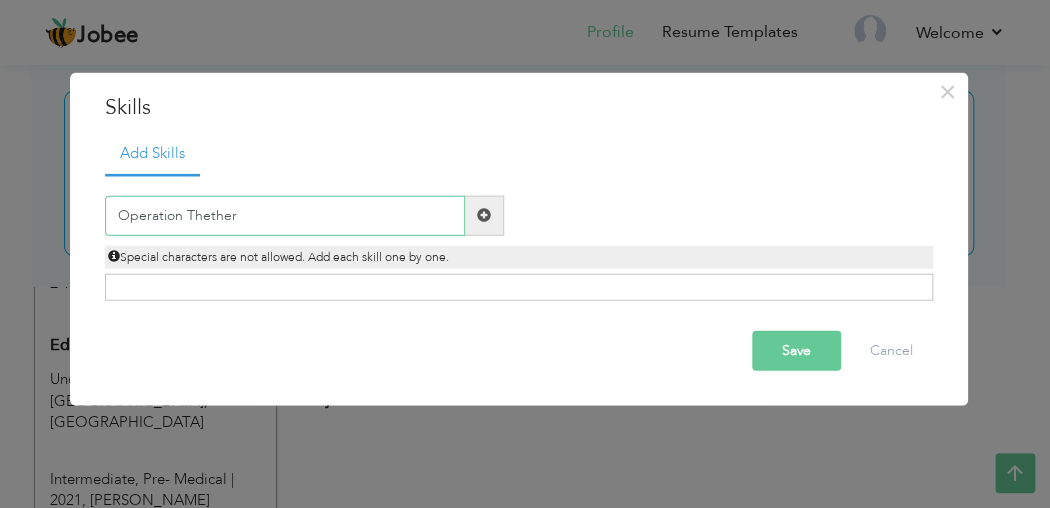 click on "Operation Thether" at bounding box center [285, 215] 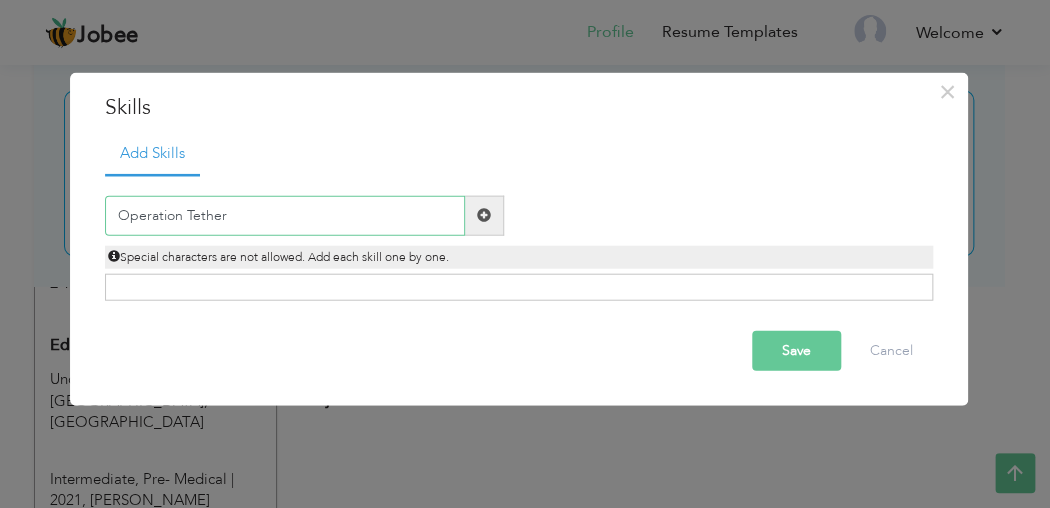 click on "Operation Tether" at bounding box center (285, 215) 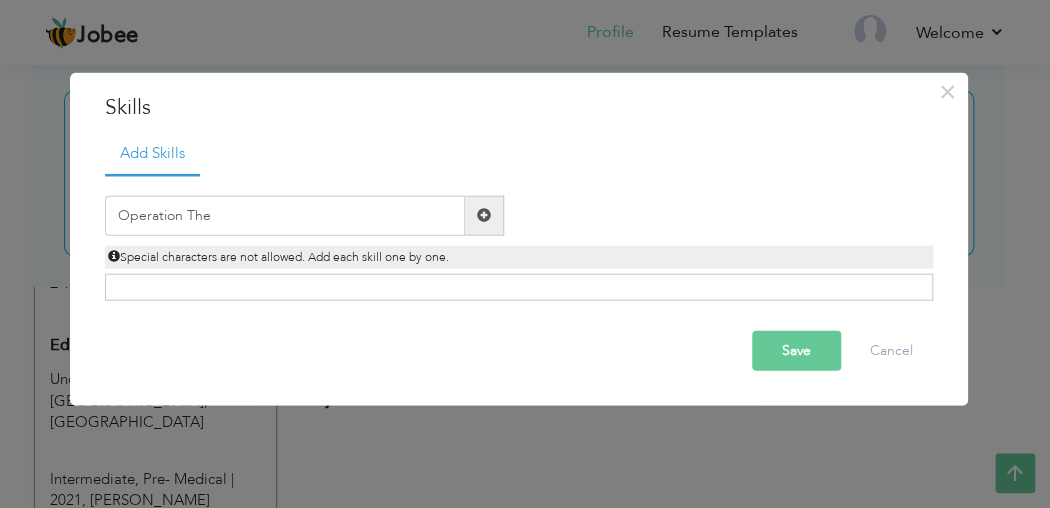 click on "Add Skills
Operation The
Duplicate entry" at bounding box center (519, 224) 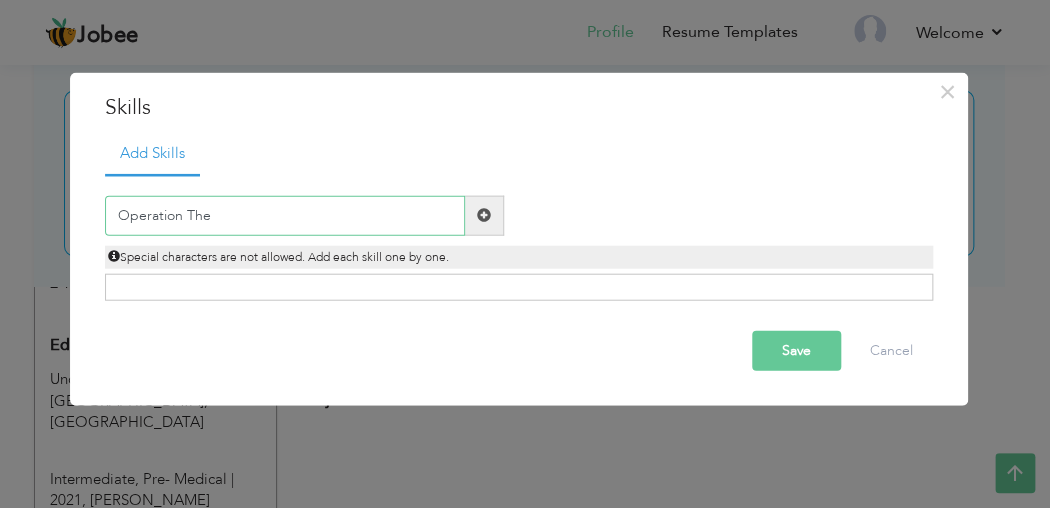 click on "Operation The" at bounding box center [285, 215] 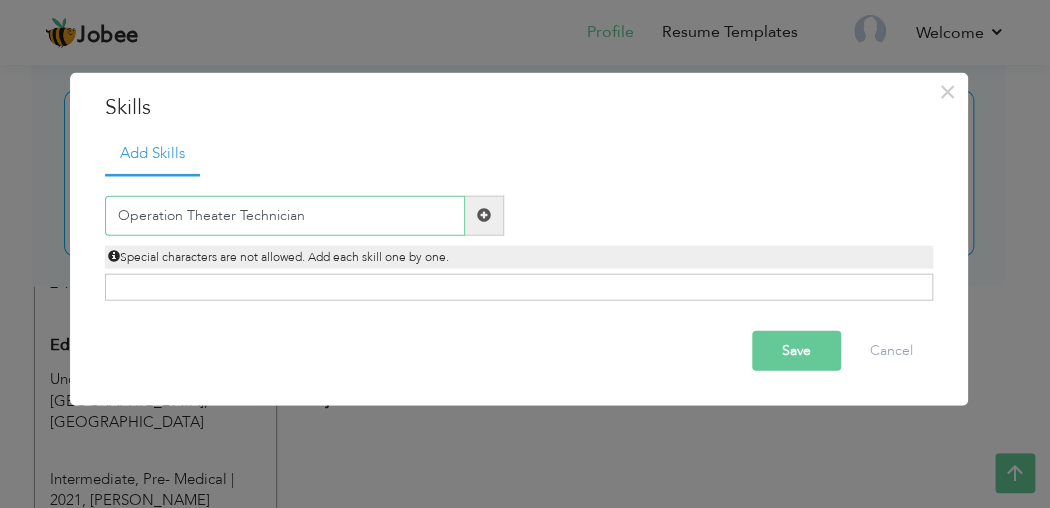 type on "Operation Theater Technician" 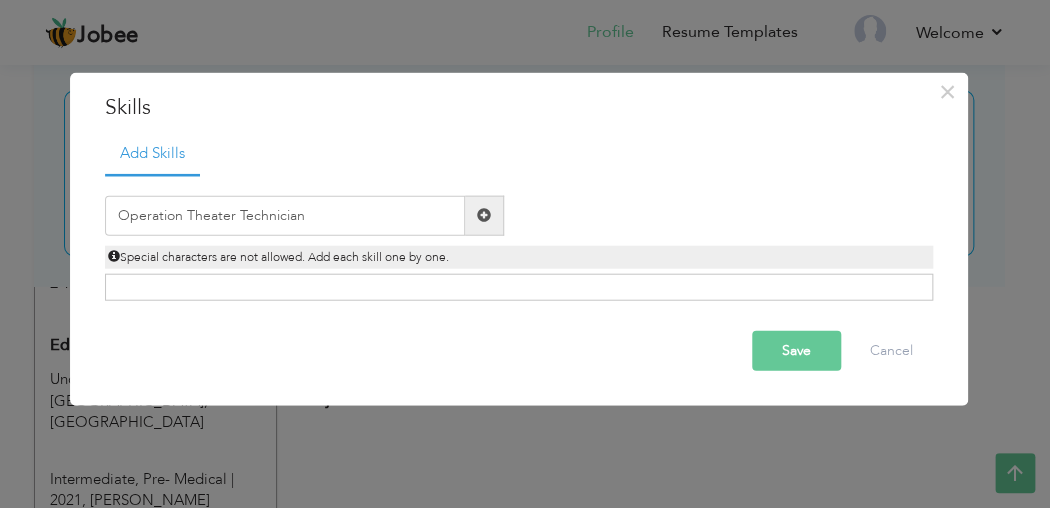 click on "Special characters are not allowed. Add each skill one by one." at bounding box center (519, 256) 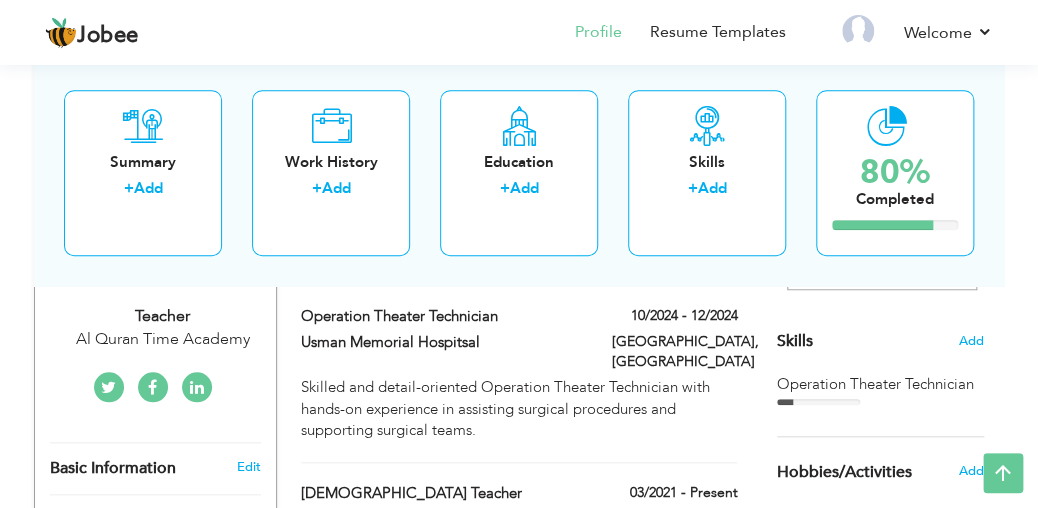 scroll, scrollTop: 424, scrollLeft: 0, axis: vertical 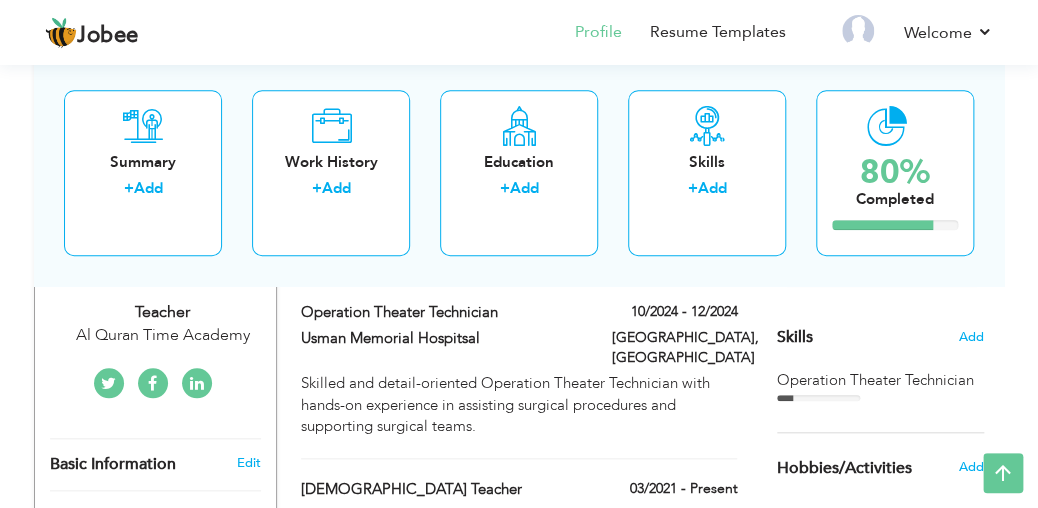 click on "Operation Theater Technician" at bounding box center (881, 380) 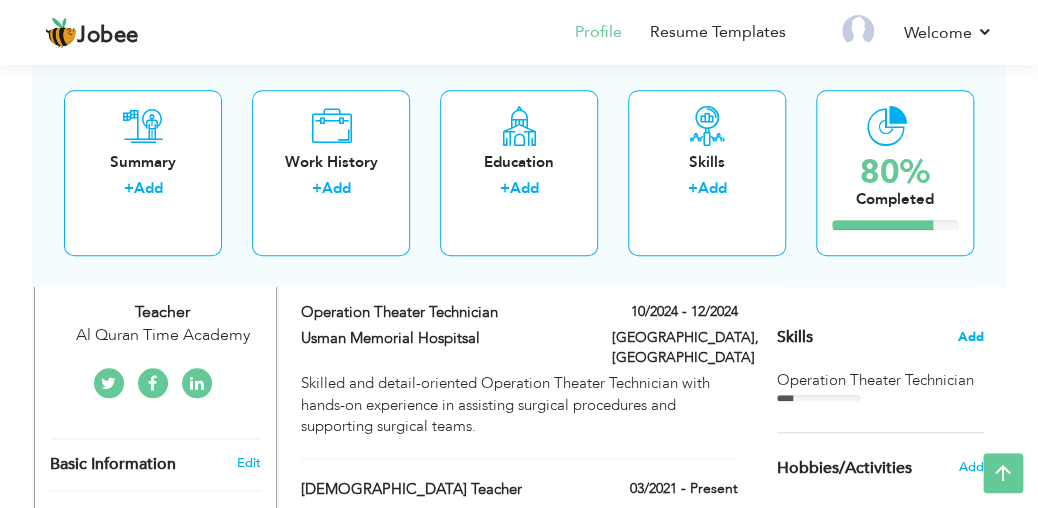 click on "Add" at bounding box center [971, 337] 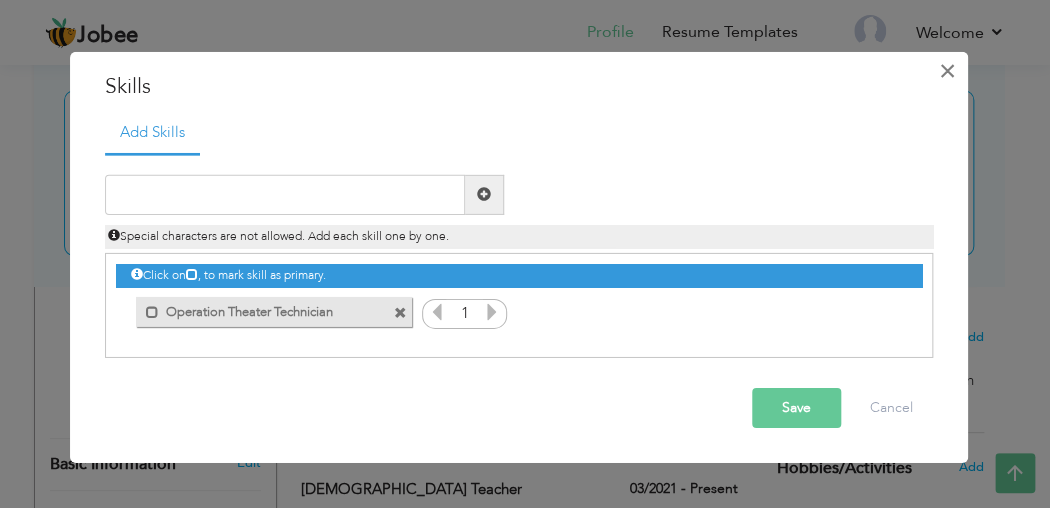 click on "×" at bounding box center [947, 71] 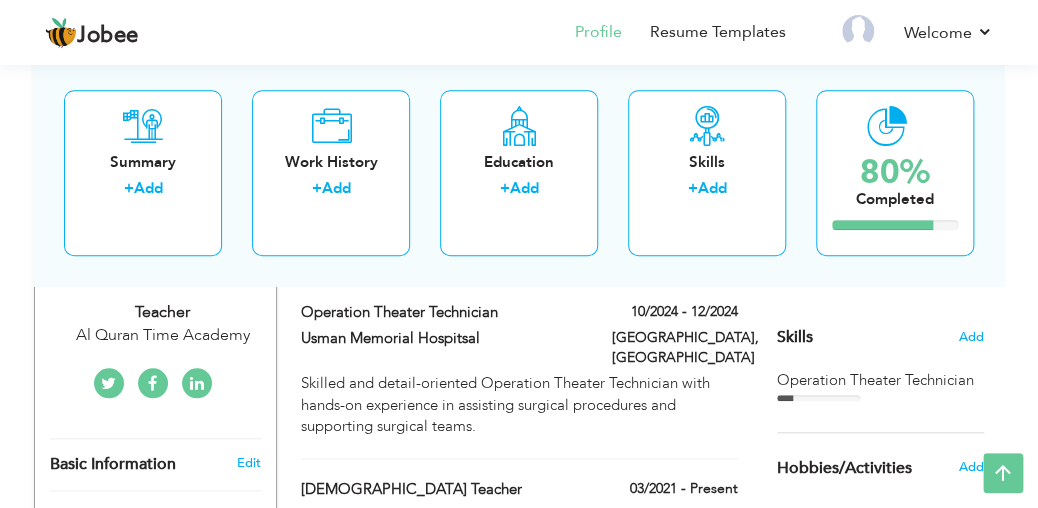click on "Operation Theater Technician" at bounding box center [881, 380] 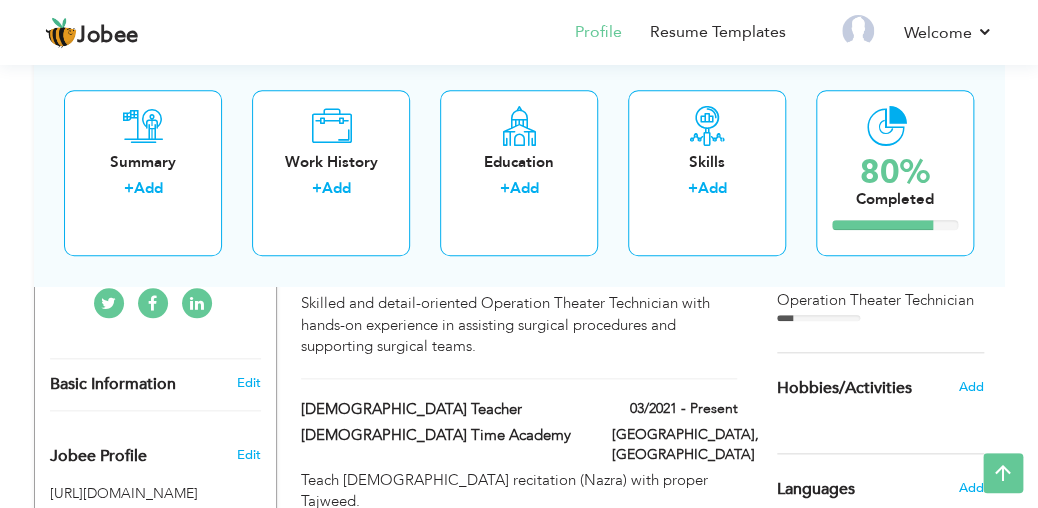 click on "Operation Theater Technician" at bounding box center [881, 300] 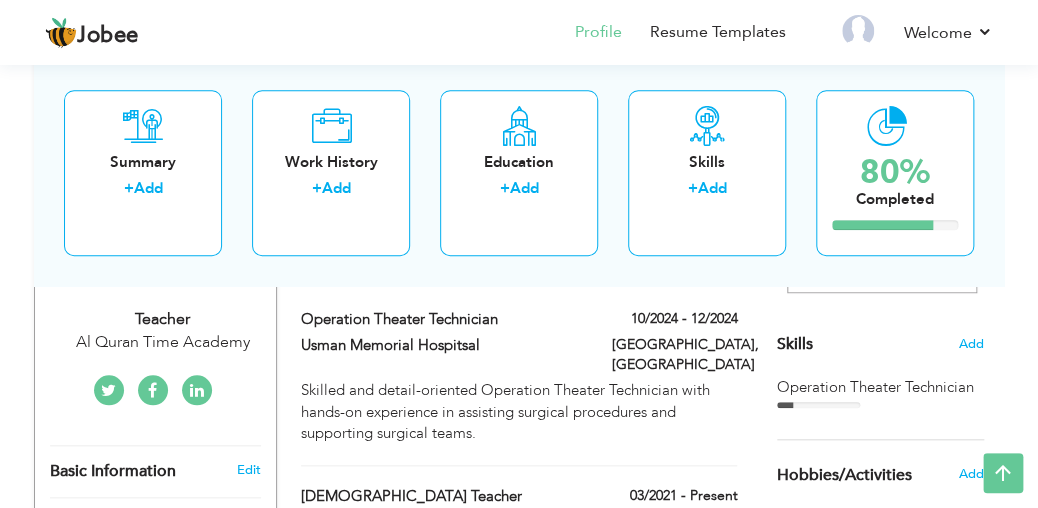 scroll, scrollTop: 344, scrollLeft: 0, axis: vertical 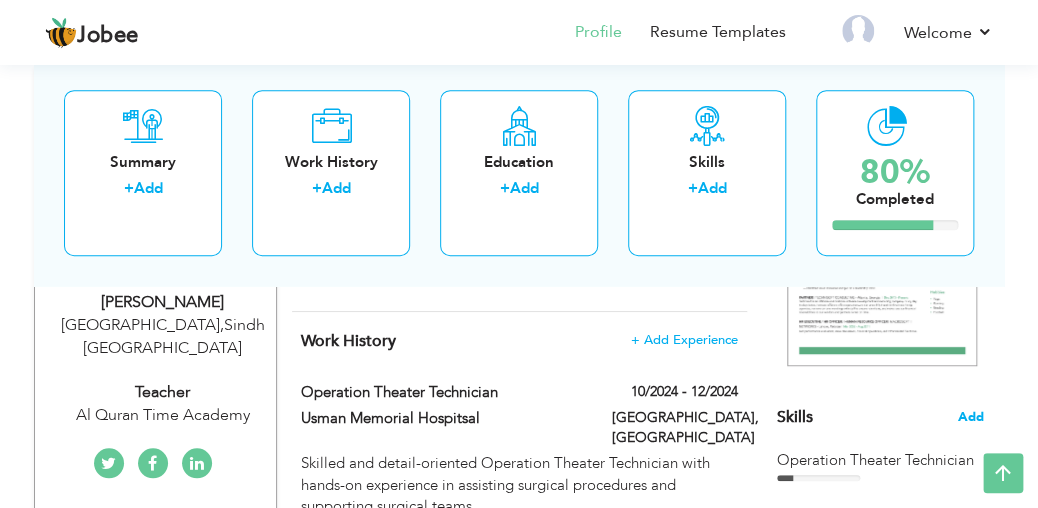 click on "Add" at bounding box center [971, 417] 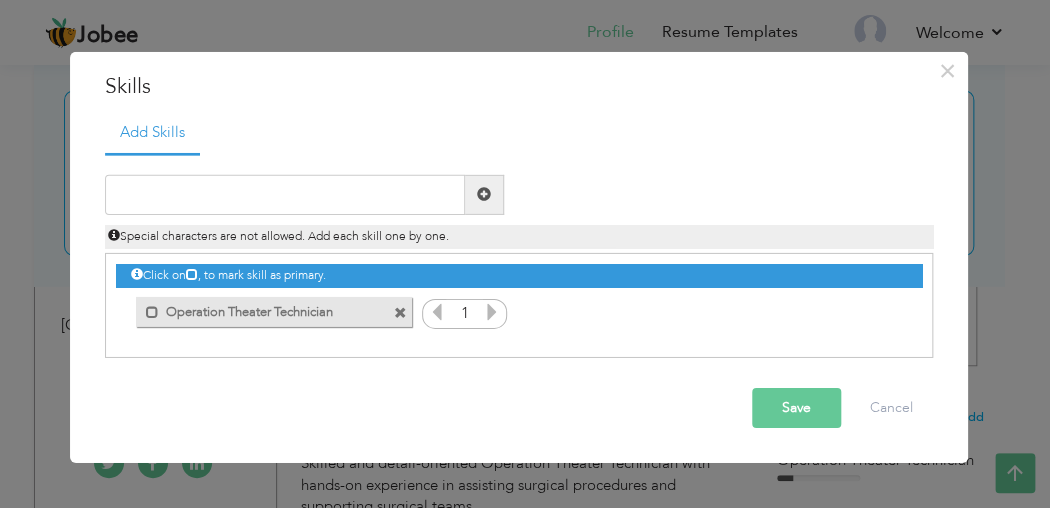click at bounding box center [403, 307] 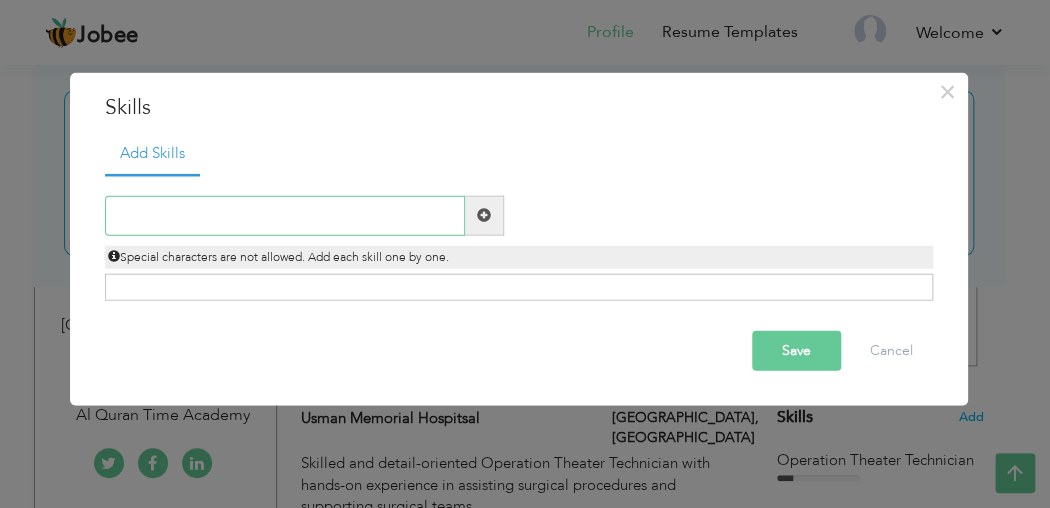 click at bounding box center (285, 215) 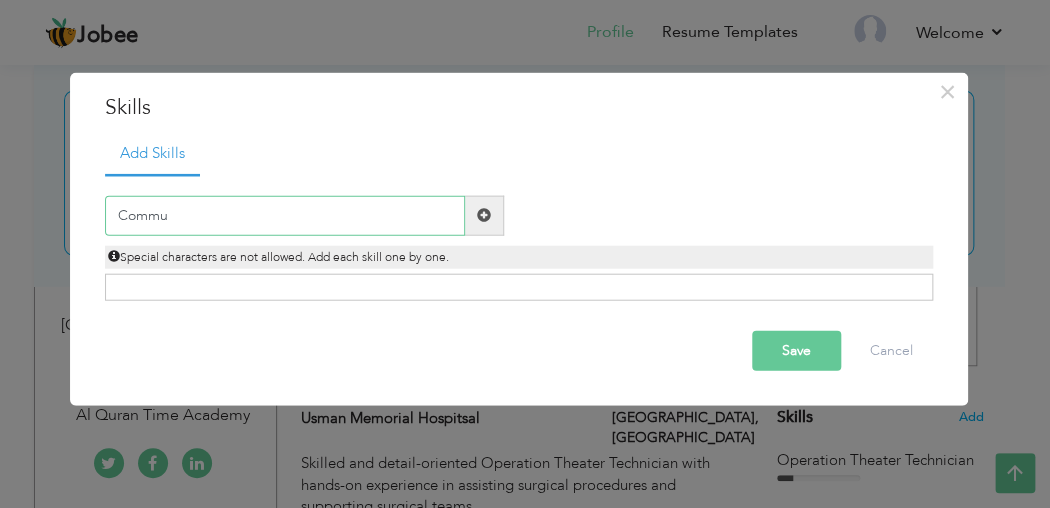 type on "Commu" 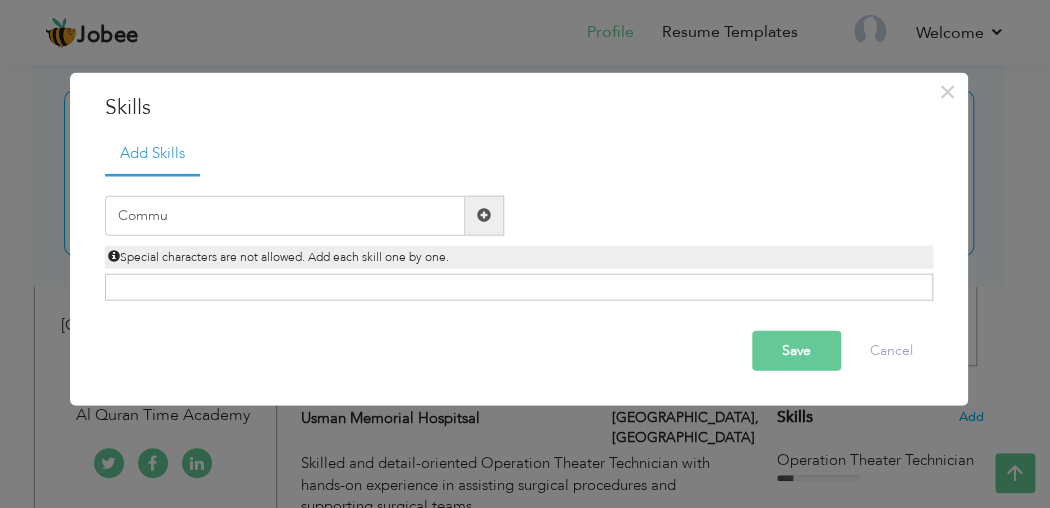 click at bounding box center (484, 215) 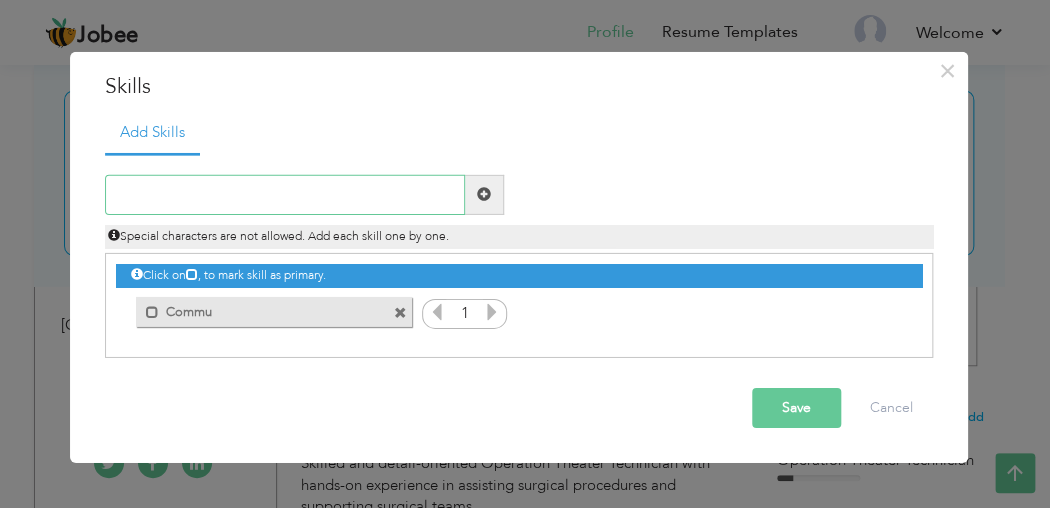 click at bounding box center [285, 195] 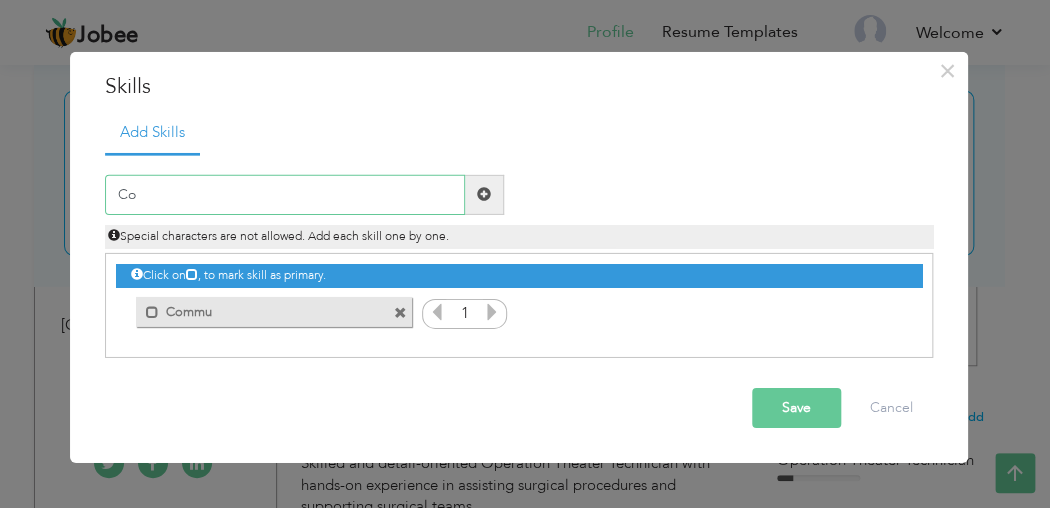 type on "Co" 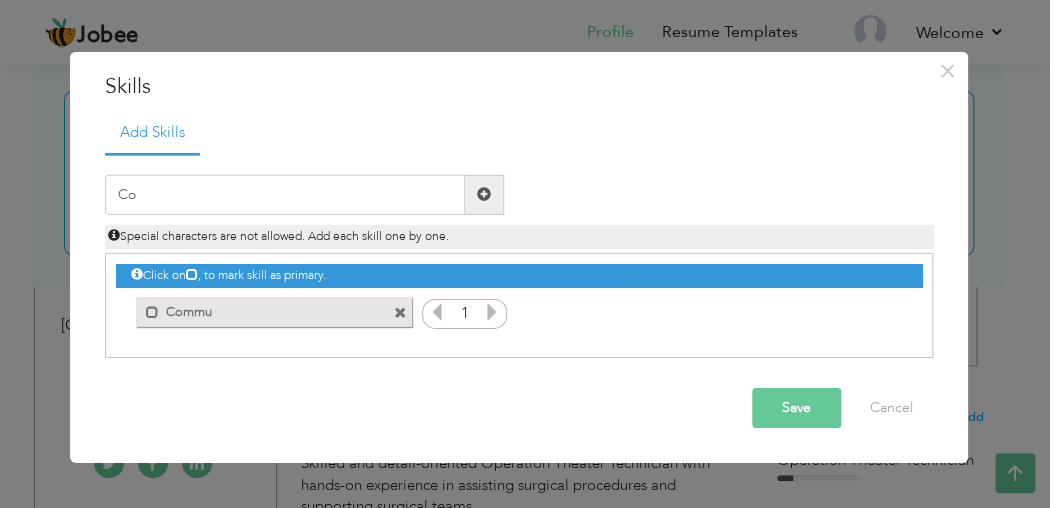 click at bounding box center [484, 194] 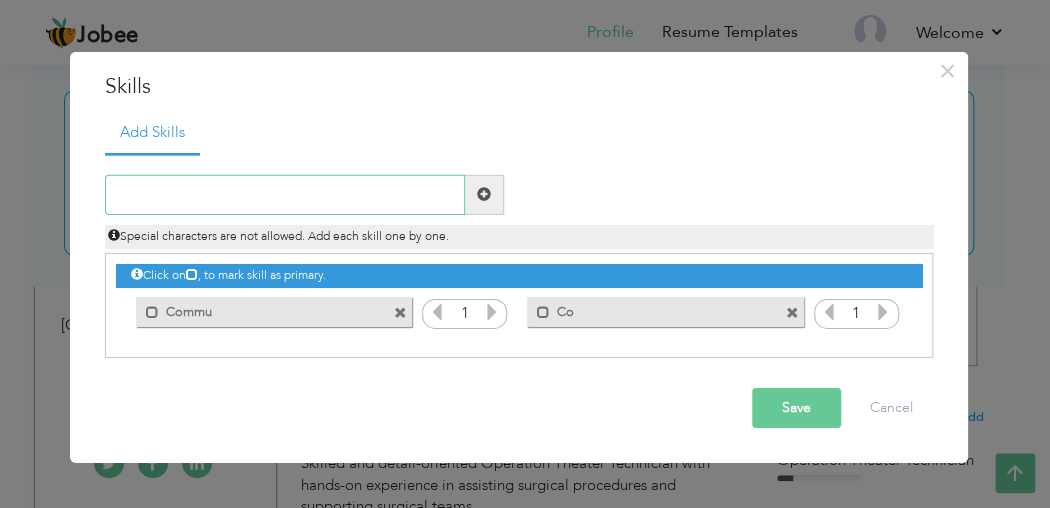 click at bounding box center (285, 195) 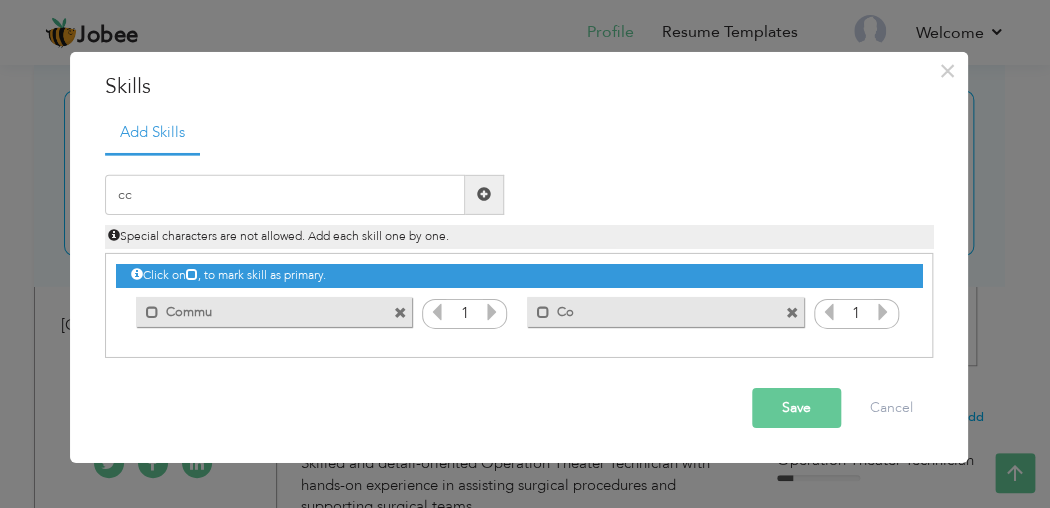click on "Mark as primary skill.
Co" at bounding box center [660, 312] 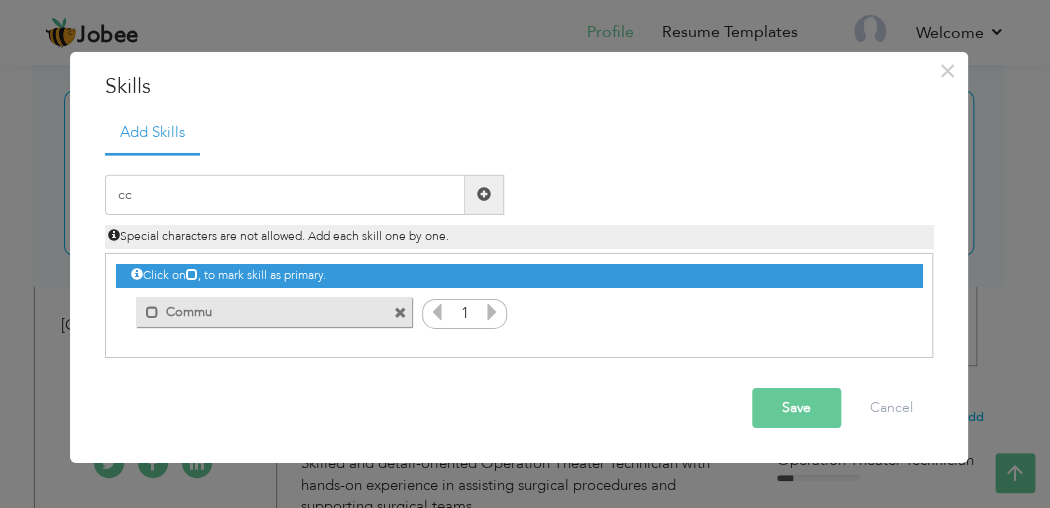 click at bounding box center [400, 313] 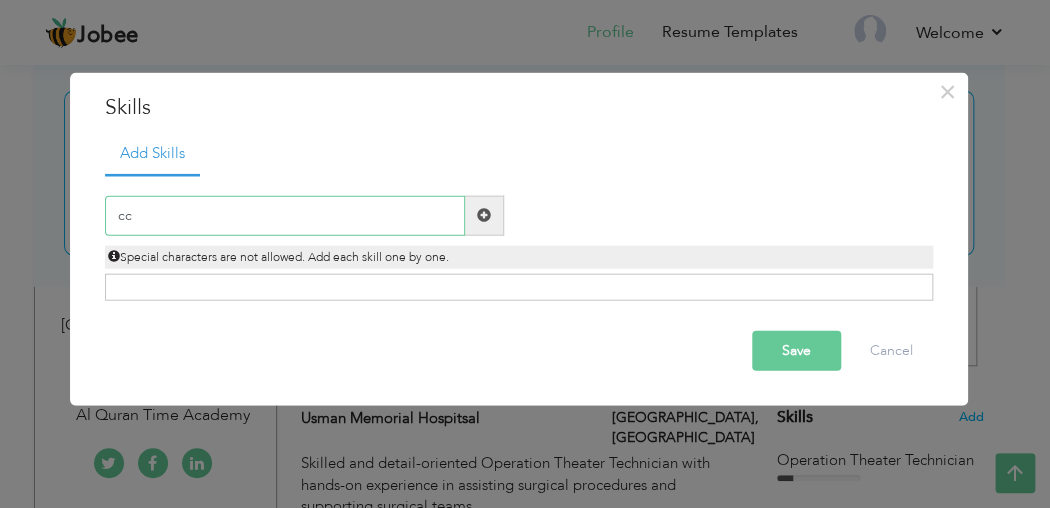 drag, startPoint x: 147, startPoint y: 221, endPoint x: 80, endPoint y: 213, distance: 67.47592 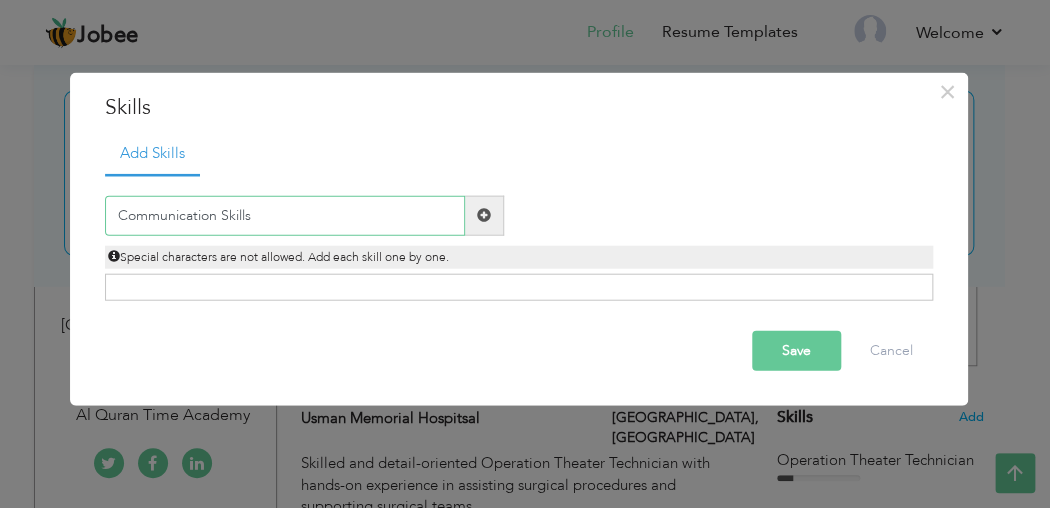 type on "Communication Skills" 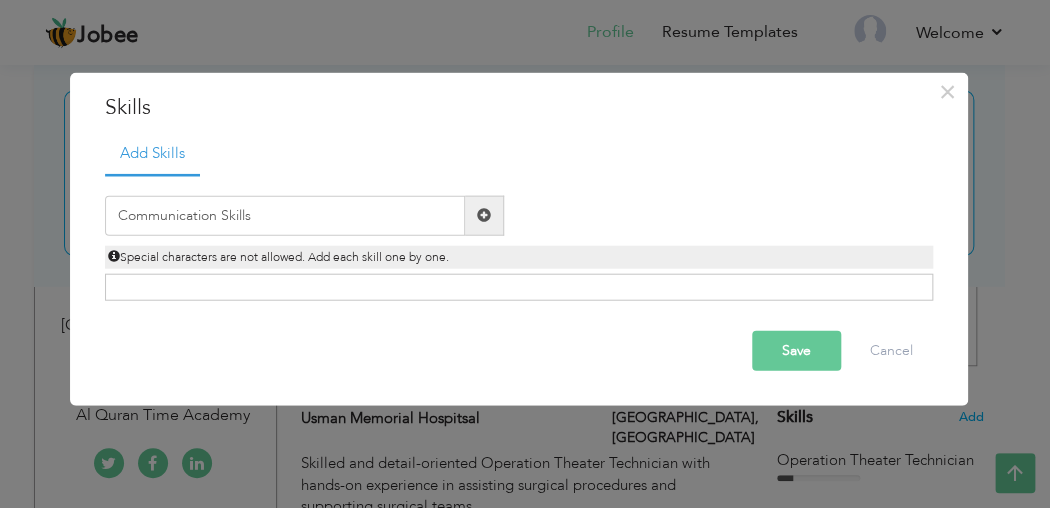 click on "Save" at bounding box center (796, 350) 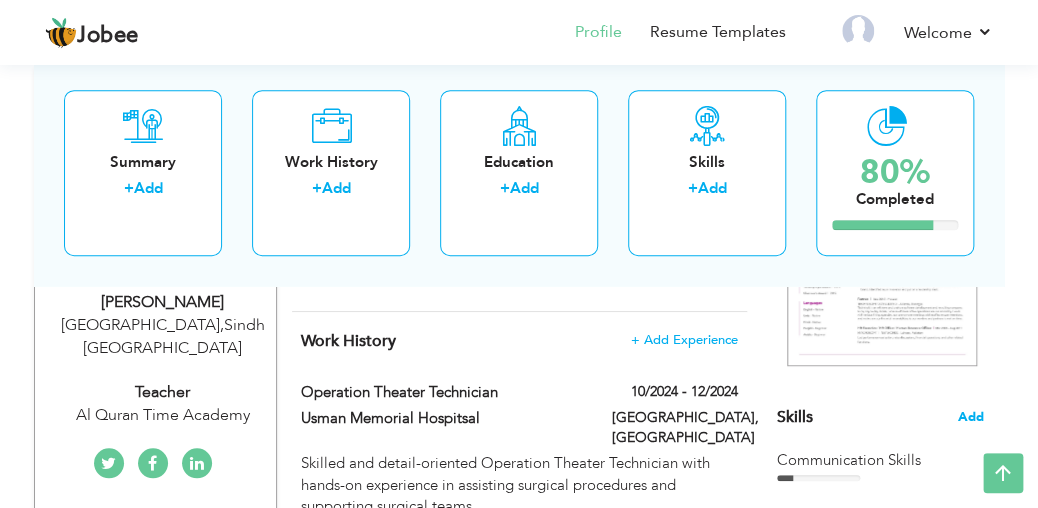 click on "Add" at bounding box center [971, 417] 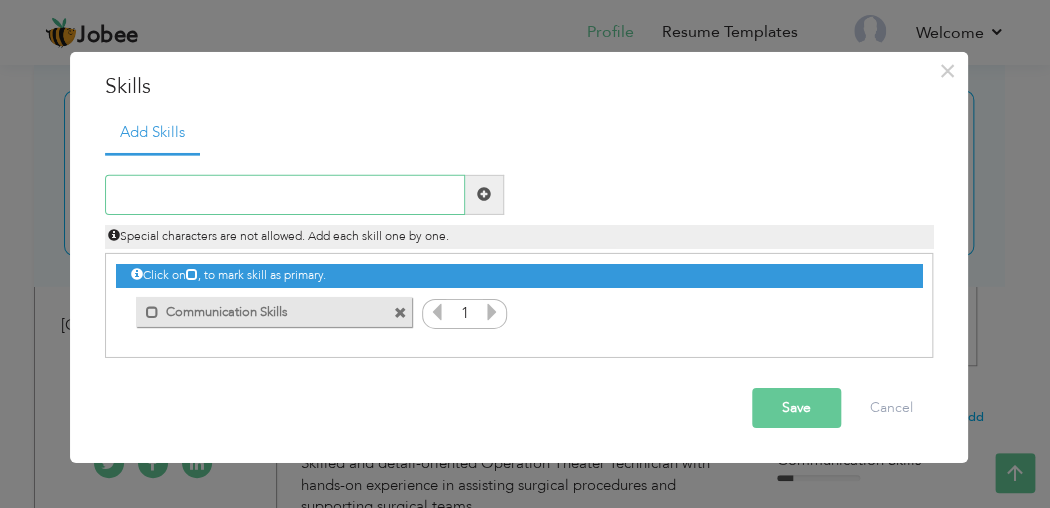 paste on "Strong Work Ethic" 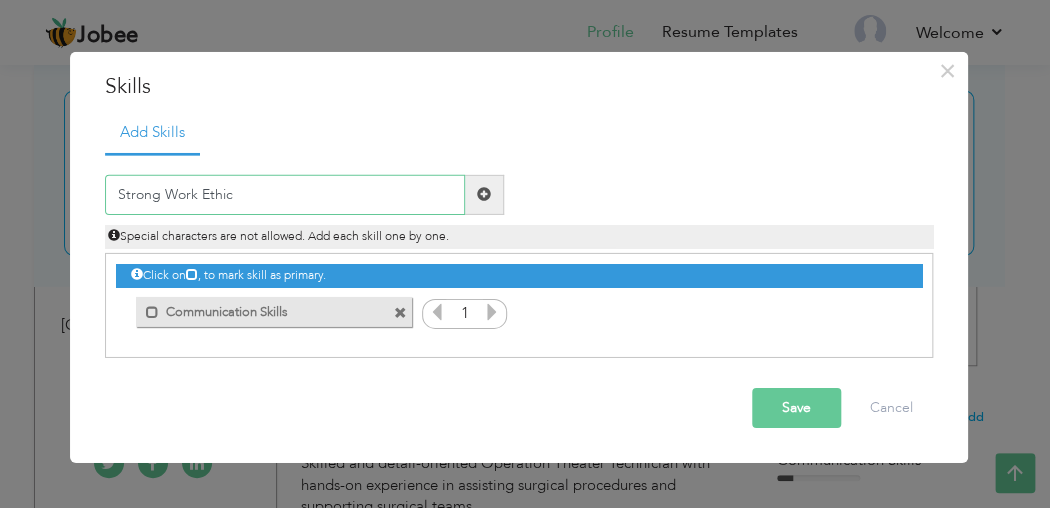 type on "Strong Work Ethic" 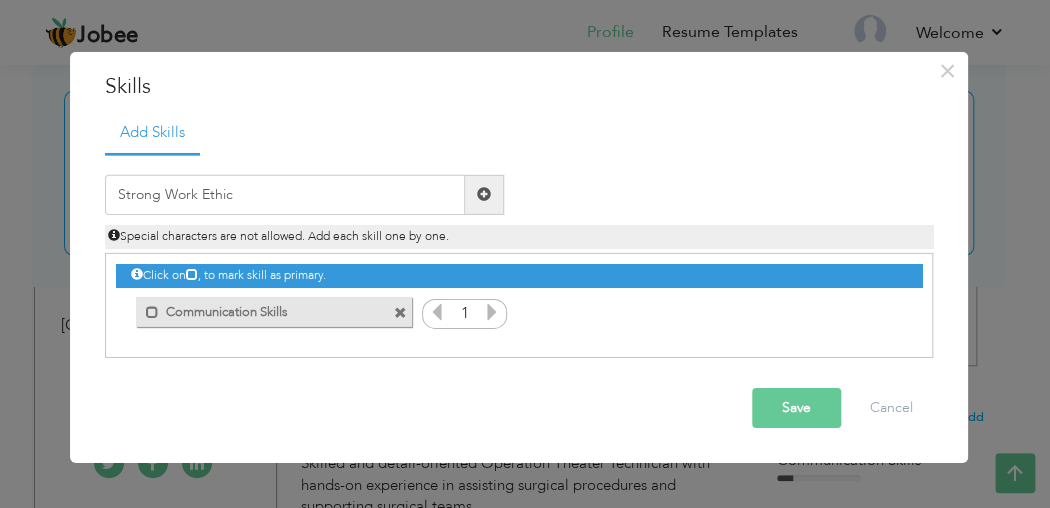 drag, startPoint x: 222, startPoint y: 230, endPoint x: 798, endPoint y: 399, distance: 600.28076 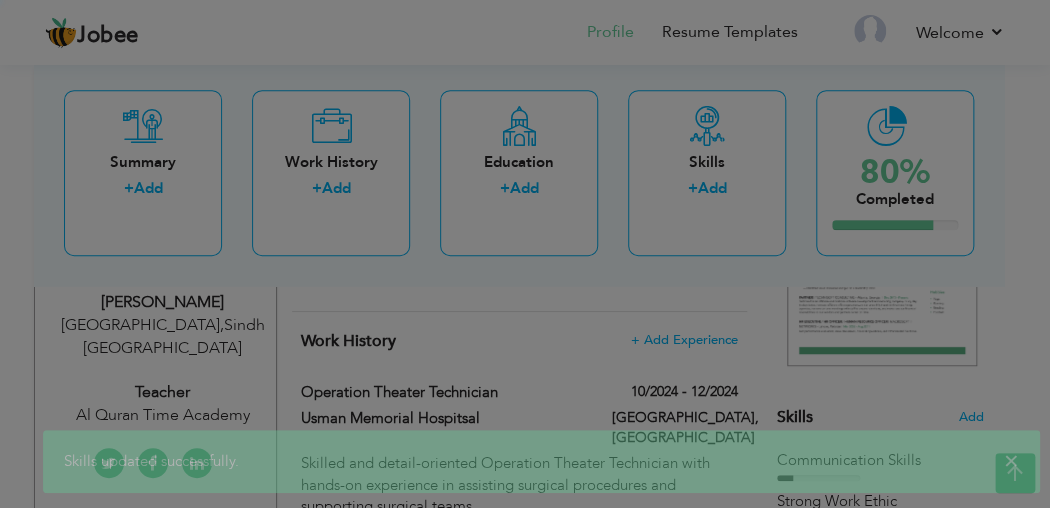click at bounding box center [285, 195] 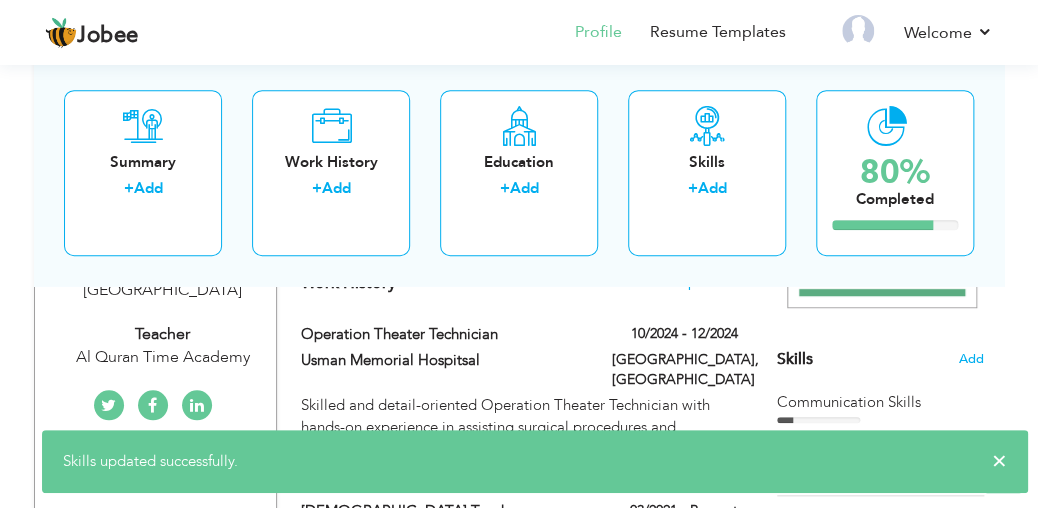 scroll, scrollTop: 424, scrollLeft: 0, axis: vertical 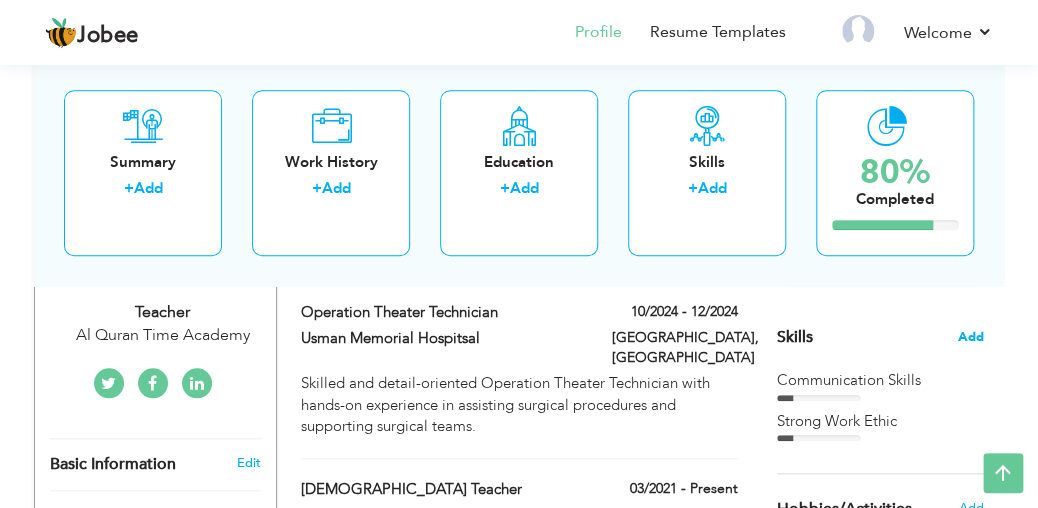 click on "Add" at bounding box center (971, 337) 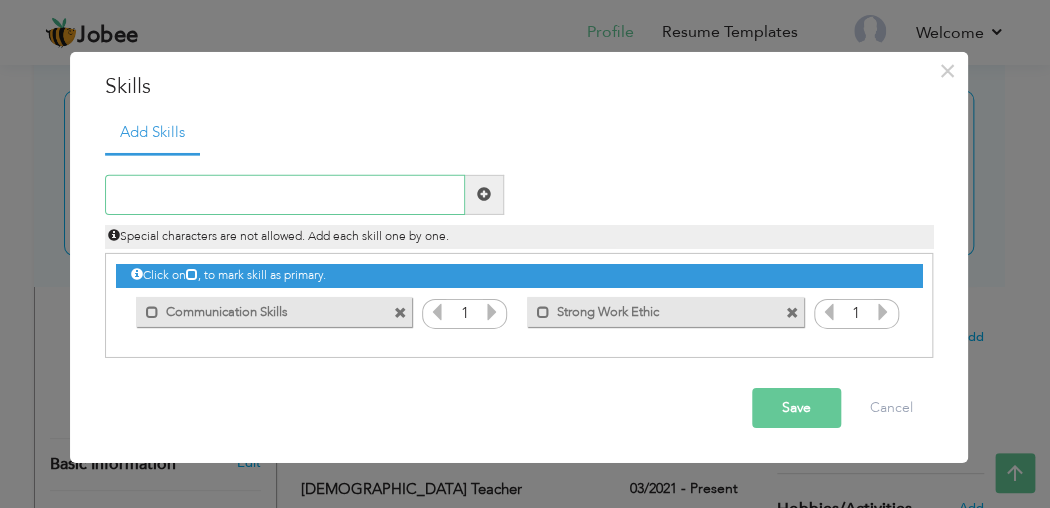 paste on "Teamwork & Collaboration" 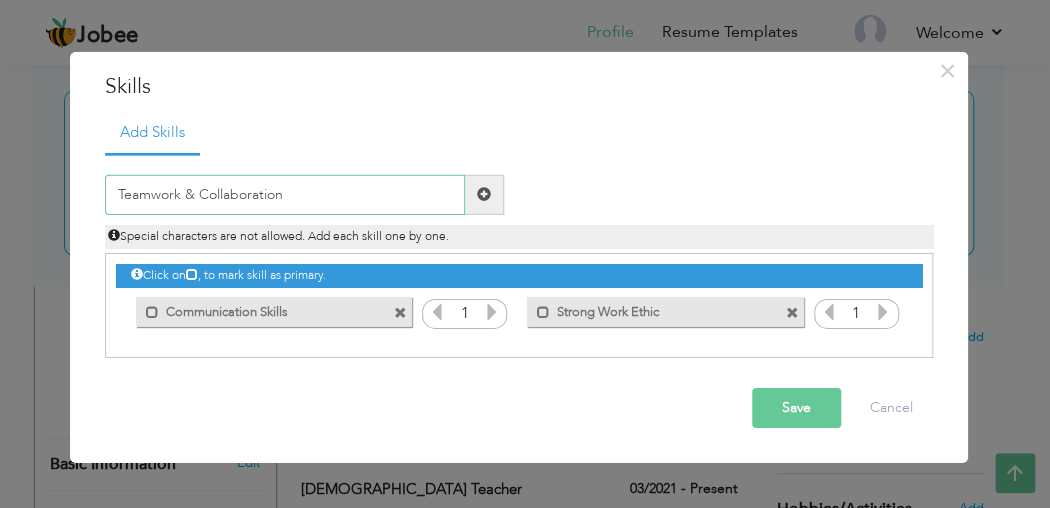 type on "Teamwork & Collaboration" 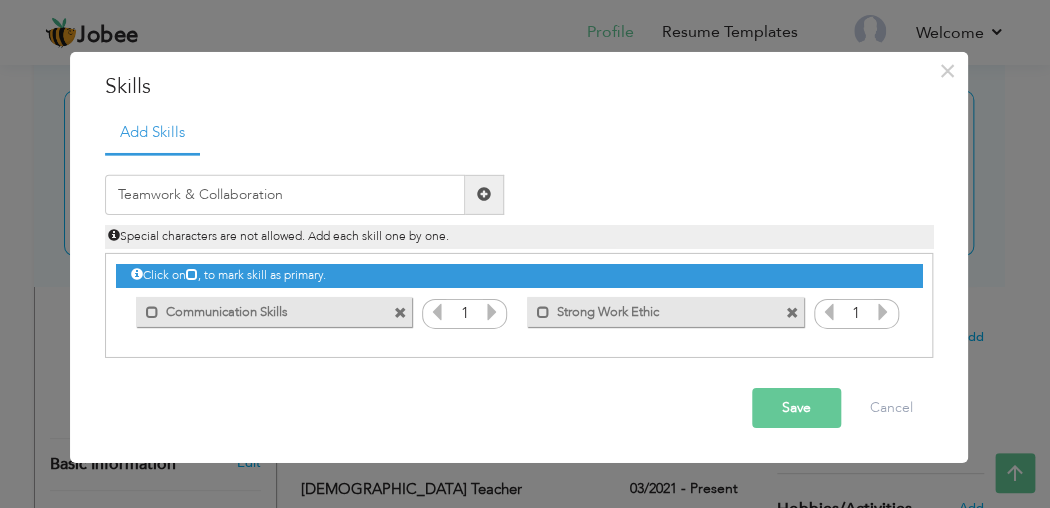 click on "Save" at bounding box center [796, 408] 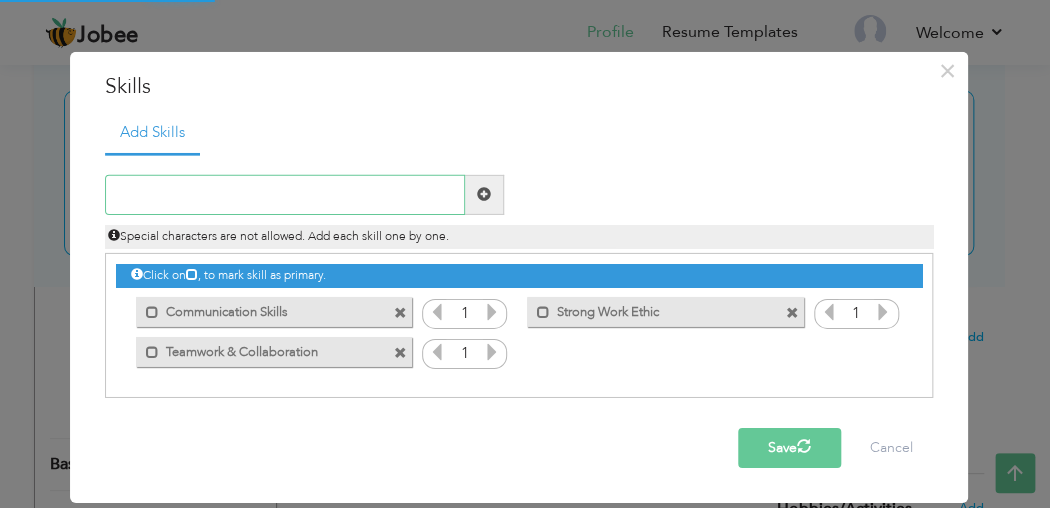 click at bounding box center (285, 195) 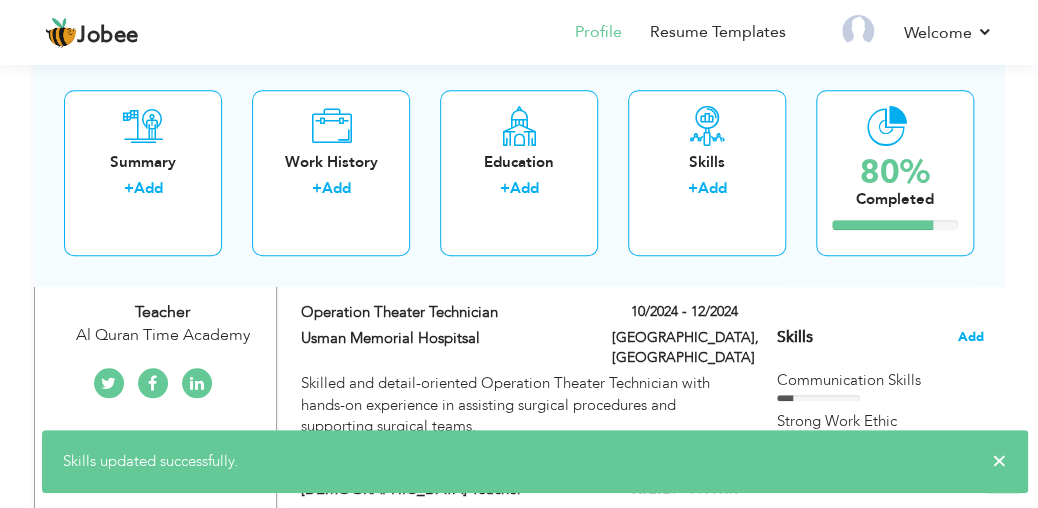 click on "Add" at bounding box center [971, 337] 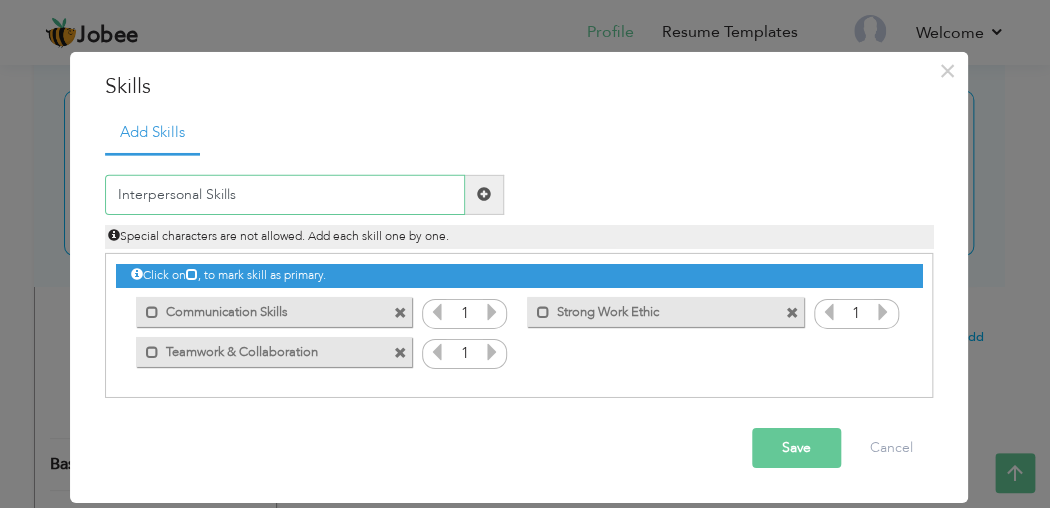 type on "Interpersonal Skills" 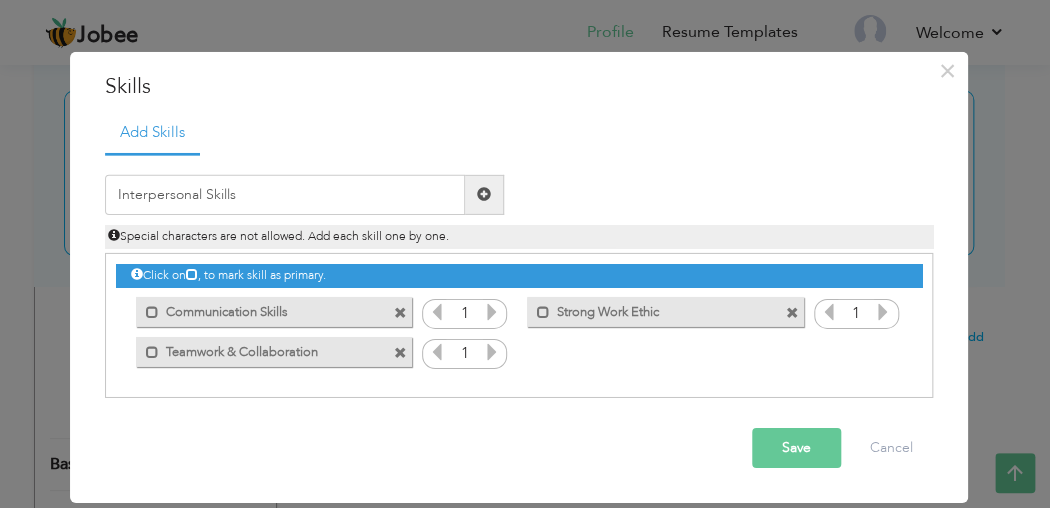 click on "Save" at bounding box center (796, 448) 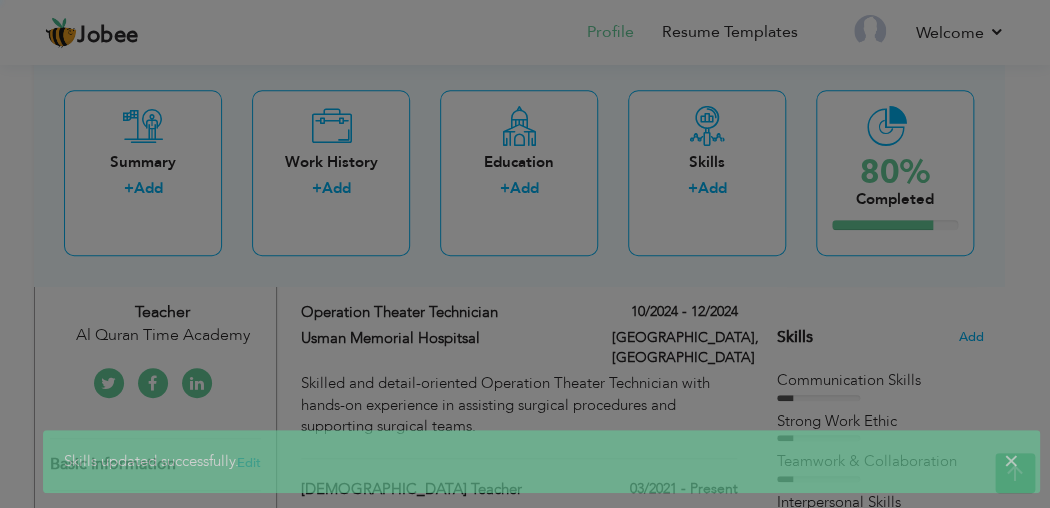 click on "Summary
+  Add
Work History
+  Add
Education
+  Add
Skills
+  Add
80%
Completed" at bounding box center [519, 173] 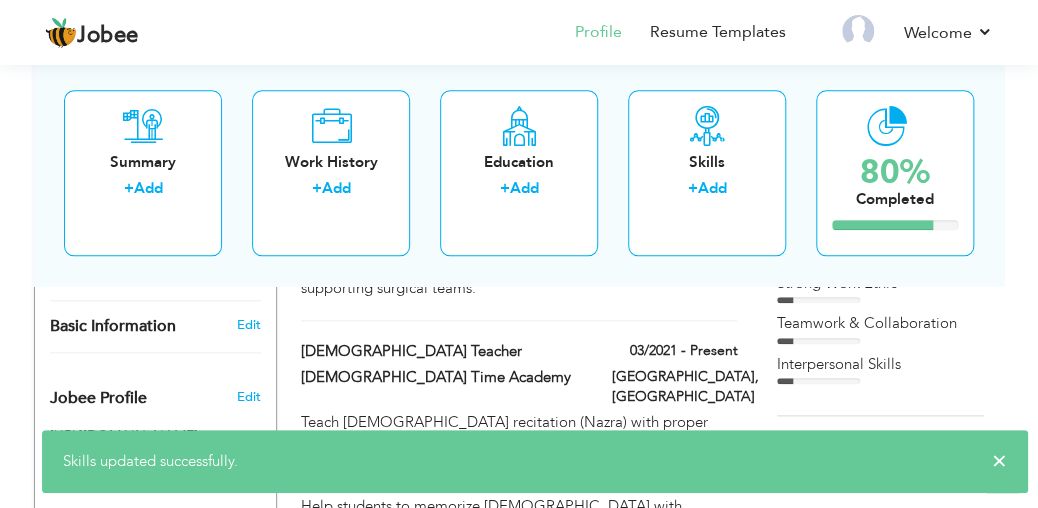 scroll, scrollTop: 584, scrollLeft: 0, axis: vertical 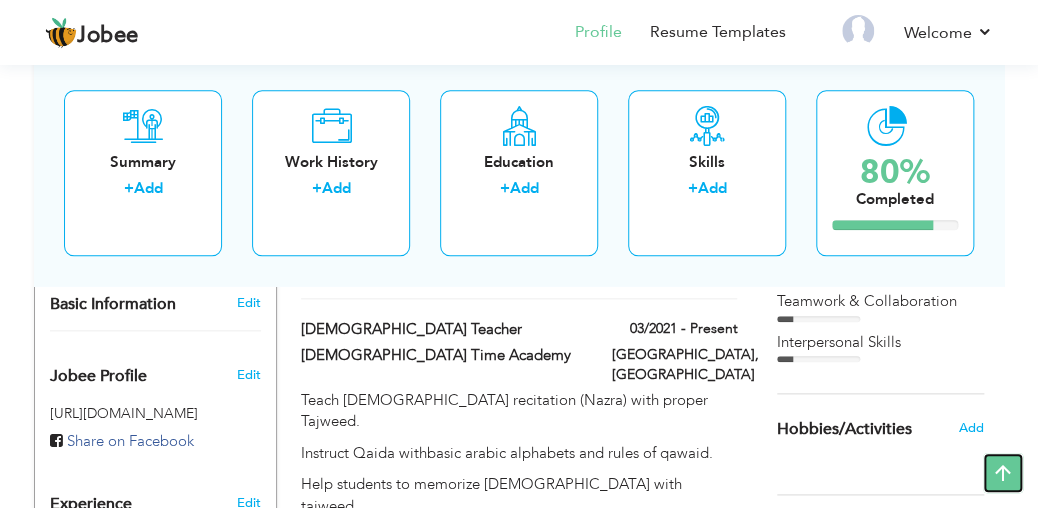 click at bounding box center [1003, 473] 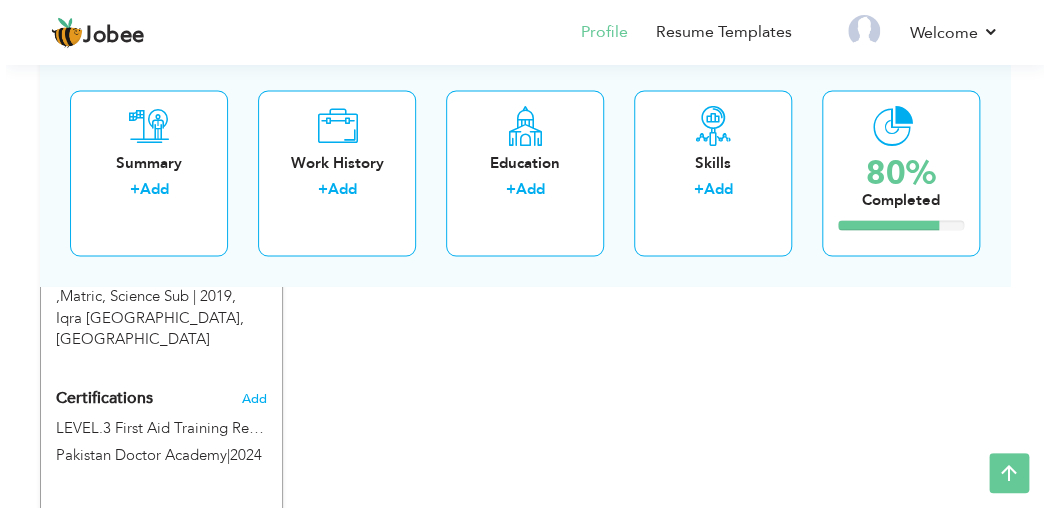 scroll, scrollTop: 1120, scrollLeft: 0, axis: vertical 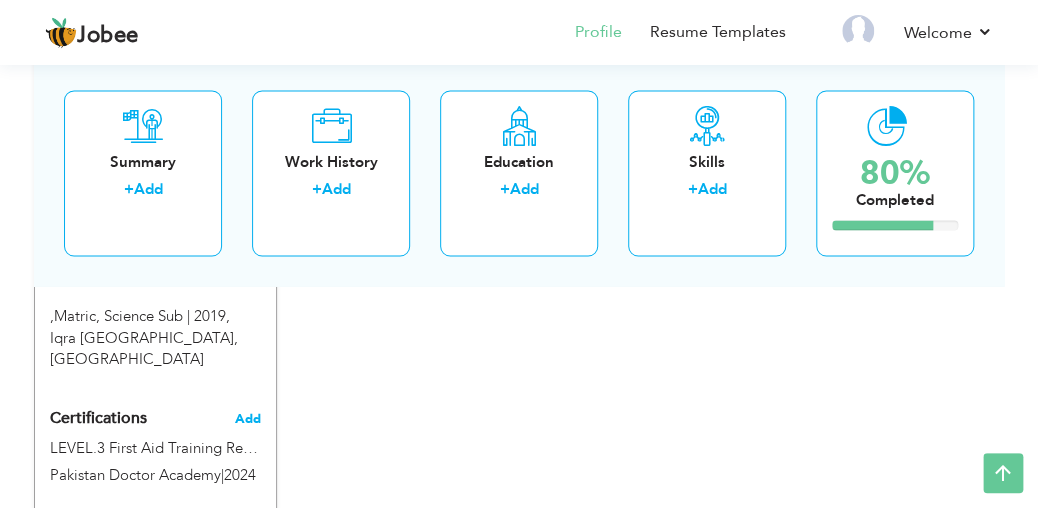 click on "Add" at bounding box center [248, 418] 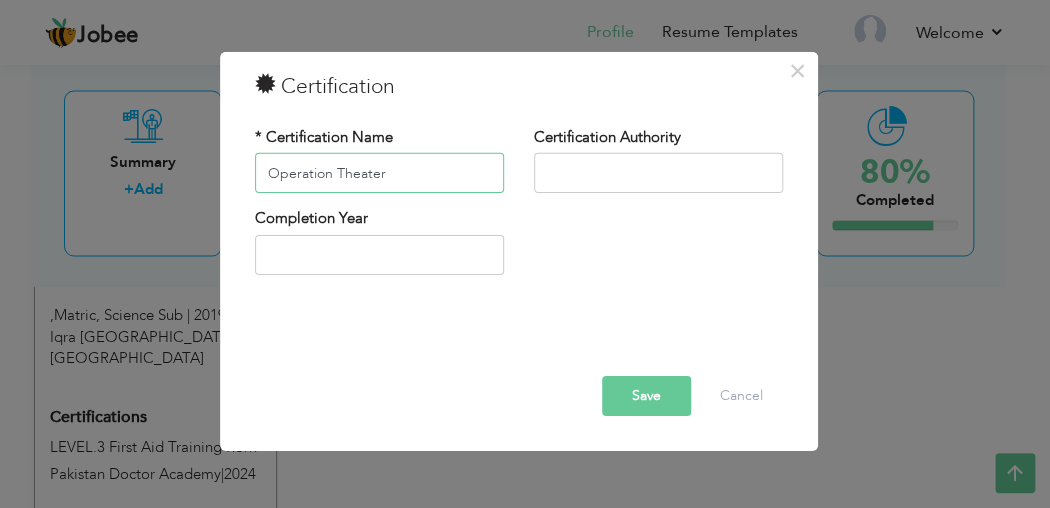 type on "Operation Theater" 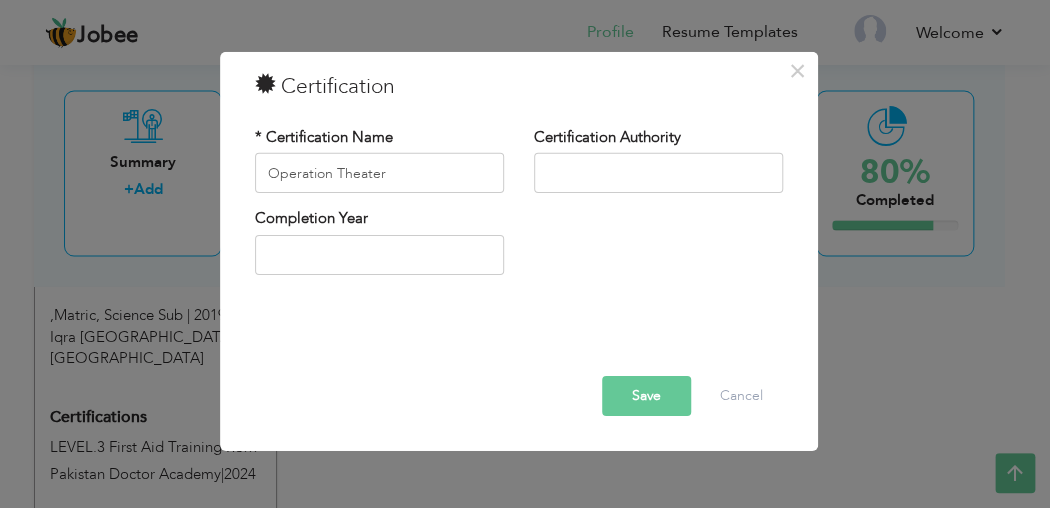 drag, startPoint x: 560, startPoint y: 80, endPoint x: 746, endPoint y: 99, distance: 186.96791 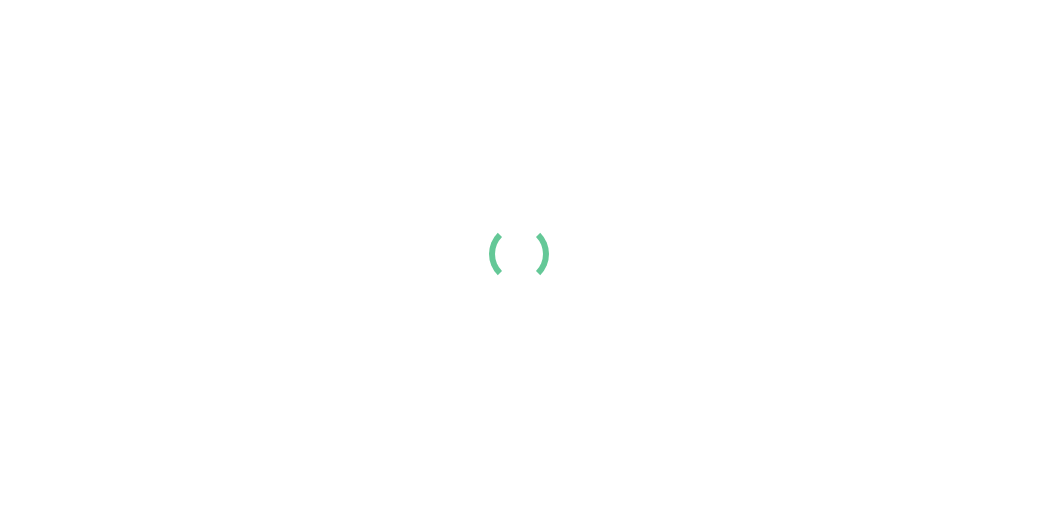 scroll, scrollTop: 0, scrollLeft: 0, axis: both 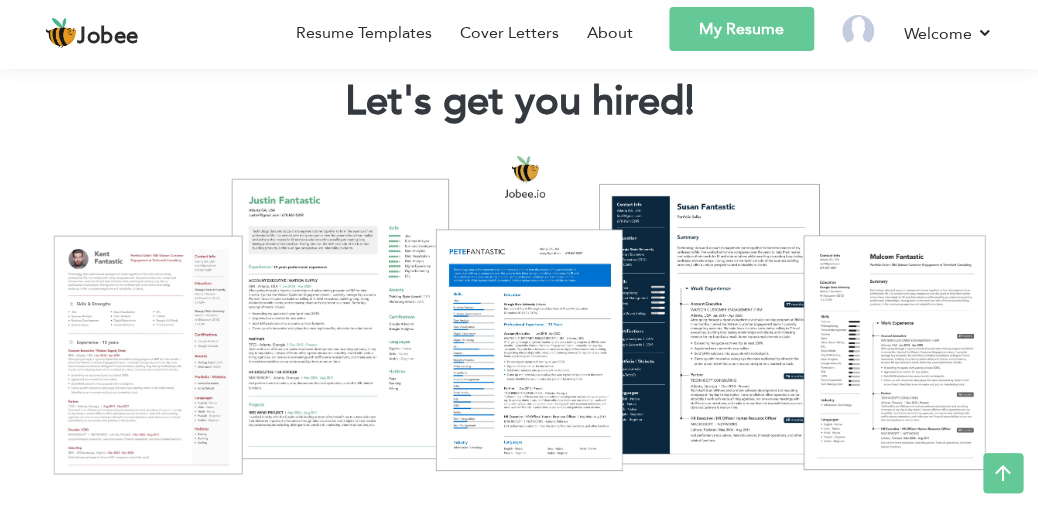 click on "My Resume" at bounding box center (741, 29) 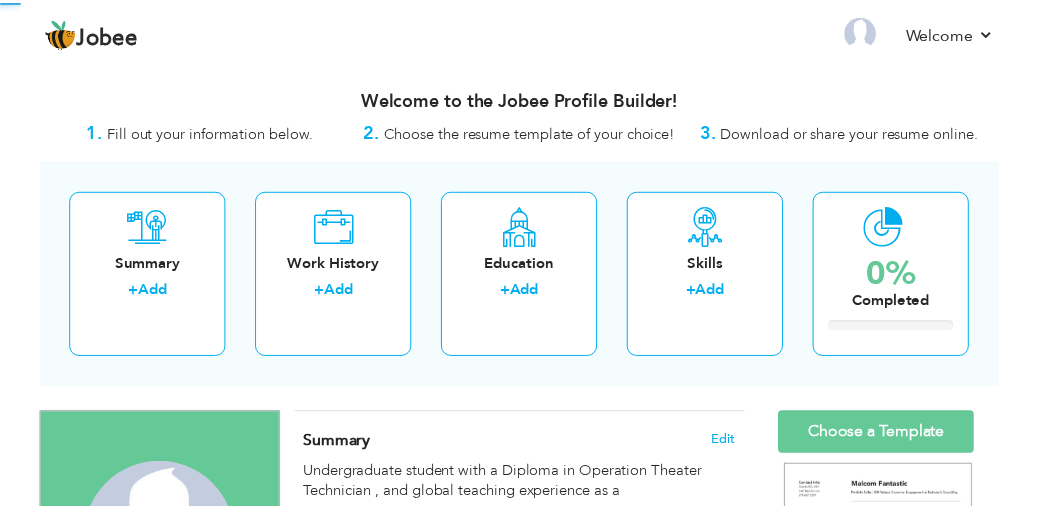 scroll, scrollTop: 0, scrollLeft: 0, axis: both 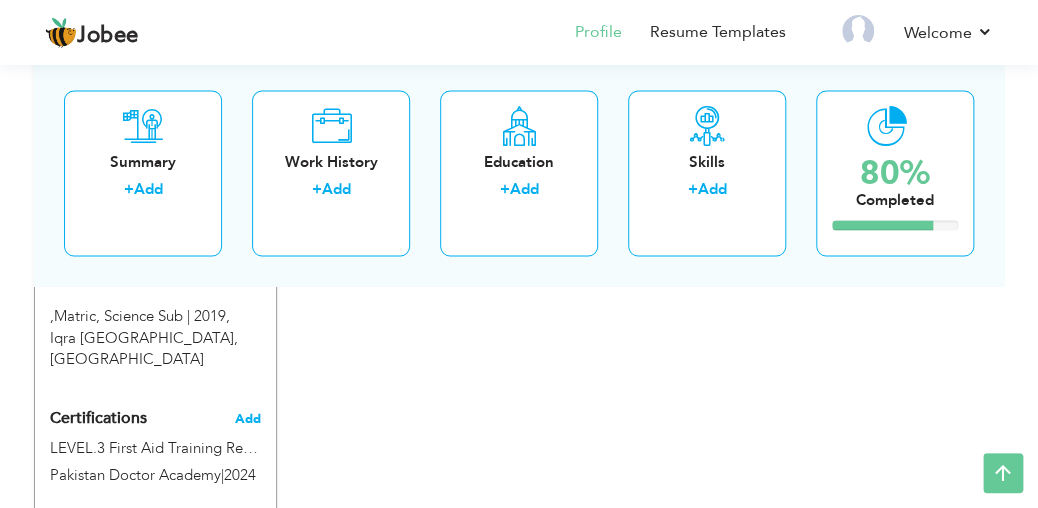 click on "Add" at bounding box center [248, 418] 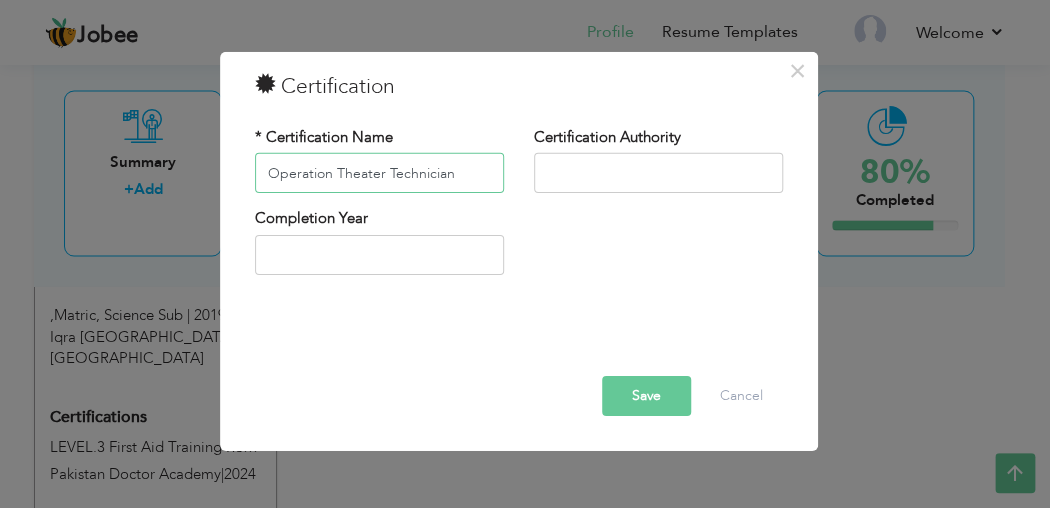 type on "Operation Theater Technician" 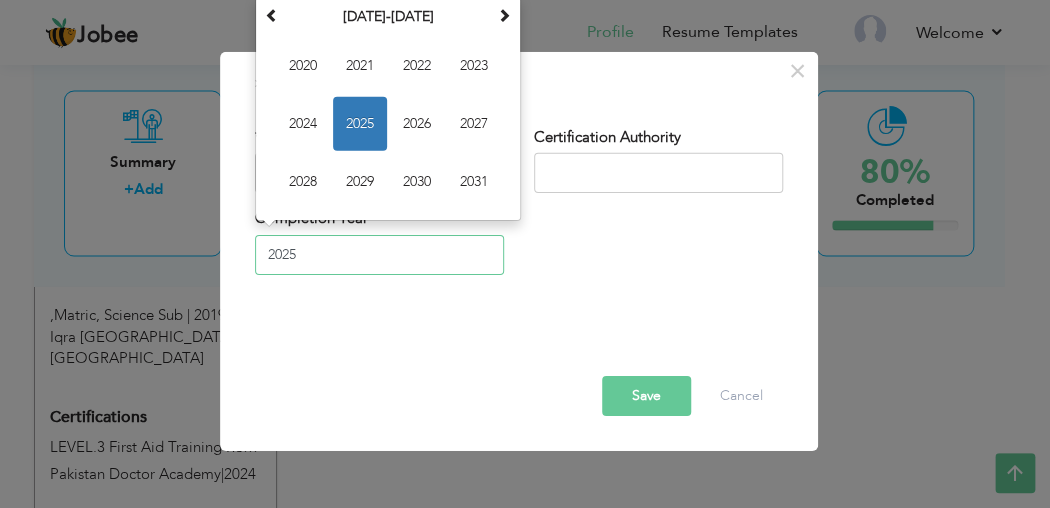 click on "2025" at bounding box center (379, 255) 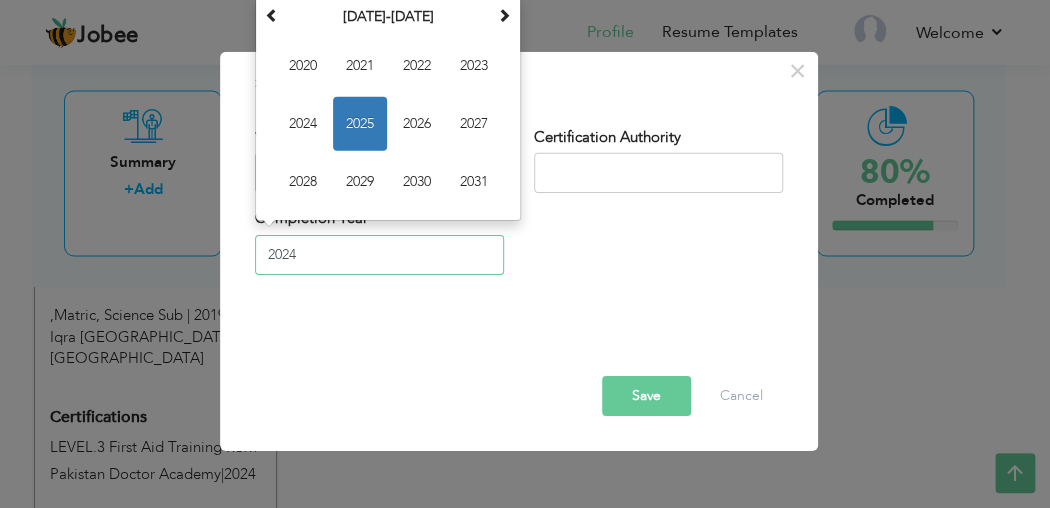 type on "2024" 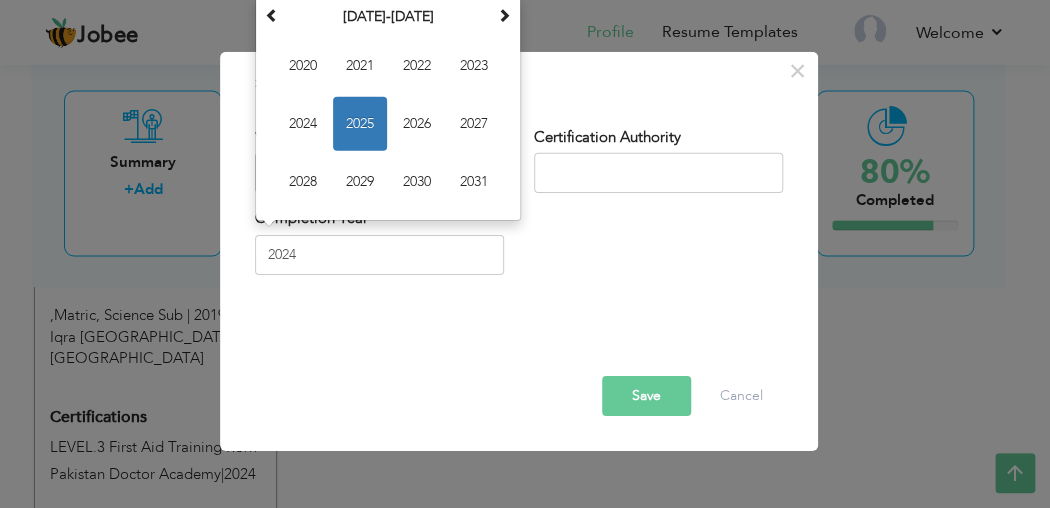click on "Certification Authority" at bounding box center (658, 160) 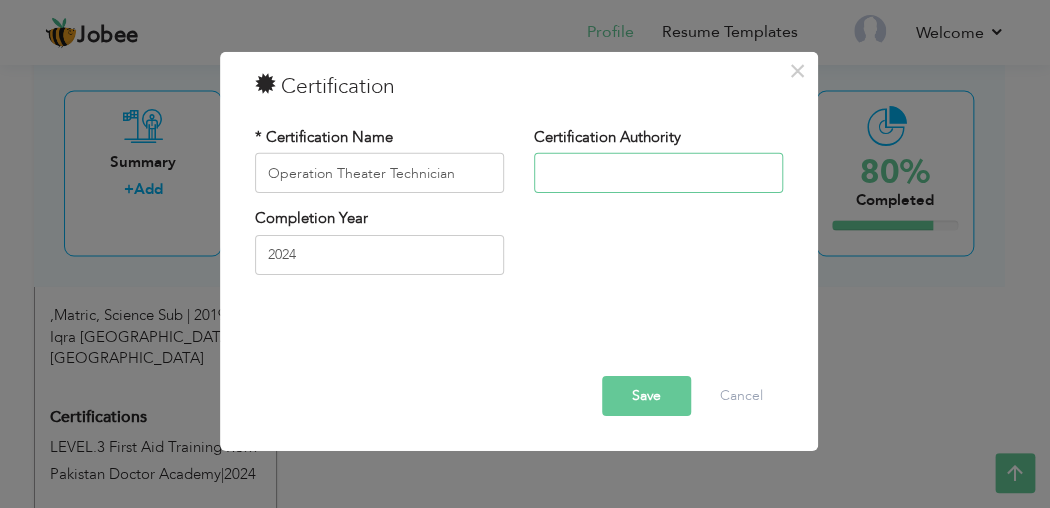 click at bounding box center (658, 173) 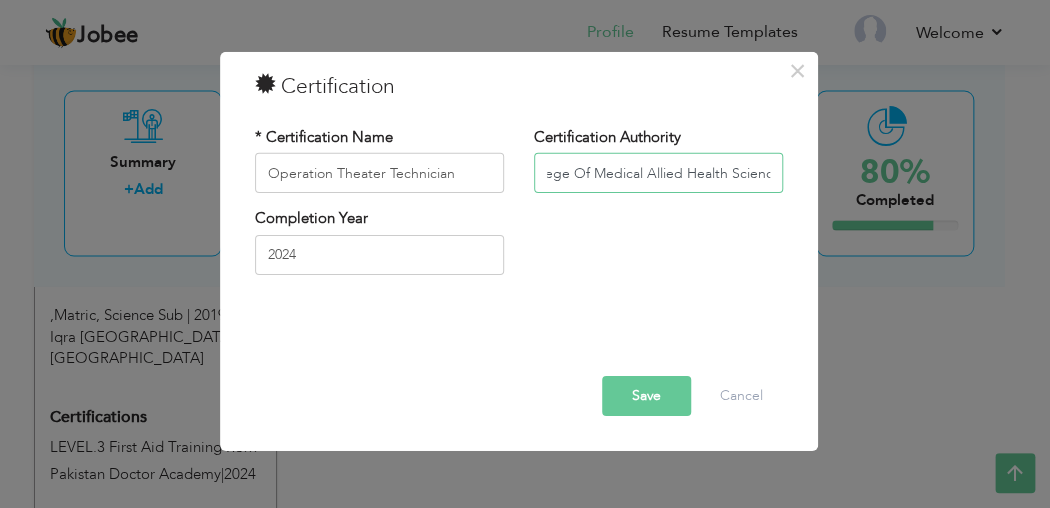 scroll, scrollTop: 0, scrollLeft: 59, axis: horizontal 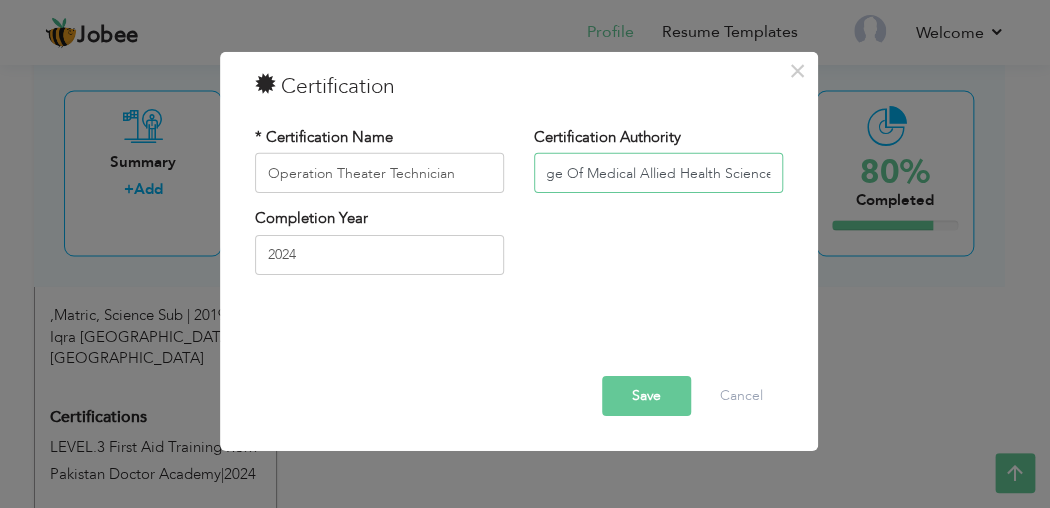 type on "MC College Of Medical Allied Health Science" 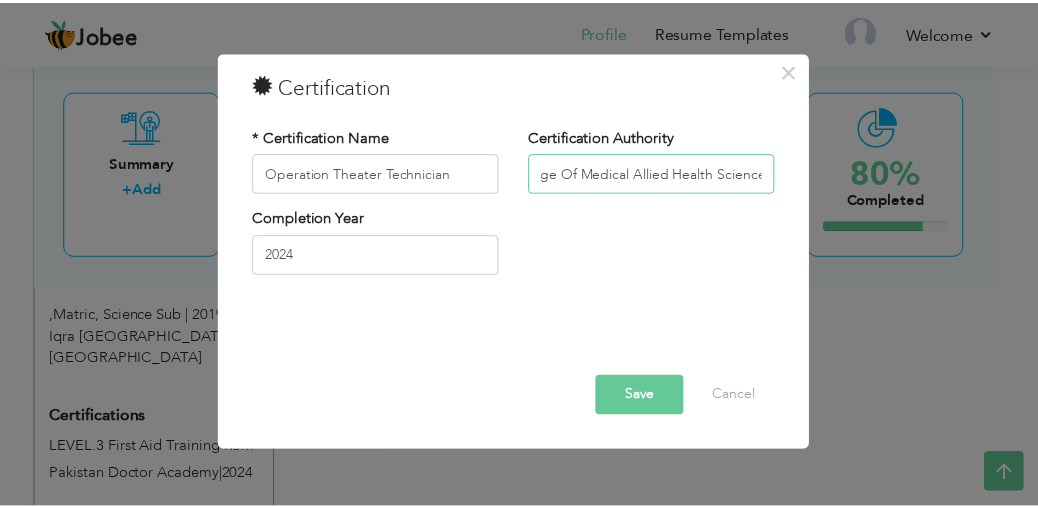 scroll, scrollTop: 0, scrollLeft: 0, axis: both 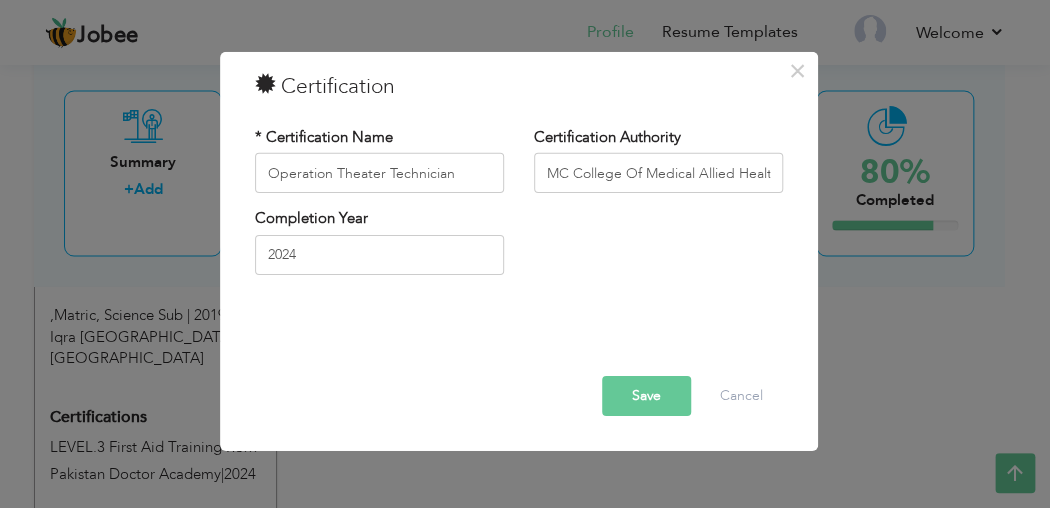 click on "Save" at bounding box center [646, 396] 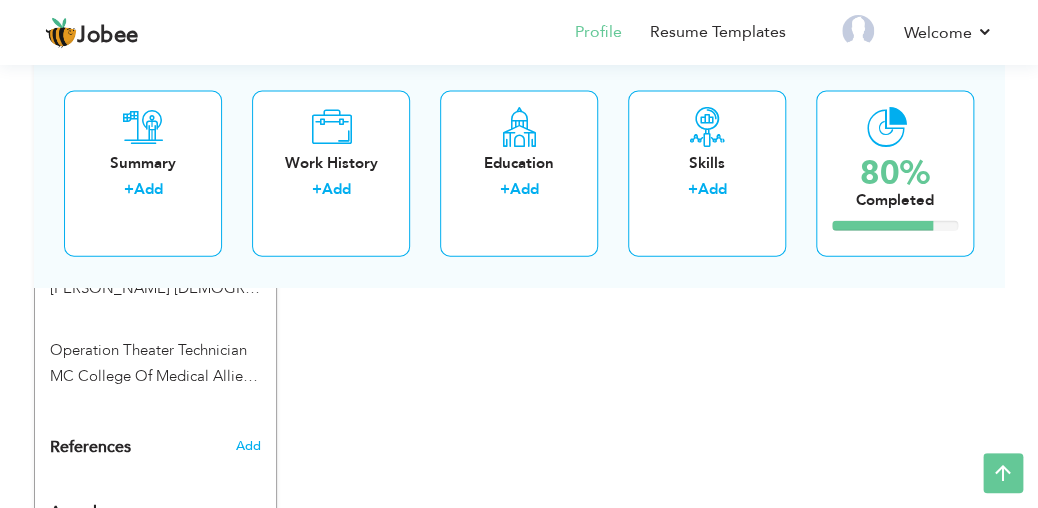 scroll, scrollTop: 1284, scrollLeft: 0, axis: vertical 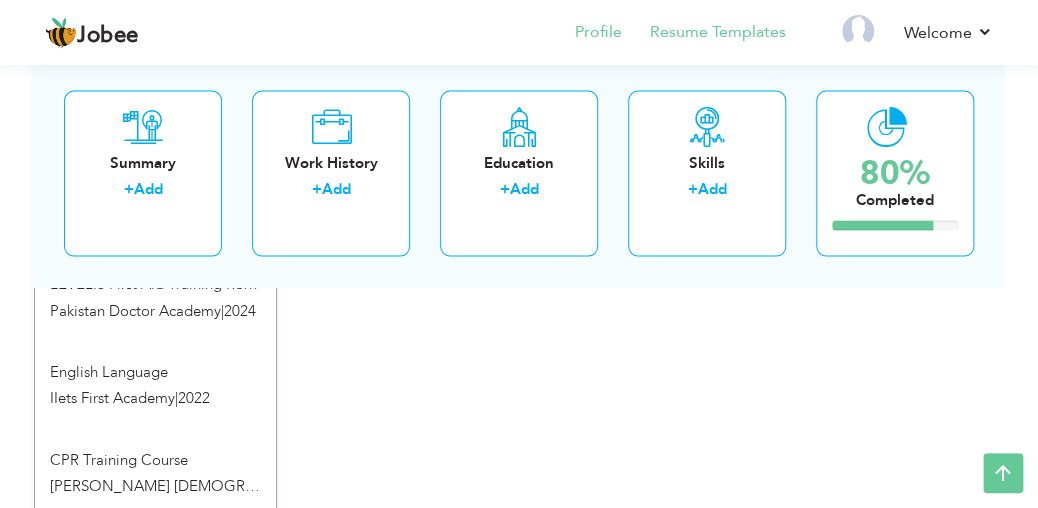 click on "Resume Templates" at bounding box center (704, 34) 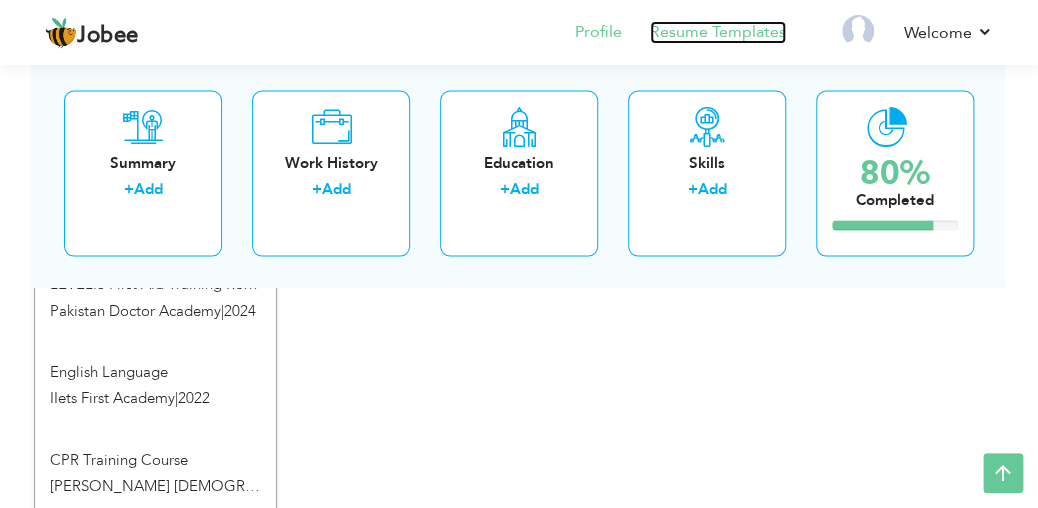 click on "Resume Templates" at bounding box center [718, 32] 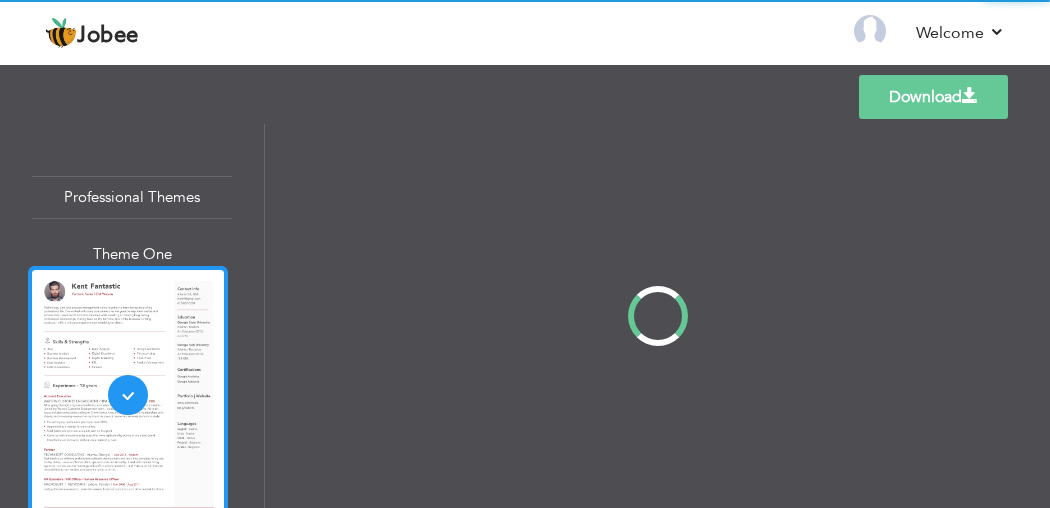 scroll, scrollTop: 0, scrollLeft: 0, axis: both 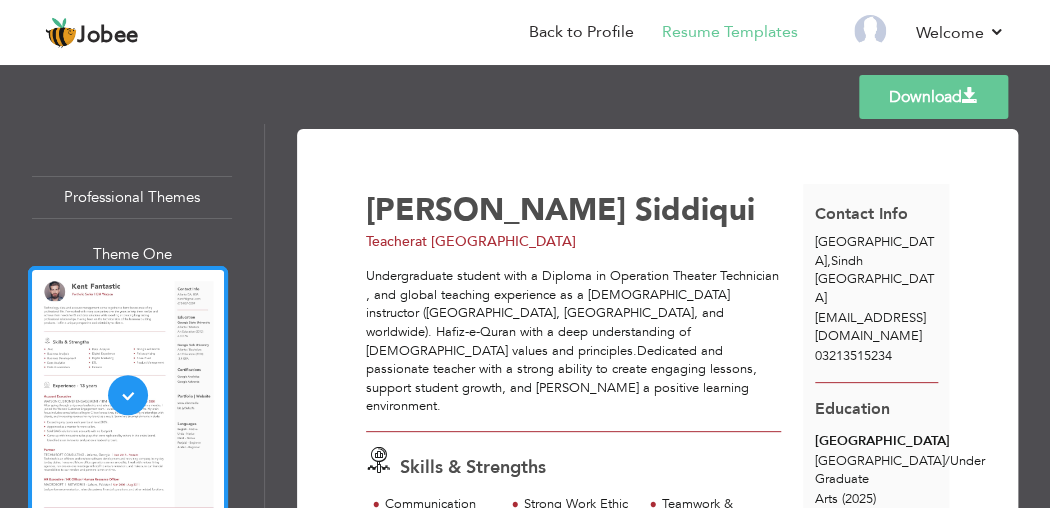 click at bounding box center (128, 395) 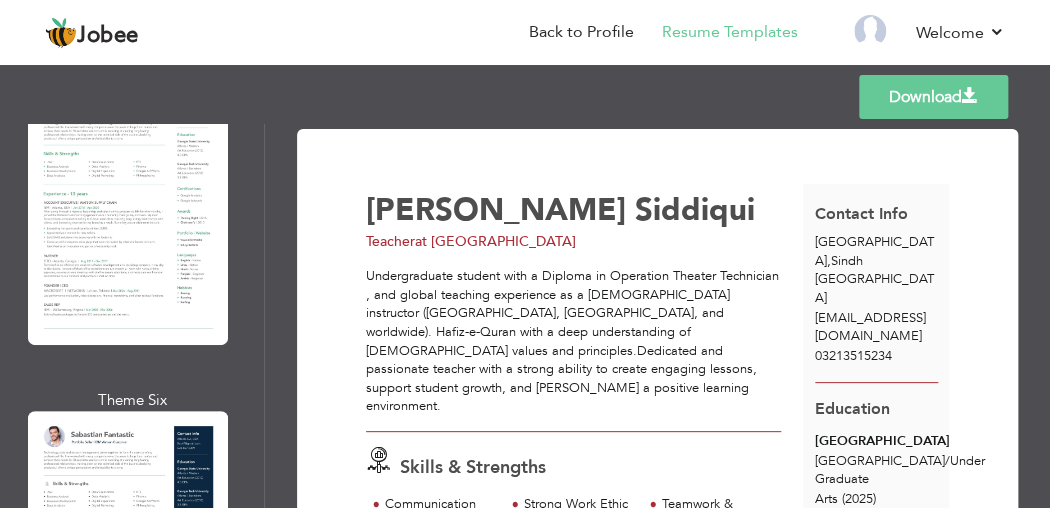 scroll, scrollTop: 1600, scrollLeft: 0, axis: vertical 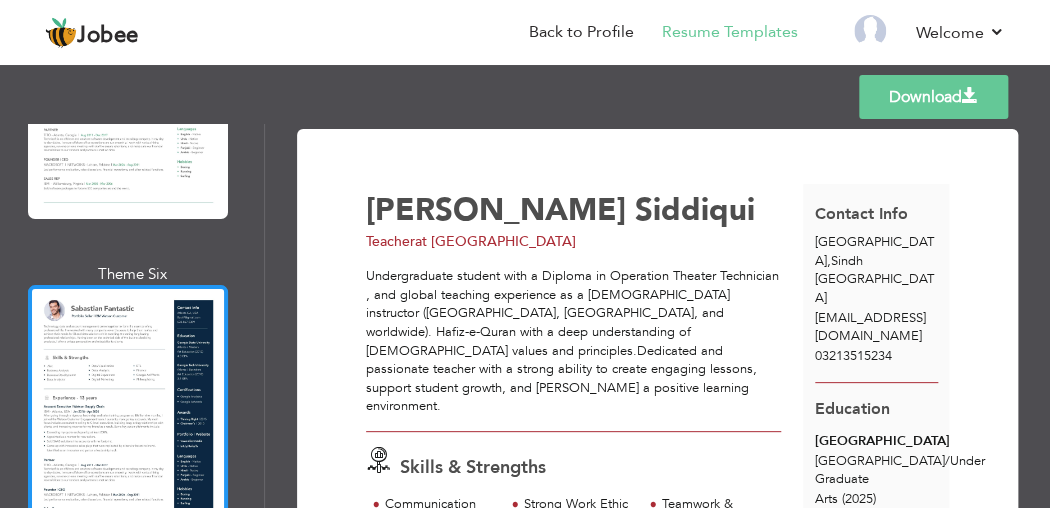 click at bounding box center [128, 414] 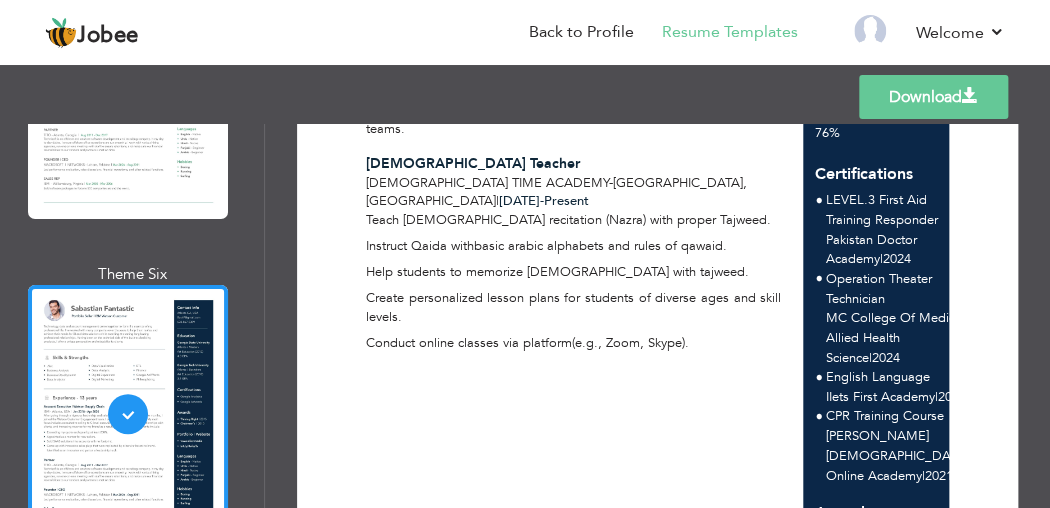 scroll, scrollTop: 740, scrollLeft: 0, axis: vertical 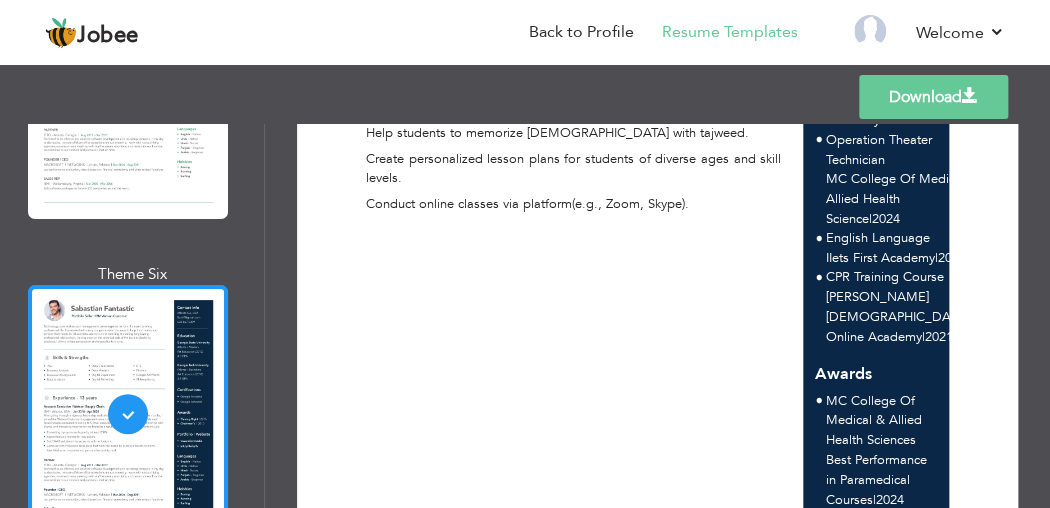 click at bounding box center [128, 414] 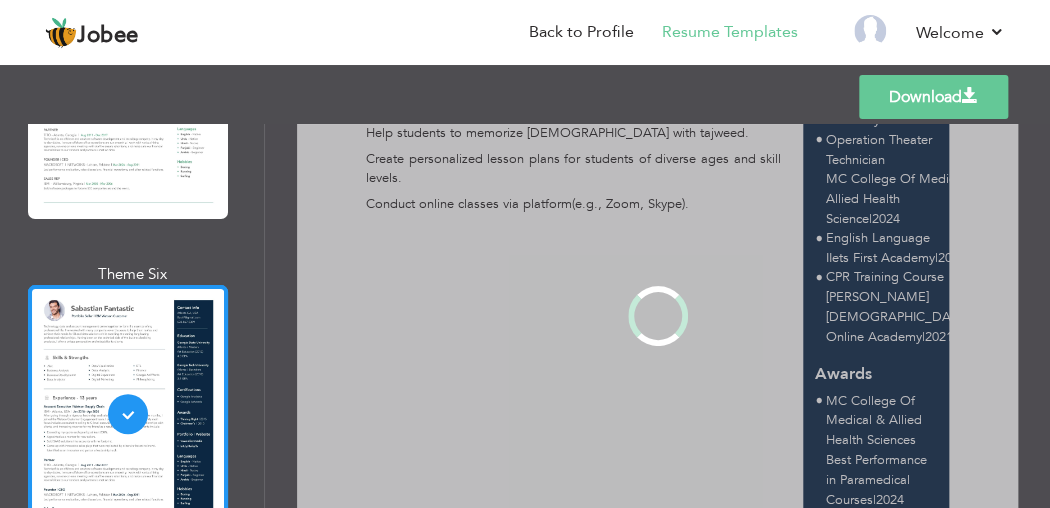 scroll, scrollTop: 0, scrollLeft: 0, axis: both 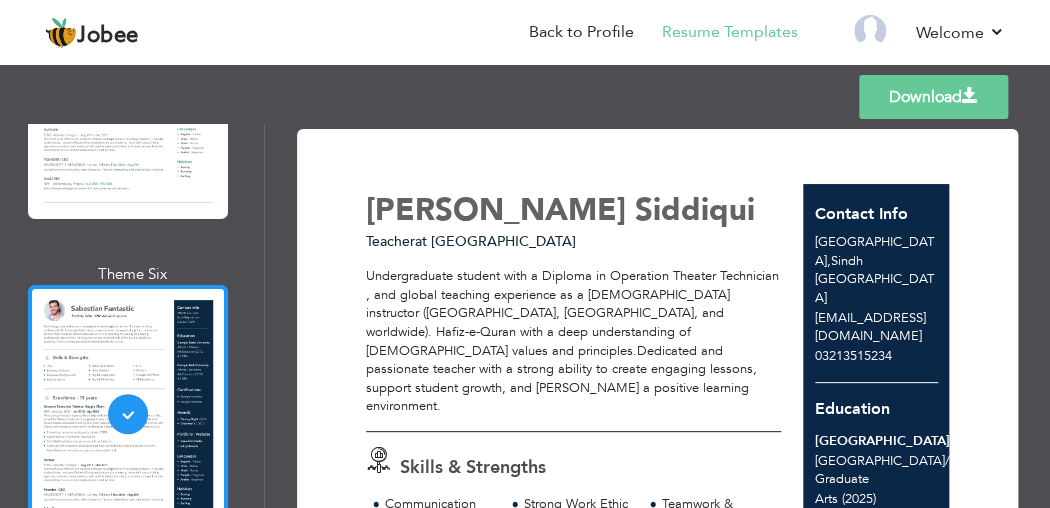 click at bounding box center (128, 414) 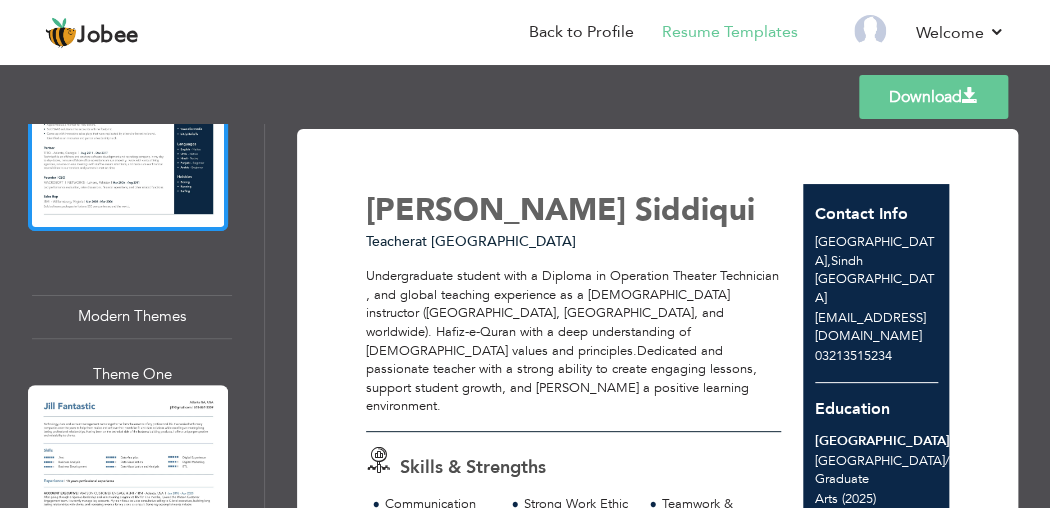 scroll, scrollTop: 2000, scrollLeft: 0, axis: vertical 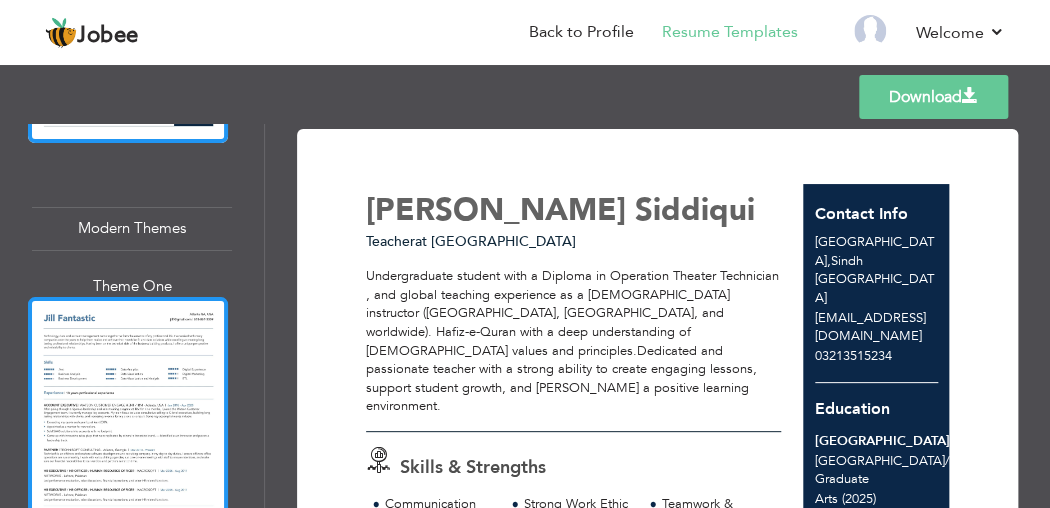 click at bounding box center [128, 426] 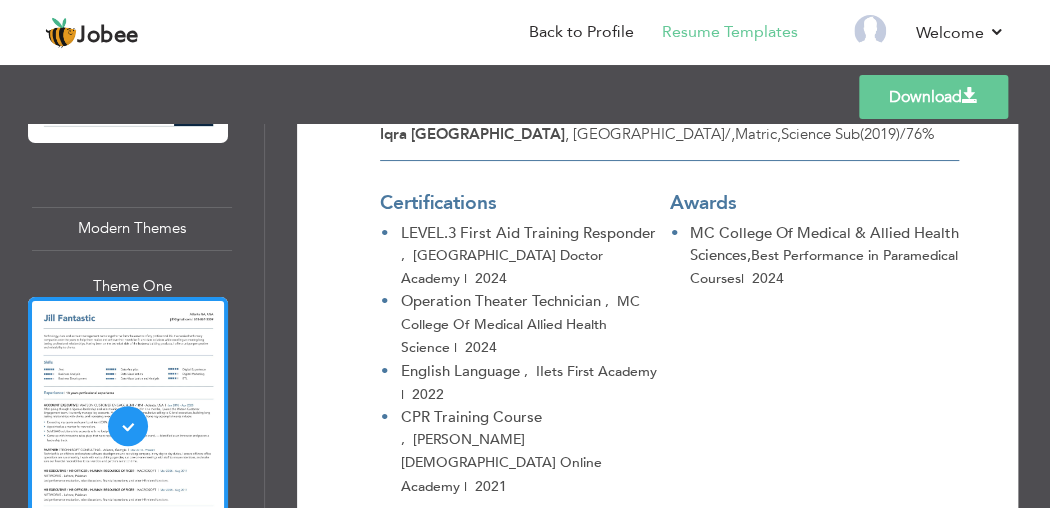scroll, scrollTop: 972, scrollLeft: 0, axis: vertical 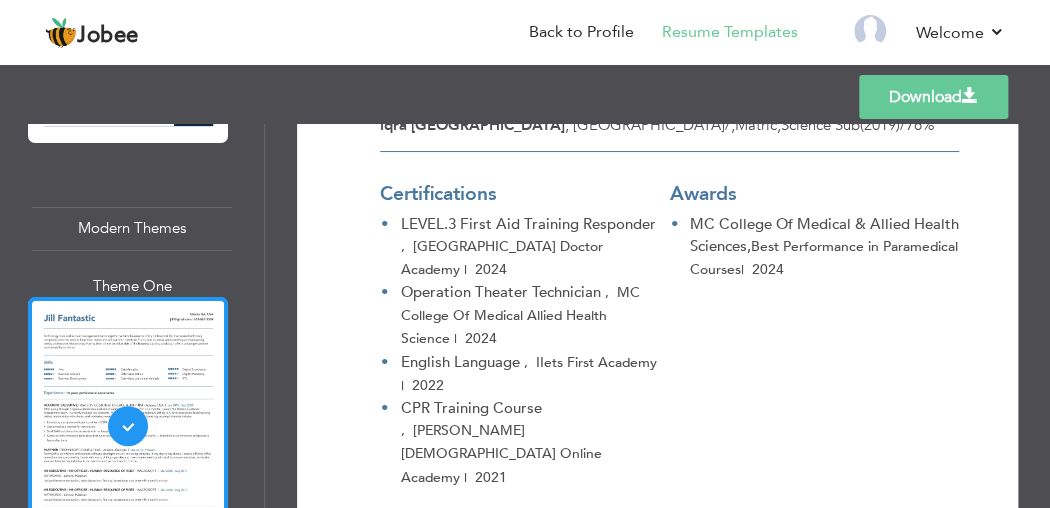 click at bounding box center [128, 426] 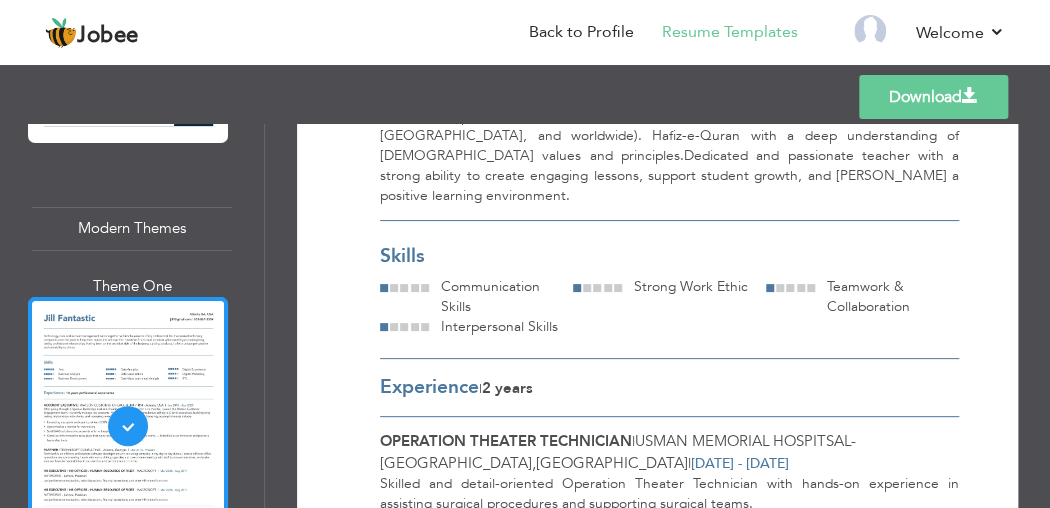 scroll, scrollTop: 240, scrollLeft: 0, axis: vertical 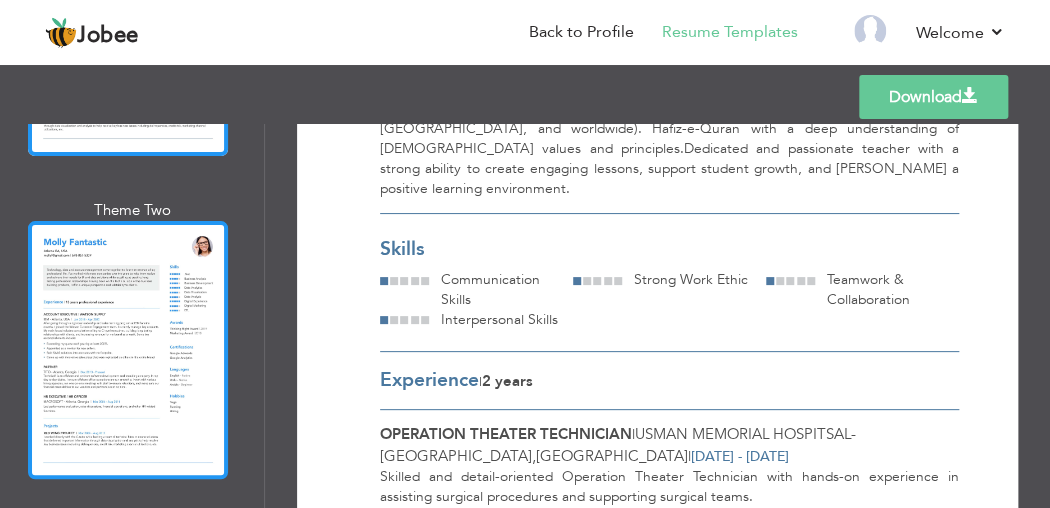 click at bounding box center [128, 350] 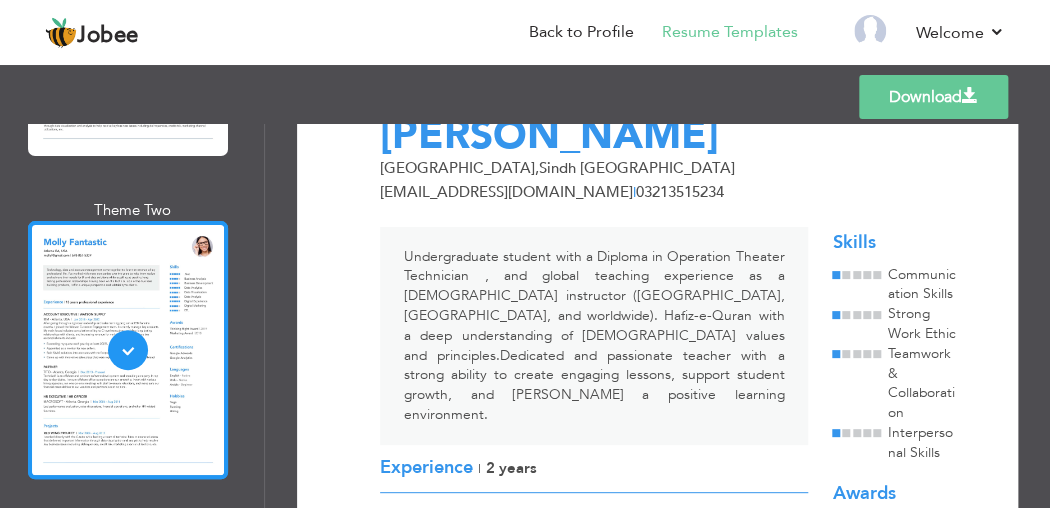 scroll, scrollTop: 80, scrollLeft: 0, axis: vertical 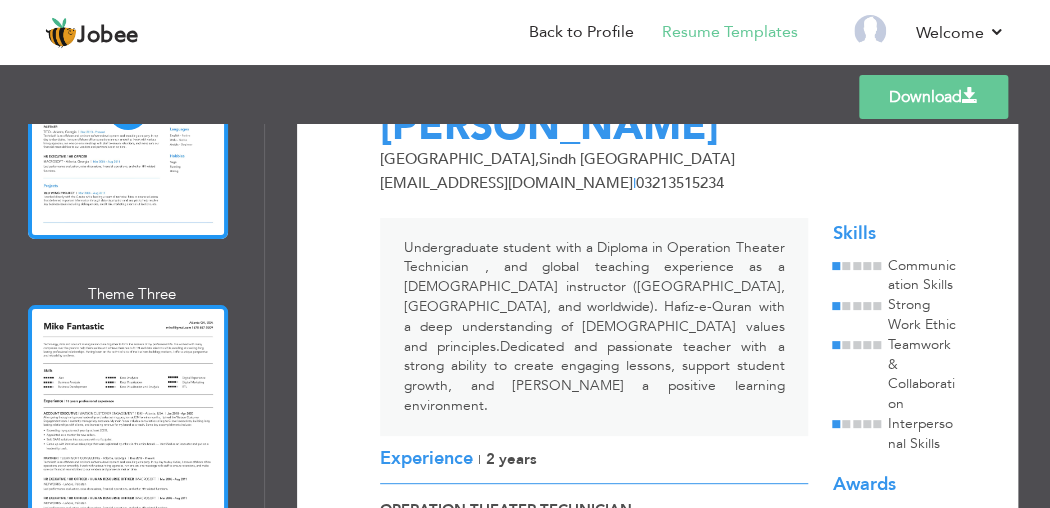 click at bounding box center (128, 434) 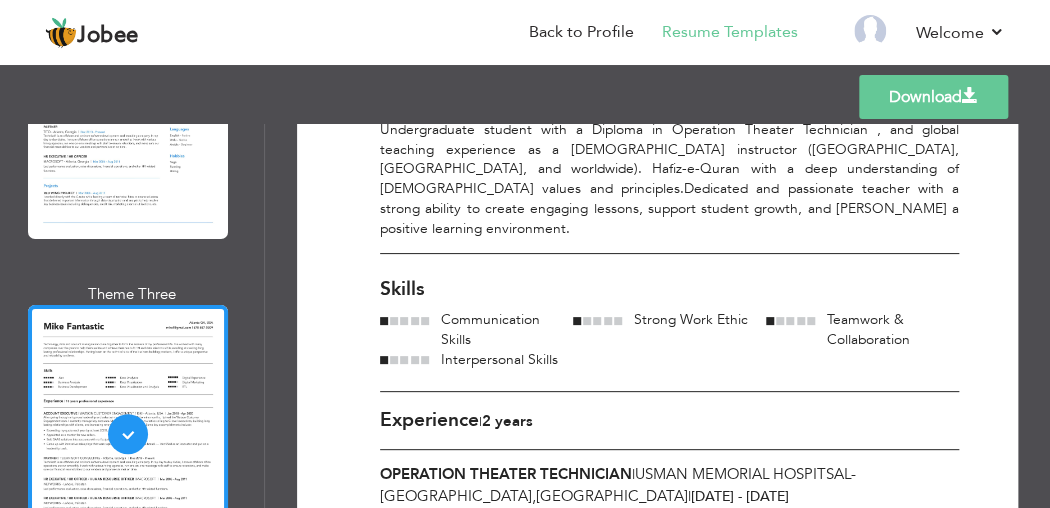 scroll, scrollTop: 12, scrollLeft: 0, axis: vertical 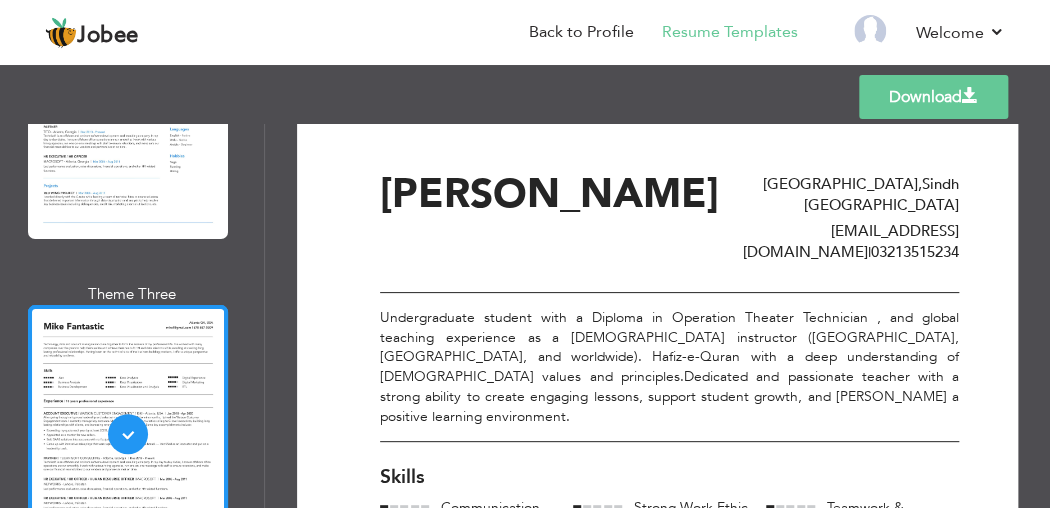 click at bounding box center (128, 434) 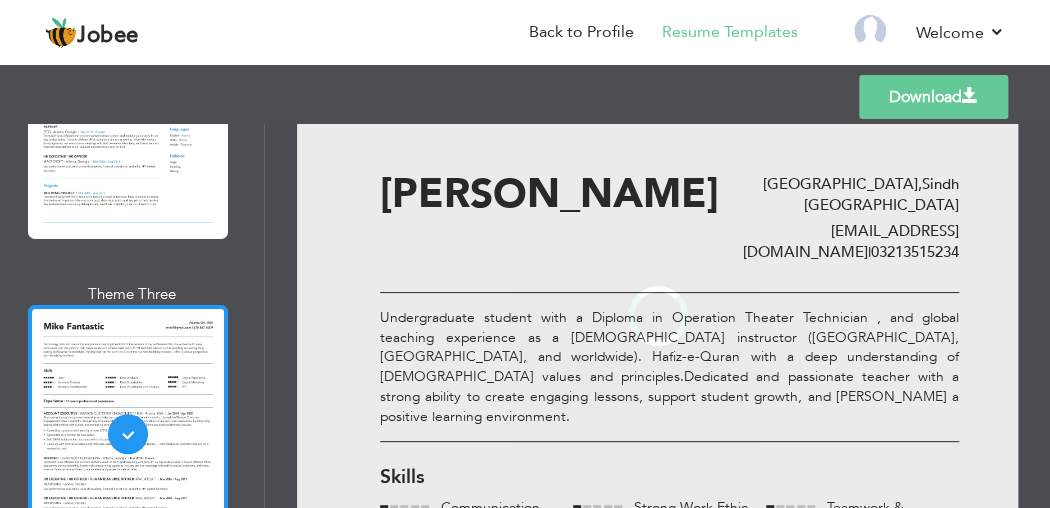 scroll, scrollTop: 0, scrollLeft: 0, axis: both 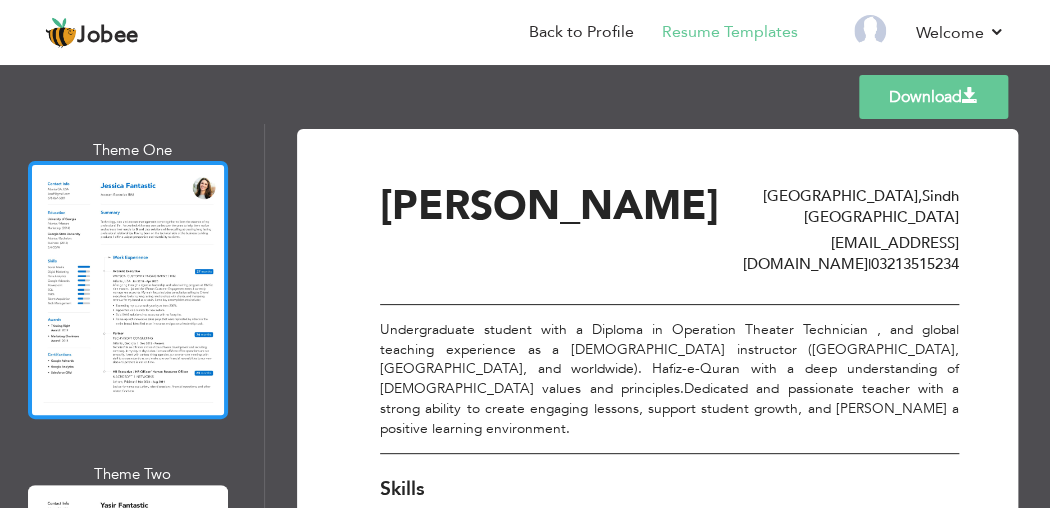 click at bounding box center [128, 290] 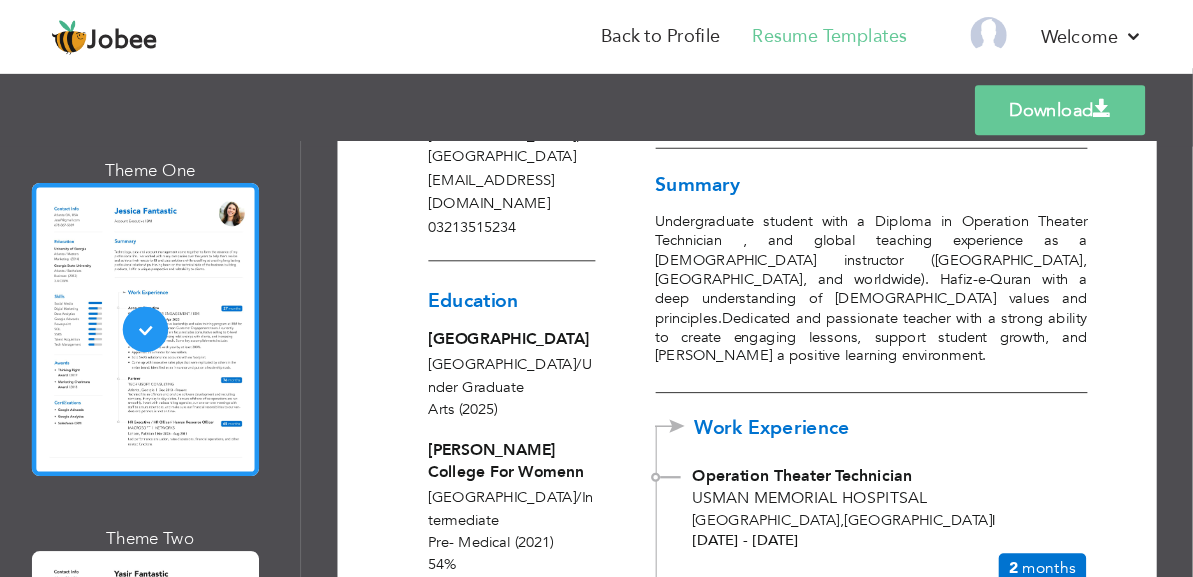 scroll, scrollTop: 0, scrollLeft: 0, axis: both 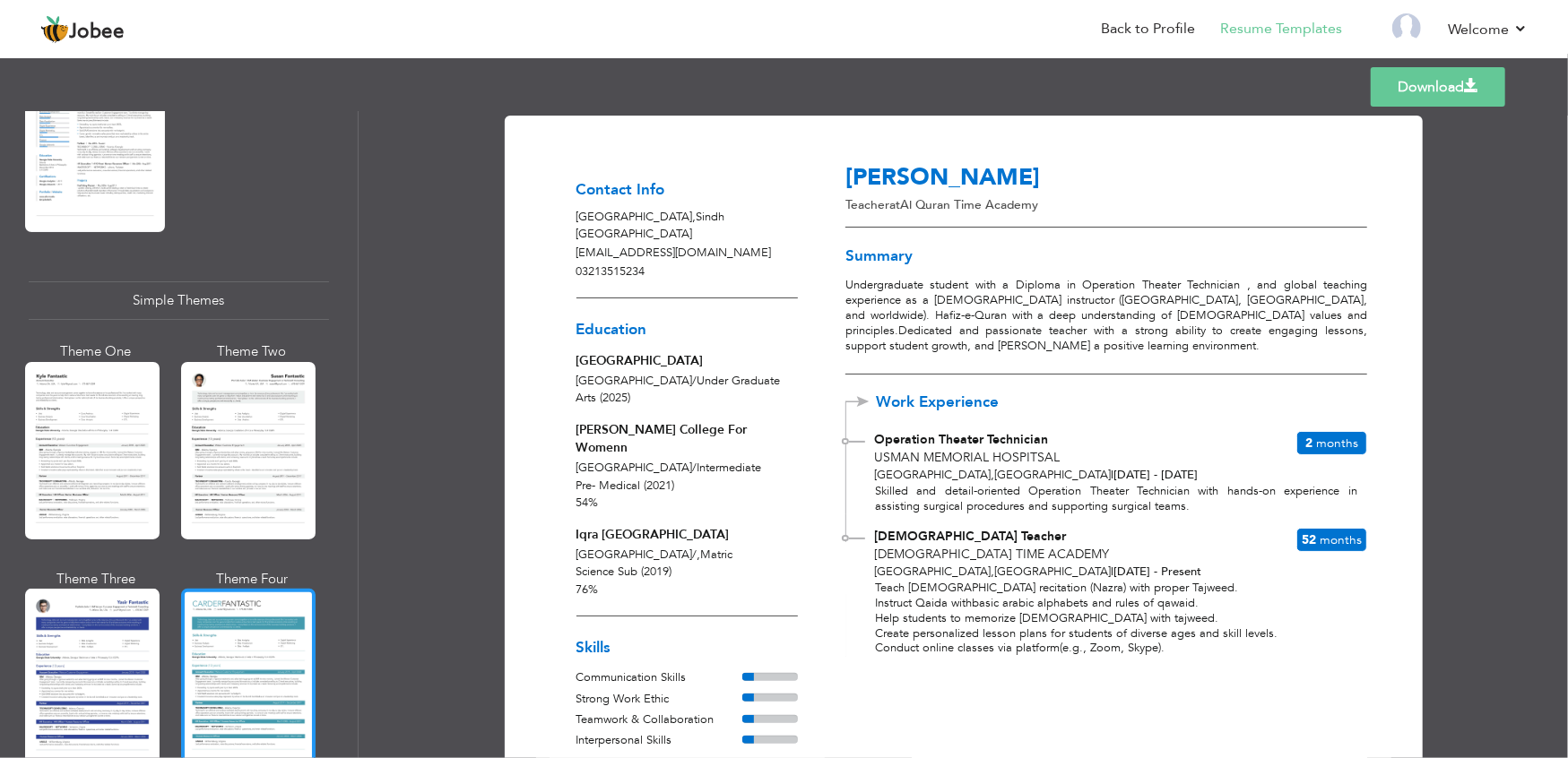 click at bounding box center (248, 677) 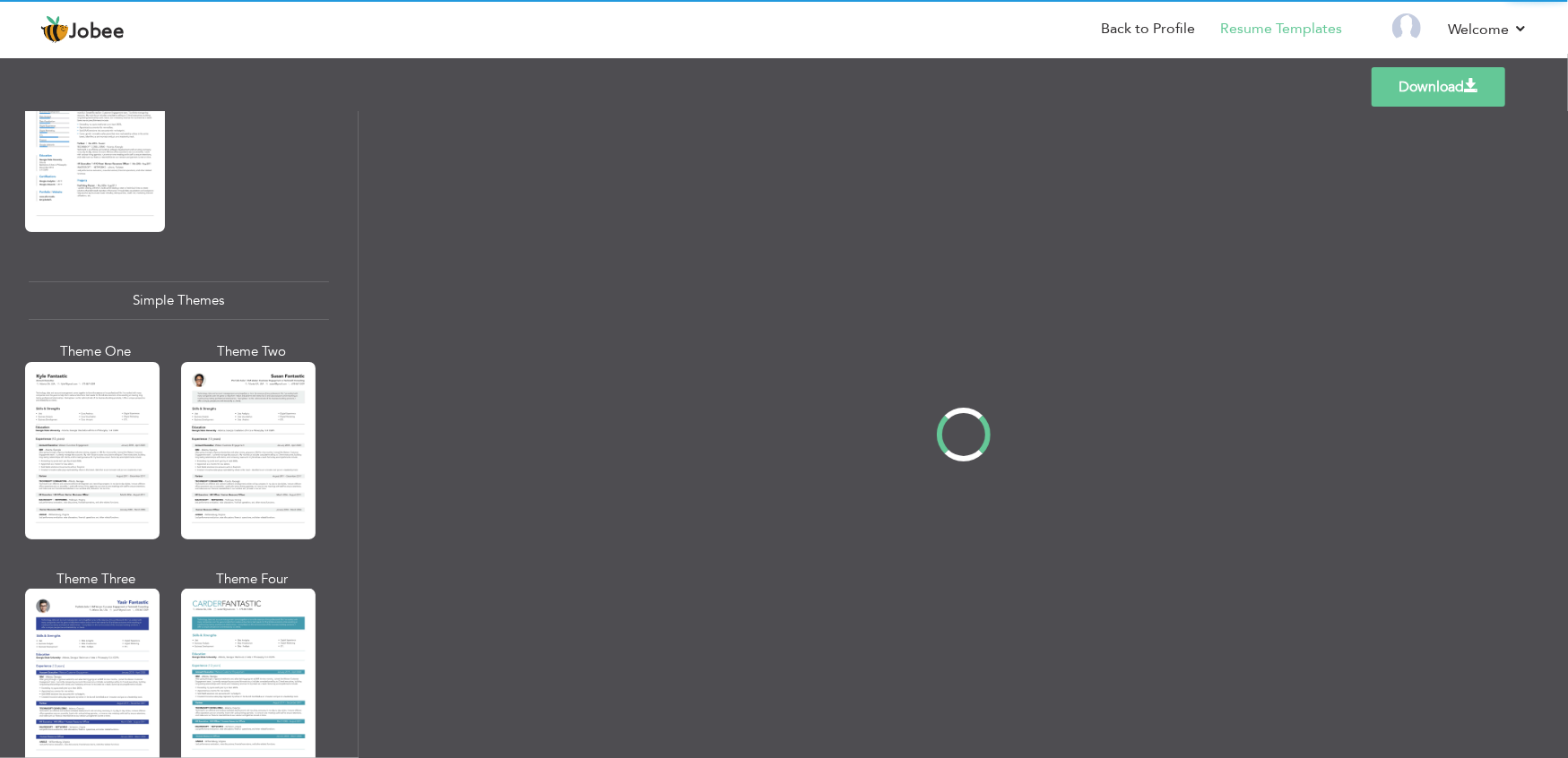 scroll, scrollTop: 2989, scrollLeft: 0, axis: vertical 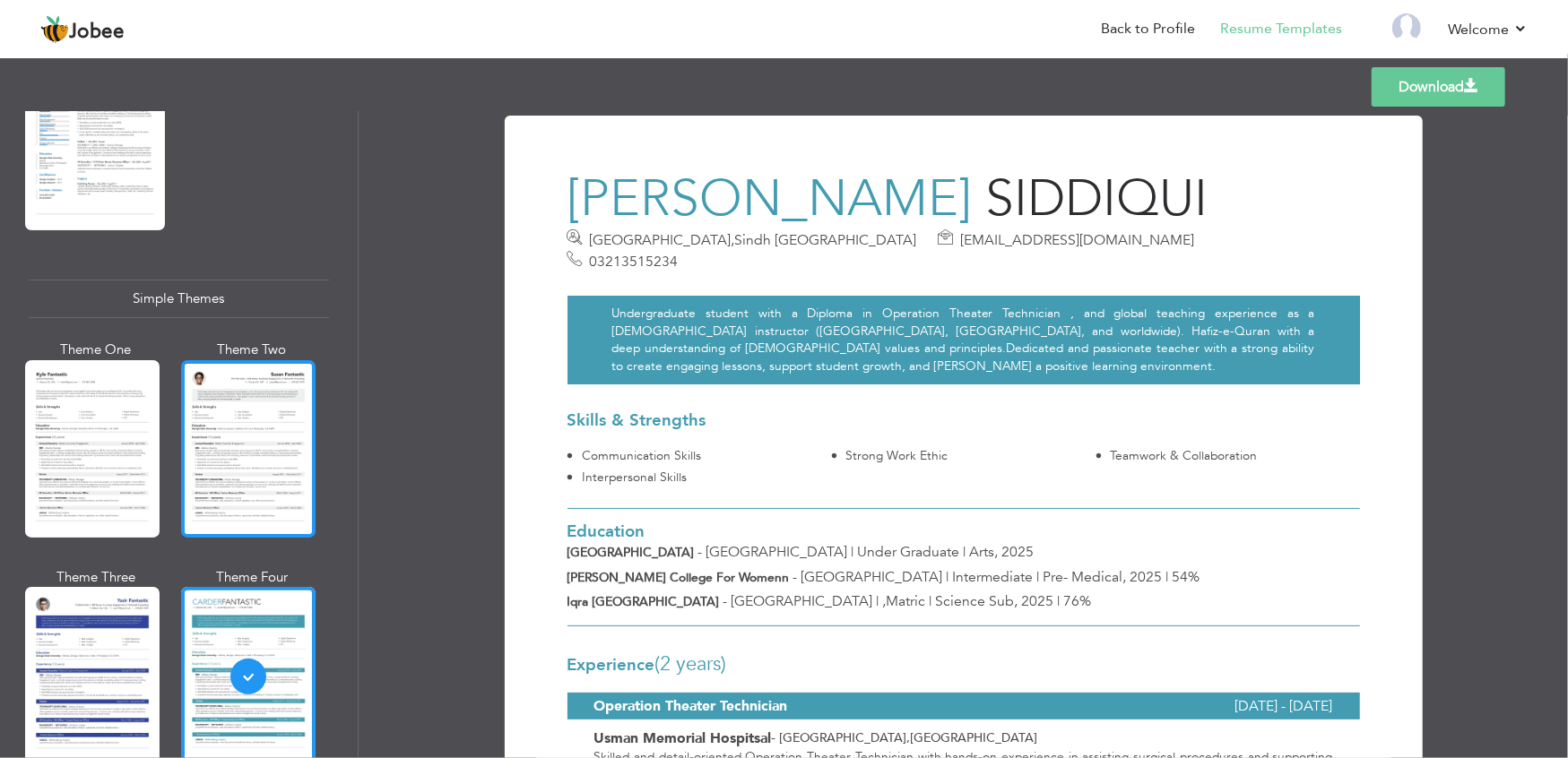 click at bounding box center [248, 449] 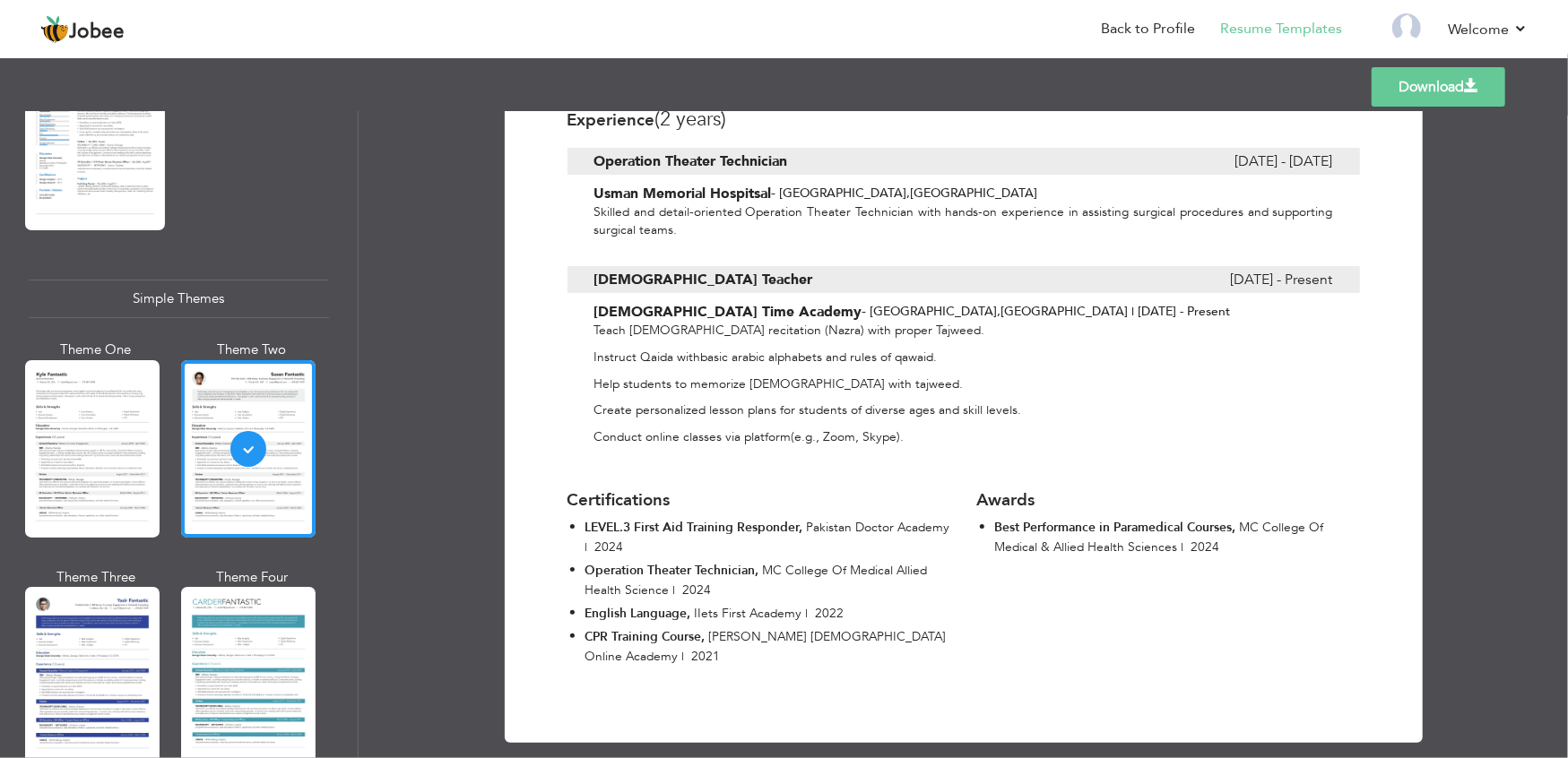 scroll, scrollTop: 543, scrollLeft: 0, axis: vertical 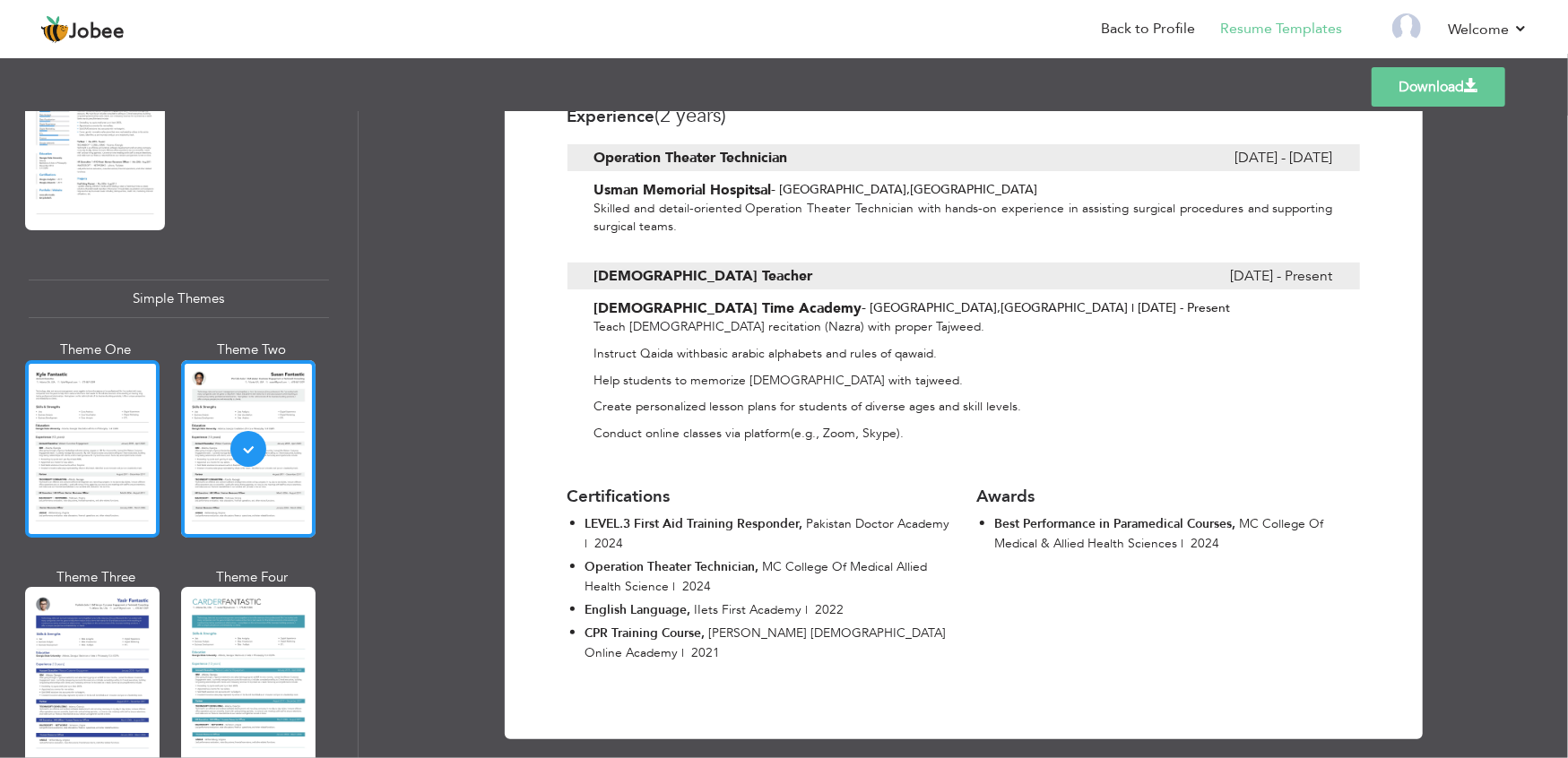 click at bounding box center [92, 449] 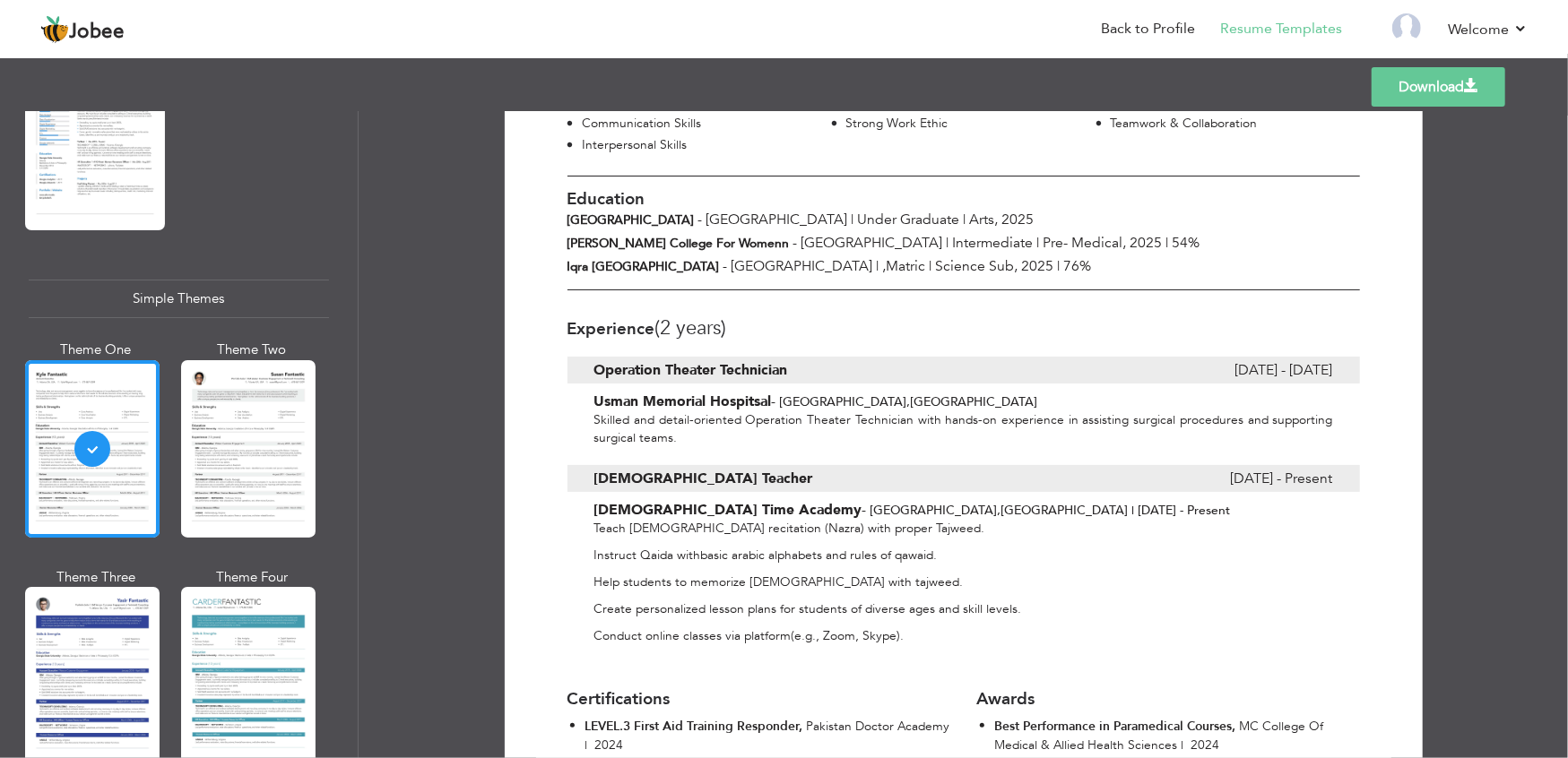 scroll, scrollTop: 270, scrollLeft: 0, axis: vertical 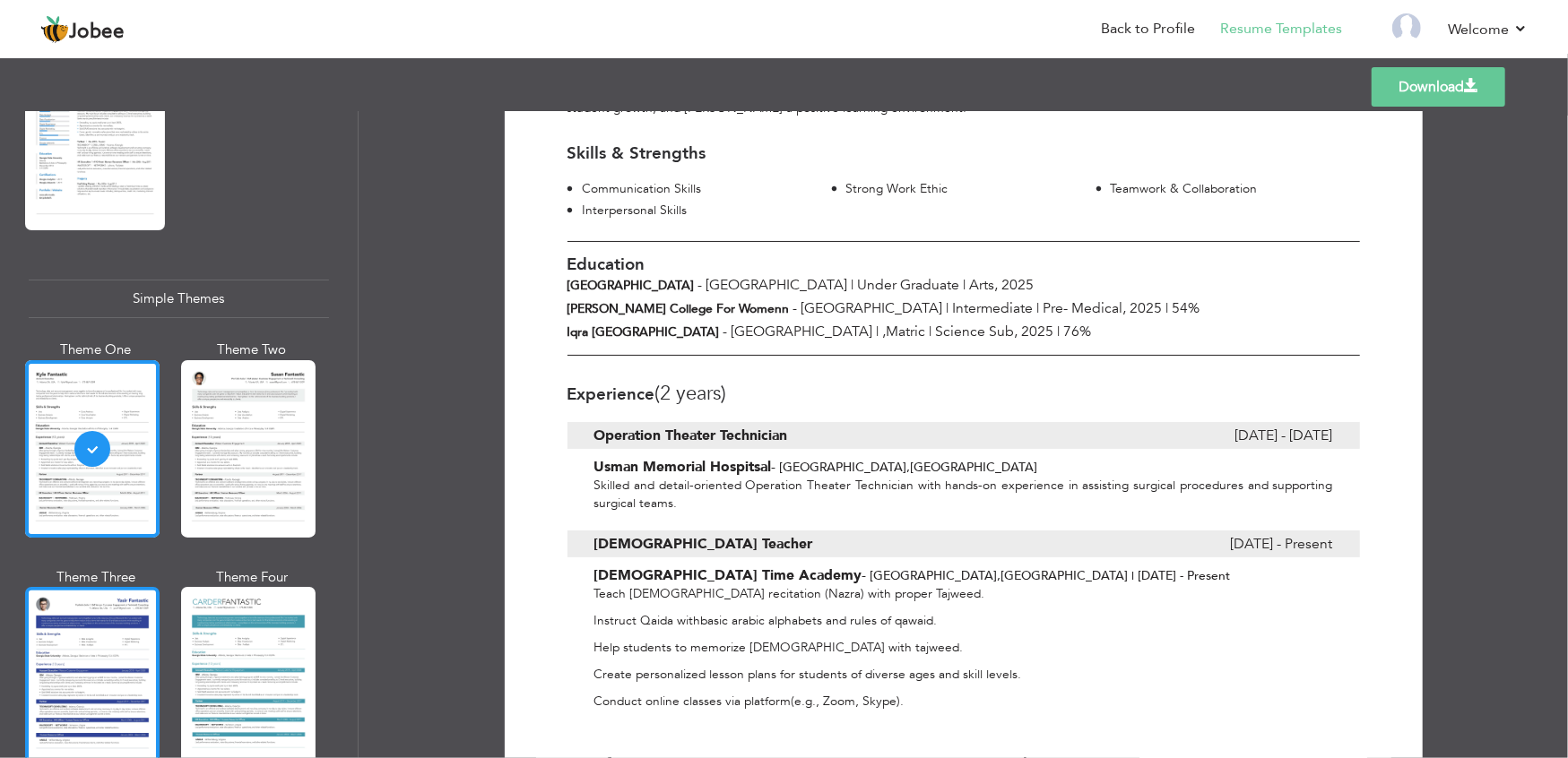 click at bounding box center [92, 676] 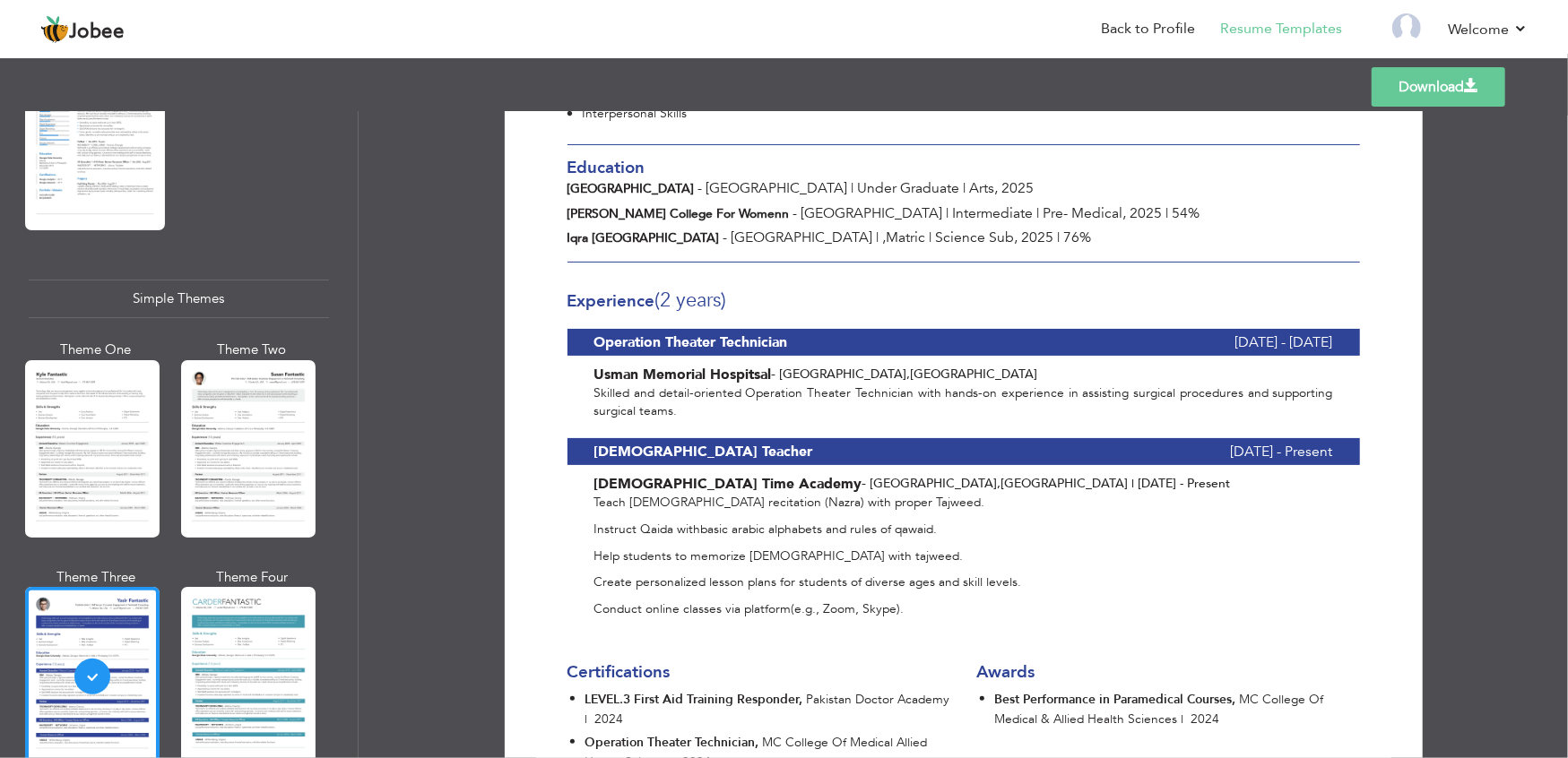 scroll, scrollTop: 478, scrollLeft: 0, axis: vertical 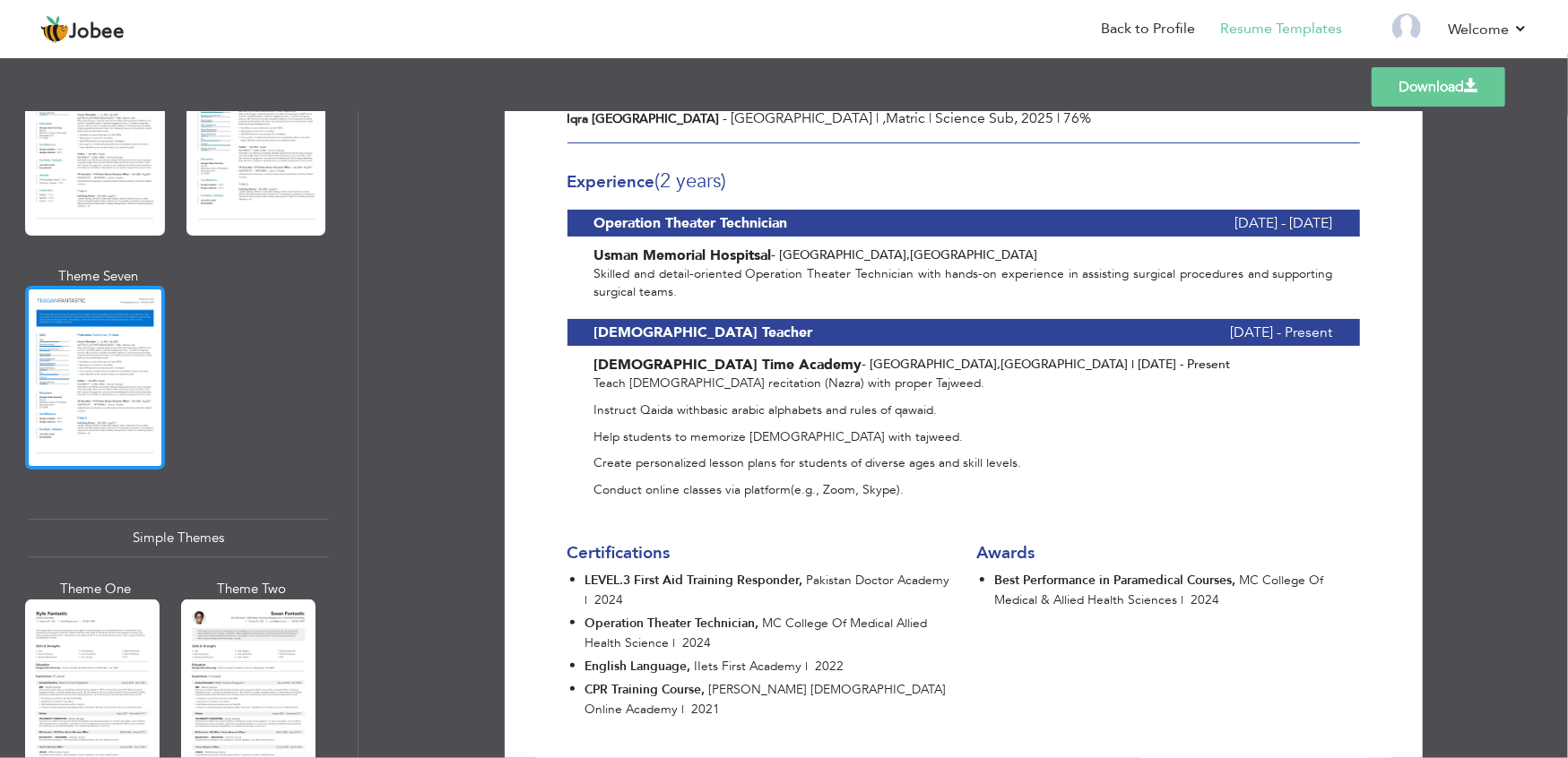 click at bounding box center (95, 377) 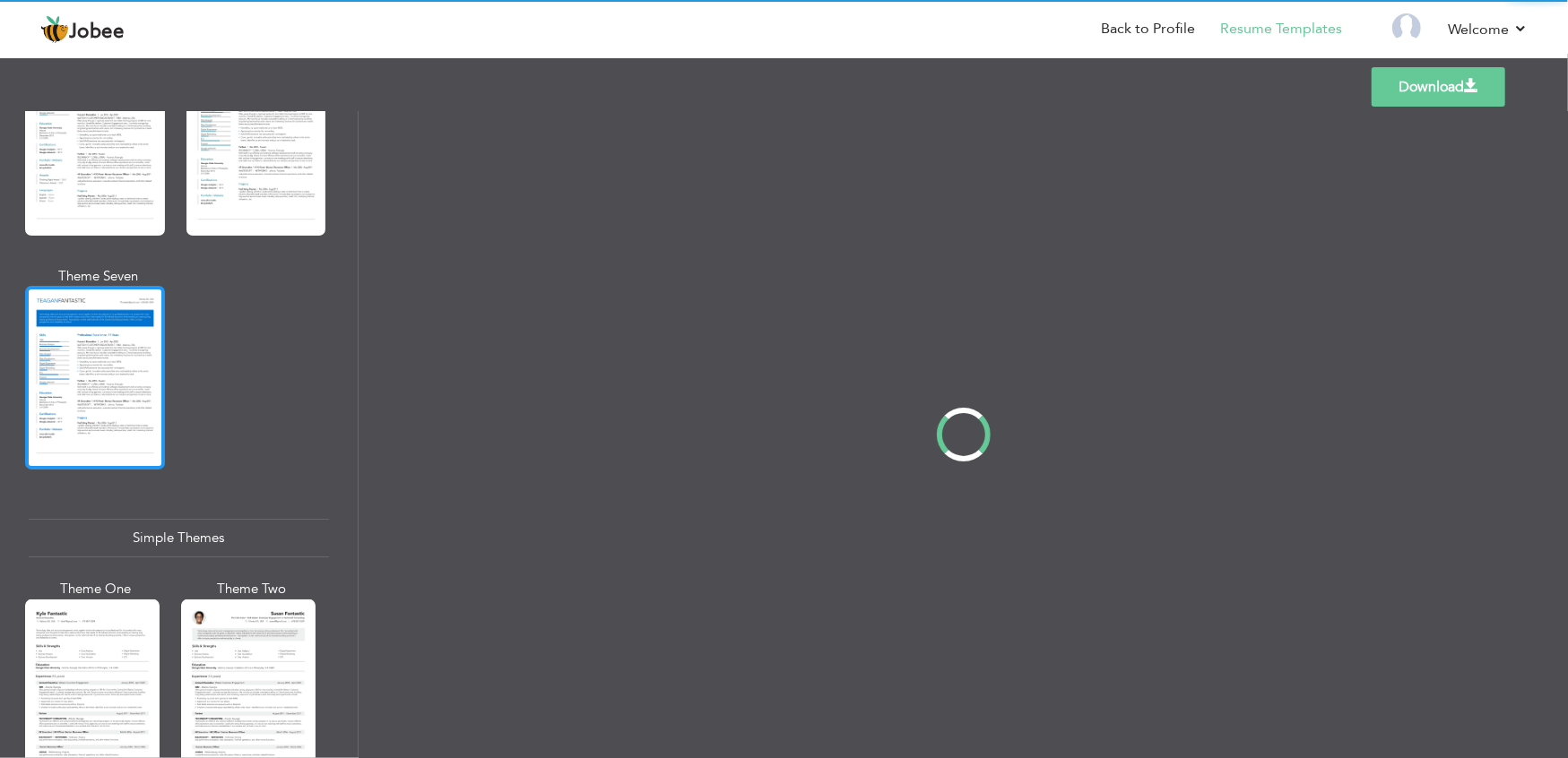 scroll, scrollTop: 0, scrollLeft: 0, axis: both 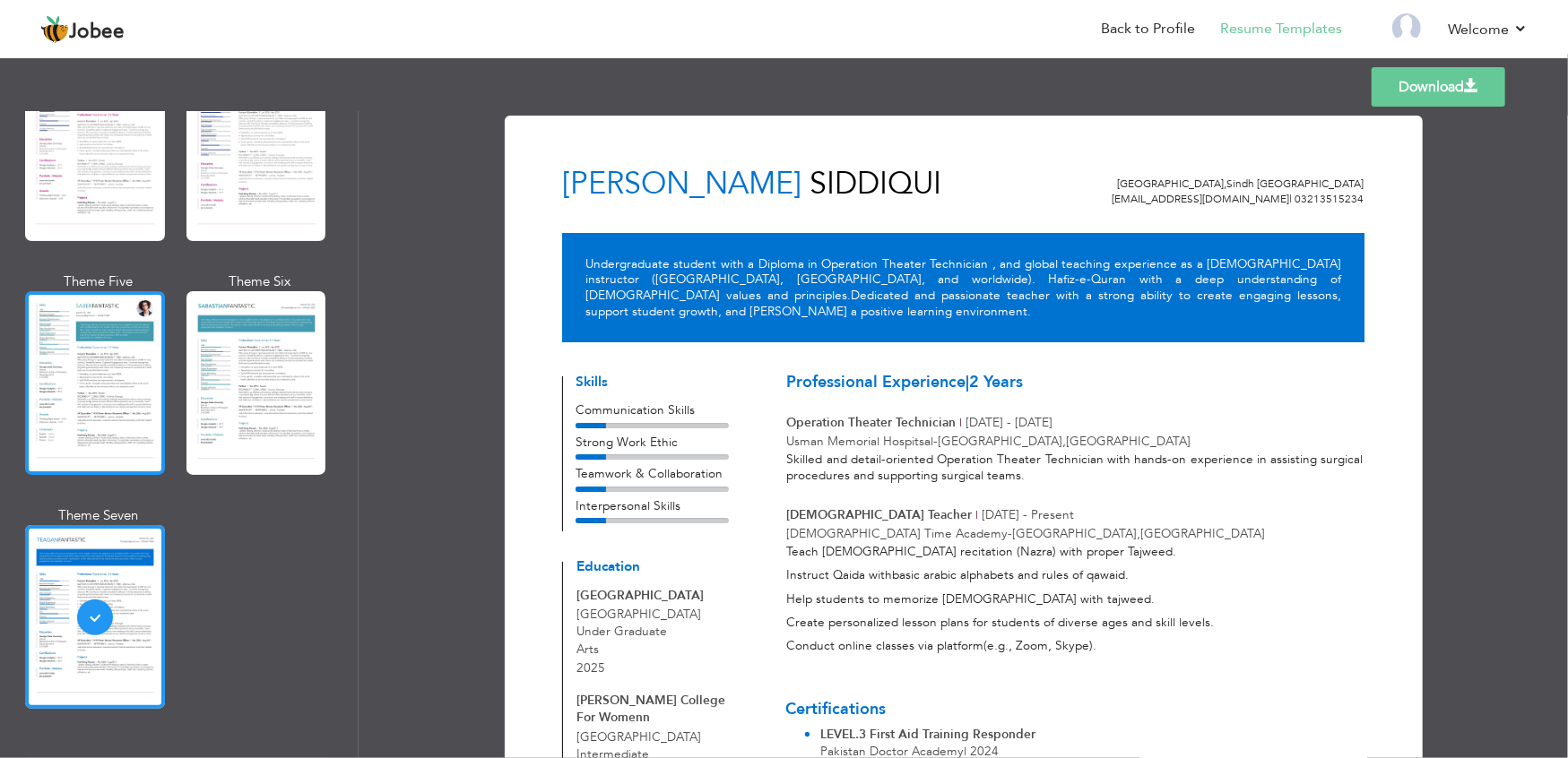 click at bounding box center (95, 383) 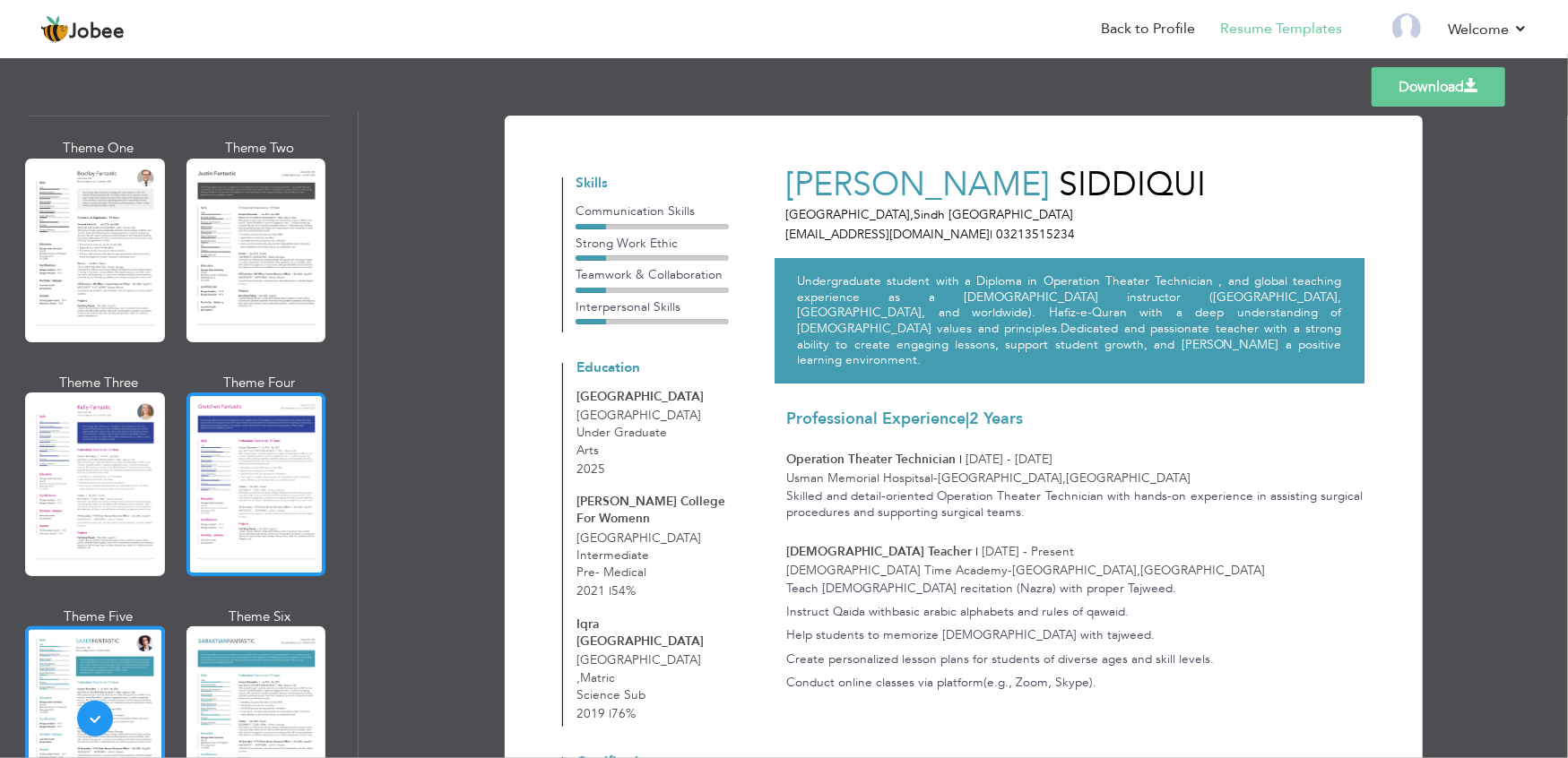 scroll, scrollTop: 2152, scrollLeft: 0, axis: vertical 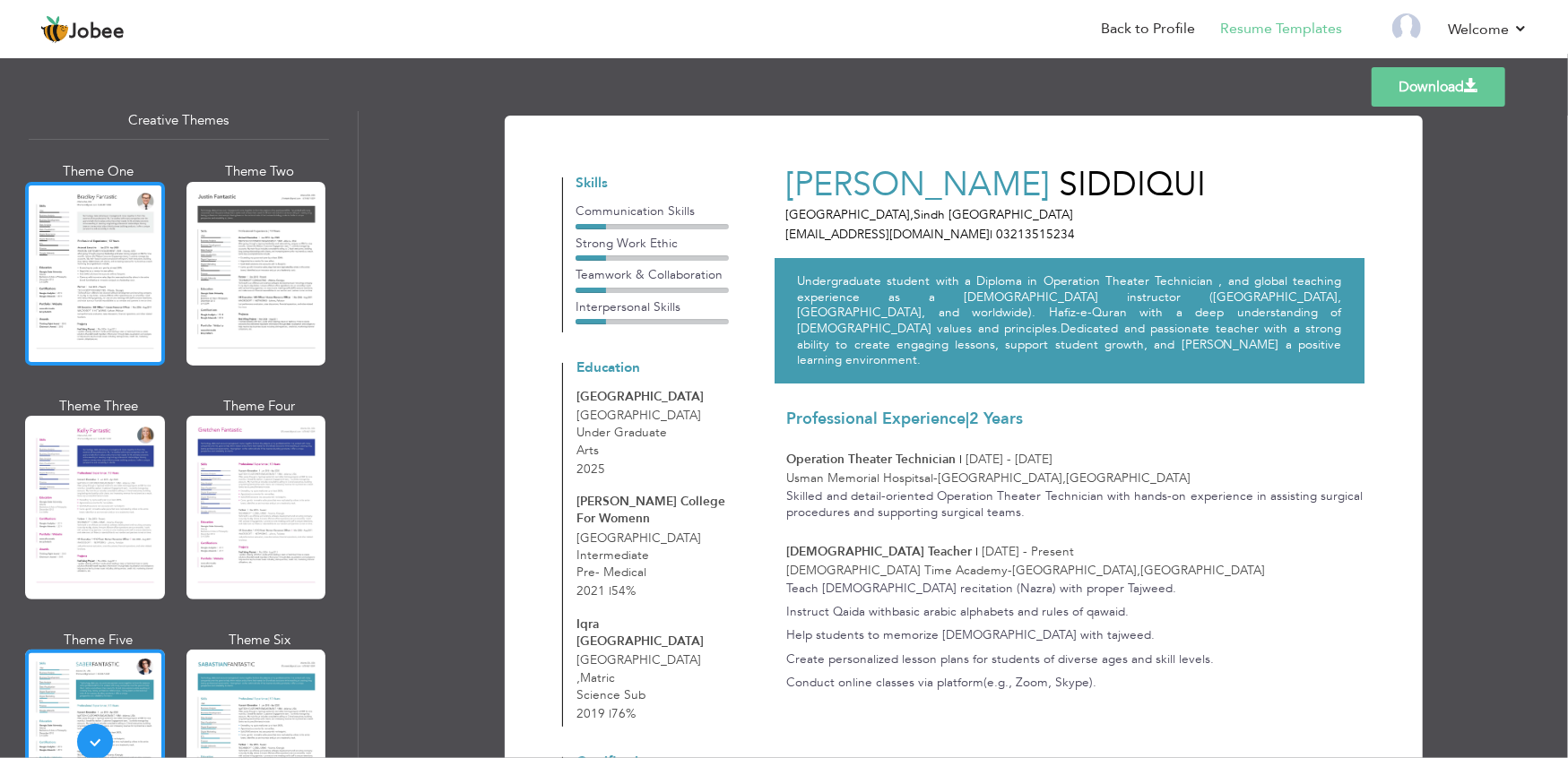 click at bounding box center [95, 273] 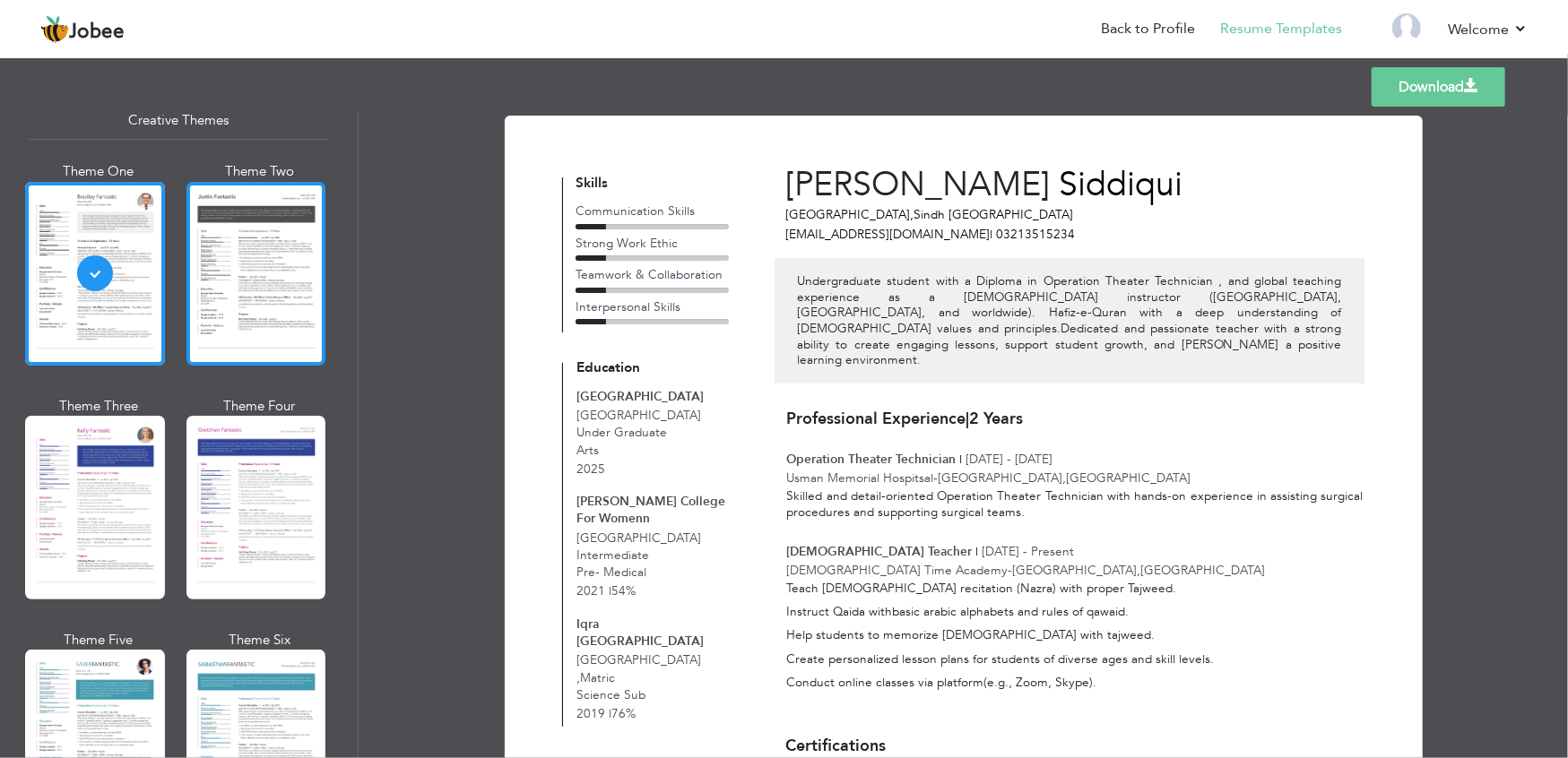 click at bounding box center [256, 273] 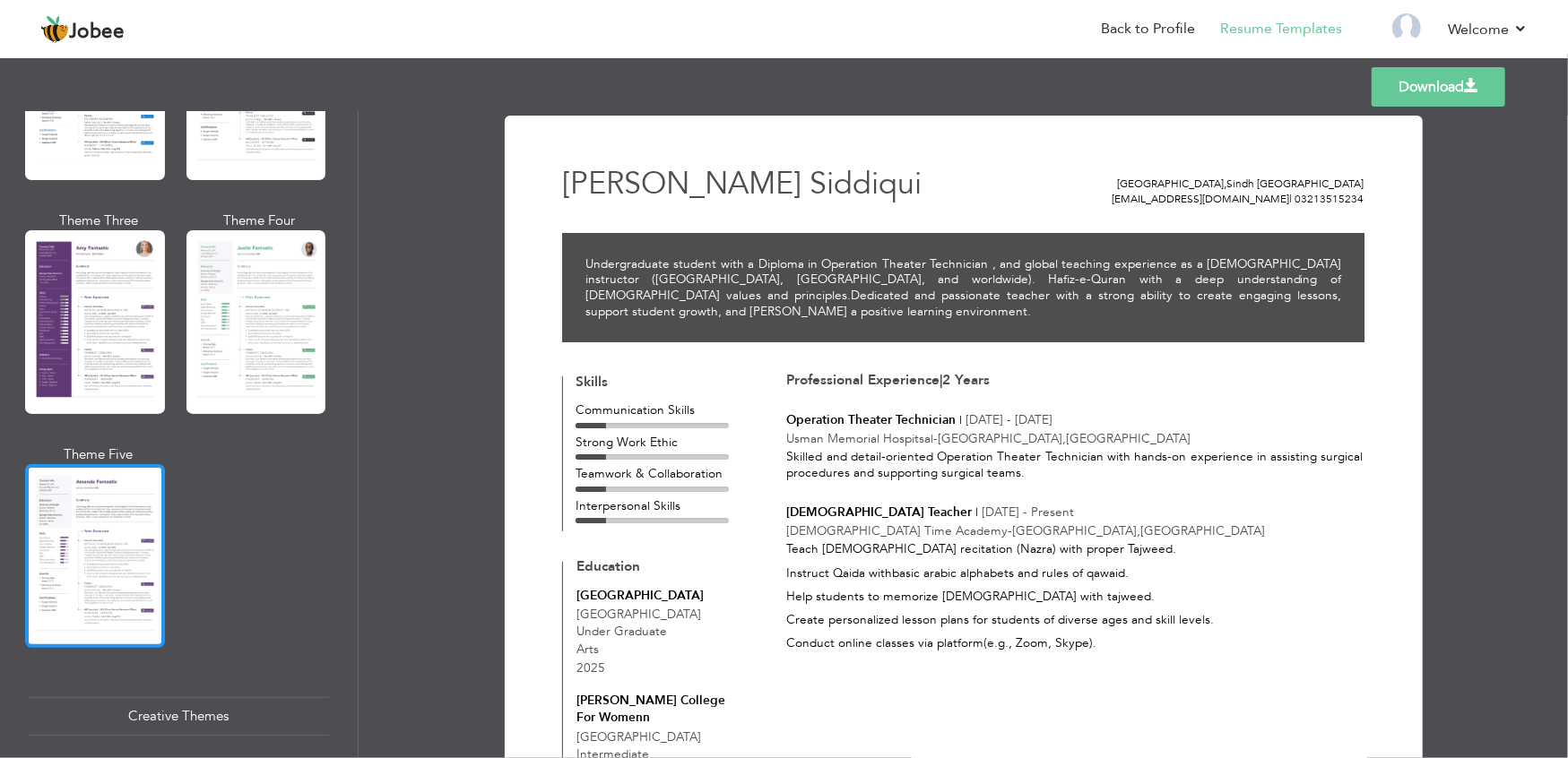scroll, scrollTop: 1555, scrollLeft: 0, axis: vertical 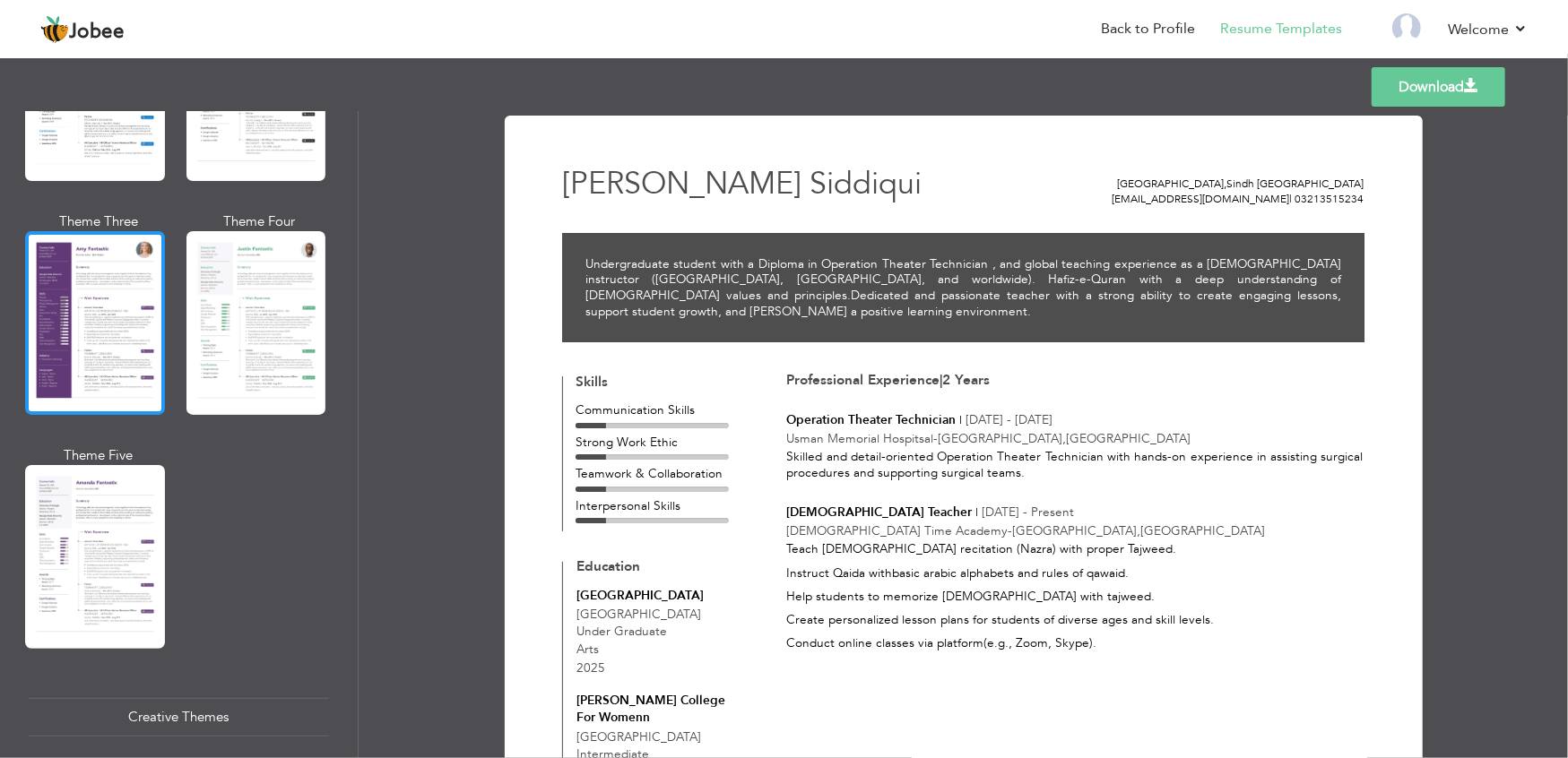 click at bounding box center (95, 323) 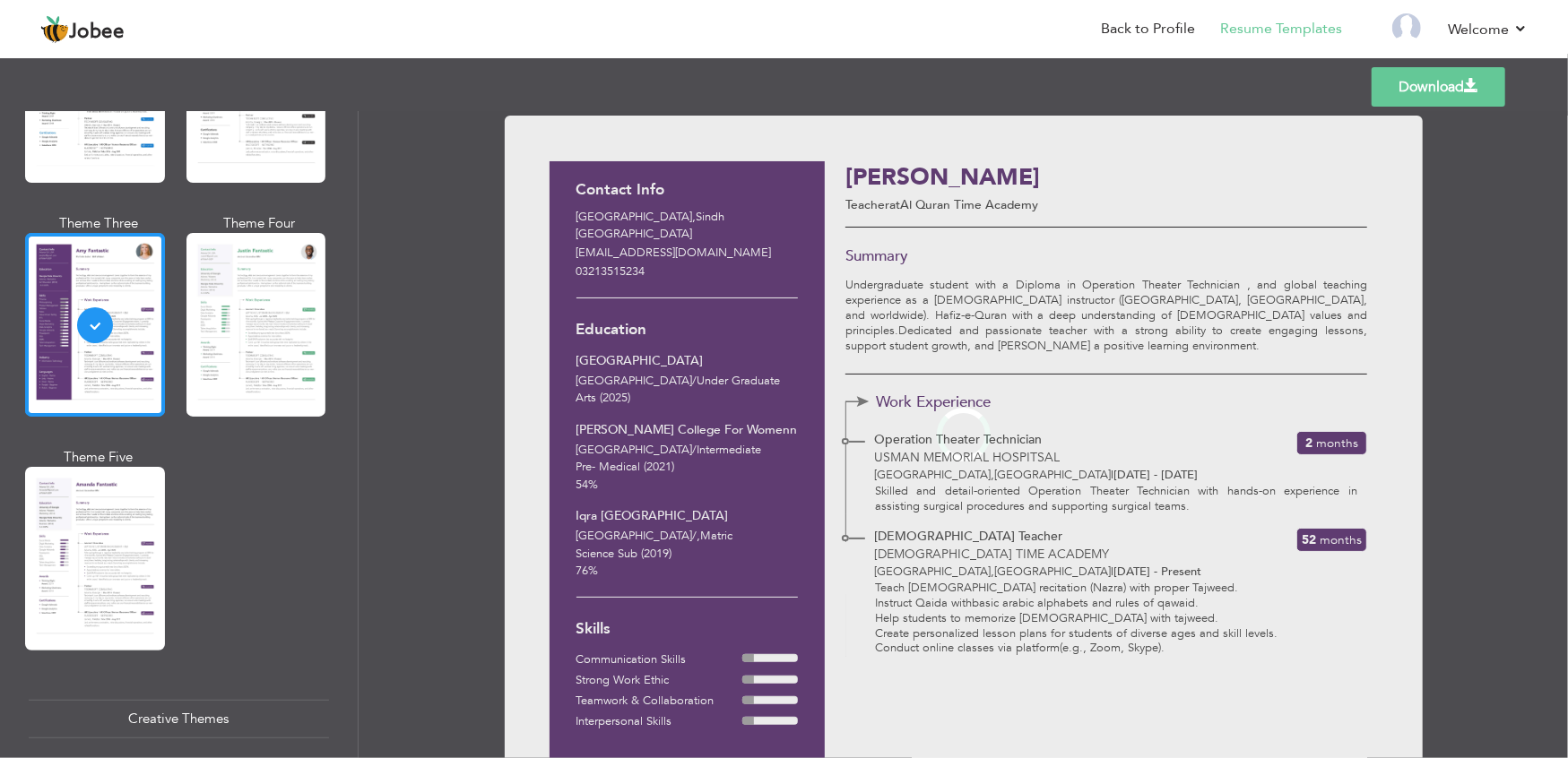scroll, scrollTop: 1555, scrollLeft: 0, axis: vertical 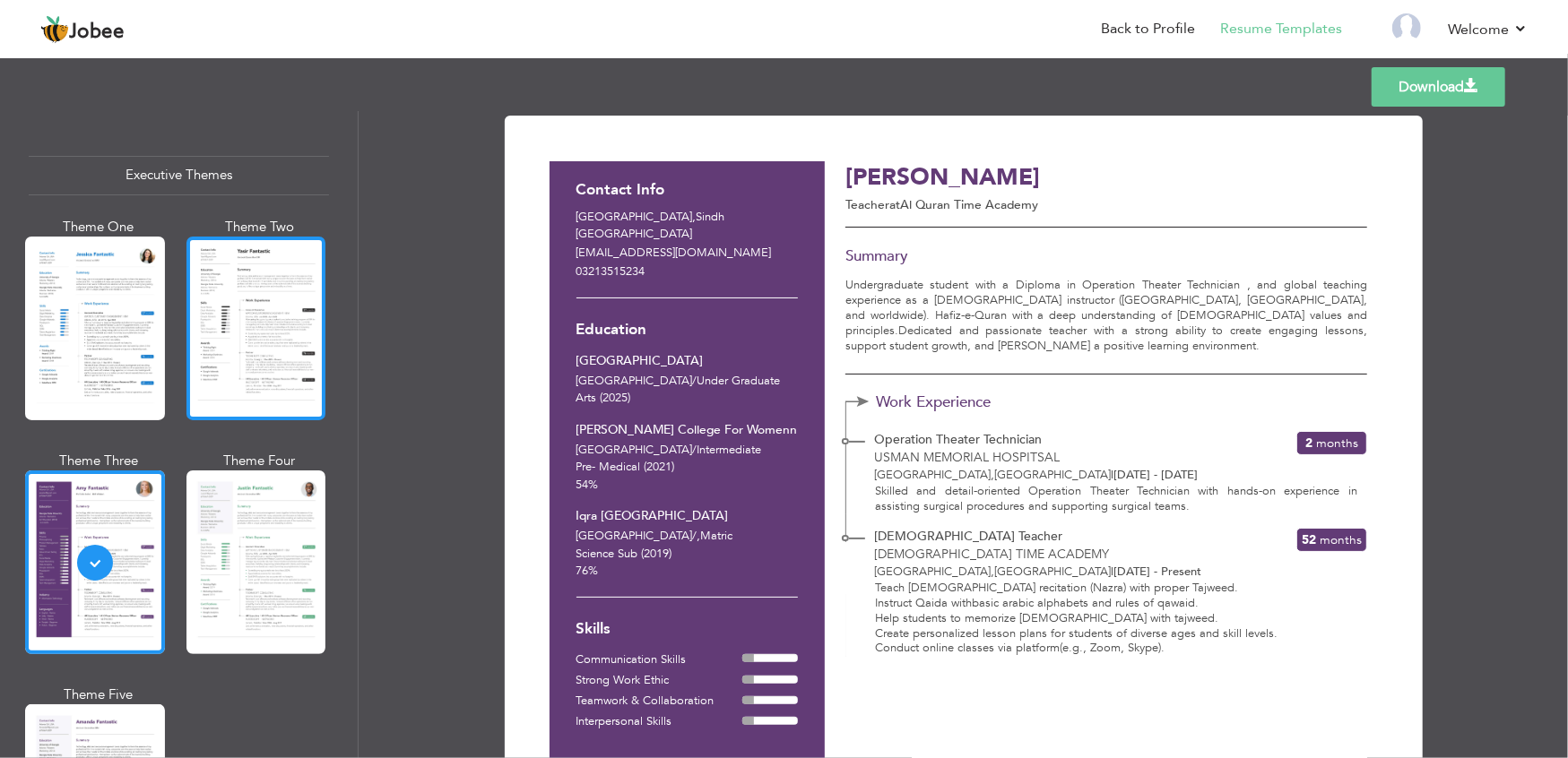 click at bounding box center (256, 328) 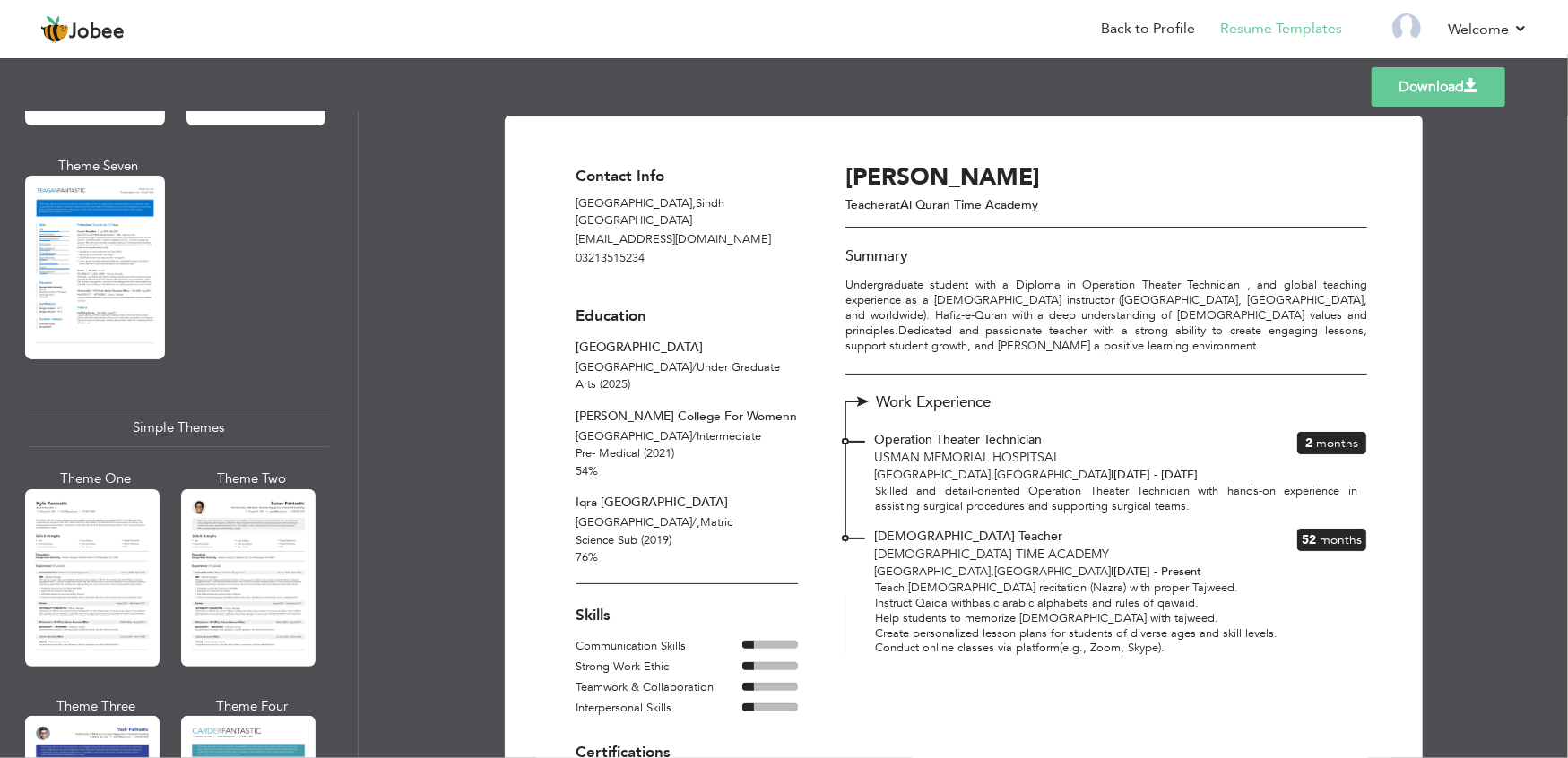 scroll, scrollTop: 2893, scrollLeft: 0, axis: vertical 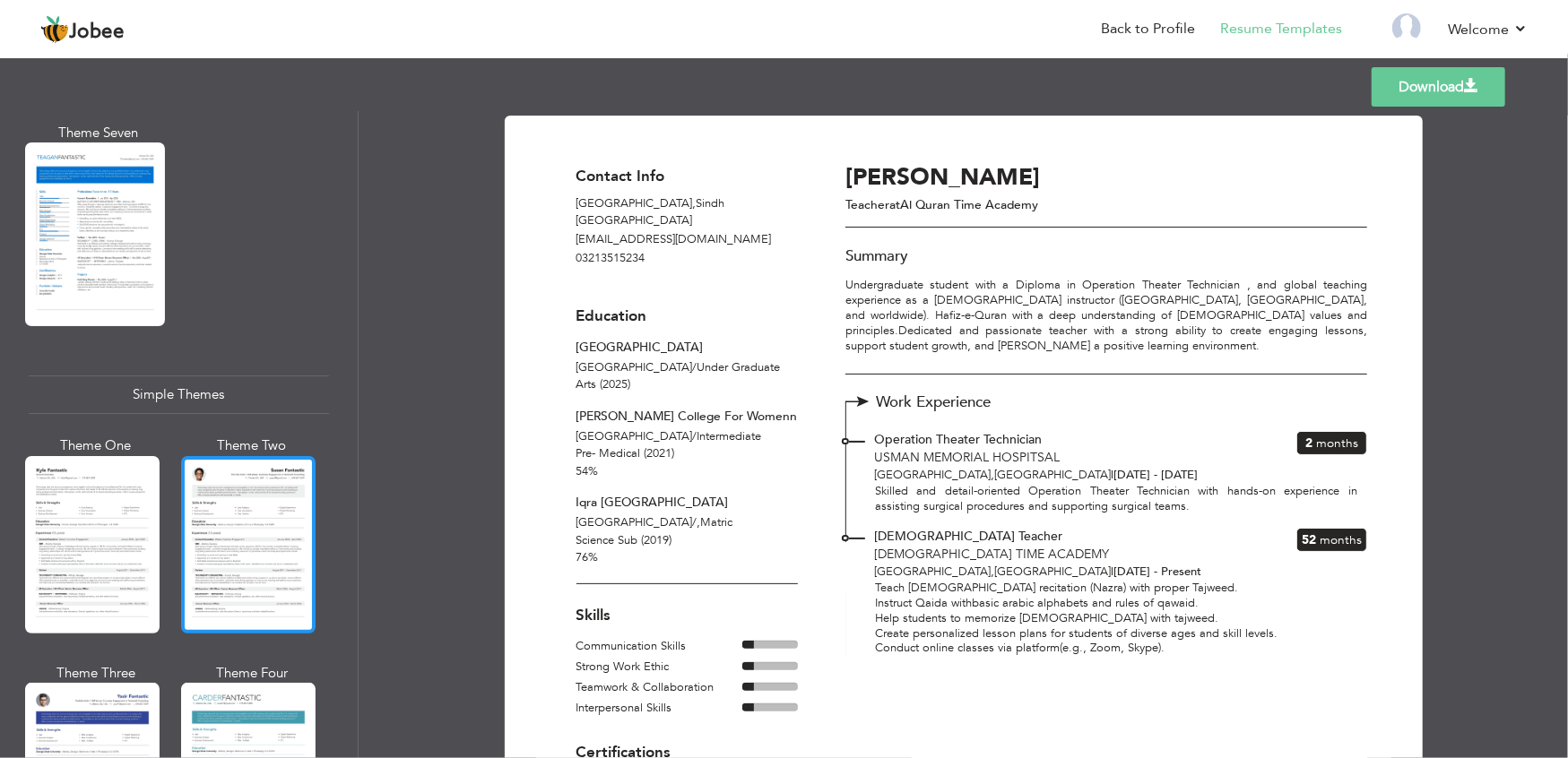 click at bounding box center [248, 545] 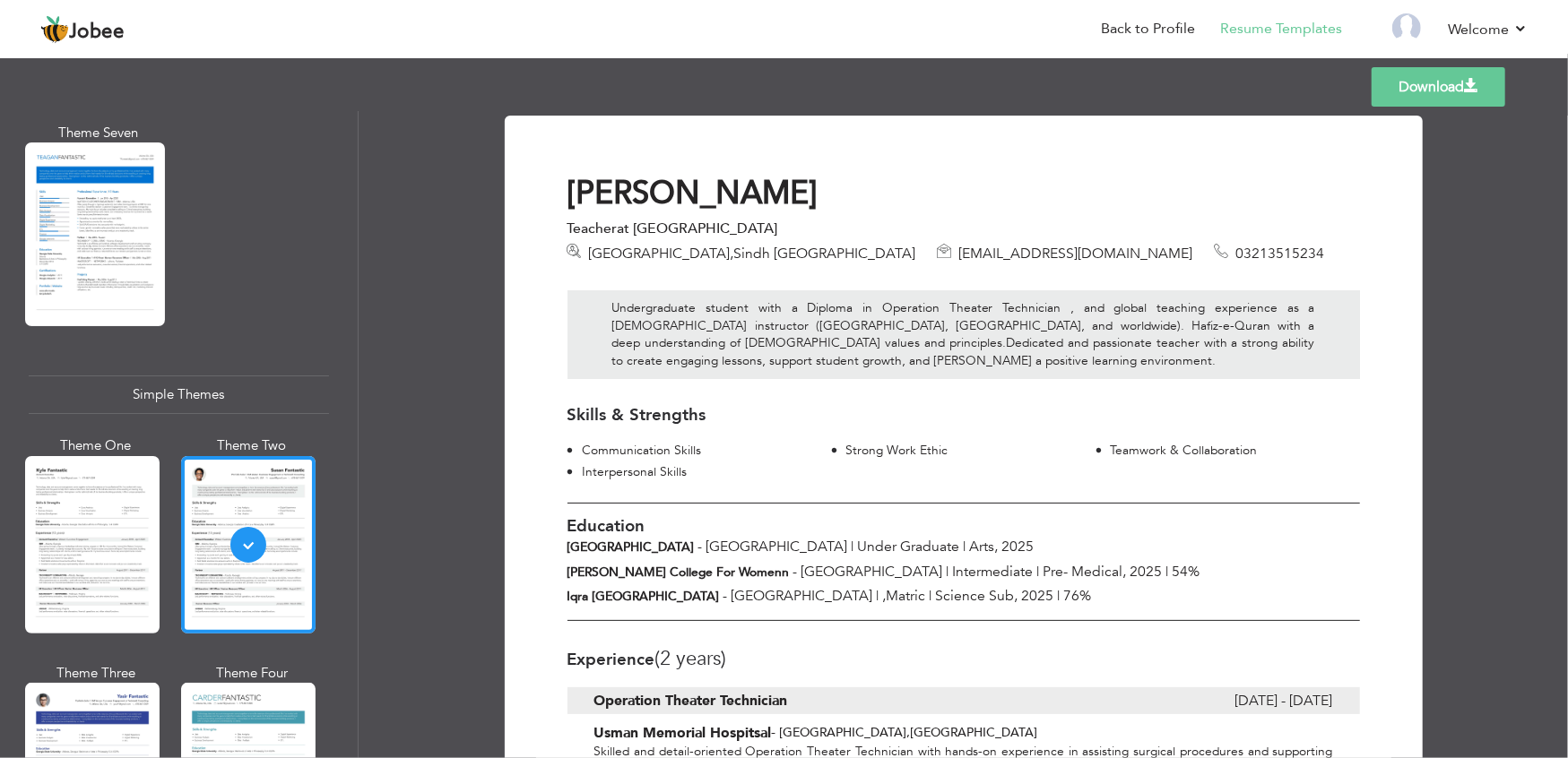 click on "Abdullah Gov College For Womenn
-
Karachi
|
Intermediate
|
Pre- Medical, 2025
|
54%" at bounding box center [964, 572] 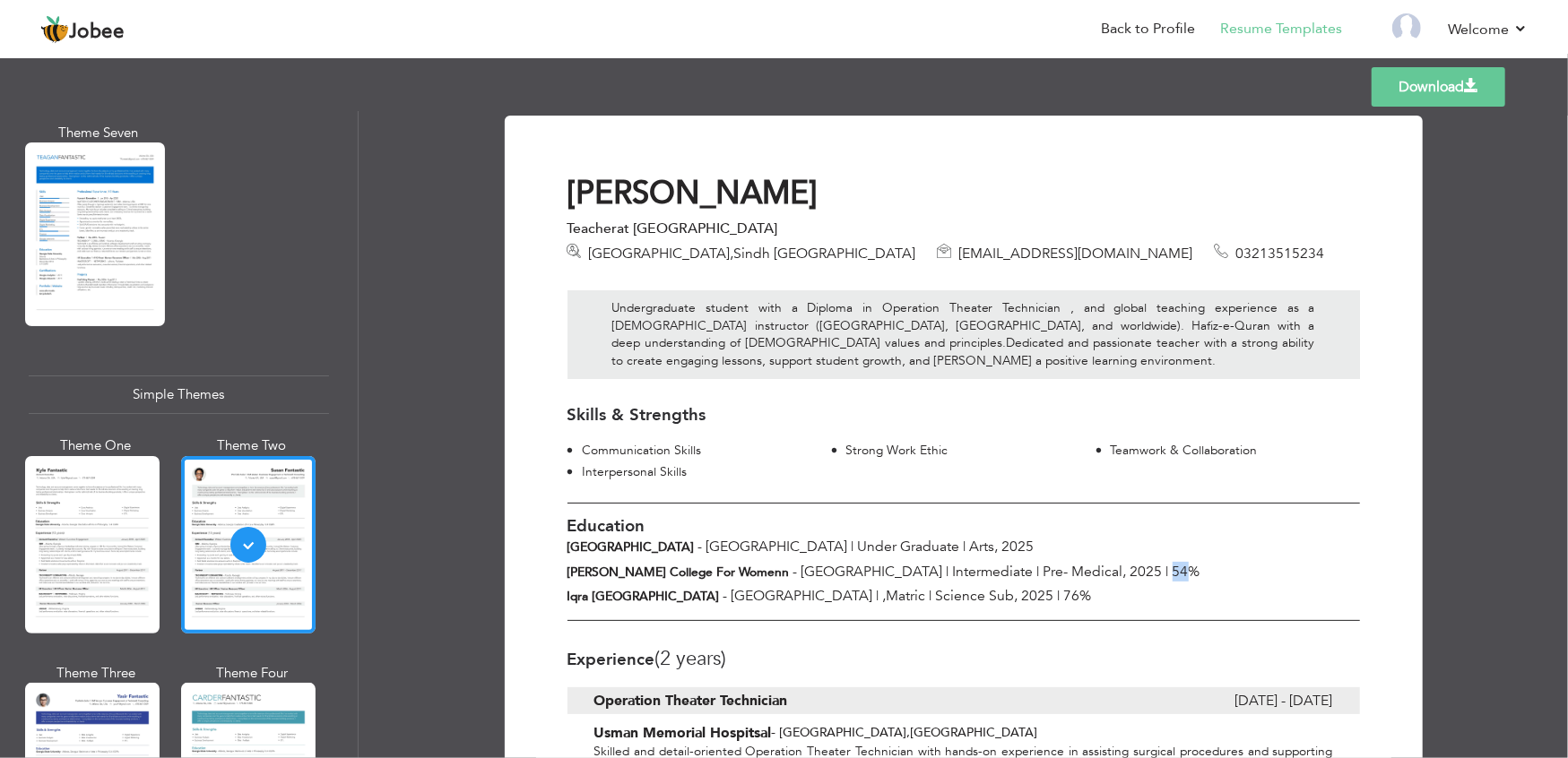 click on "54%" at bounding box center (1186, 572) 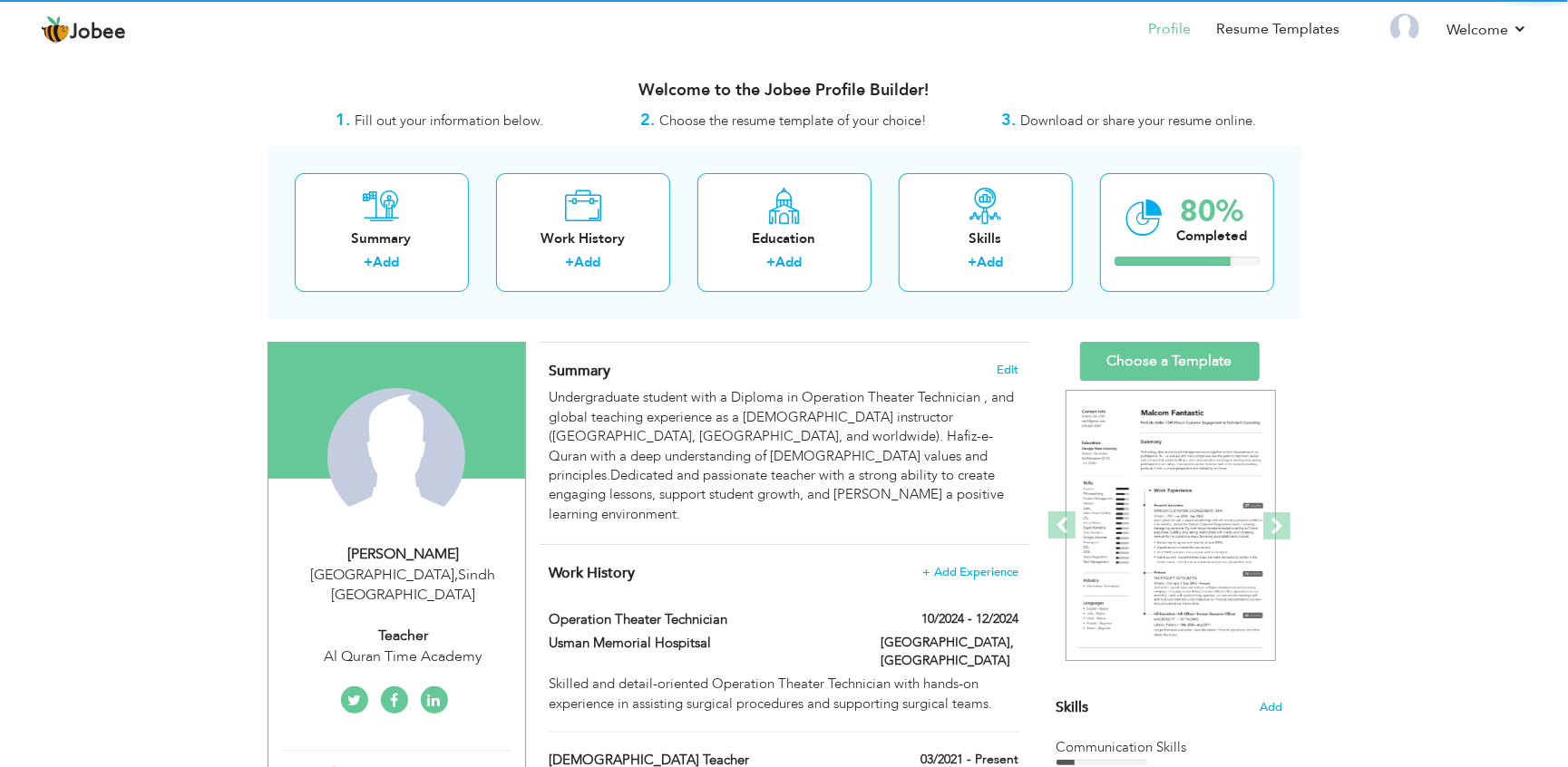 scroll, scrollTop: 1102, scrollLeft: 0, axis: vertical 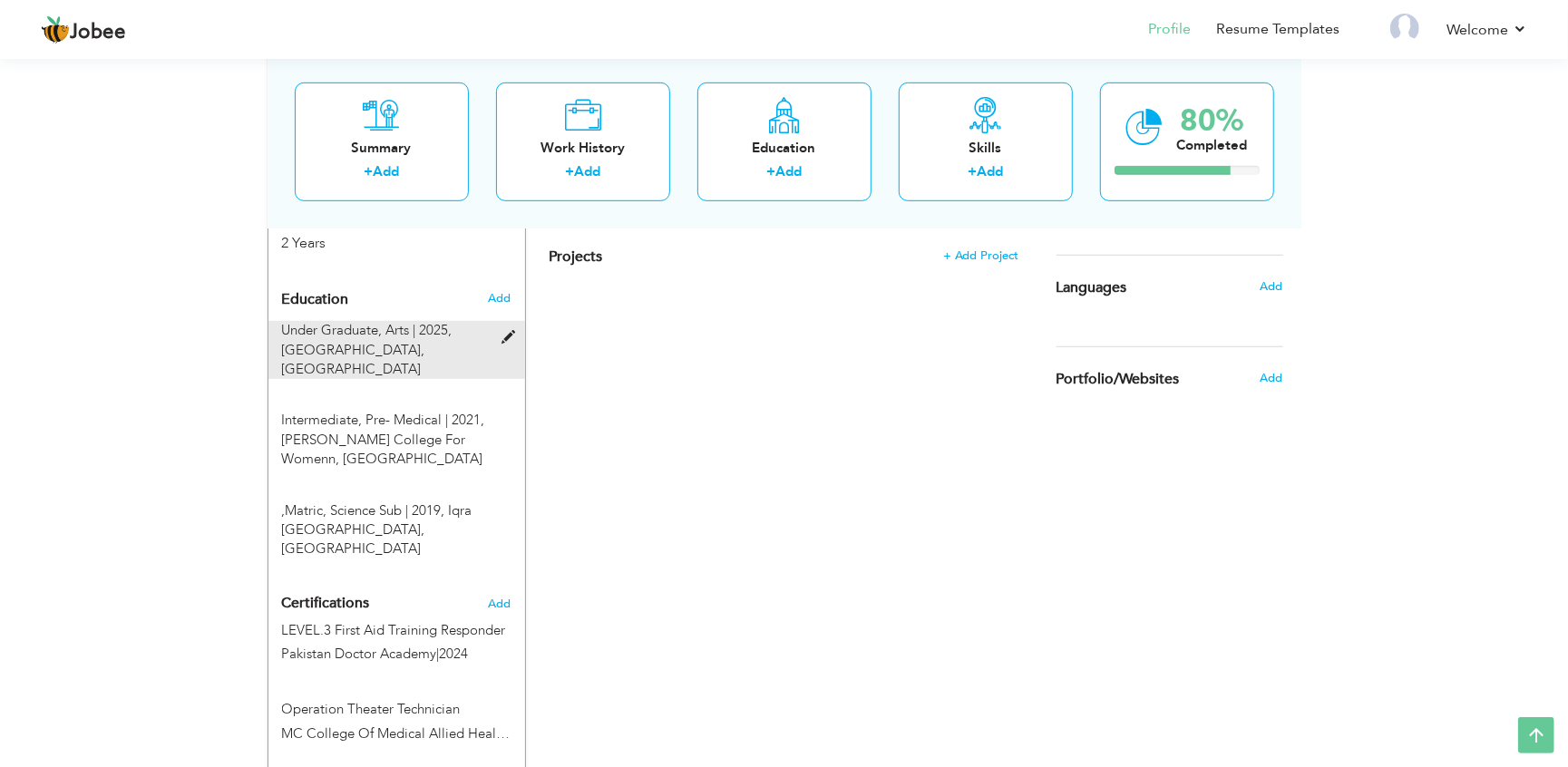 click on "[GEOGRAPHIC_DATA], [GEOGRAPHIC_DATA]" at bounding box center (354, 359) 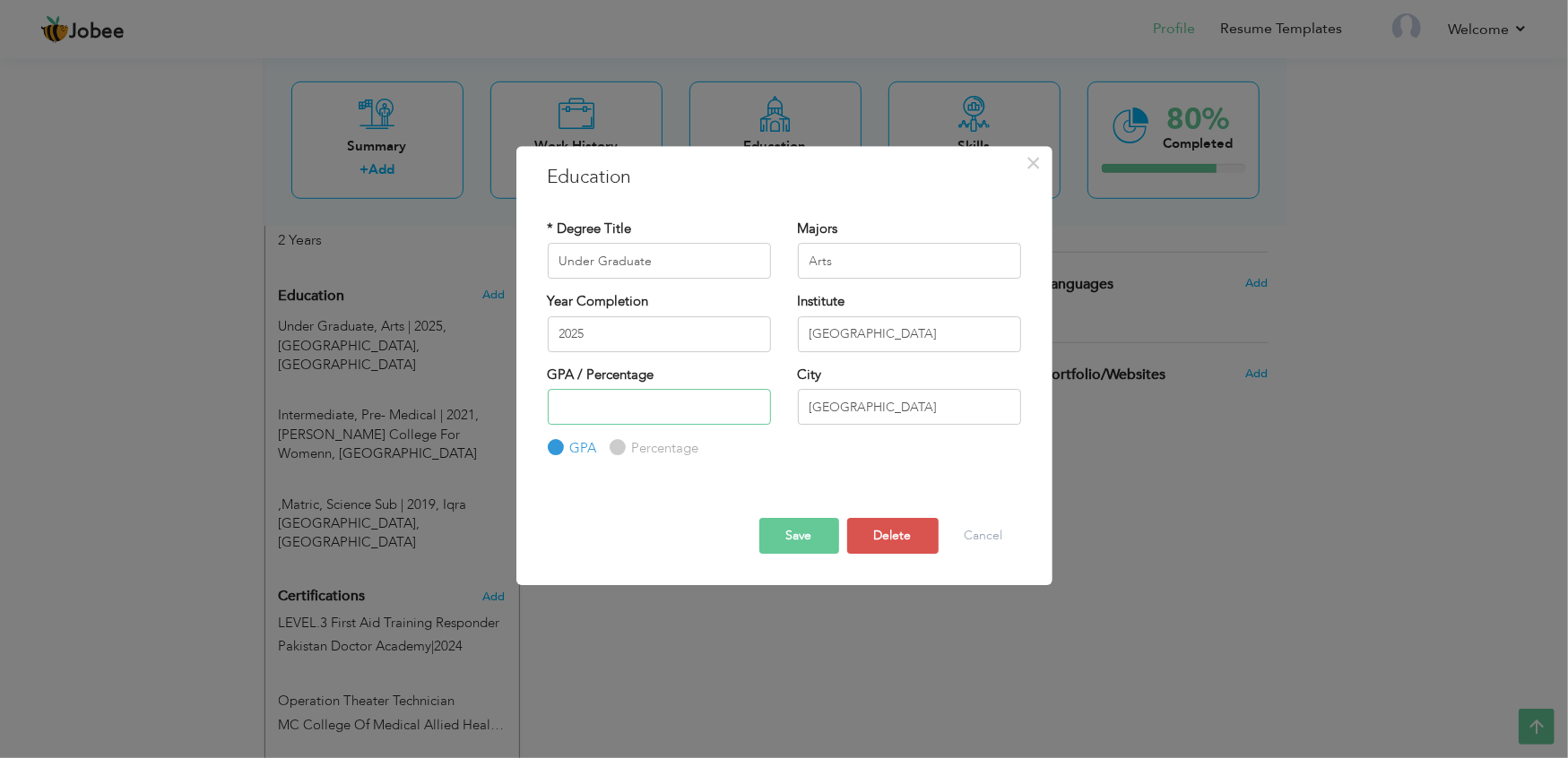 click at bounding box center [659, 407] 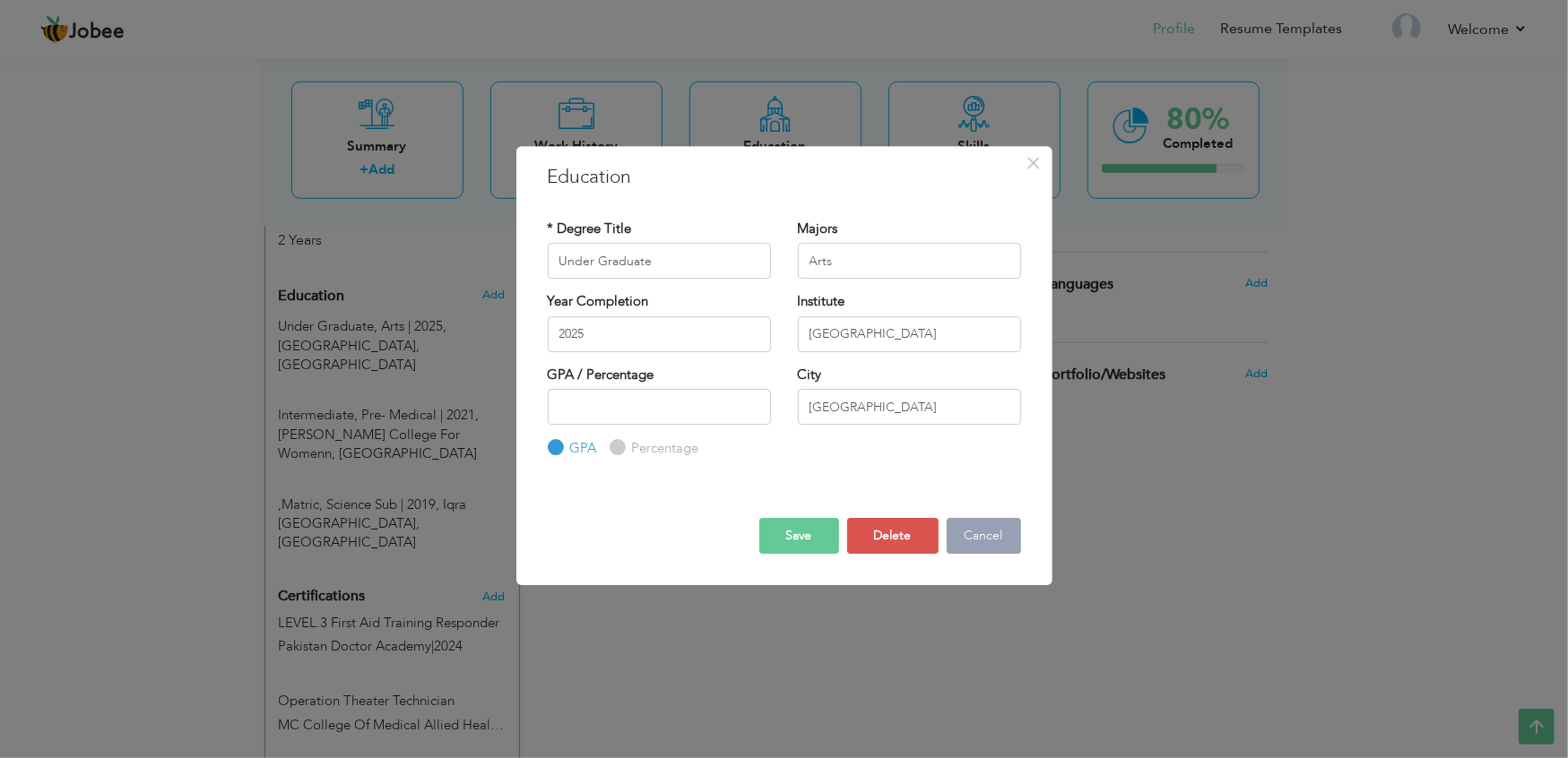 click on "Cancel" at bounding box center [983, 536] 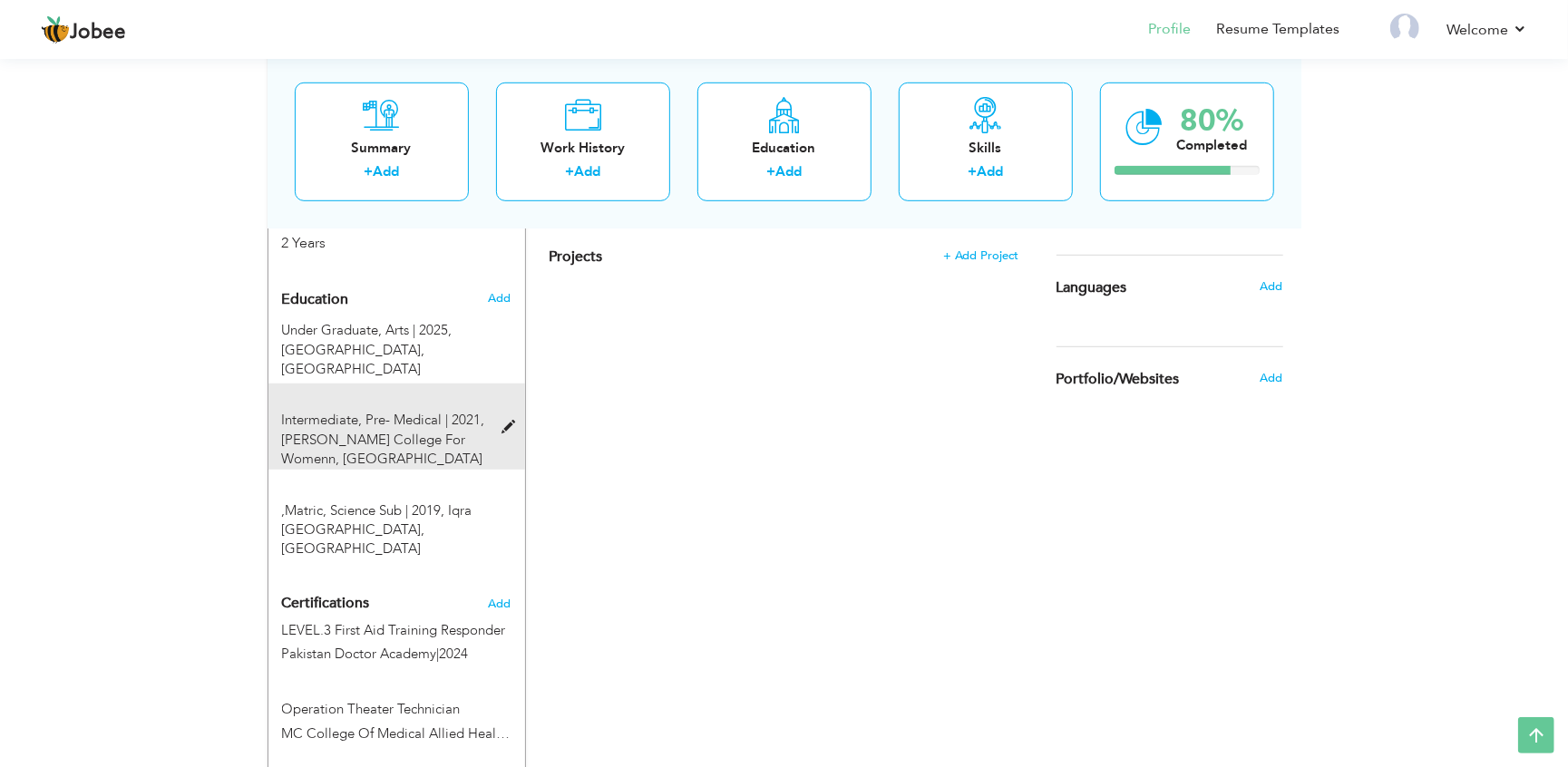 click on "[PERSON_NAME] College For Womenn, [GEOGRAPHIC_DATA]" at bounding box center (383, 449) 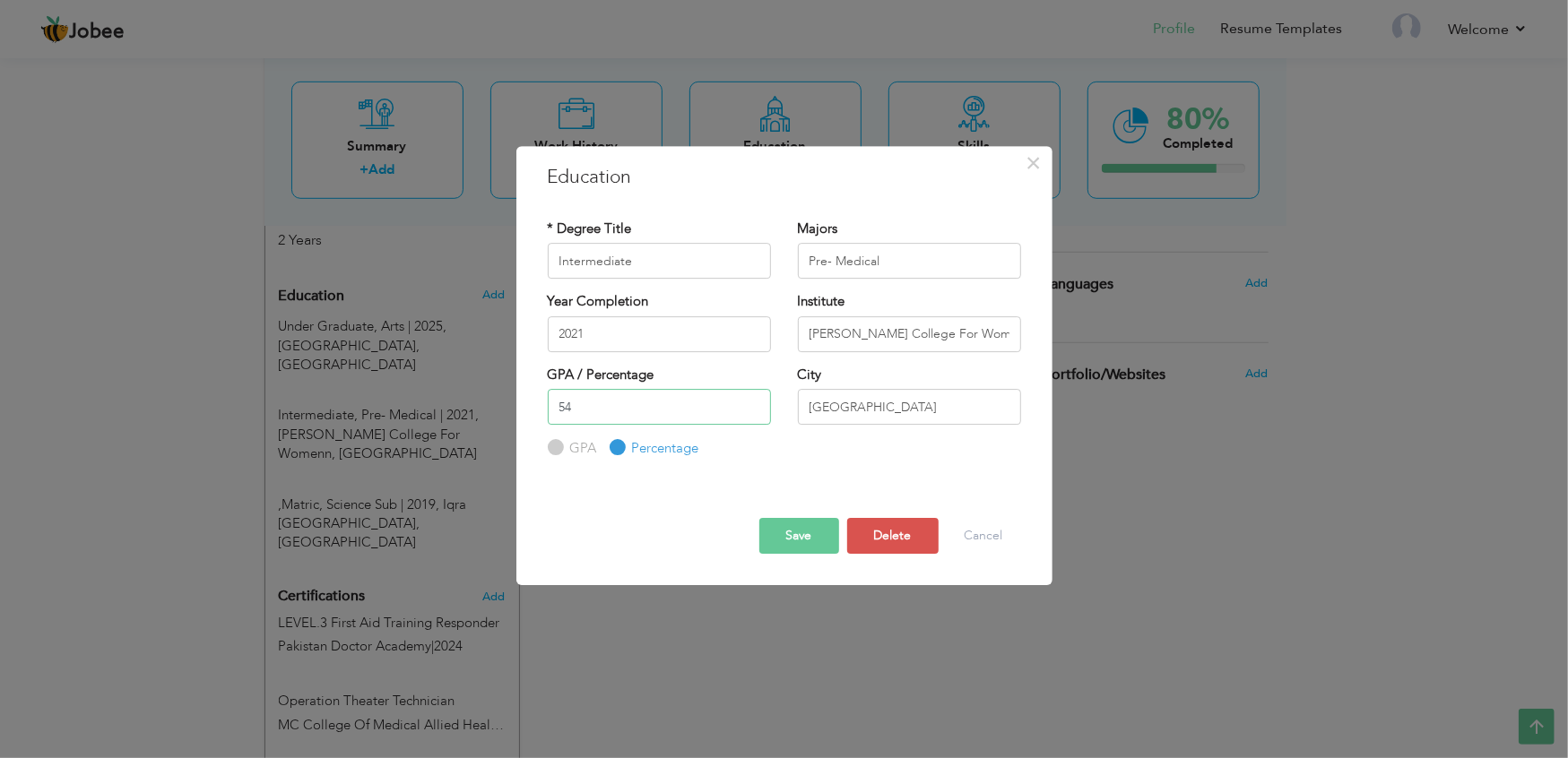 click on "54" at bounding box center [659, 407] 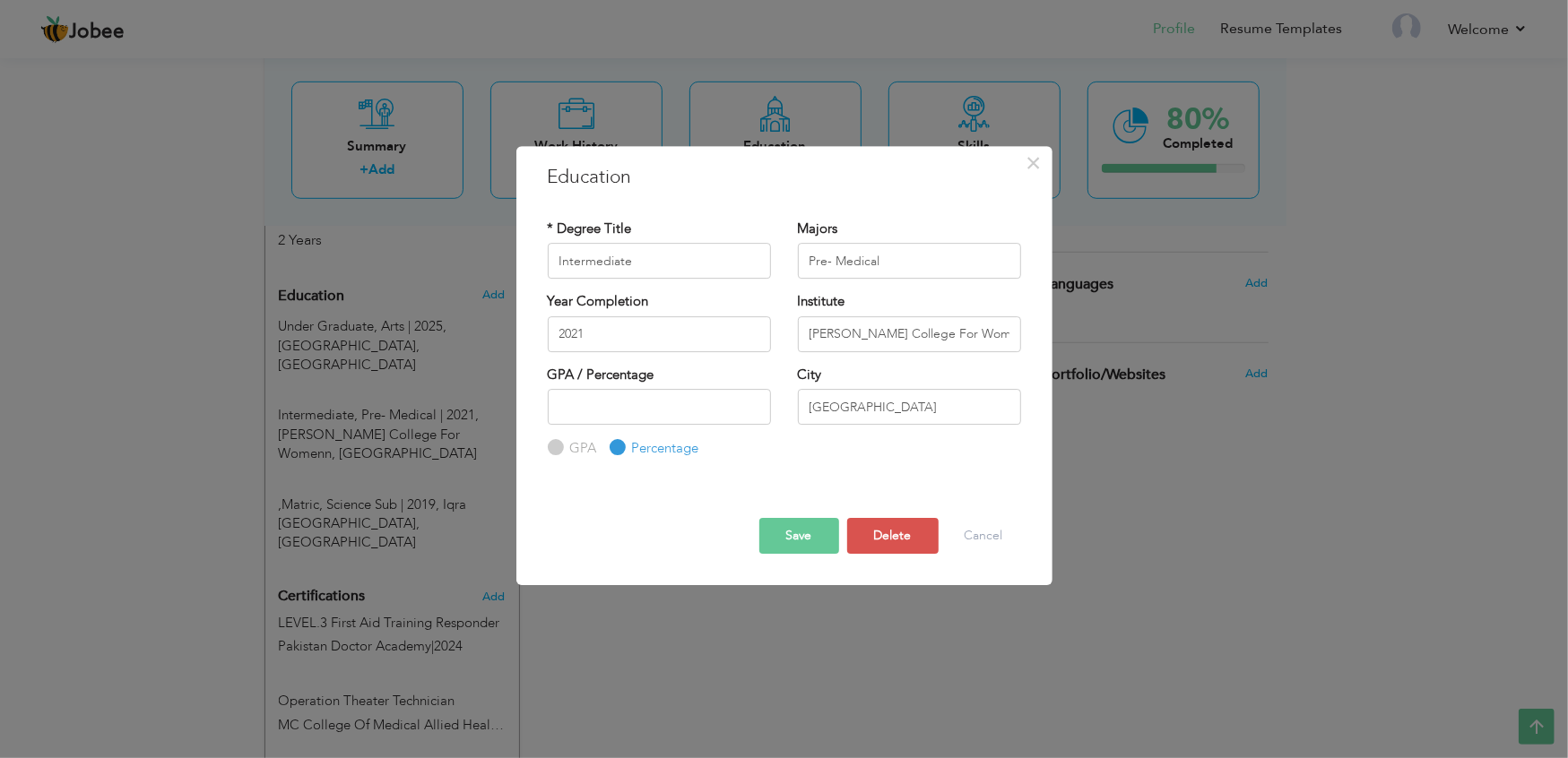 click on "Save" at bounding box center [799, 536] 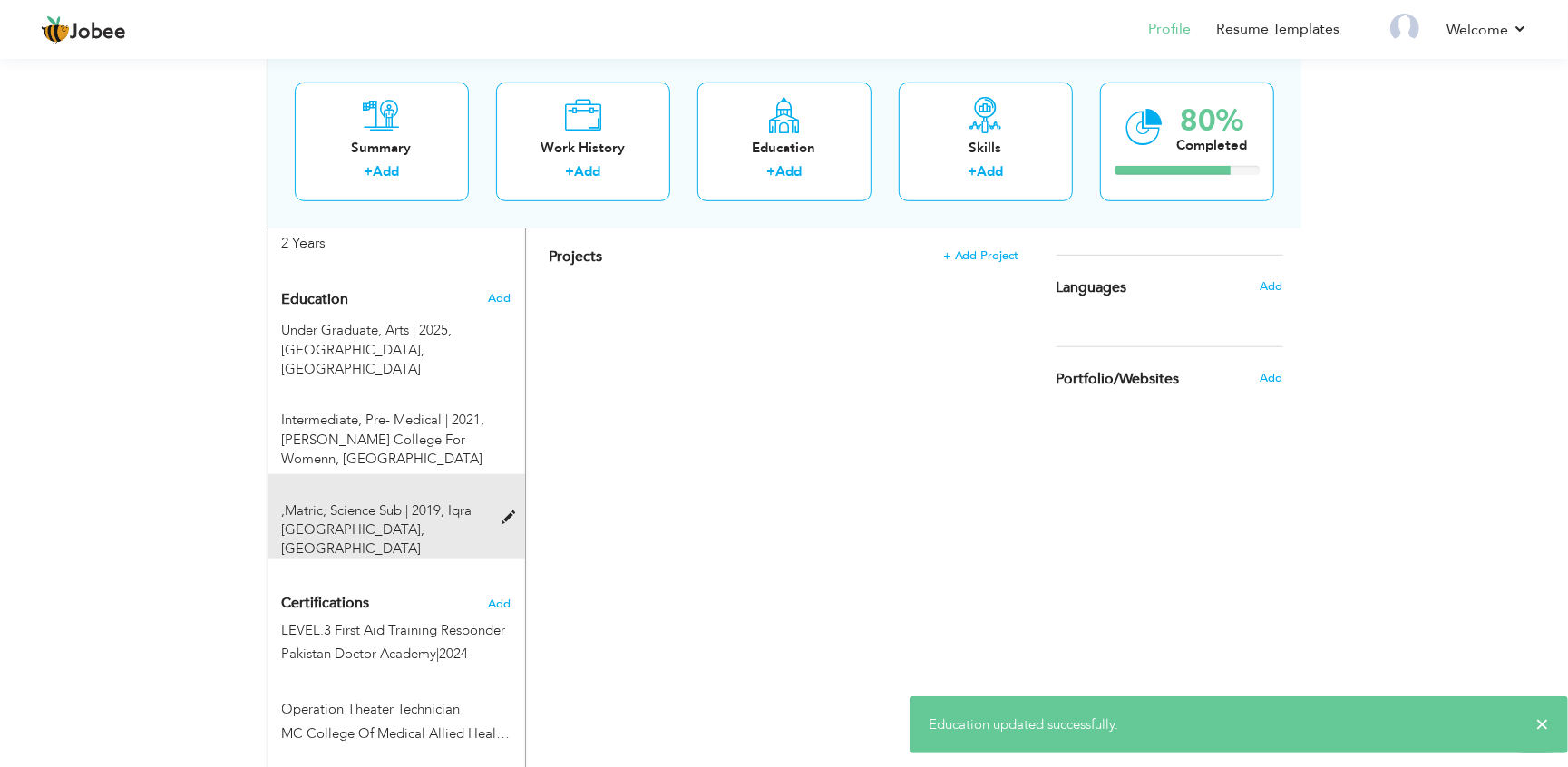 click on ",Matric,  Science Sub  |  2019," at bounding box center (364, 510) 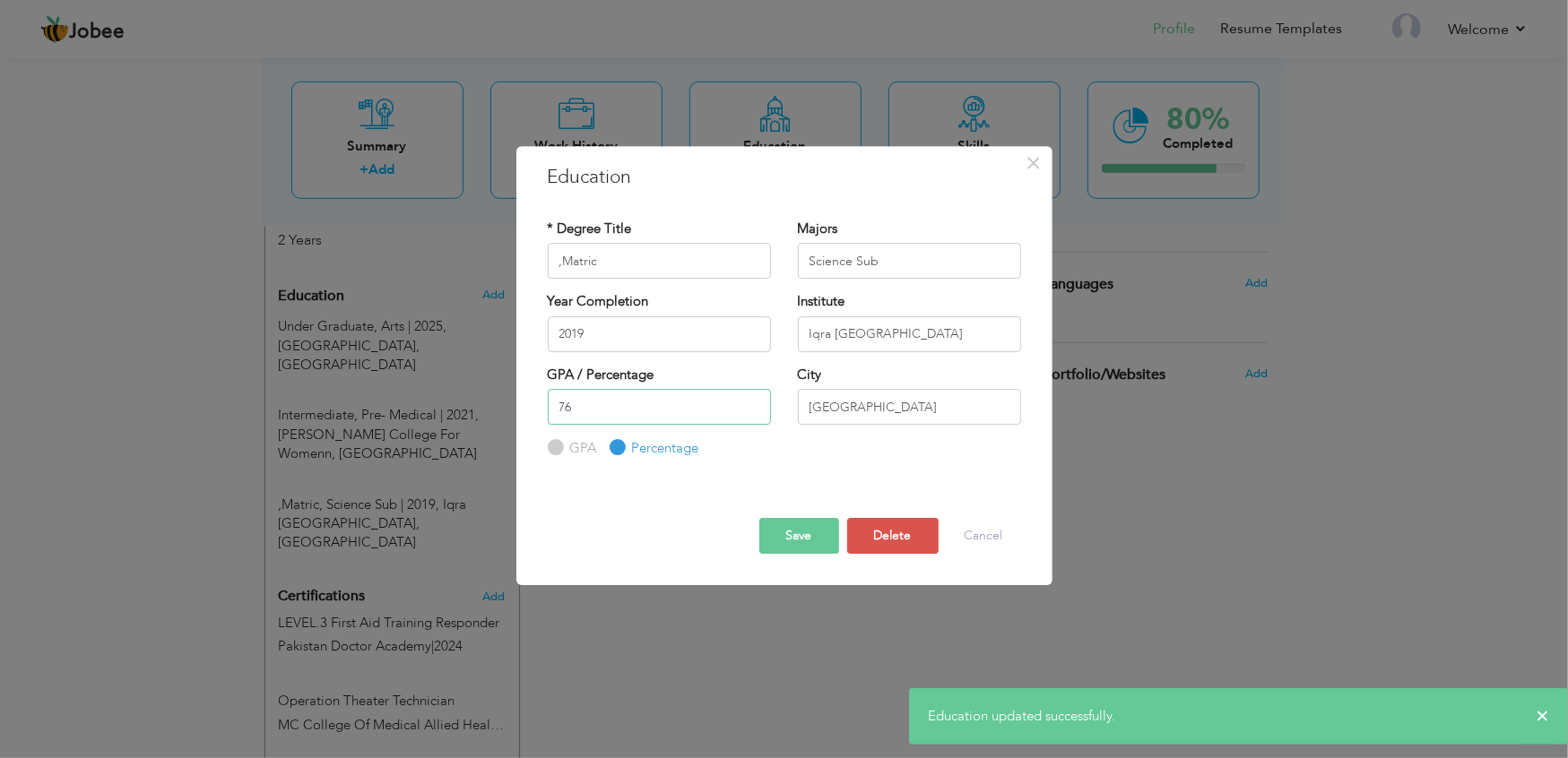 click on "76" at bounding box center (659, 407) 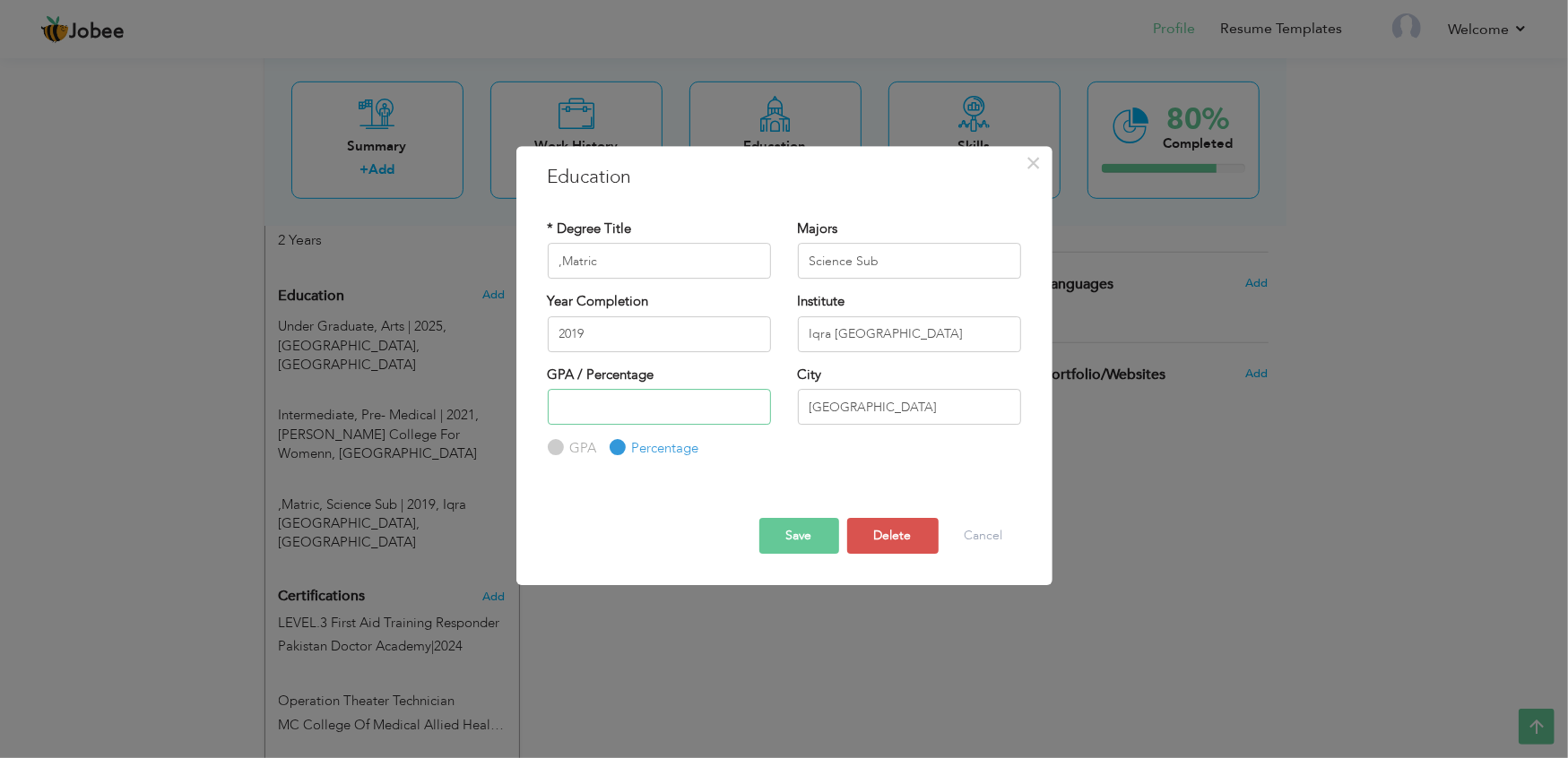 type 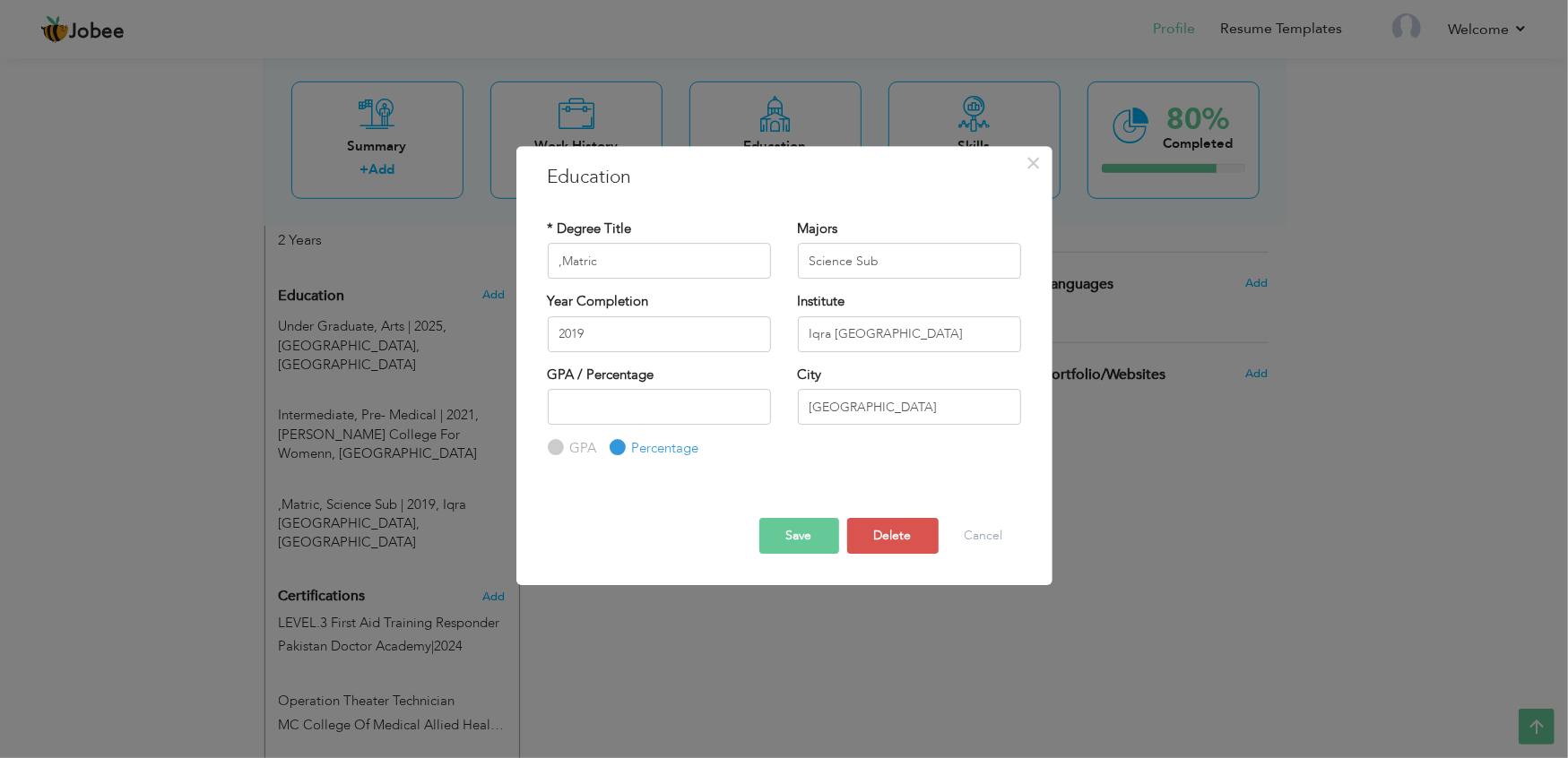 click on "Save
Save and Continue
Delete
Cancel" at bounding box center [784, 520] 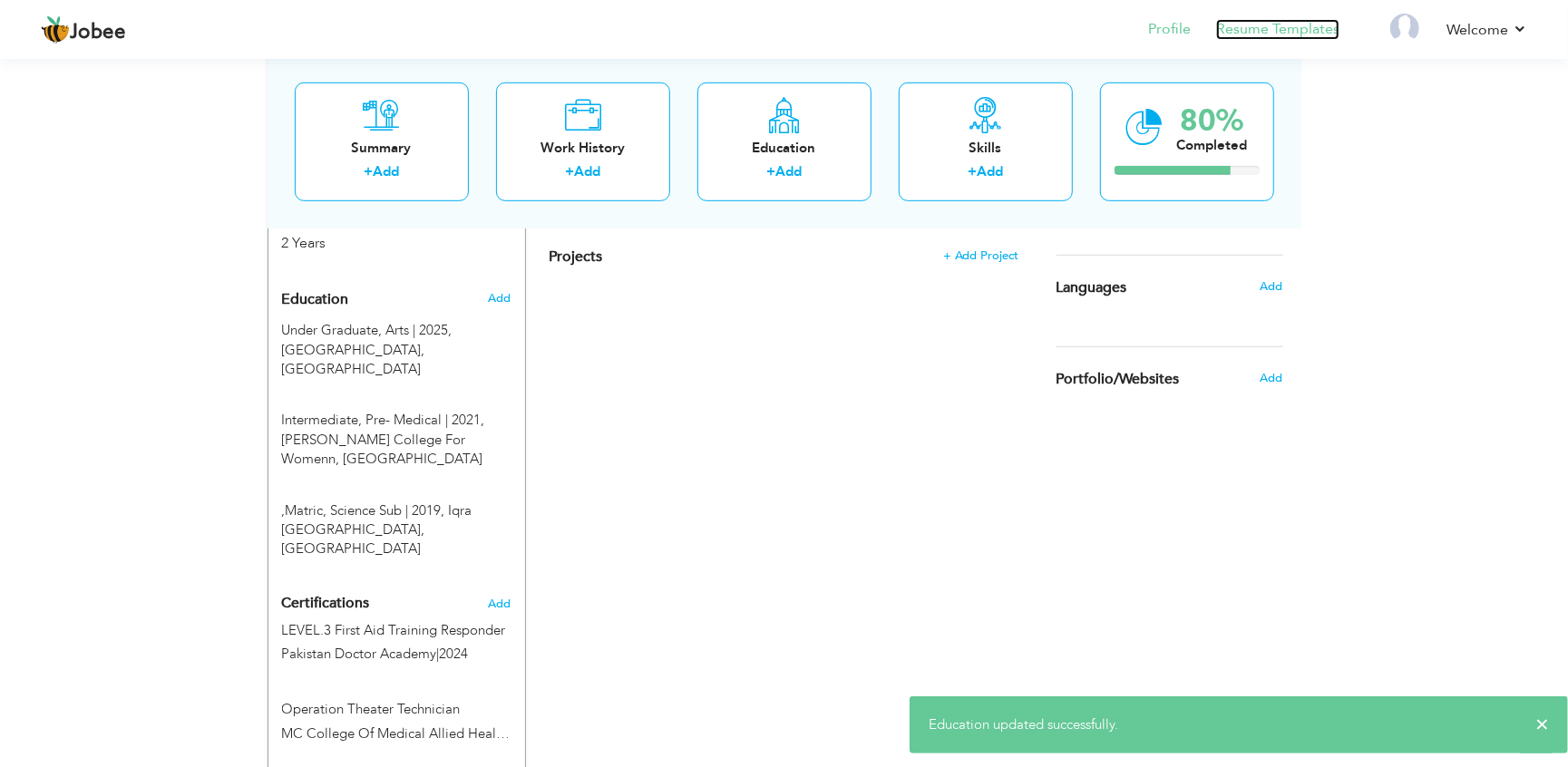 click on "Resume Templates" at bounding box center (1278, 29) 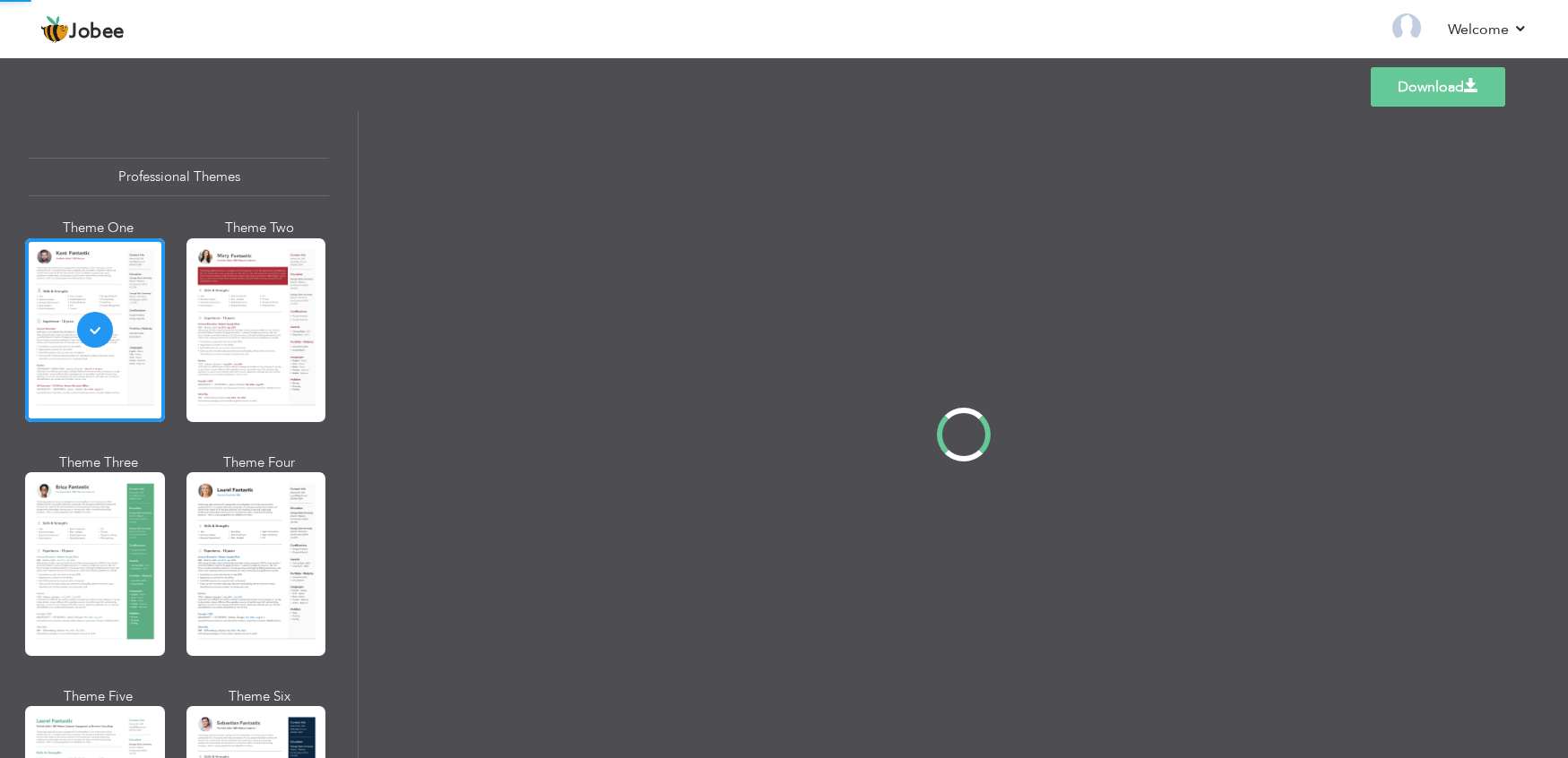 scroll, scrollTop: 0, scrollLeft: 0, axis: both 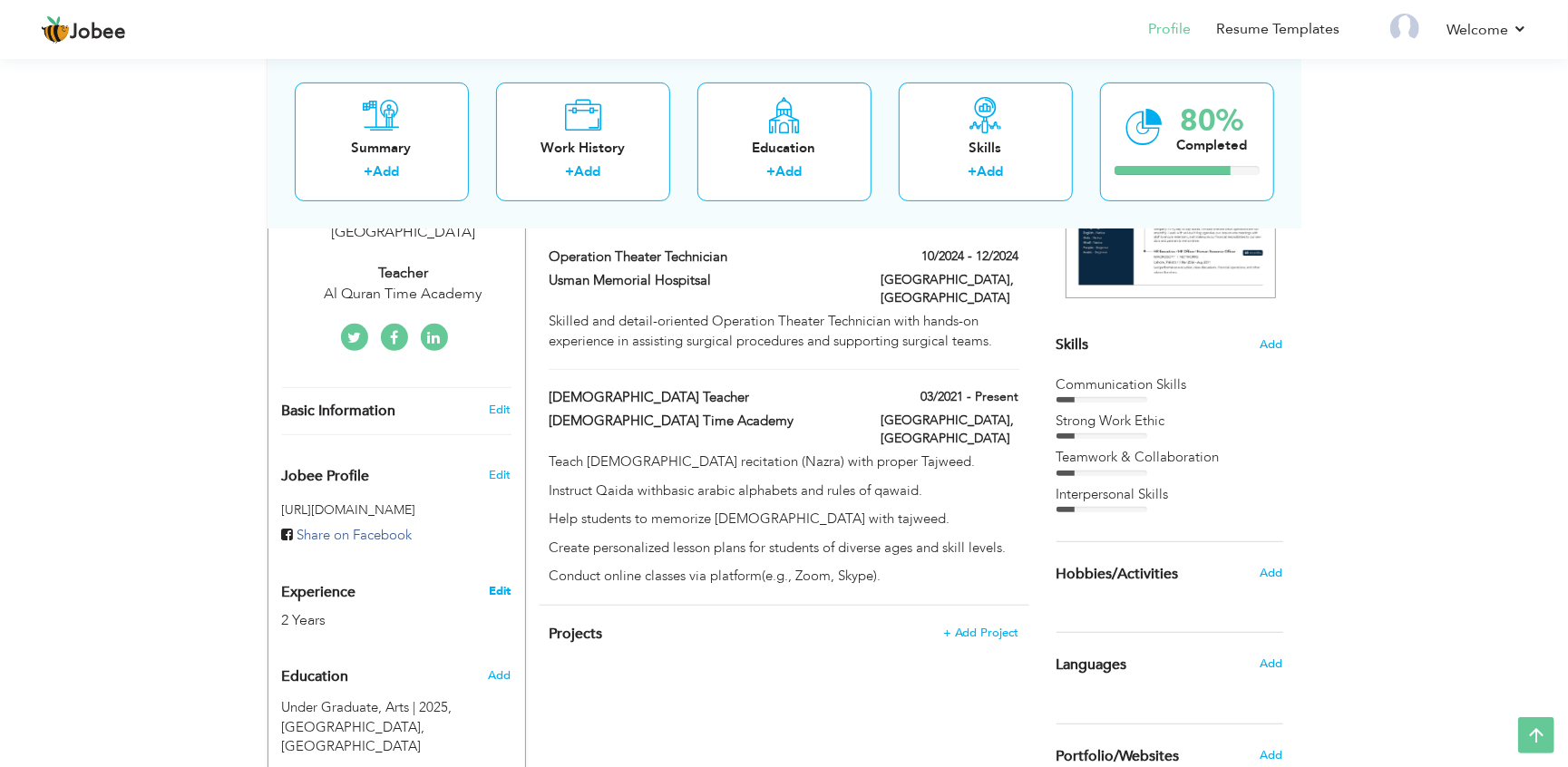 click on "Edit" at bounding box center [500, 591] 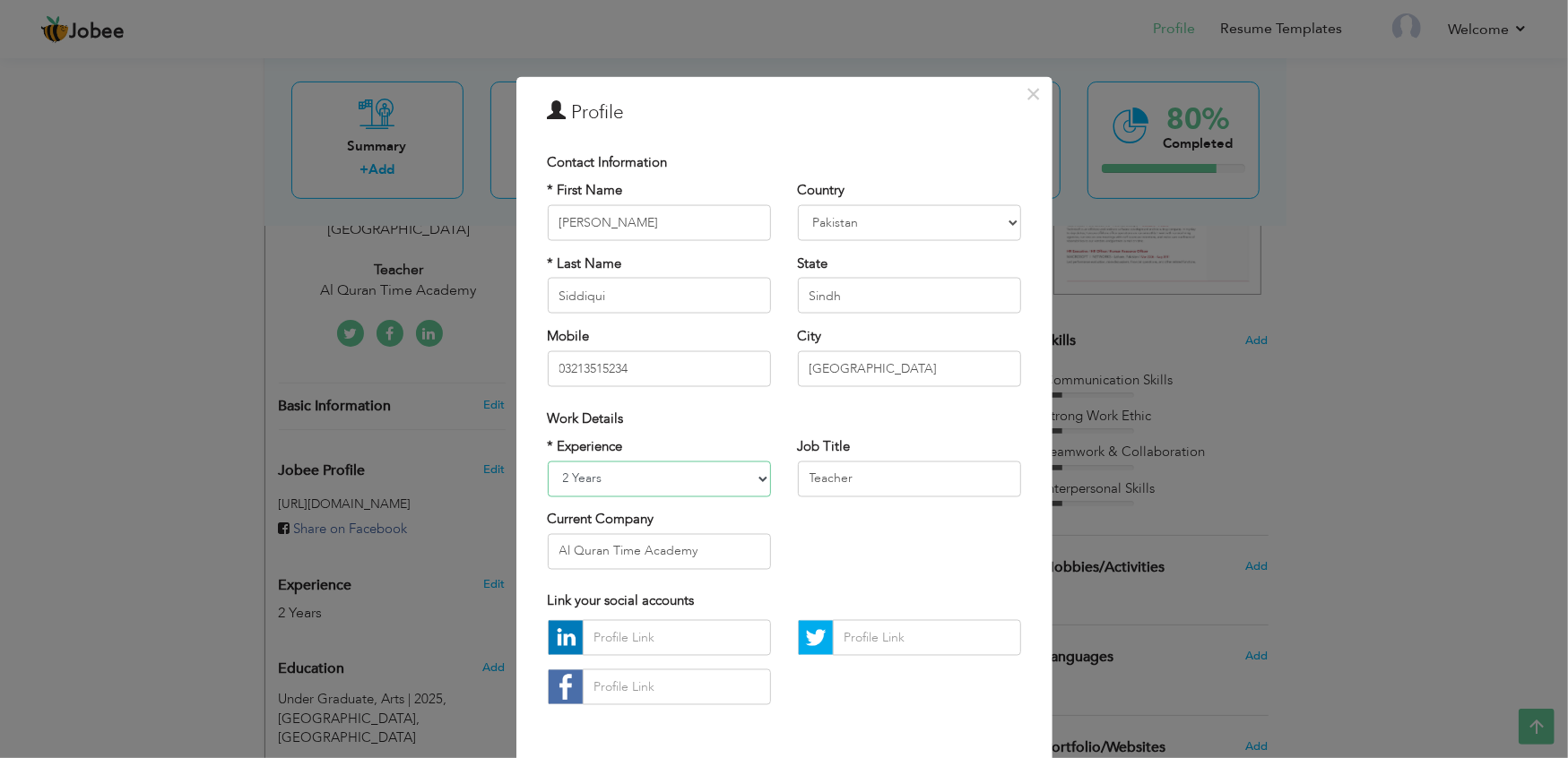 click on "Entry Level Less than 1 Year 1 Year 2 Years 3 Years 4 Years 5 Years 6 Years 7 Years 8 Years 9 Years 10 Years 11 Years 12 Years 13 Years 14 Years 15 Years 16 Years 17 Years 18 Years 19 Years 20 Years 21 Years 22 Years 23 Years 24 Years 25 Years 26 Years 27 Years 28 Years 29 Years 30 Years 31 Years 32 Years 33 Years 34 Years 35 Years More than 35 Years" at bounding box center (659, 478) 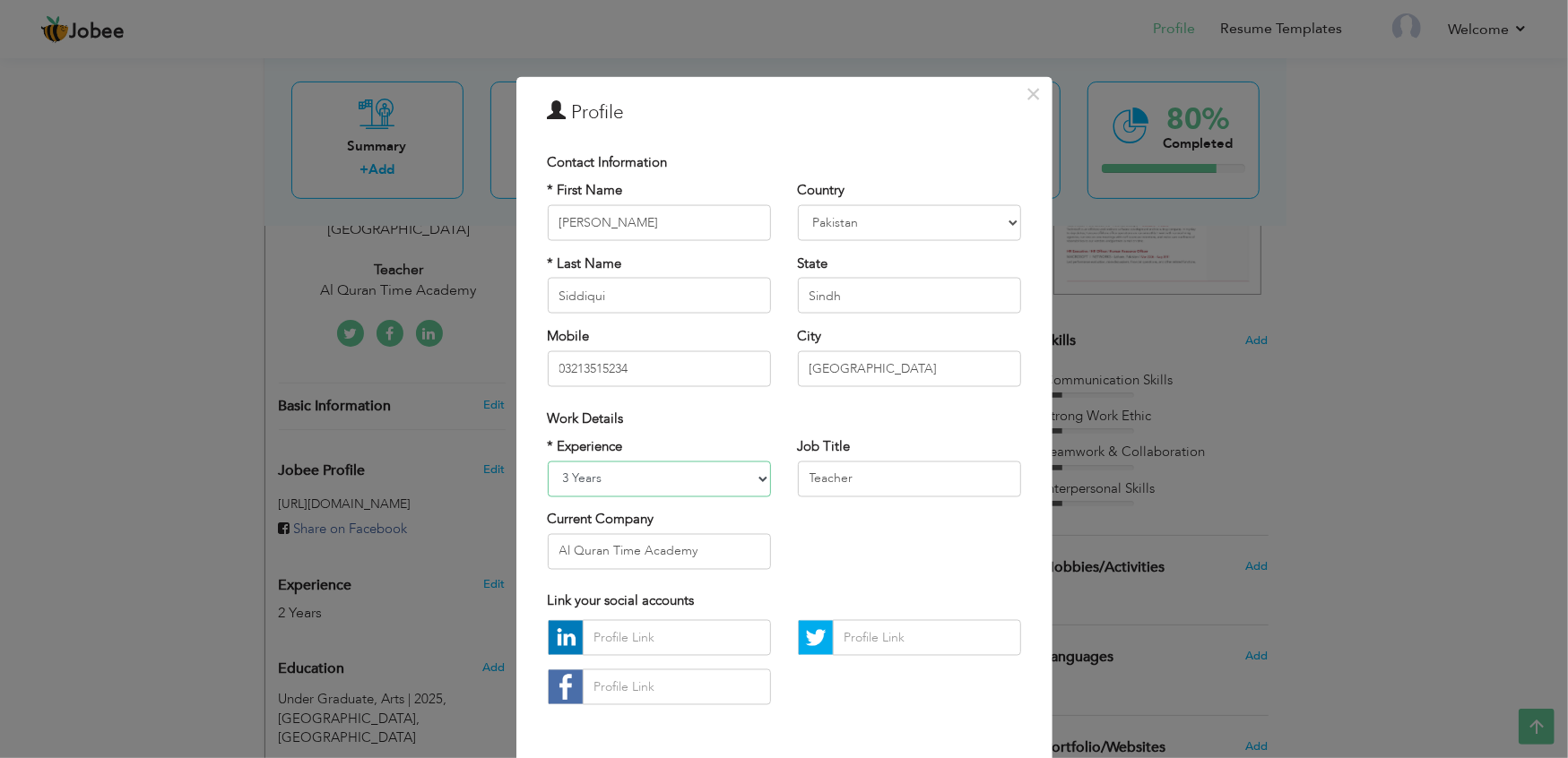 click on "Entry Level Less than 1 Year 1 Year 2 Years 3 Years 4 Years 5 Years 6 Years 7 Years 8 Years 9 Years 10 Years 11 Years 12 Years 13 Years 14 Years 15 Years 16 Years 17 Years 18 Years 19 Years 20 Years 21 Years 22 Years 23 Years 24 Years 25 Years 26 Years 27 Years 28 Years 29 Years 30 Years 31 Years 32 Years 33 Years 34 Years 35 Years More than 35 Years" at bounding box center [659, 478] 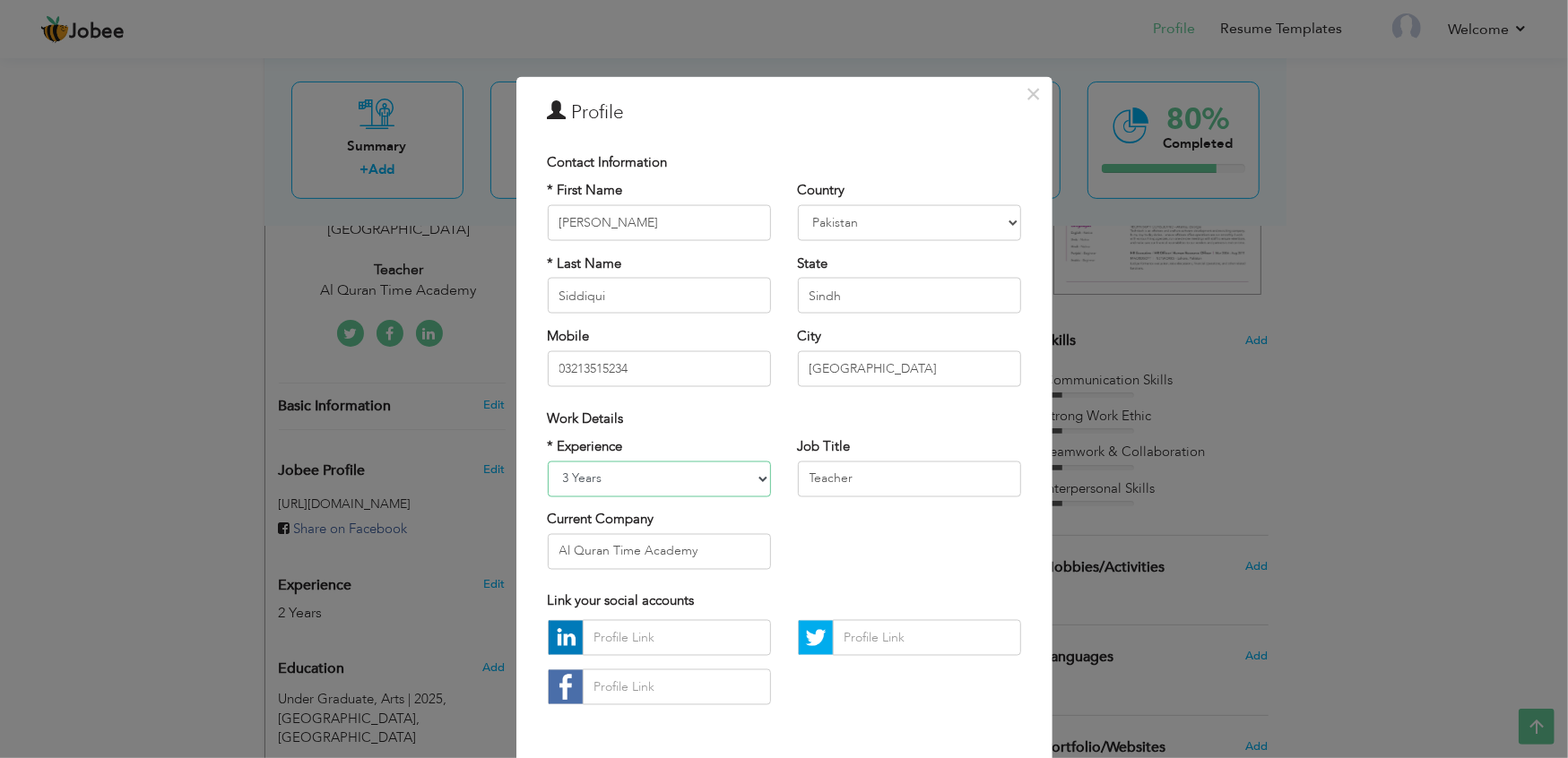 click on "Entry Level Less than 1 Year 1 Year 2 Years 3 Years 4 Years 5 Years 6 Years 7 Years 8 Years 9 Years 10 Years 11 Years 12 Years 13 Years 14 Years 15 Years 16 Years 17 Years 18 Years 19 Years 20 Years 21 Years 22 Years 23 Years 24 Years 25 Years 26 Years 27 Years 28 Years 29 Years 30 Years 31 Years 32 Years 33 Years 34 Years 35 Years More than 35 Years" at bounding box center (659, 478) 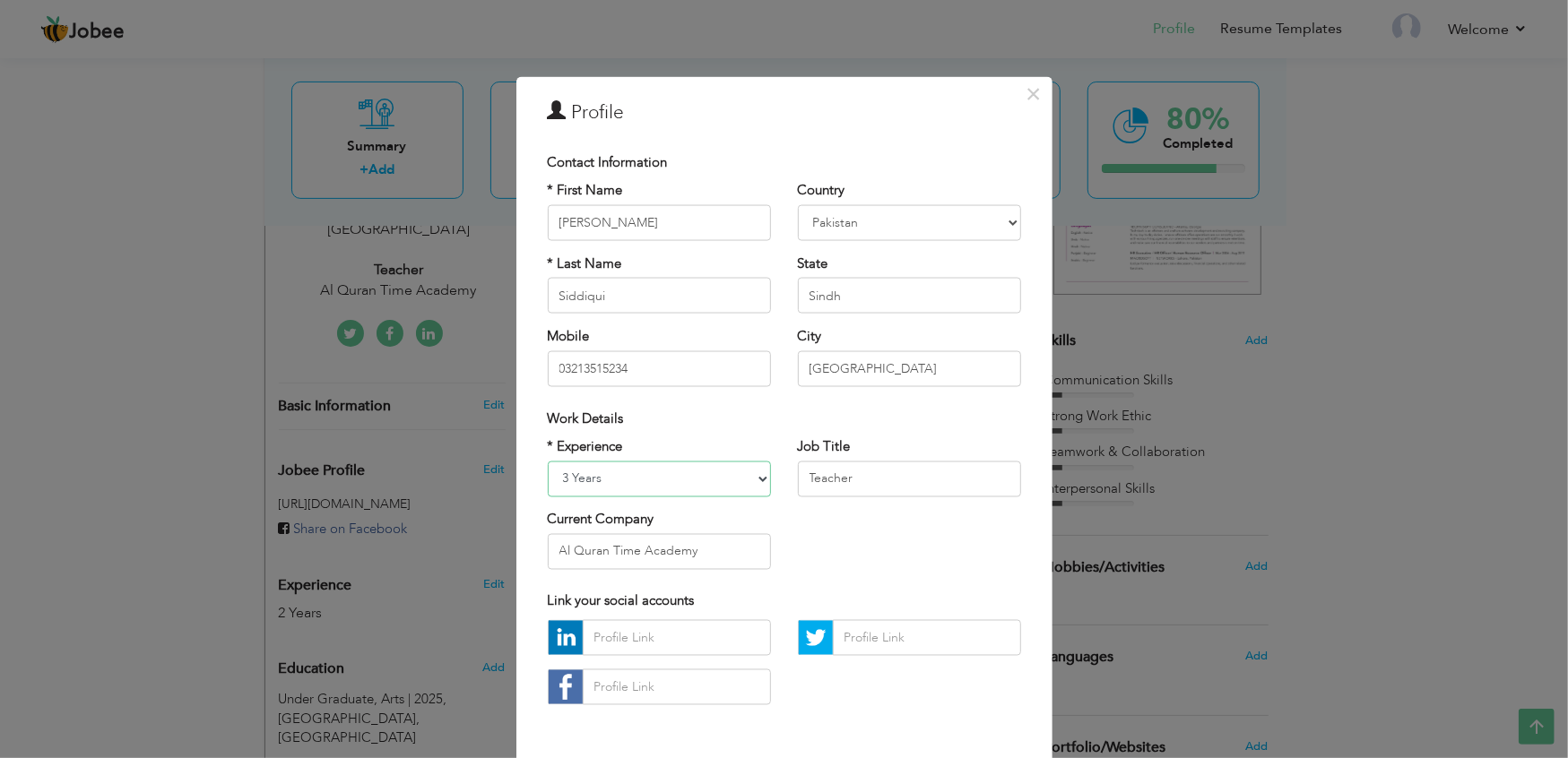select on "number:6" 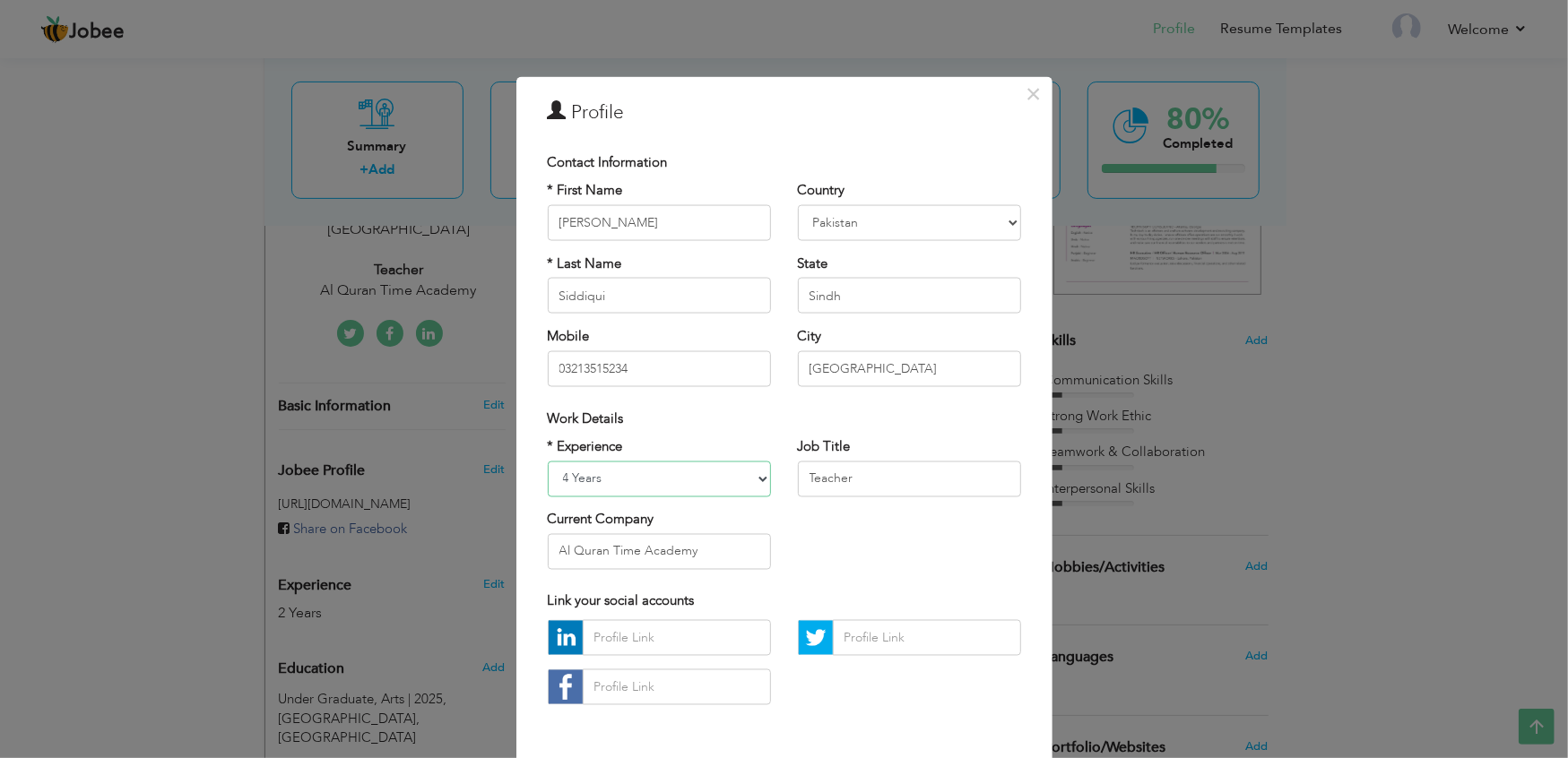 click on "Entry Level Less than 1 Year 1 Year 2 Years 3 Years 4 Years 5 Years 6 Years 7 Years 8 Years 9 Years 10 Years 11 Years 12 Years 13 Years 14 Years 15 Years 16 Years 17 Years 18 Years 19 Years 20 Years 21 Years 22 Years 23 Years 24 Years 25 Years 26 Years 27 Years 28 Years 29 Years 30 Years 31 Years 32 Years 33 Years 34 Years 35 Years More than 35 Years" at bounding box center [659, 478] 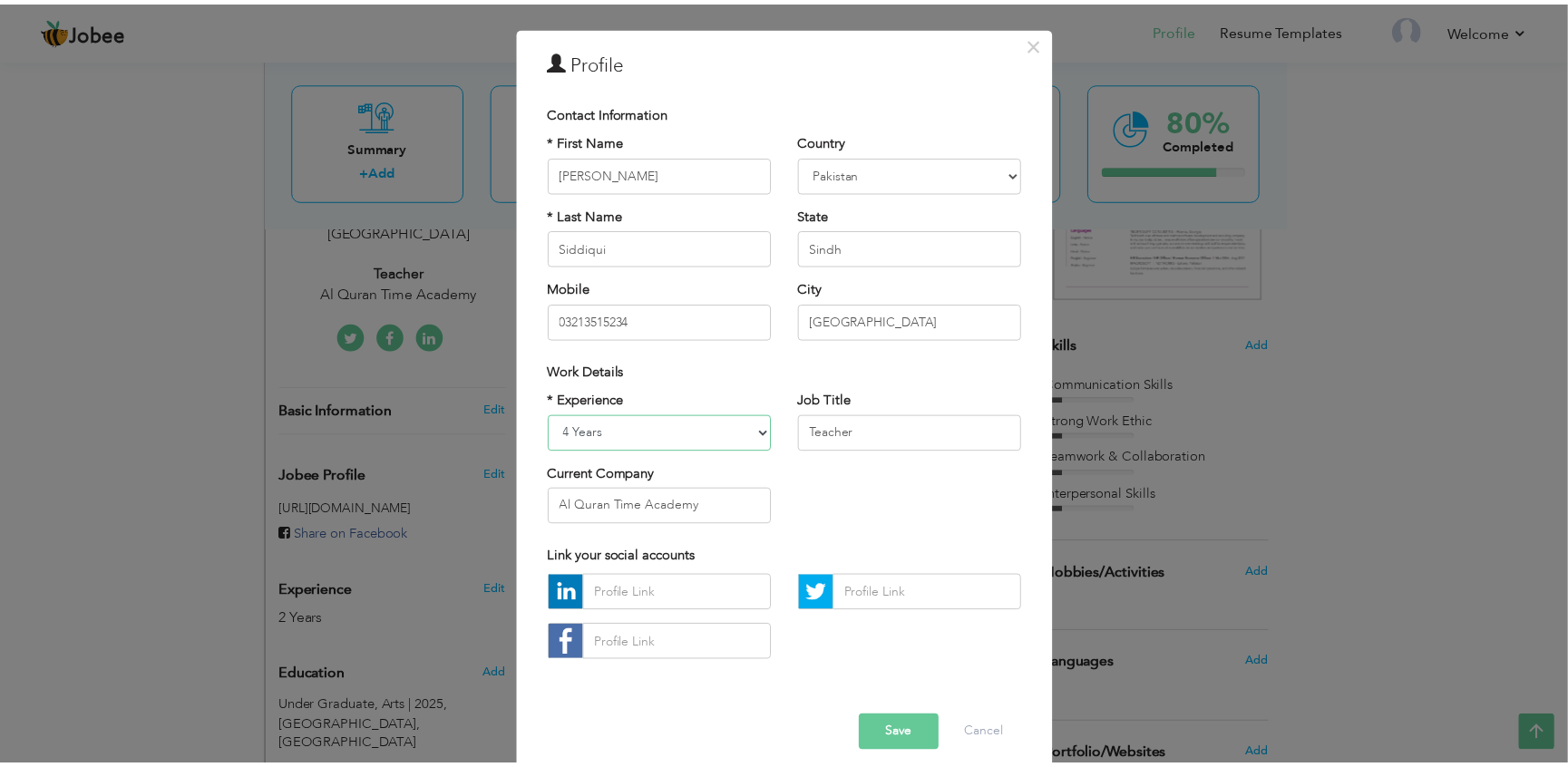 scroll, scrollTop: 71, scrollLeft: 0, axis: vertical 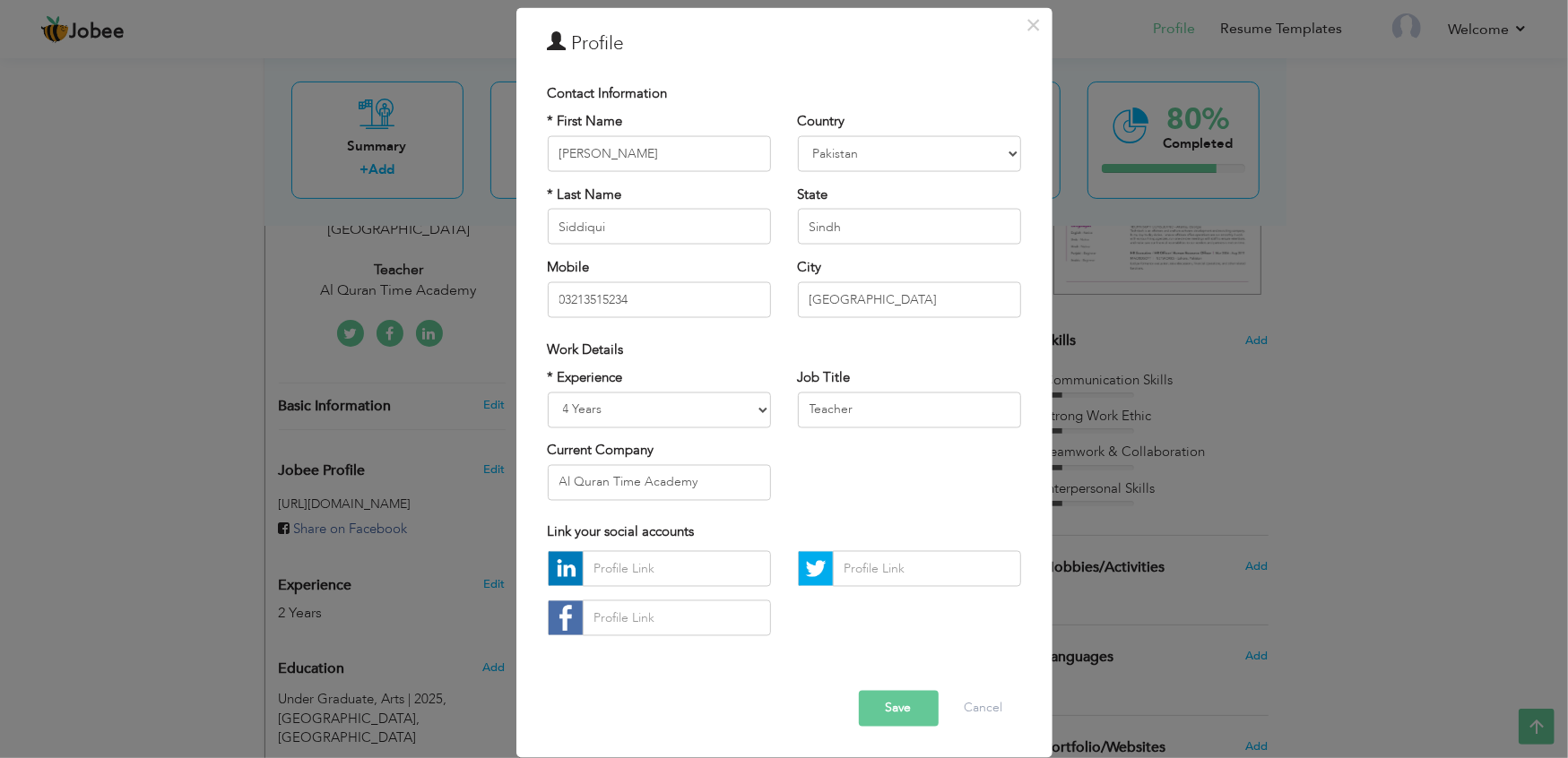 click on "Save" at bounding box center (898, 709) 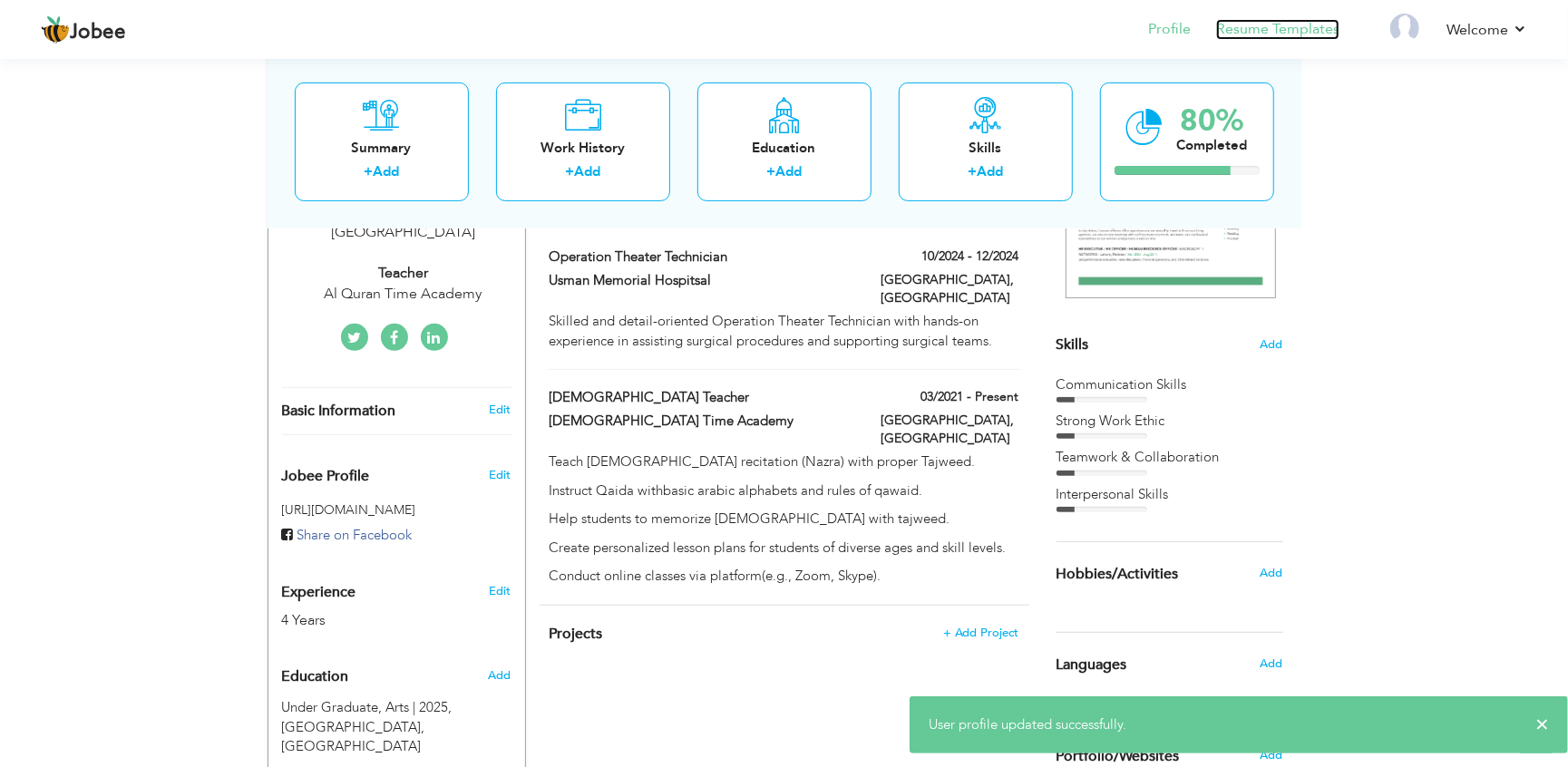 click on "Resume Templates" at bounding box center [1278, 29] 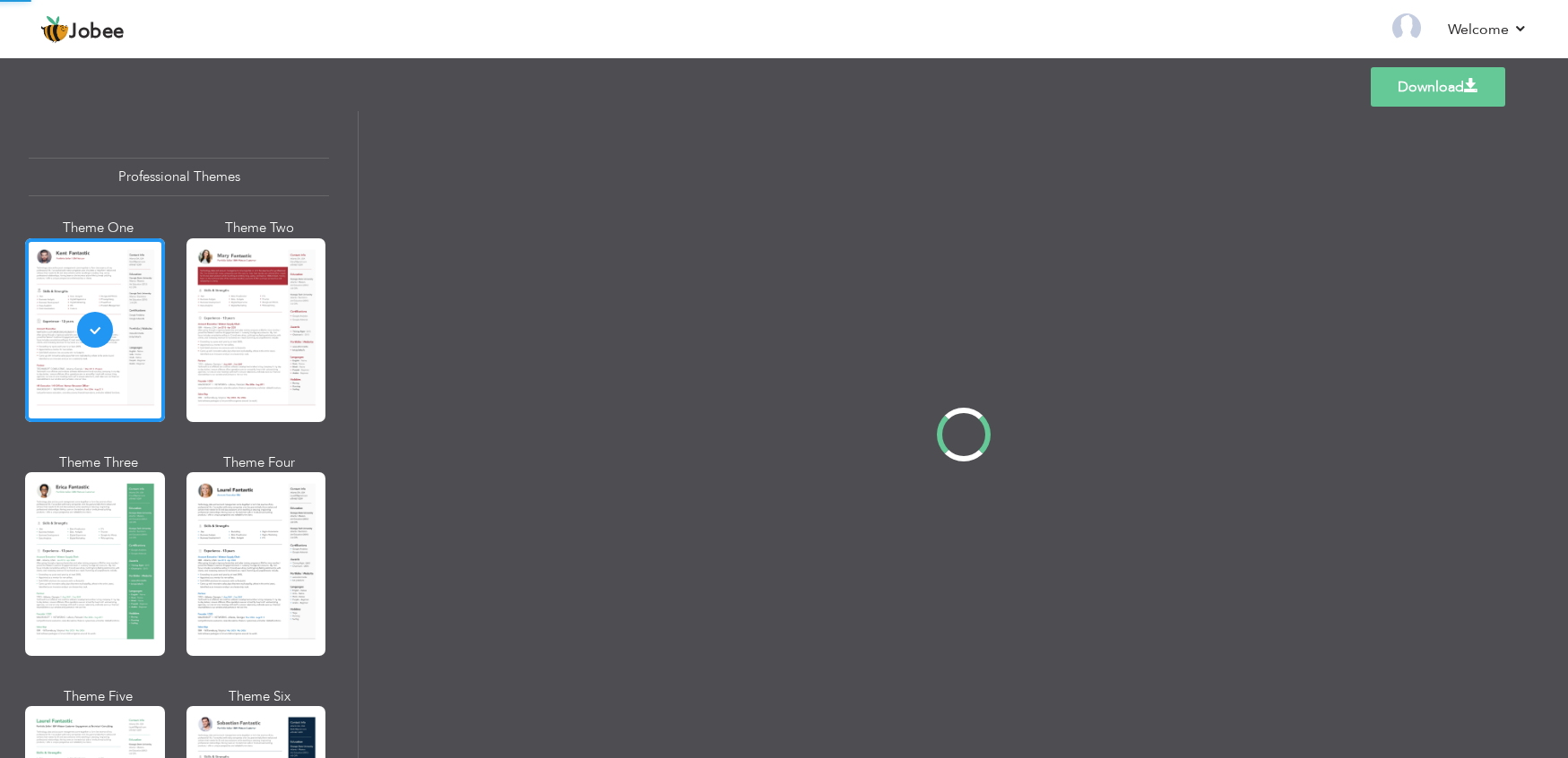 scroll, scrollTop: 0, scrollLeft: 0, axis: both 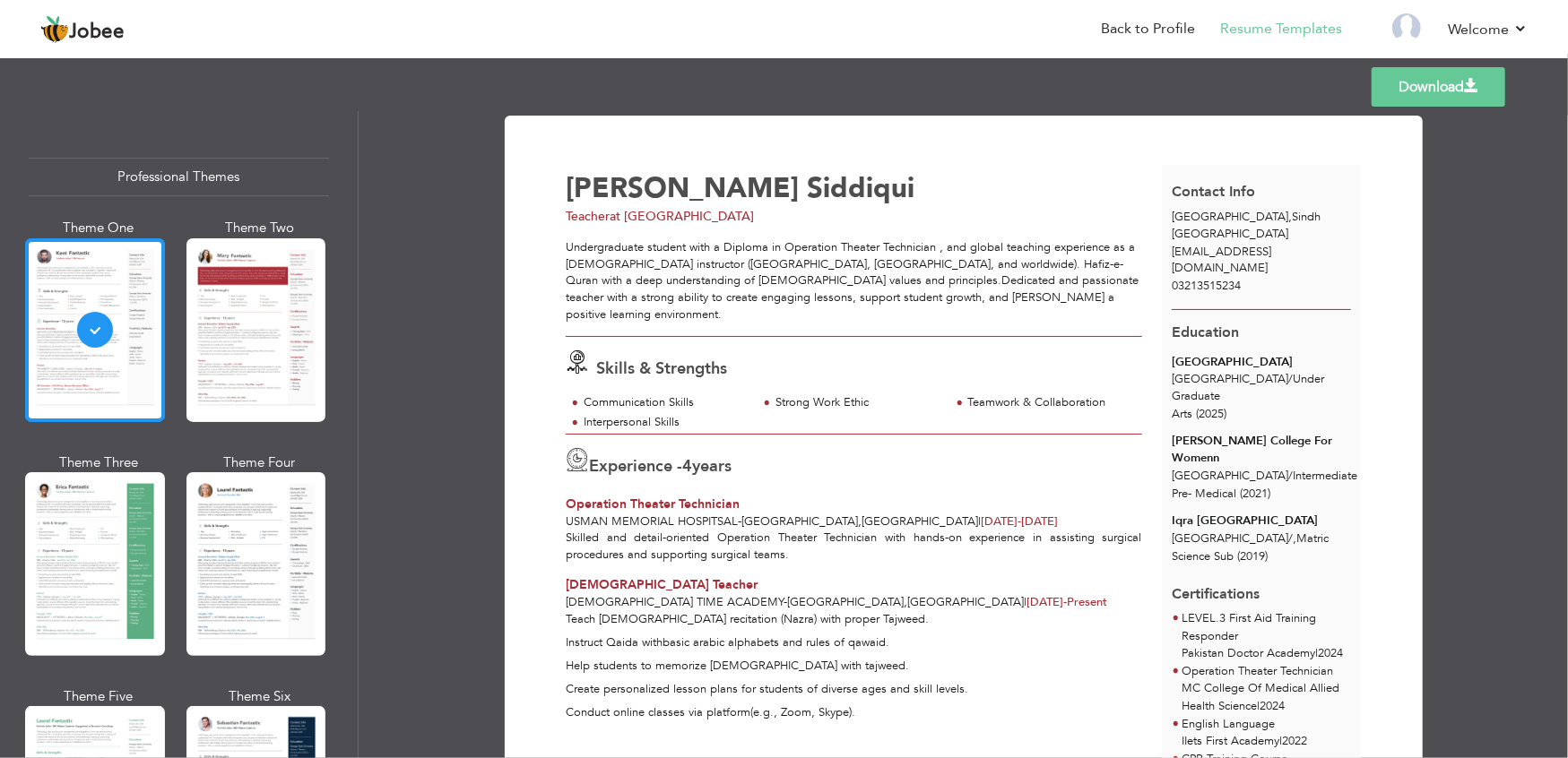 click at bounding box center (95, 330) 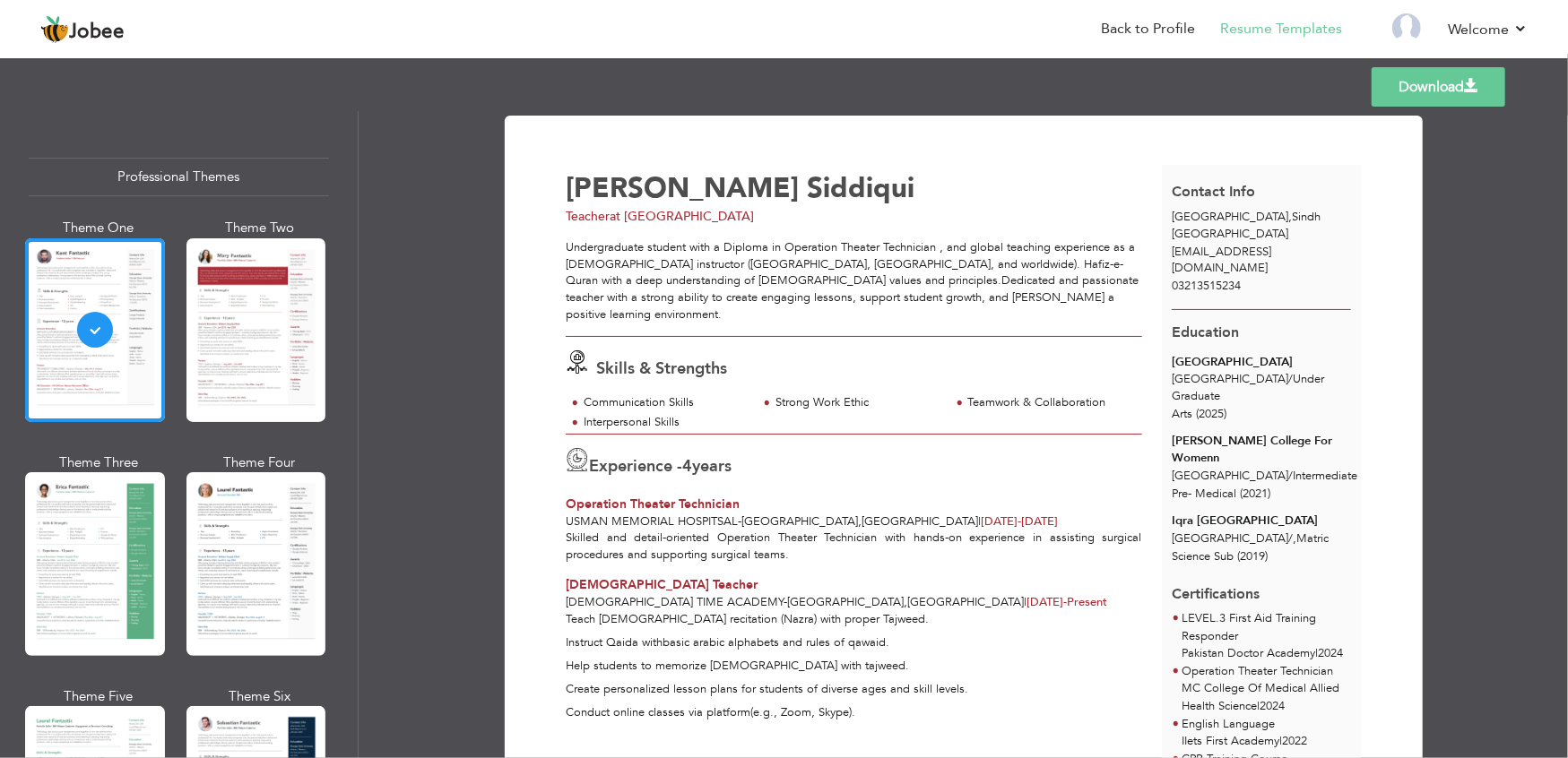 click on "Theme Three" at bounding box center [99, 561] 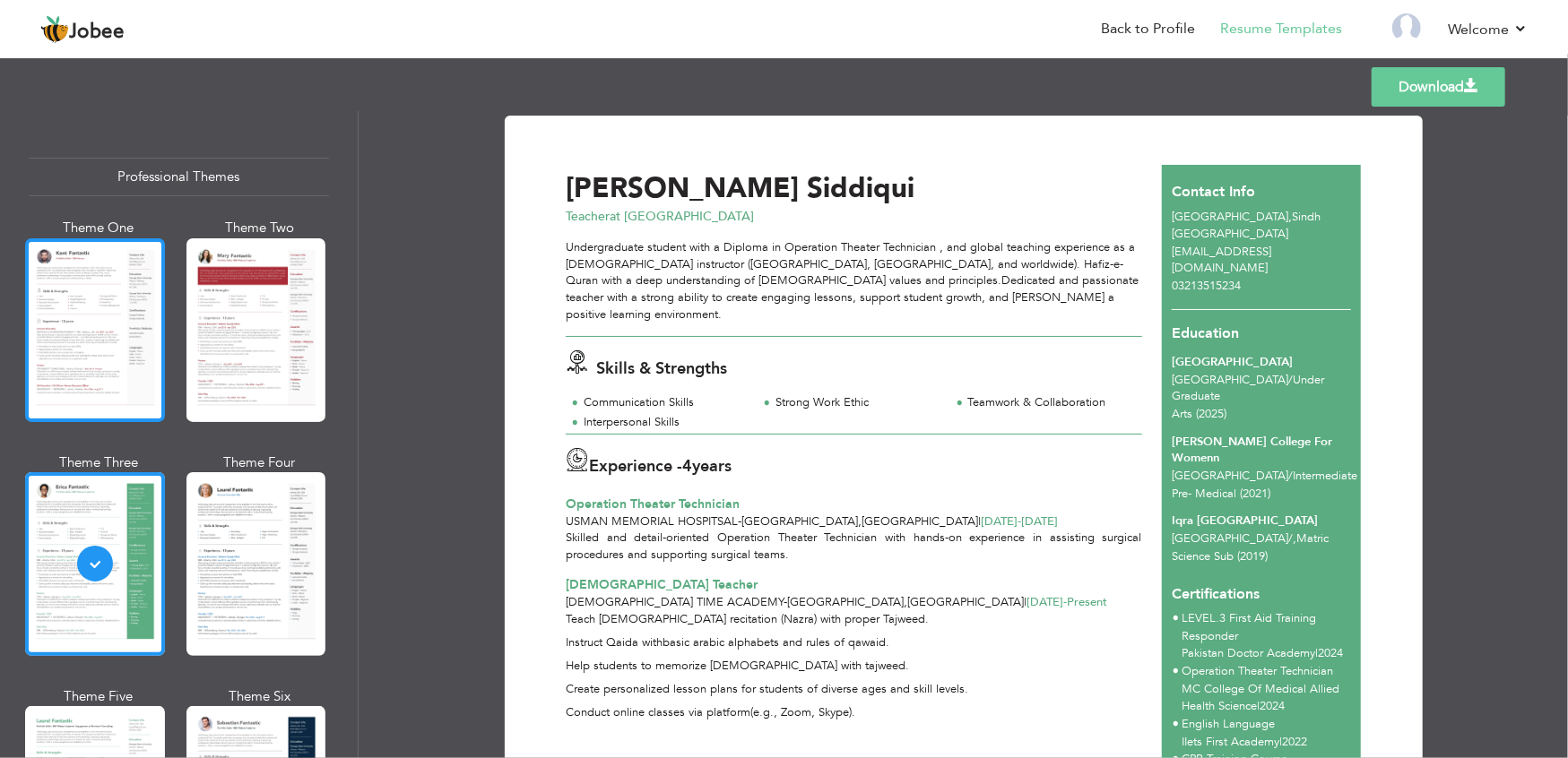 click at bounding box center [95, 330] 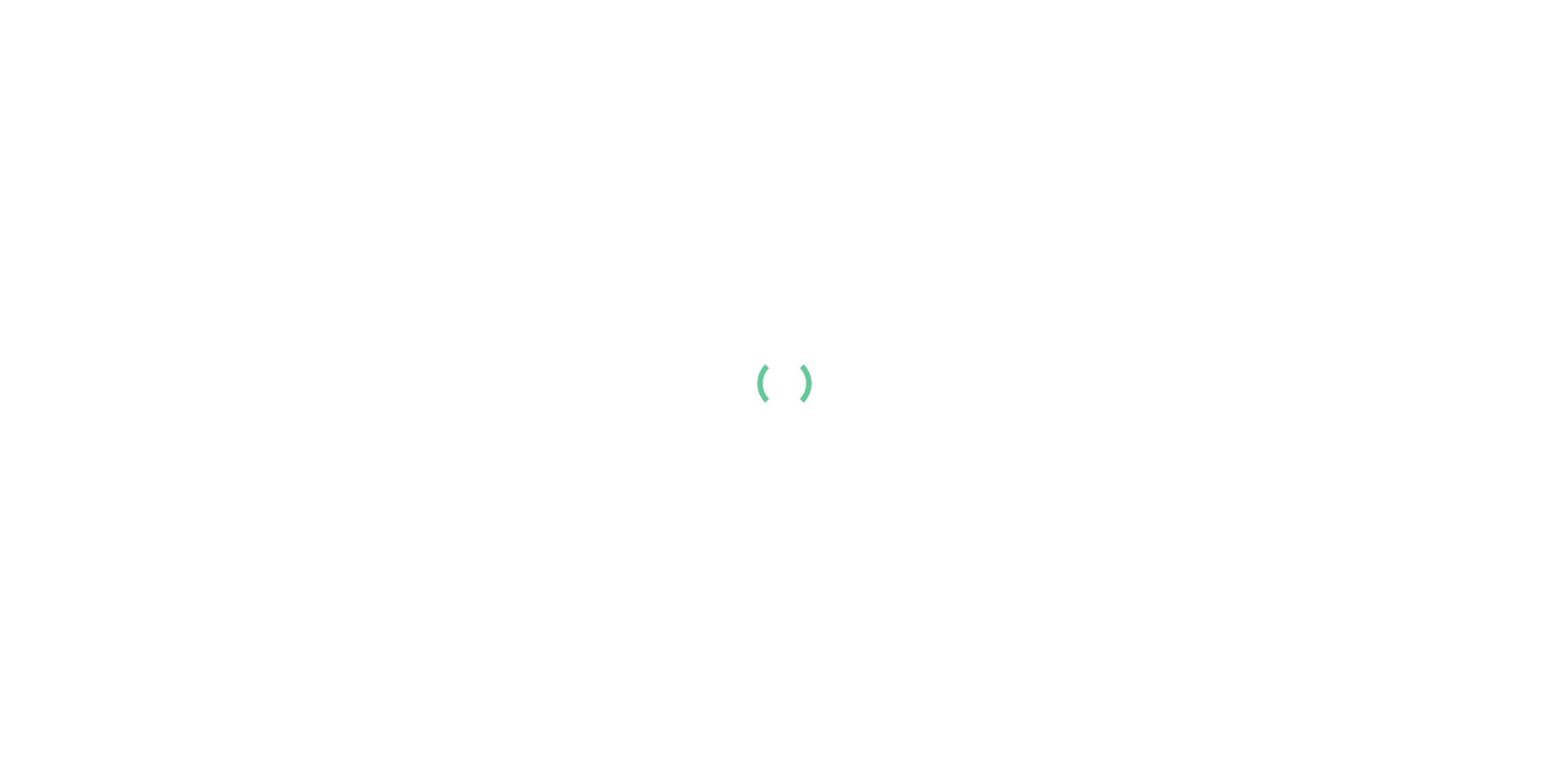 scroll, scrollTop: 0, scrollLeft: 0, axis: both 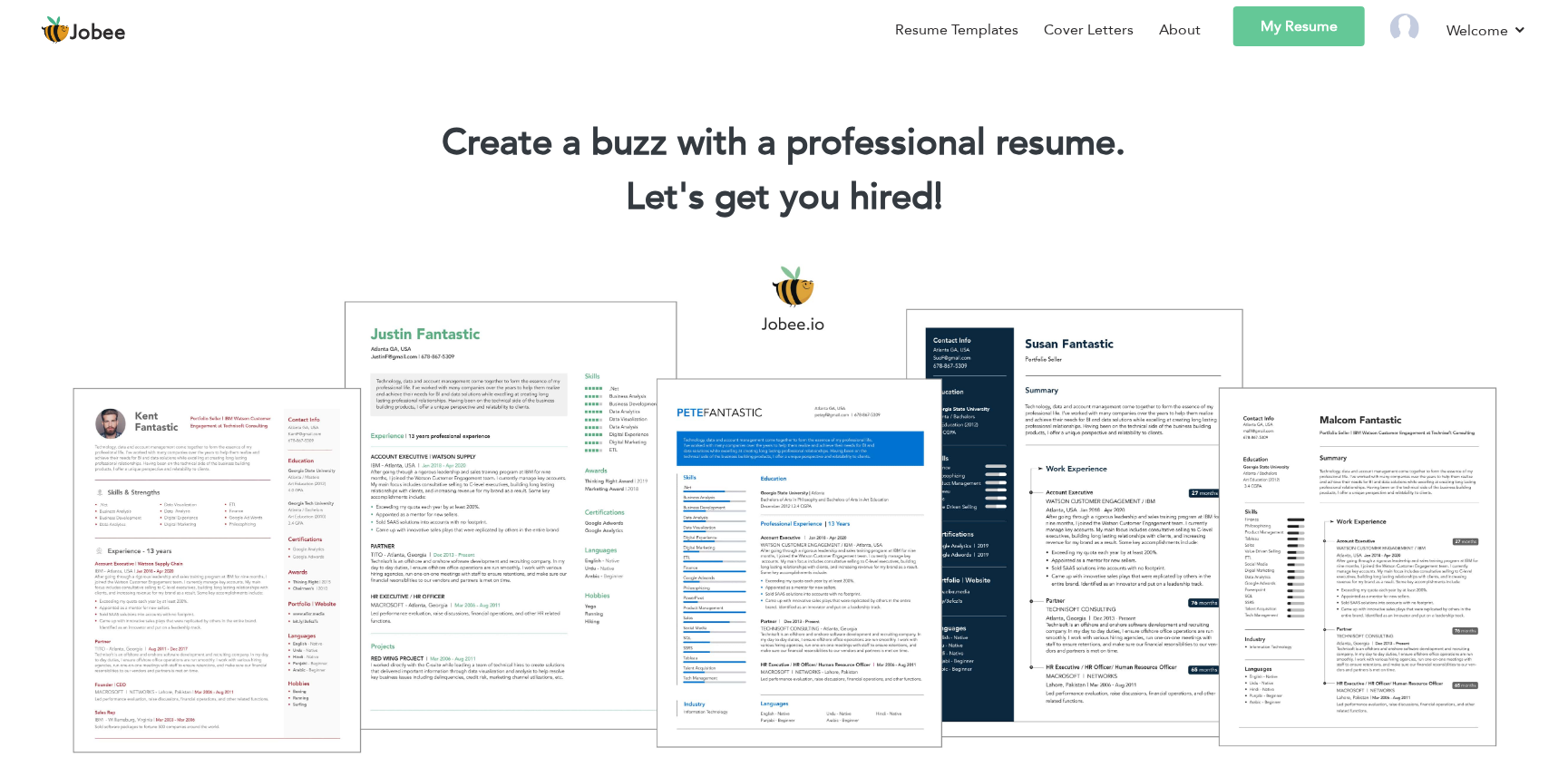 click on "My Resume" at bounding box center [1299, 26] 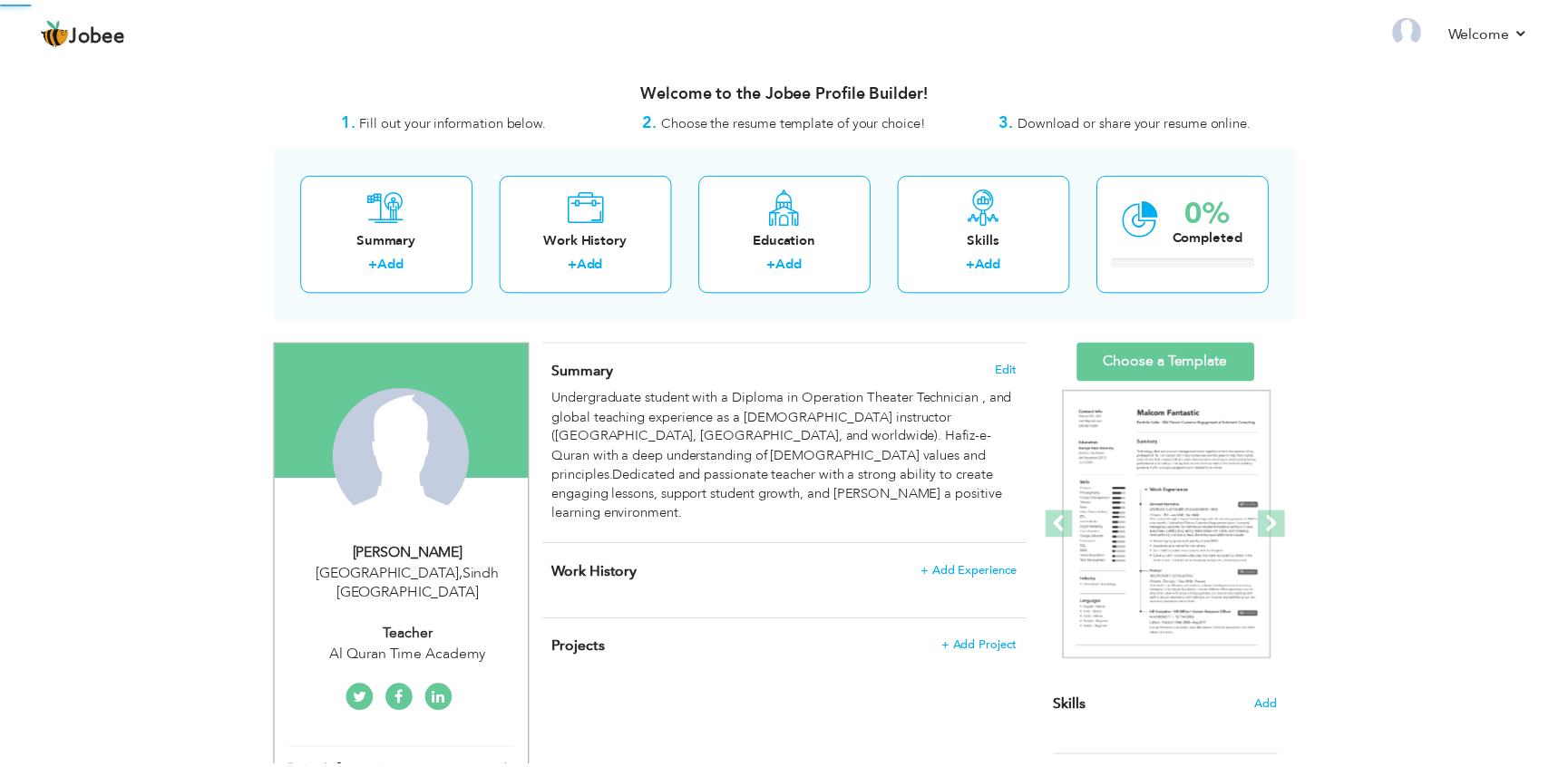 scroll, scrollTop: 0, scrollLeft: 0, axis: both 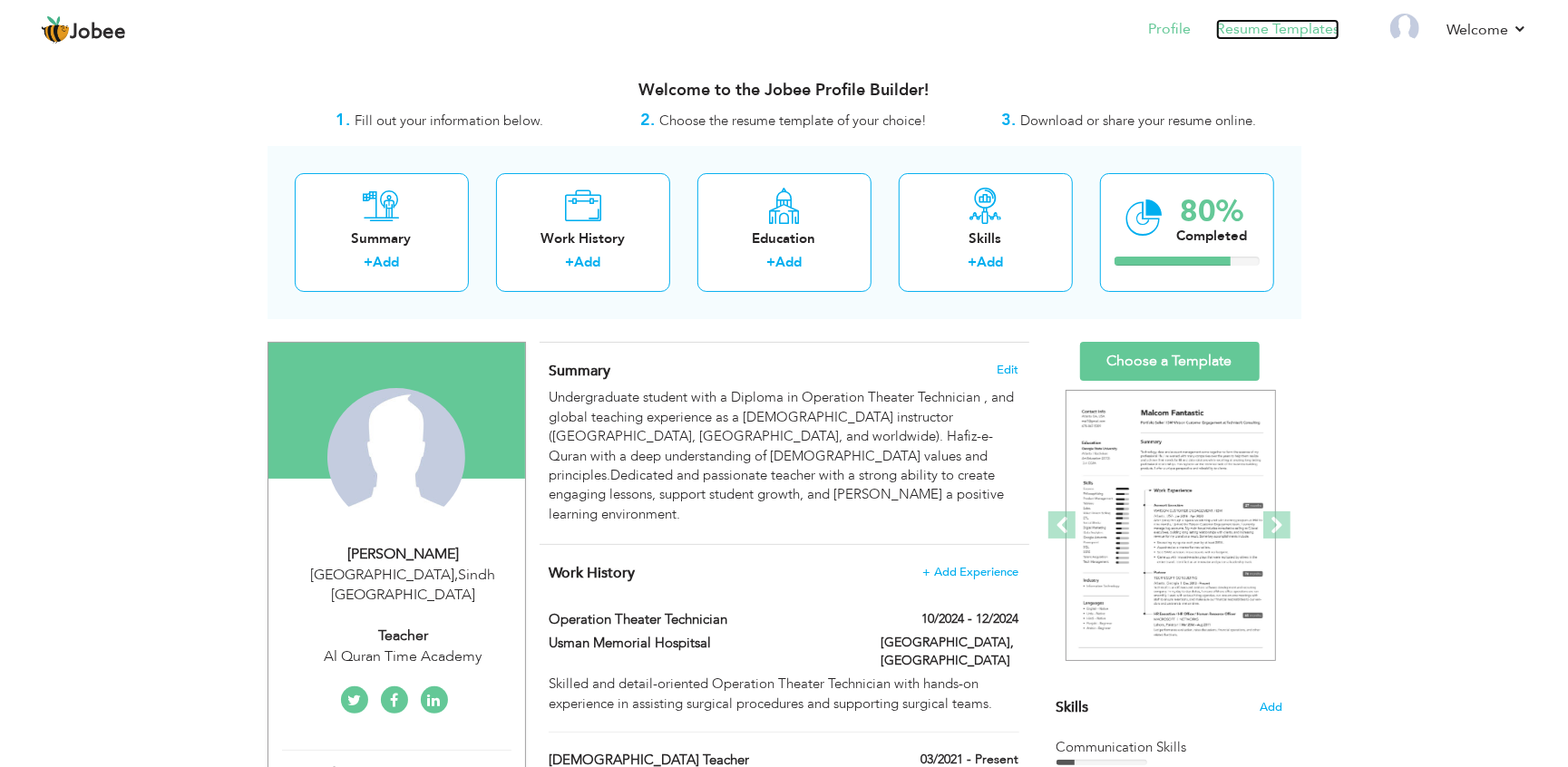 click on "Resume Templates" at bounding box center [1278, 29] 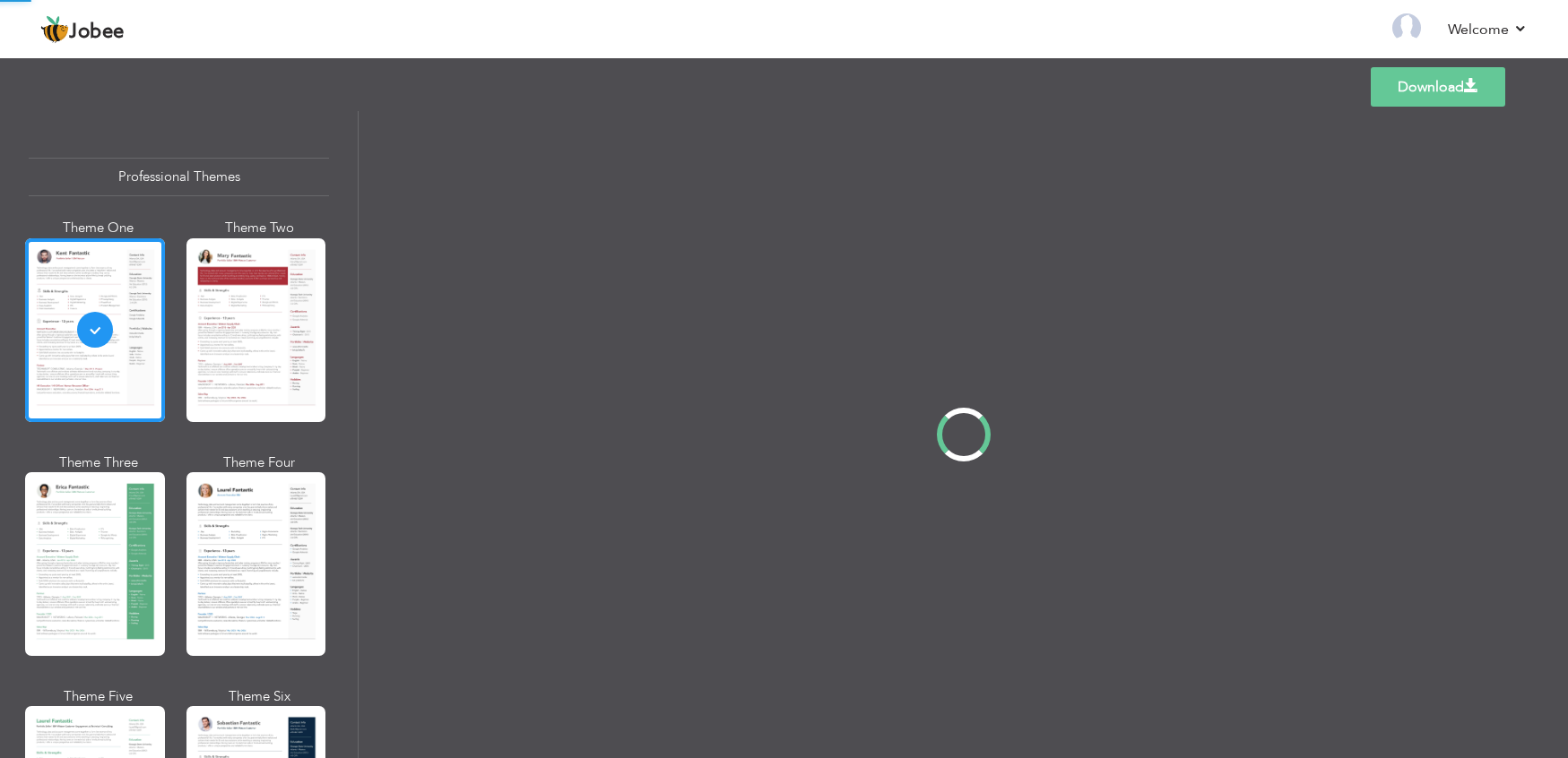 scroll, scrollTop: 0, scrollLeft: 0, axis: both 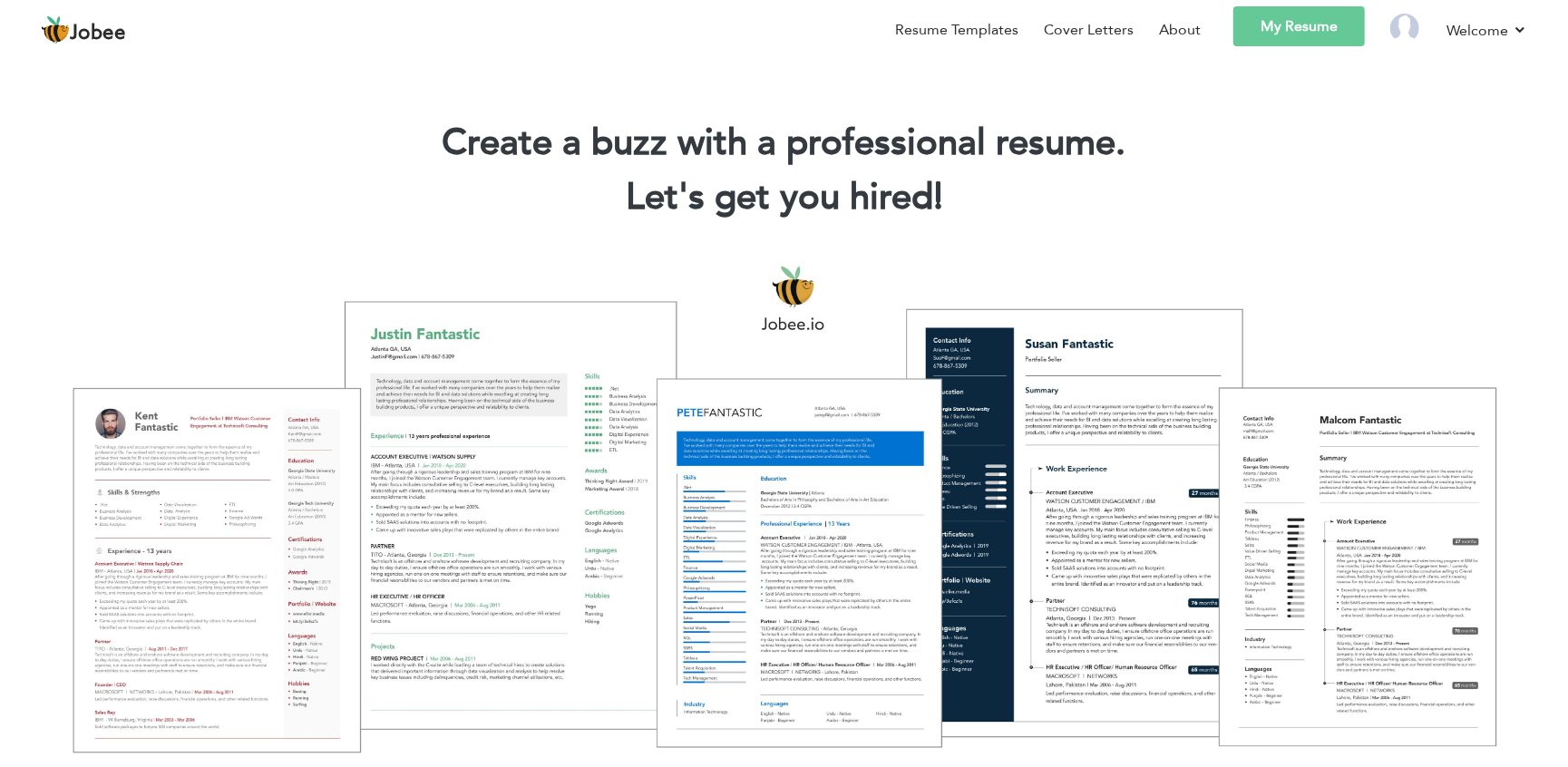 click on "My Resume" at bounding box center (1299, 26) 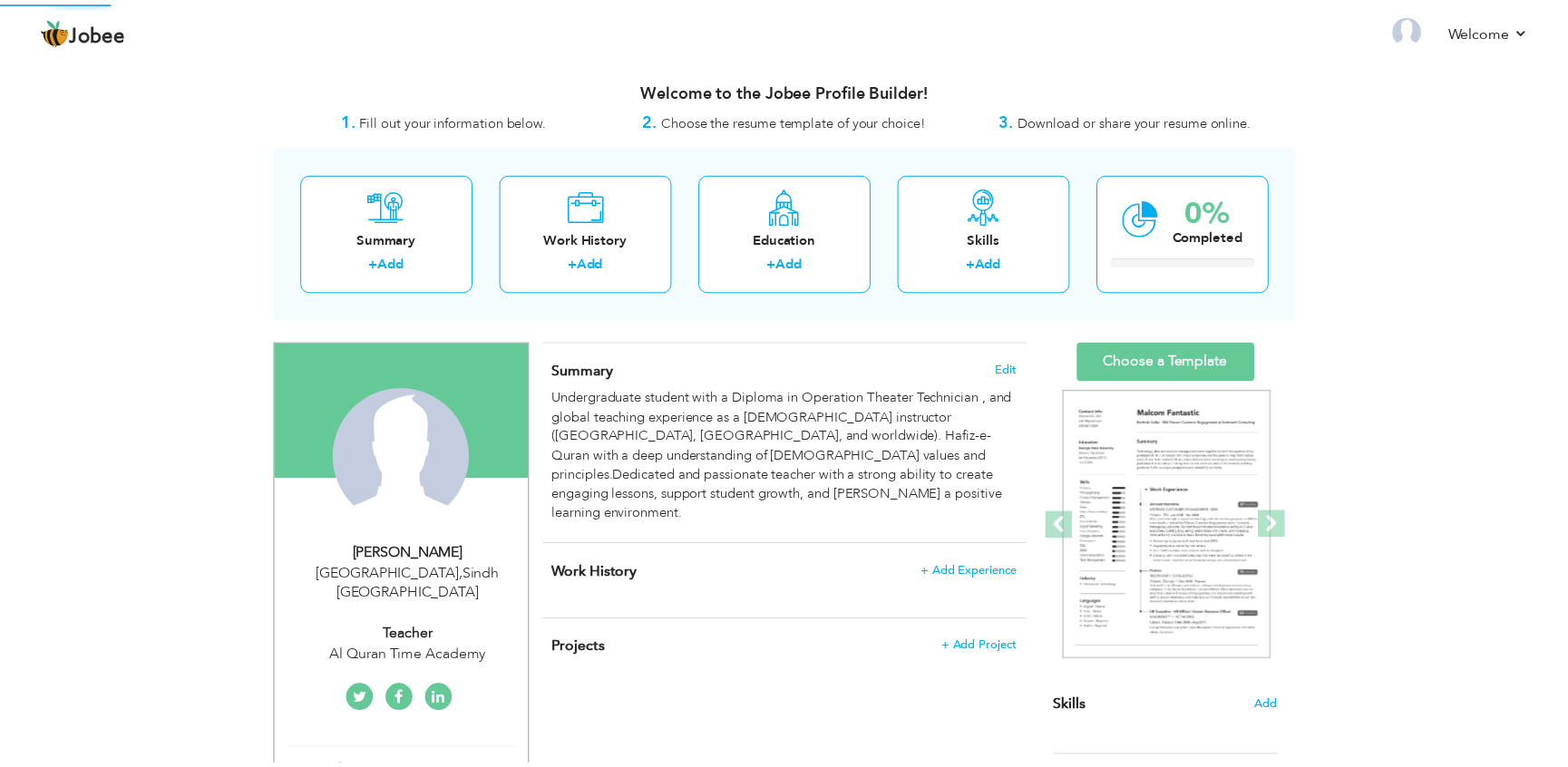 scroll, scrollTop: 0, scrollLeft: 0, axis: both 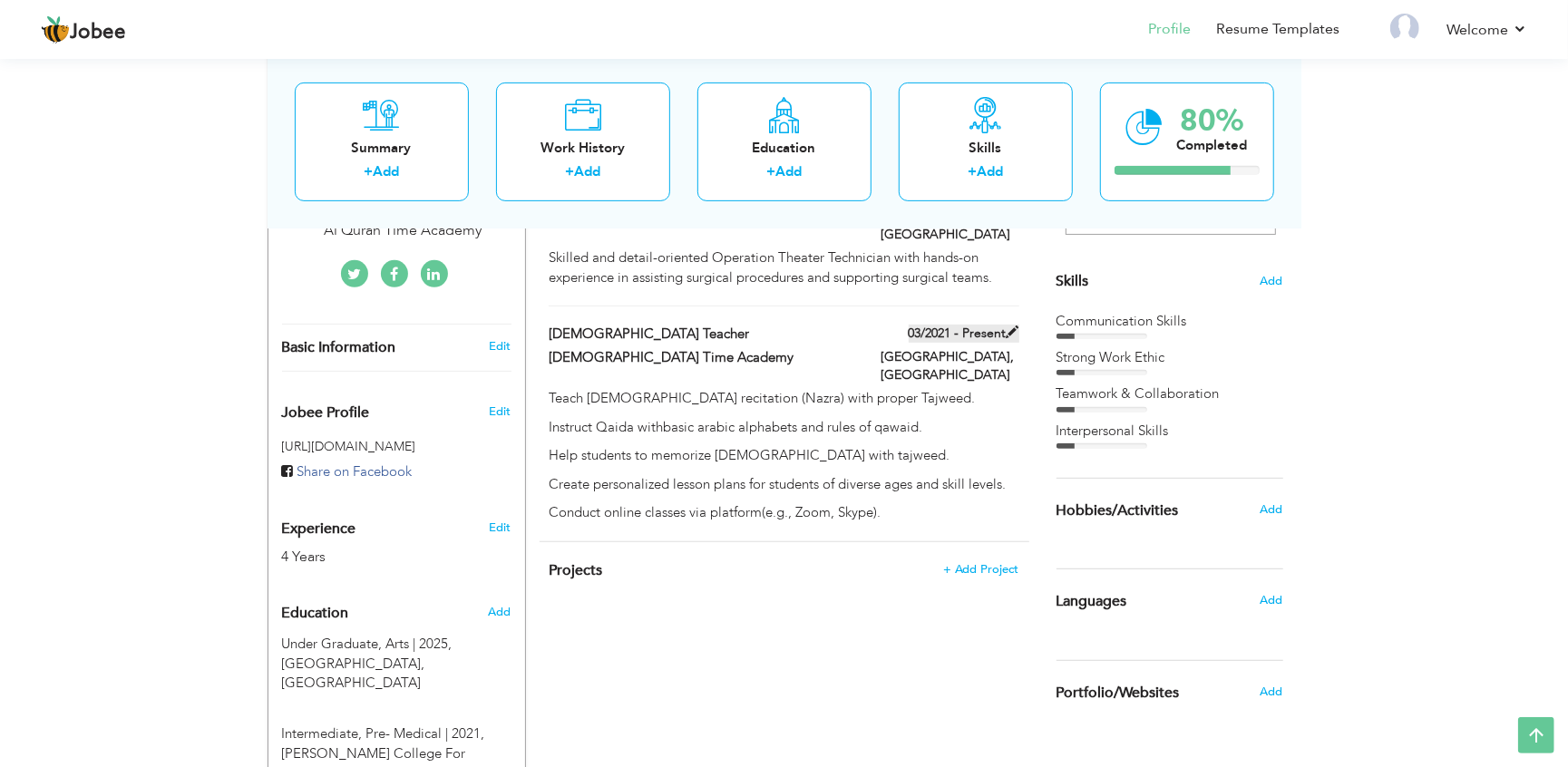 click on "03/2021 - Present" at bounding box center [964, 334] 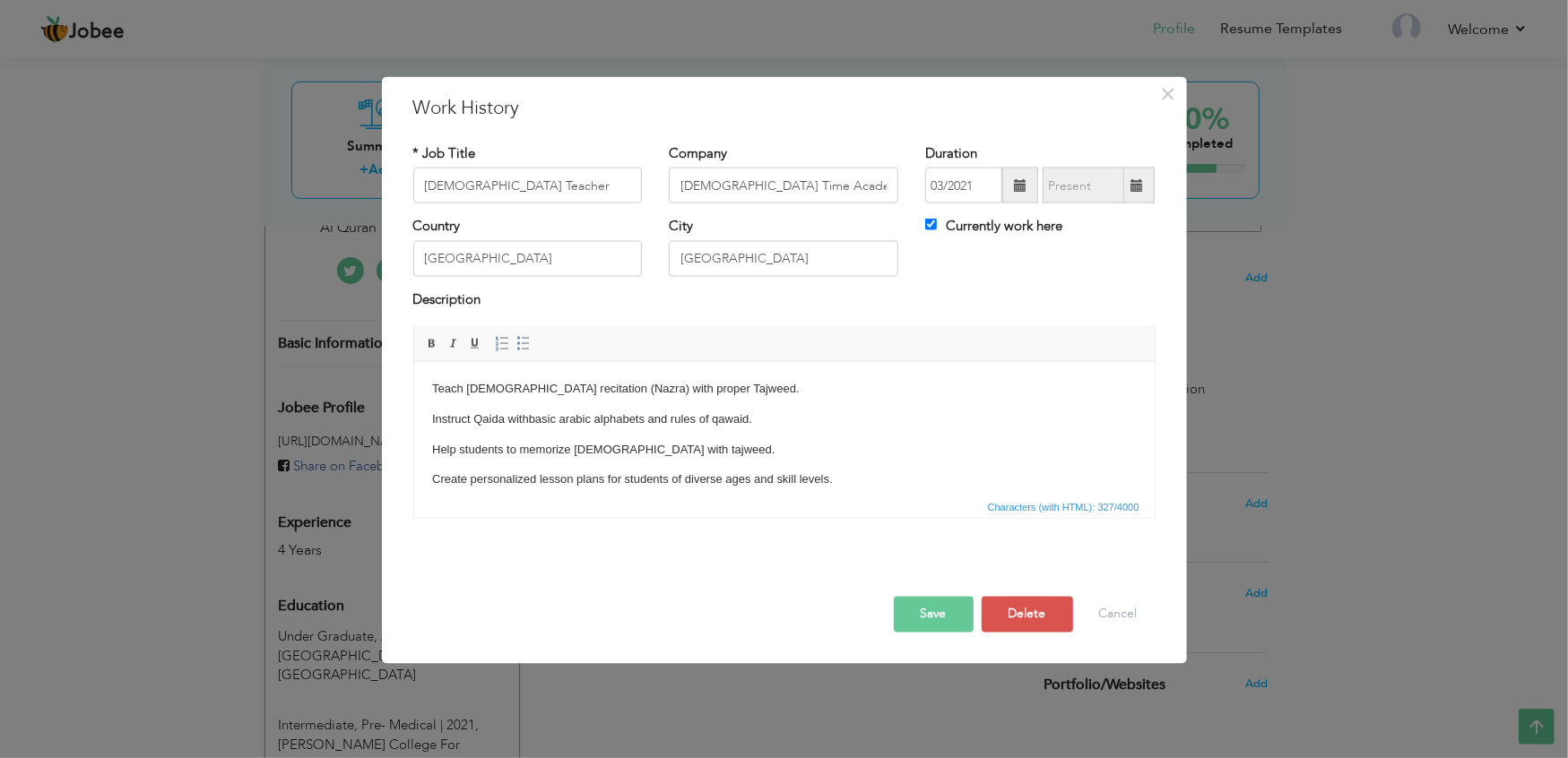 click at bounding box center [1020, 185] 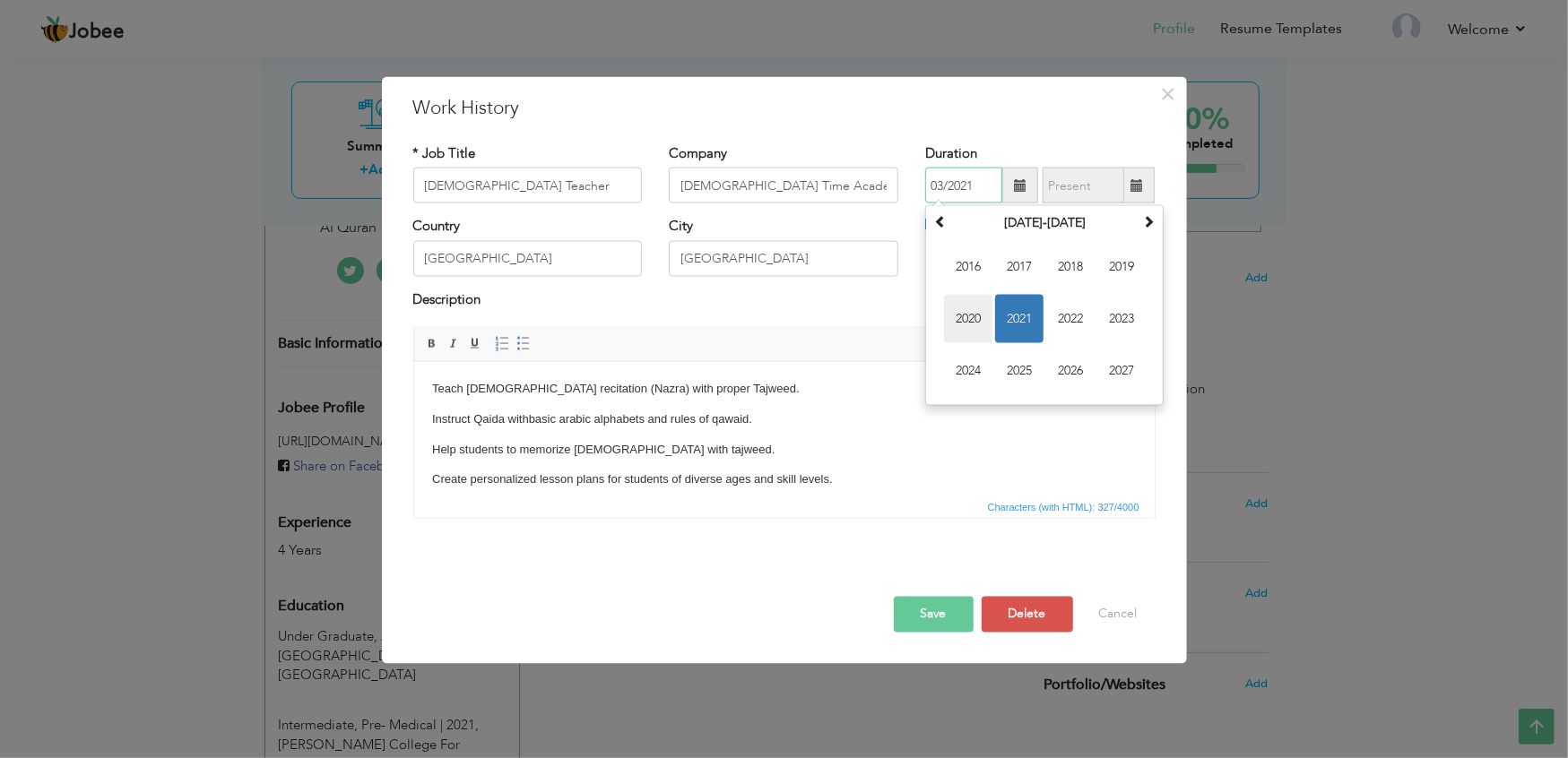click on "2020" at bounding box center [968, 319] 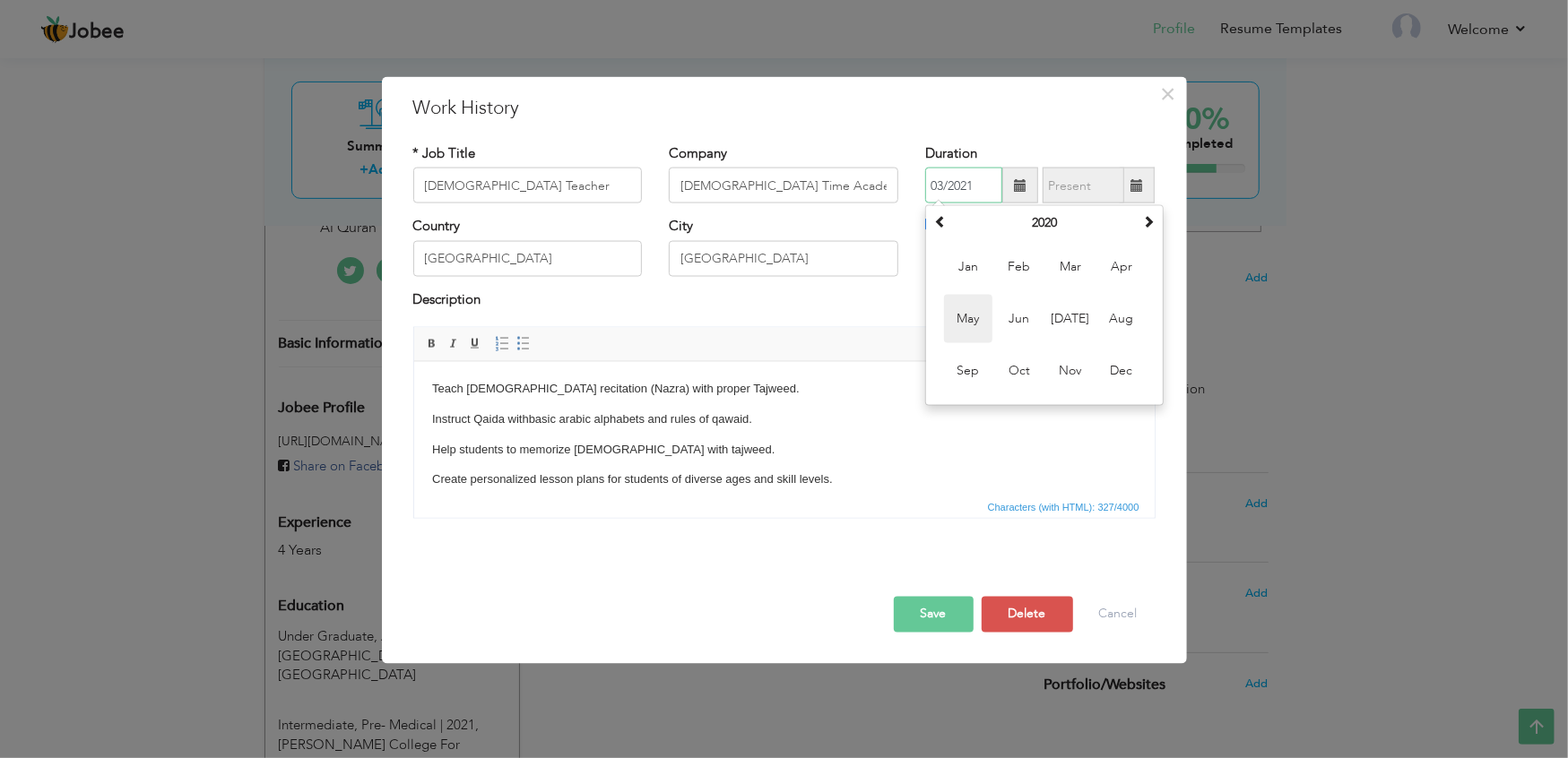 click on "May" at bounding box center (968, 319) 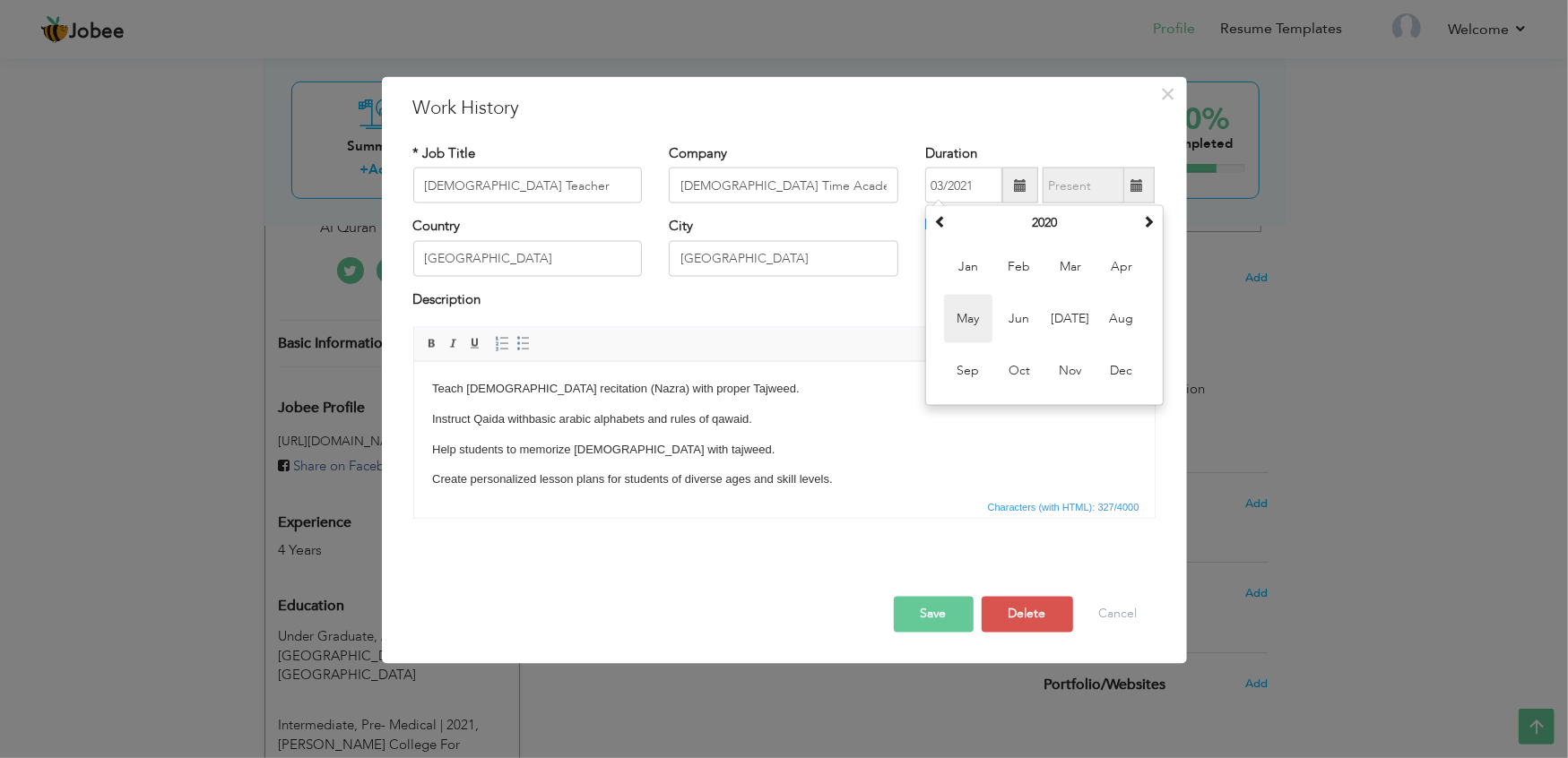 type on "05/2020" 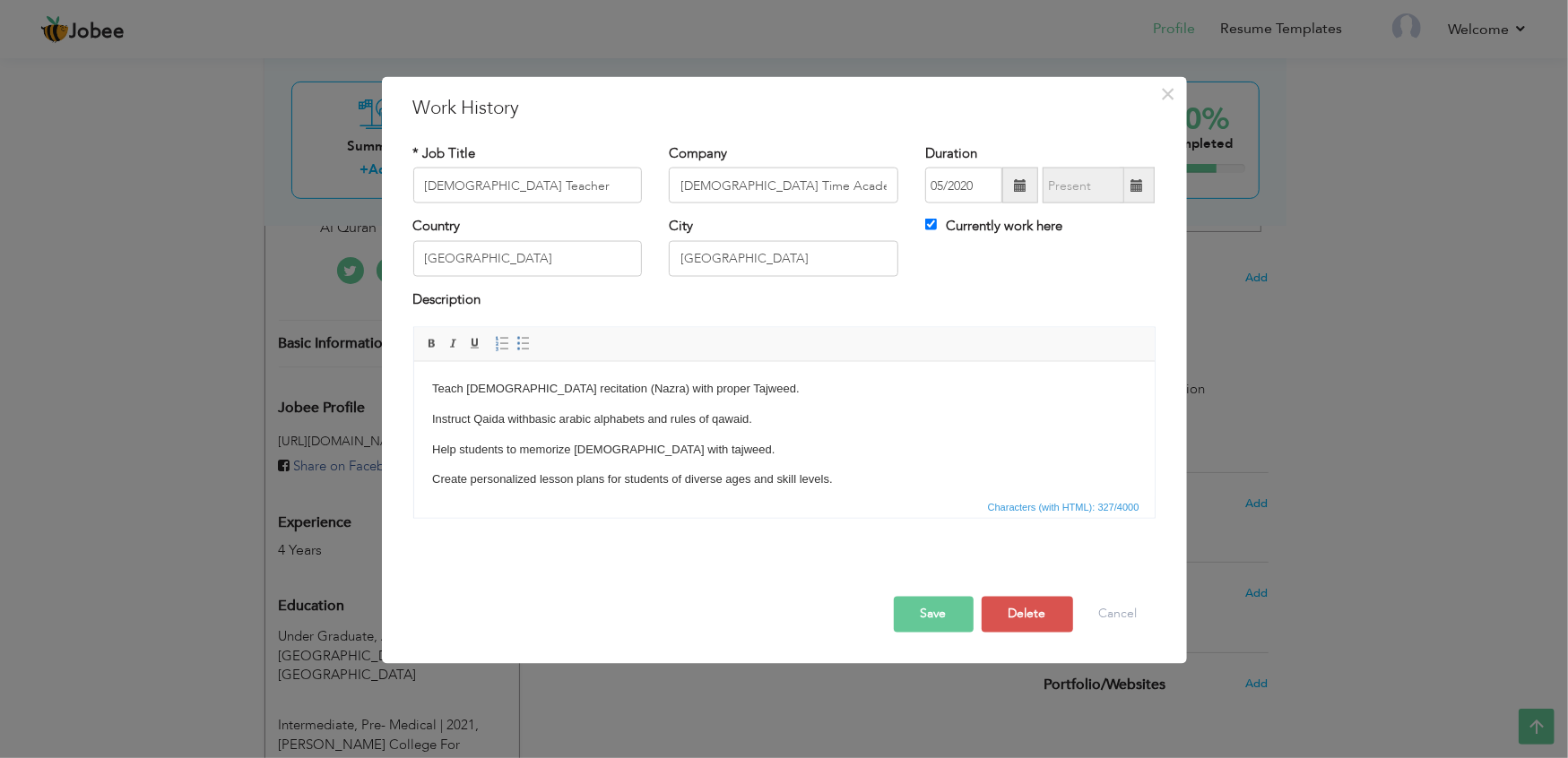 click at bounding box center [1020, 185] 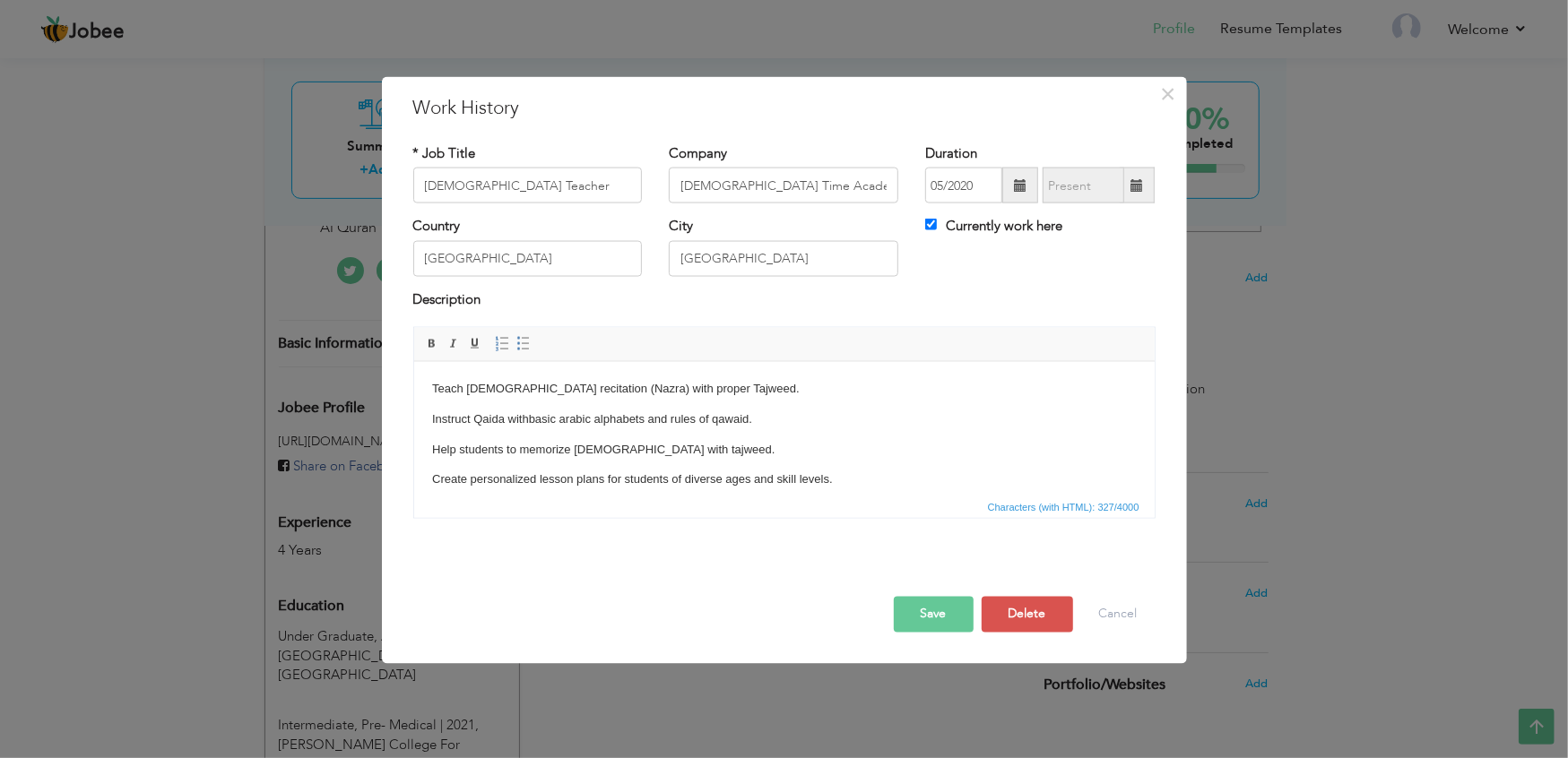 drag, startPoint x: 937, startPoint y: 622, endPoint x: 940, endPoint y: 613, distance: 9.486833 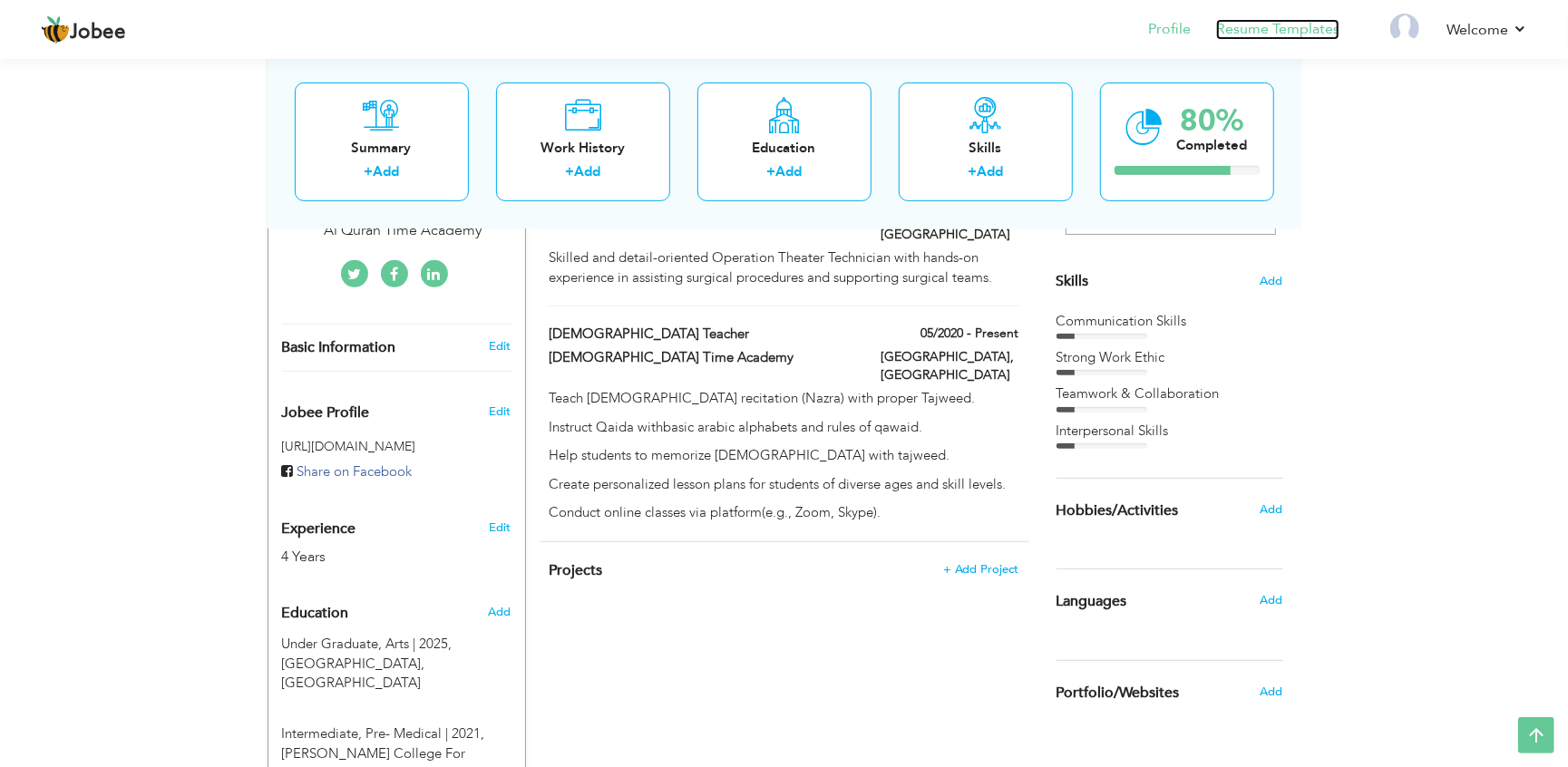 click on "Resume Templates" at bounding box center [1278, 29] 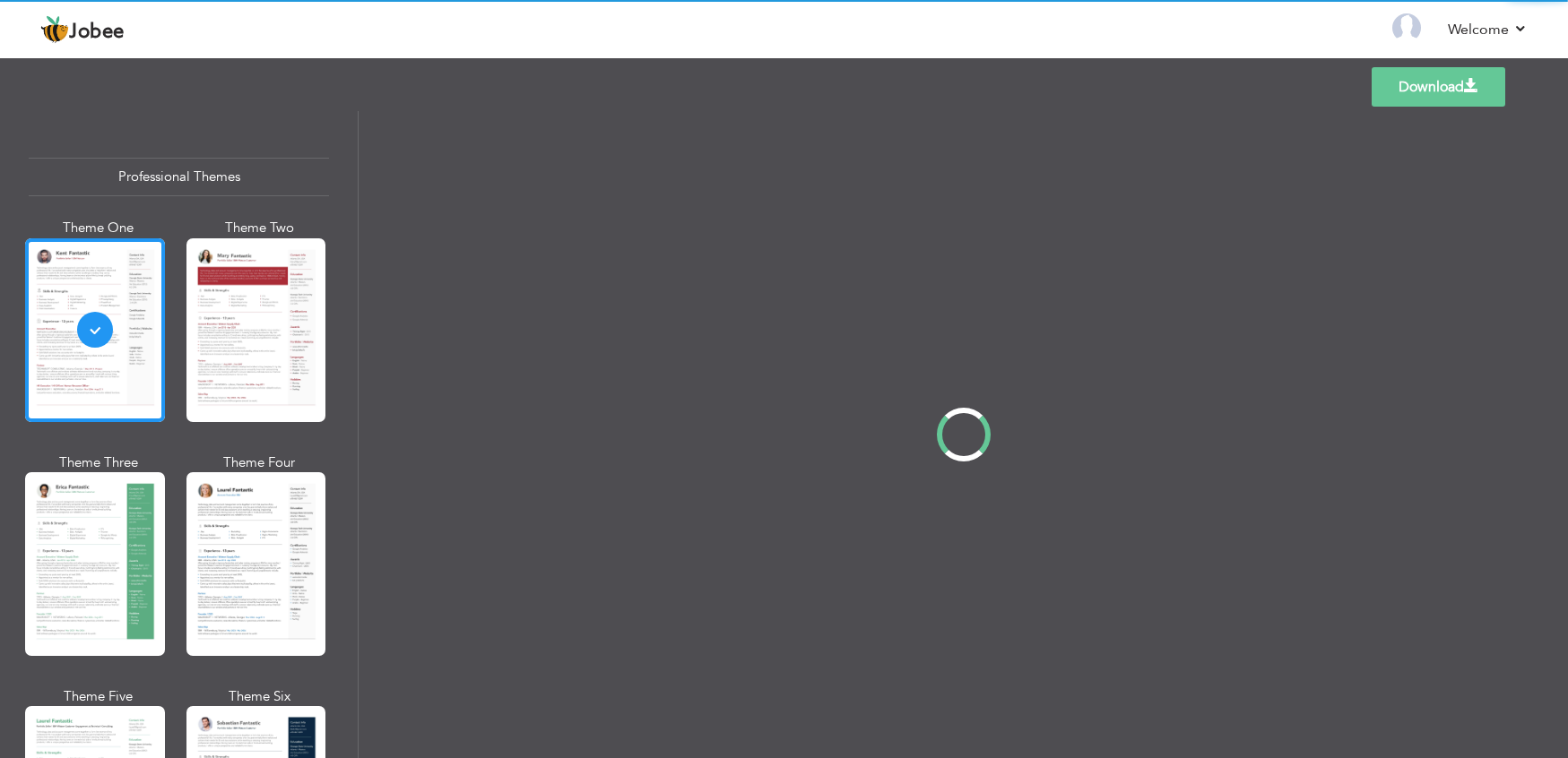 scroll, scrollTop: 0, scrollLeft: 0, axis: both 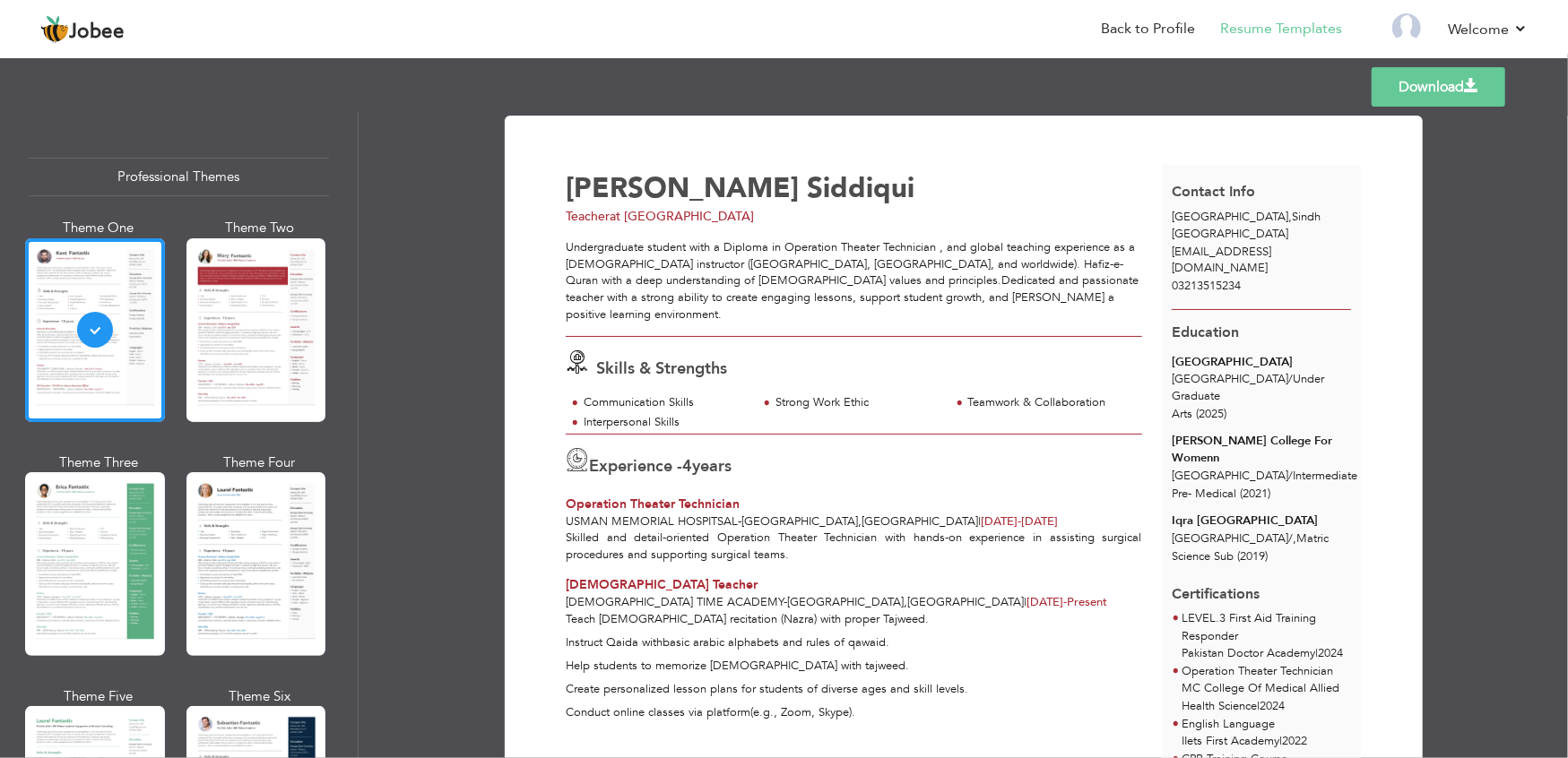 click on "Theme One
Theme Two
Theme Three
Theme Four" at bounding box center [178, 569] 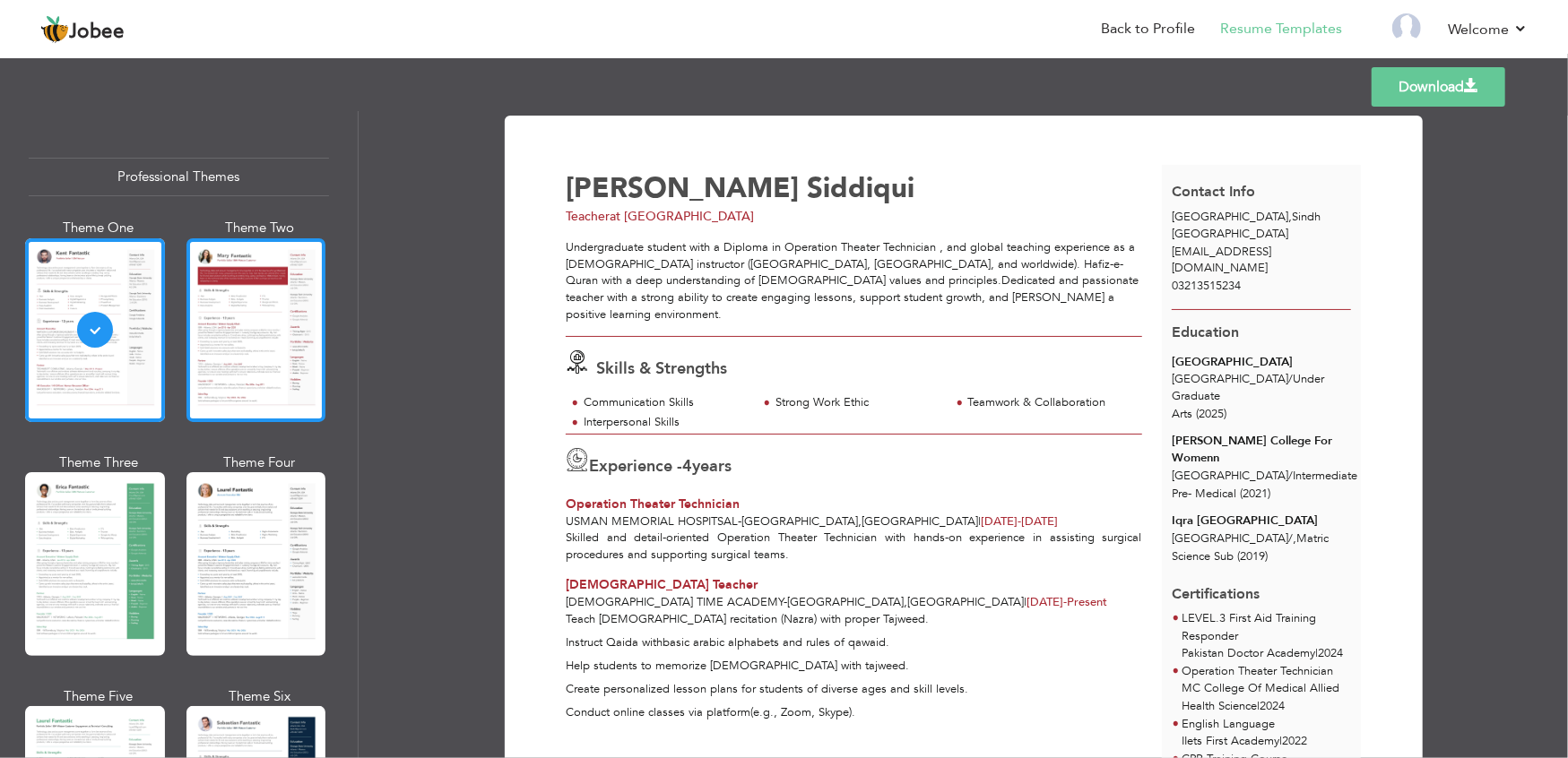 click at bounding box center [256, 330] 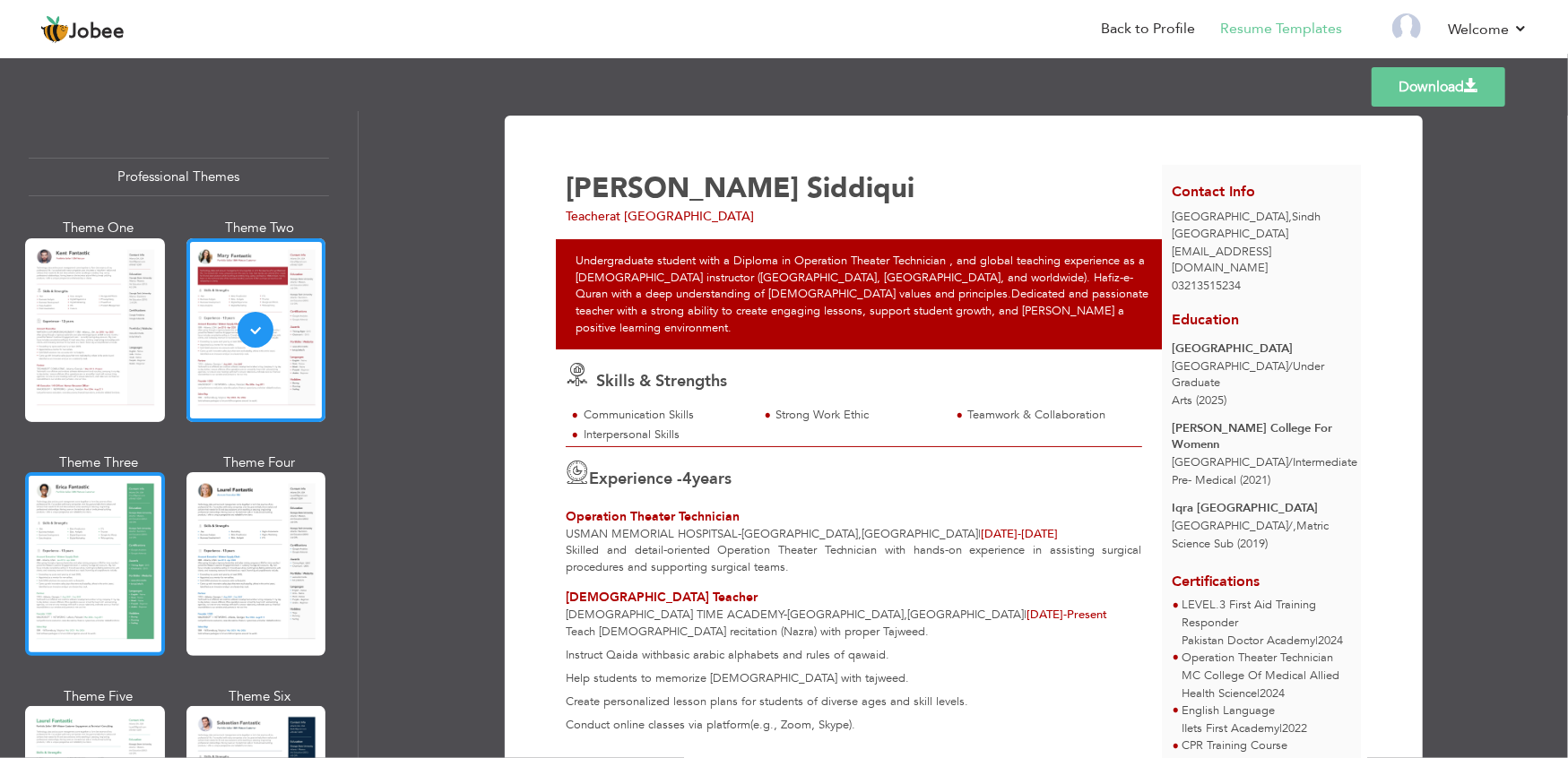 click at bounding box center [95, 564] 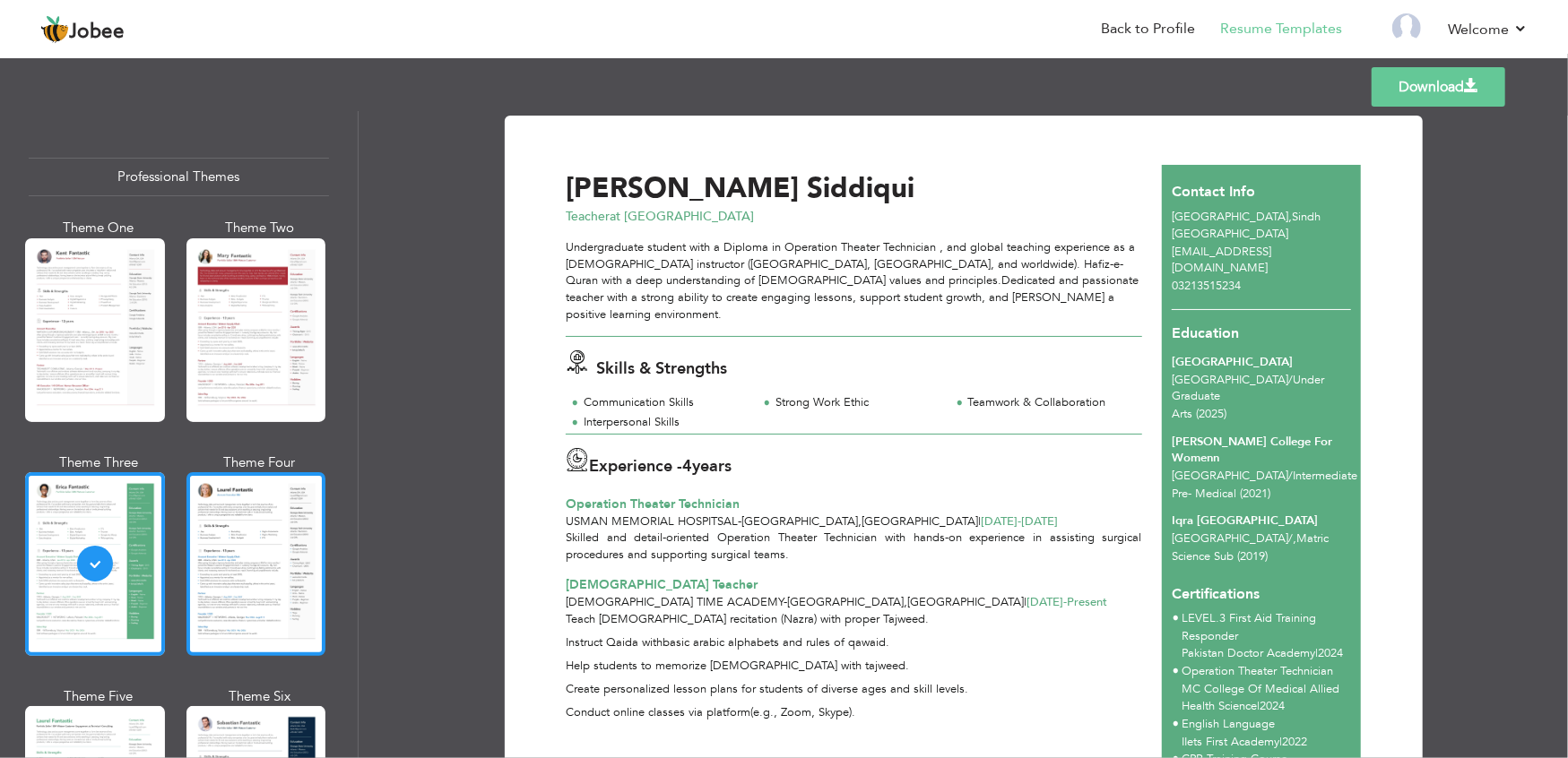 click at bounding box center (256, 564) 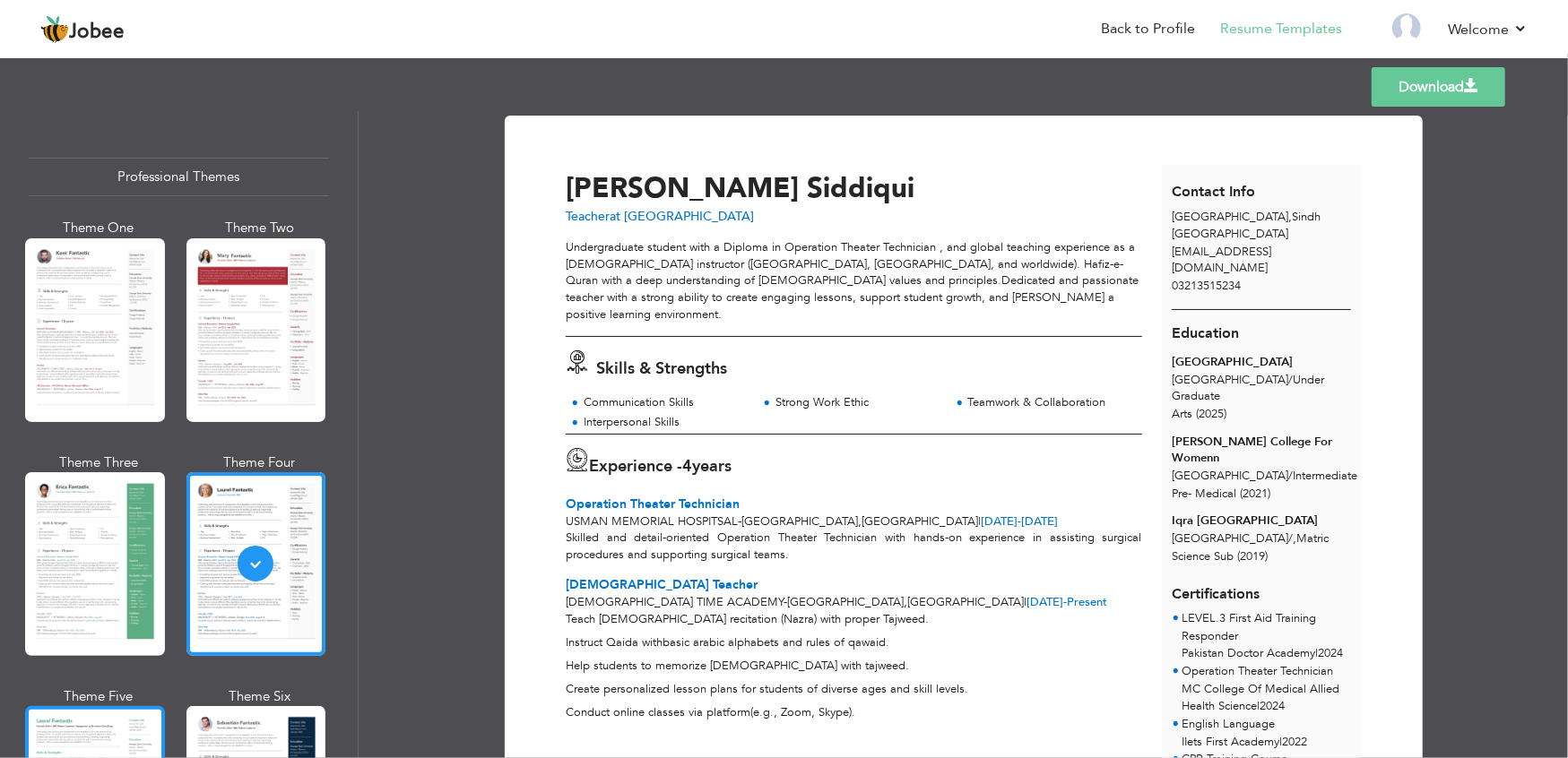 click at bounding box center (95, 797) 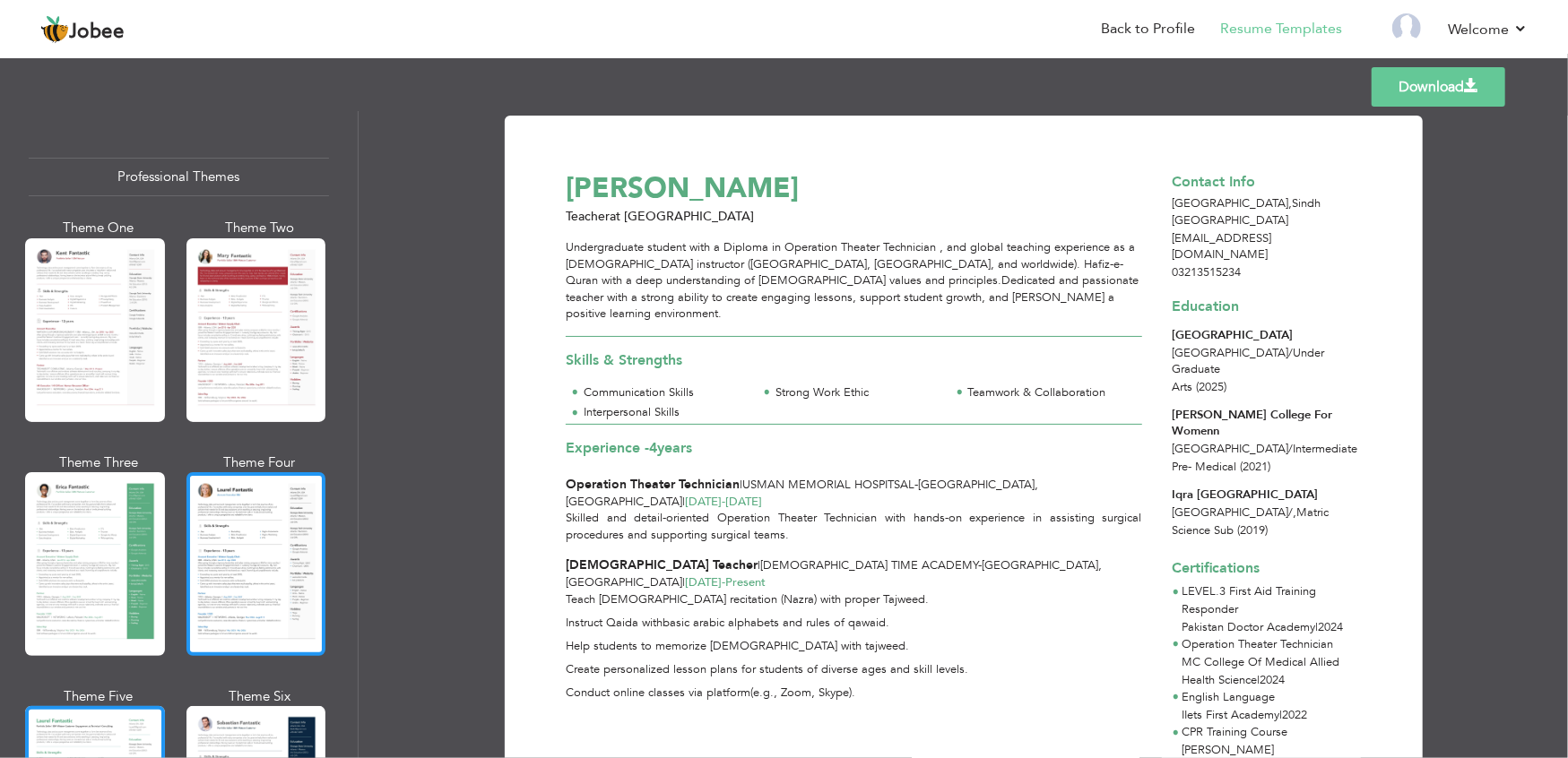 click at bounding box center [256, 564] 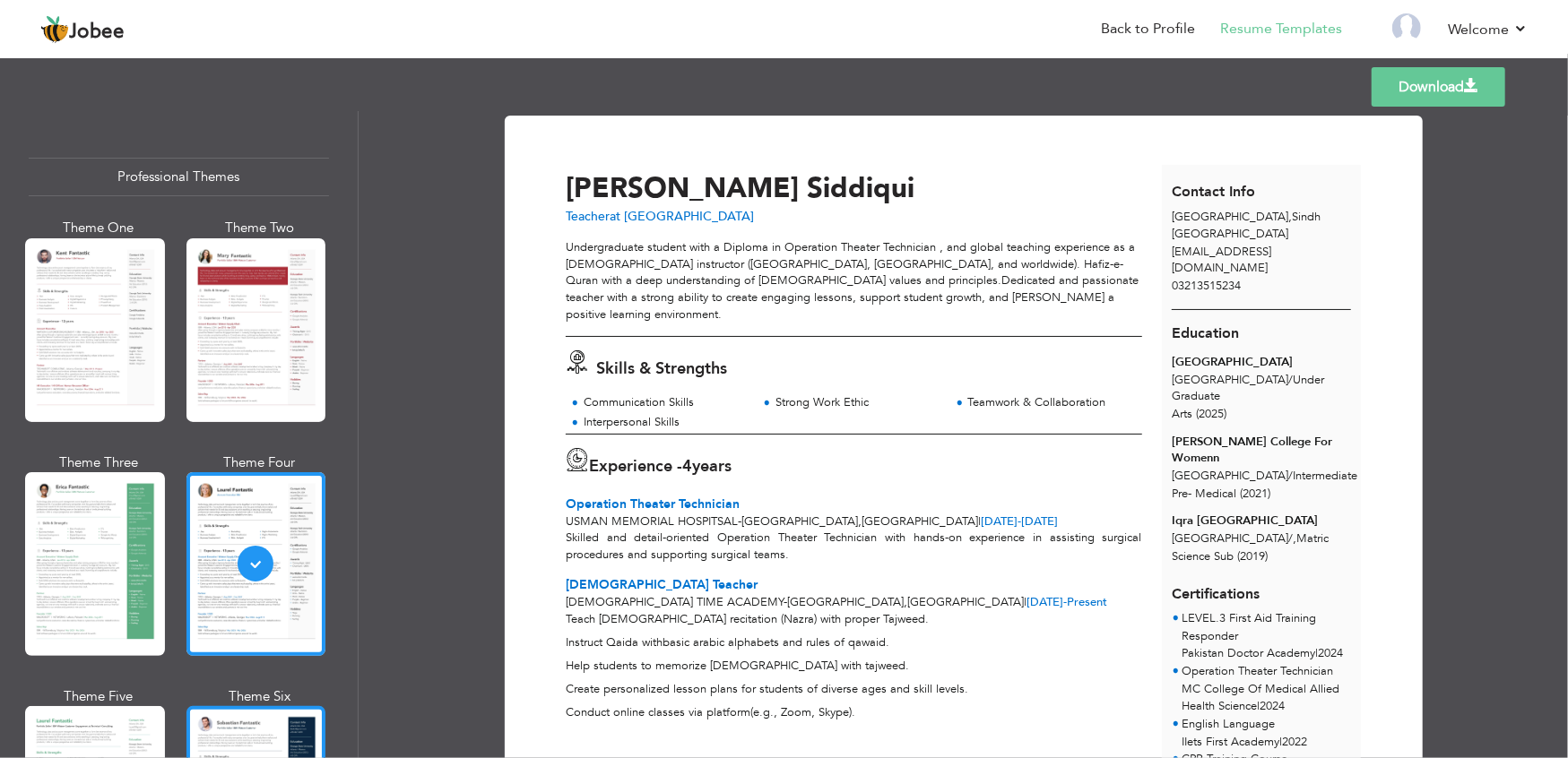 click at bounding box center [256, 797] 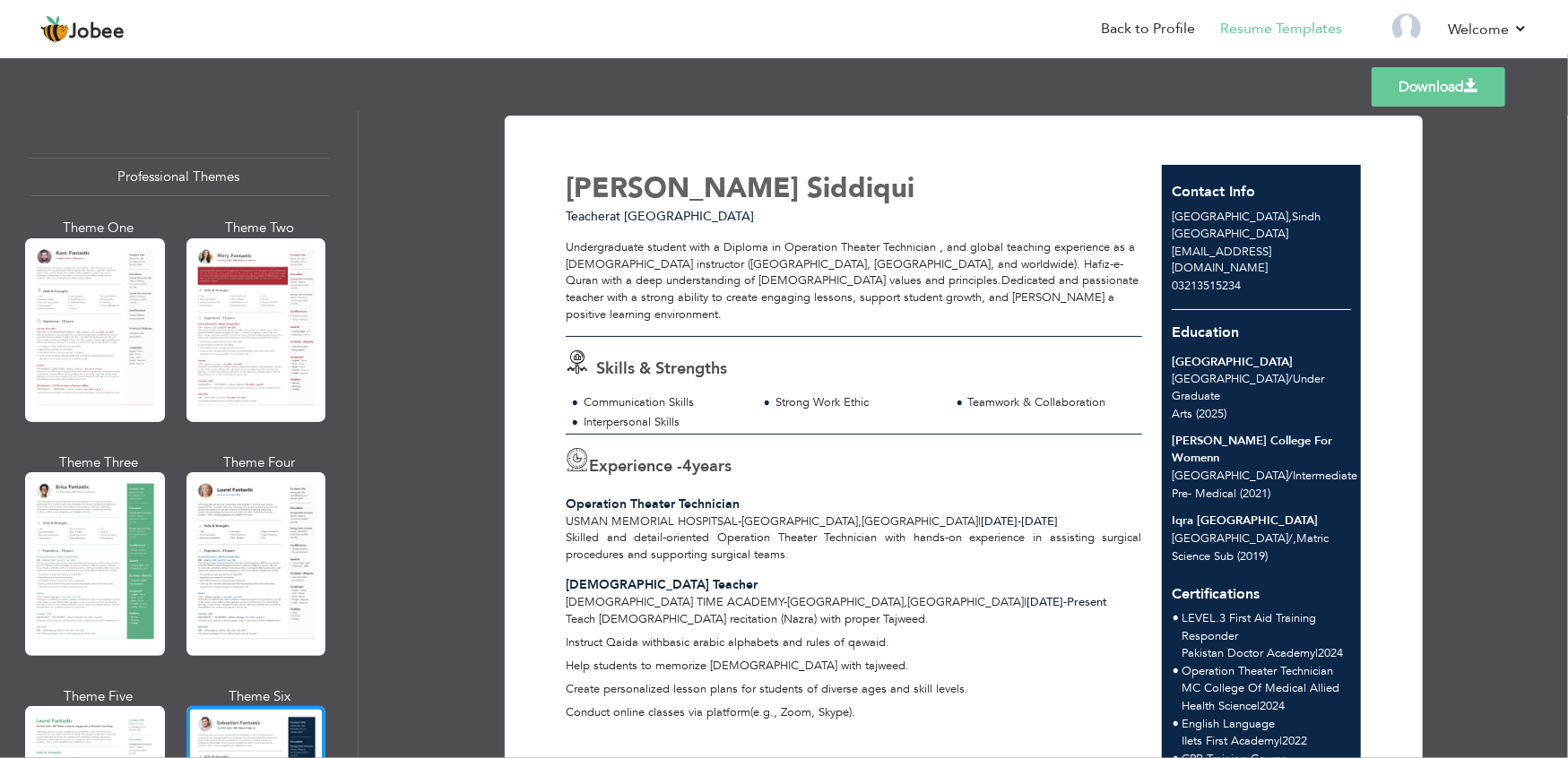 click at bounding box center [256, 564] 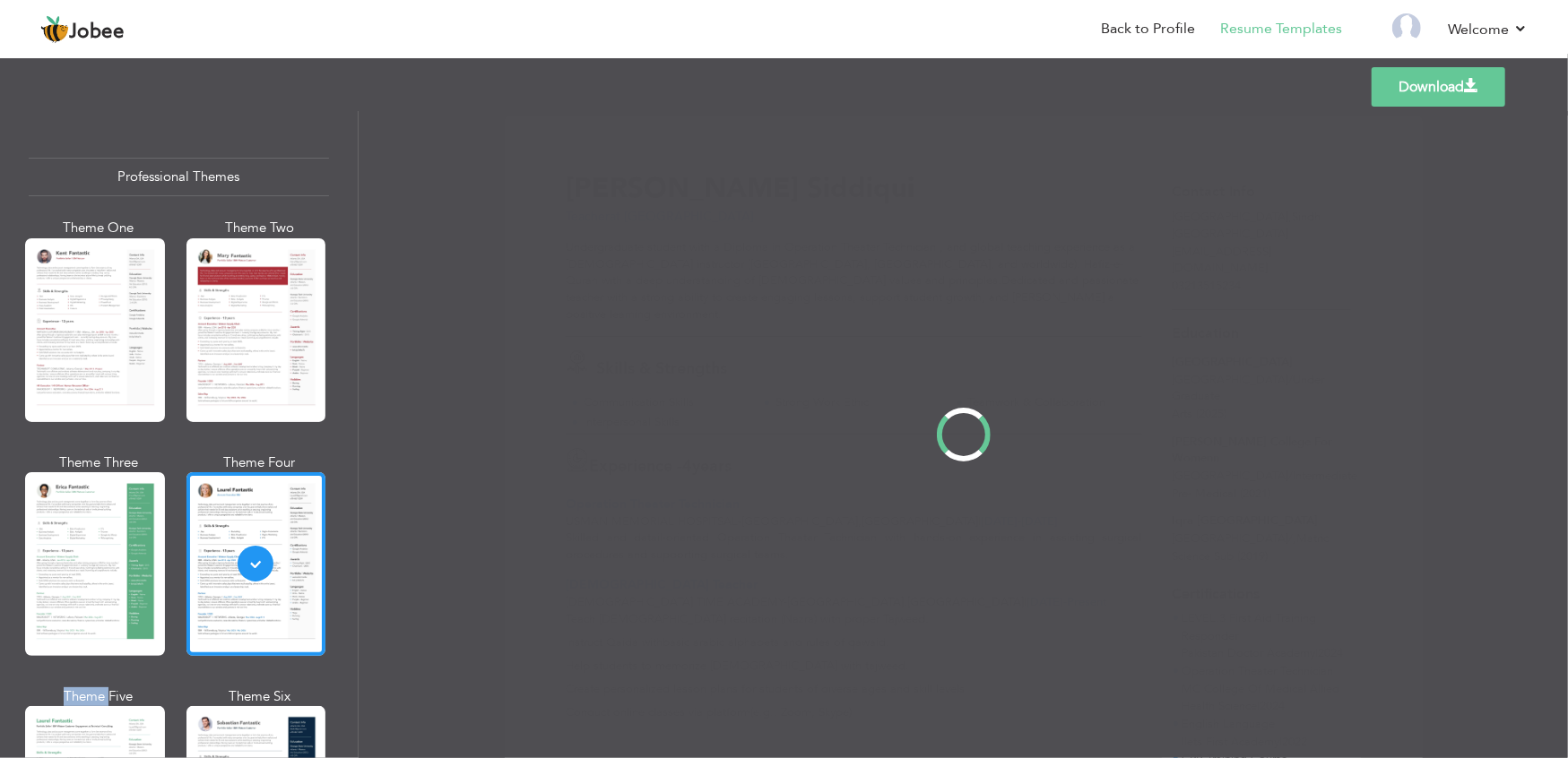 click on "Professional Themes
Theme One
Theme Two
Theme Three
Theme Four" at bounding box center [784, 435] 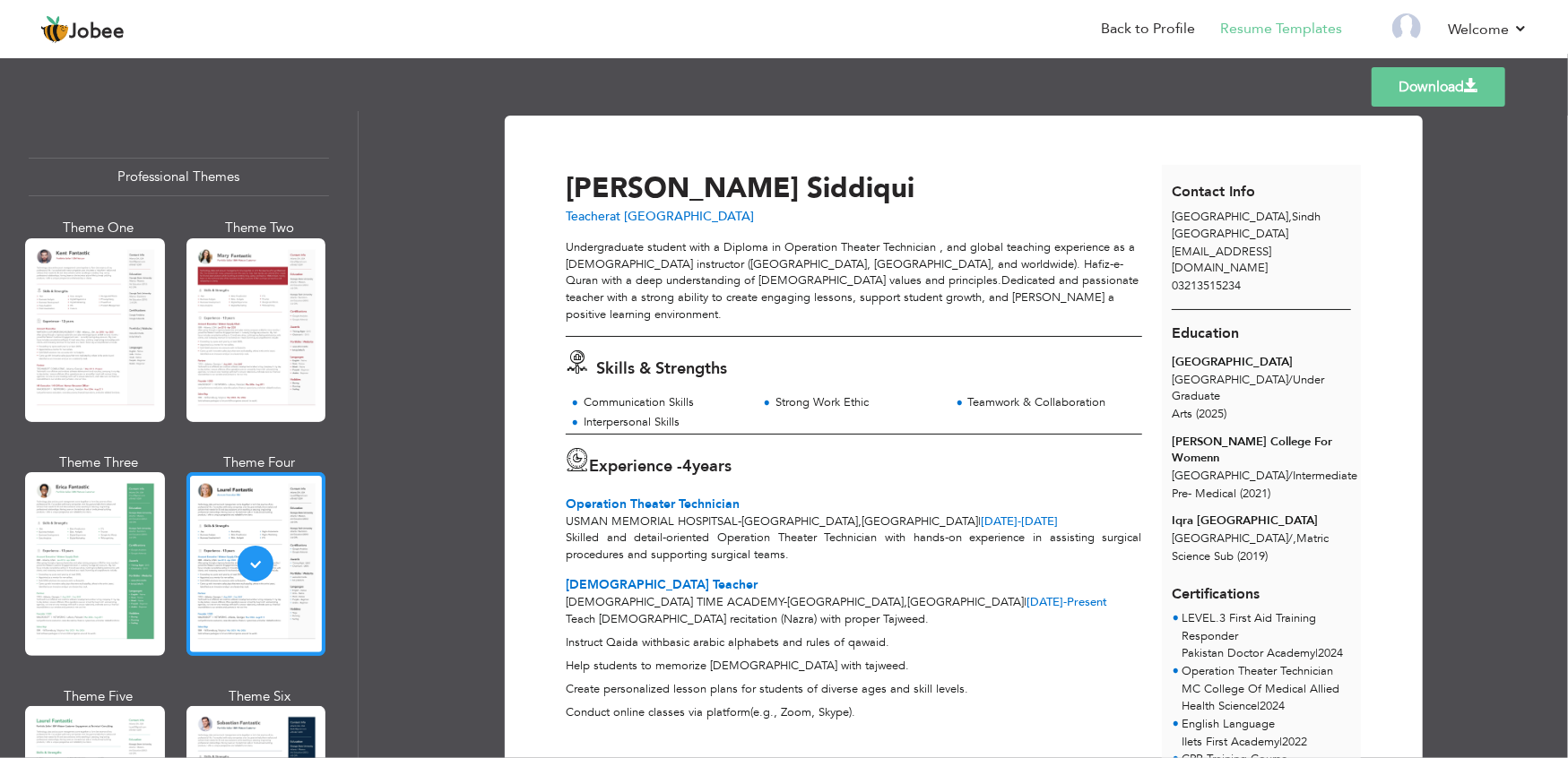 click at bounding box center (256, 564) 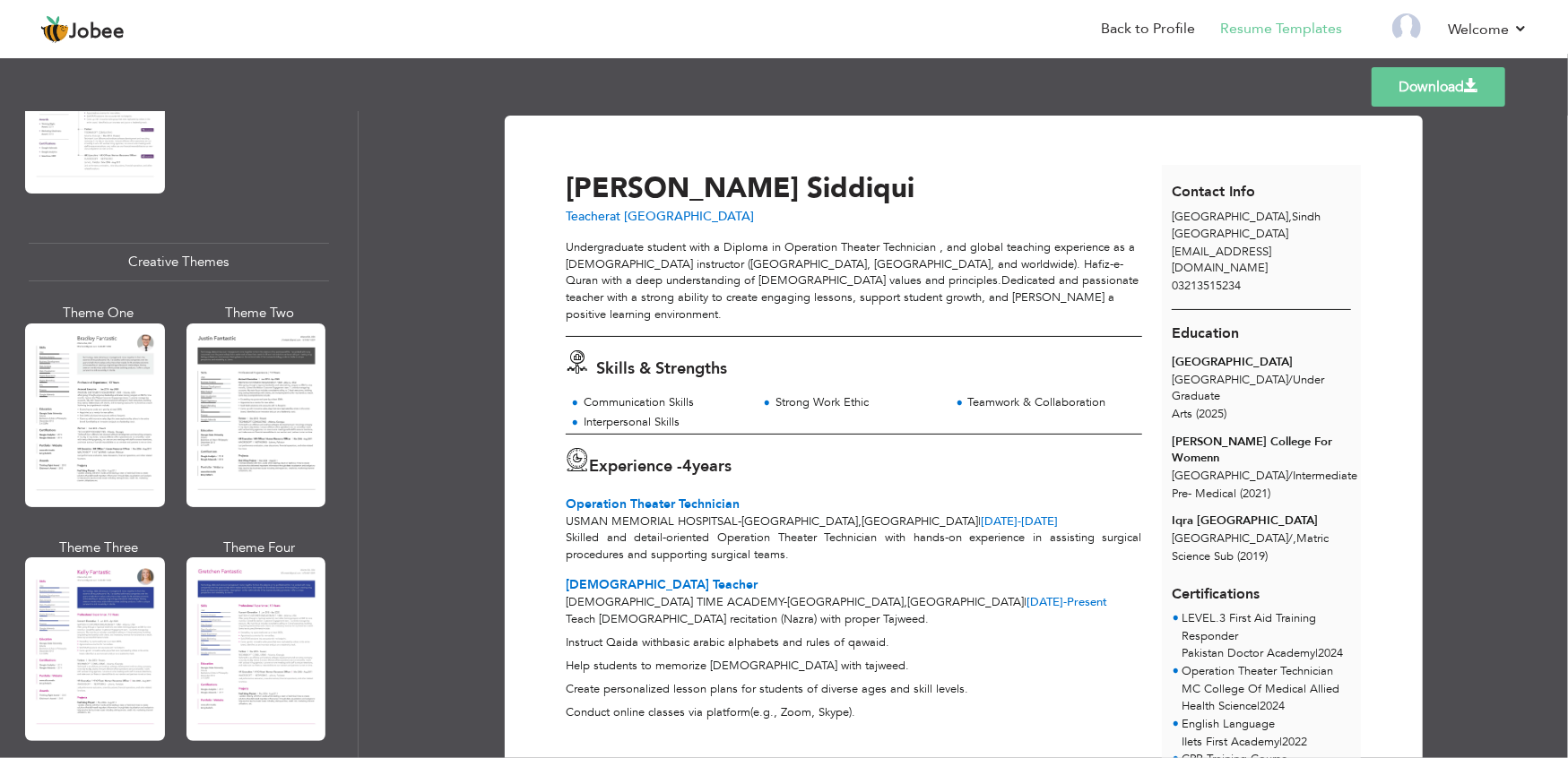 scroll, scrollTop: 2016, scrollLeft: 0, axis: vertical 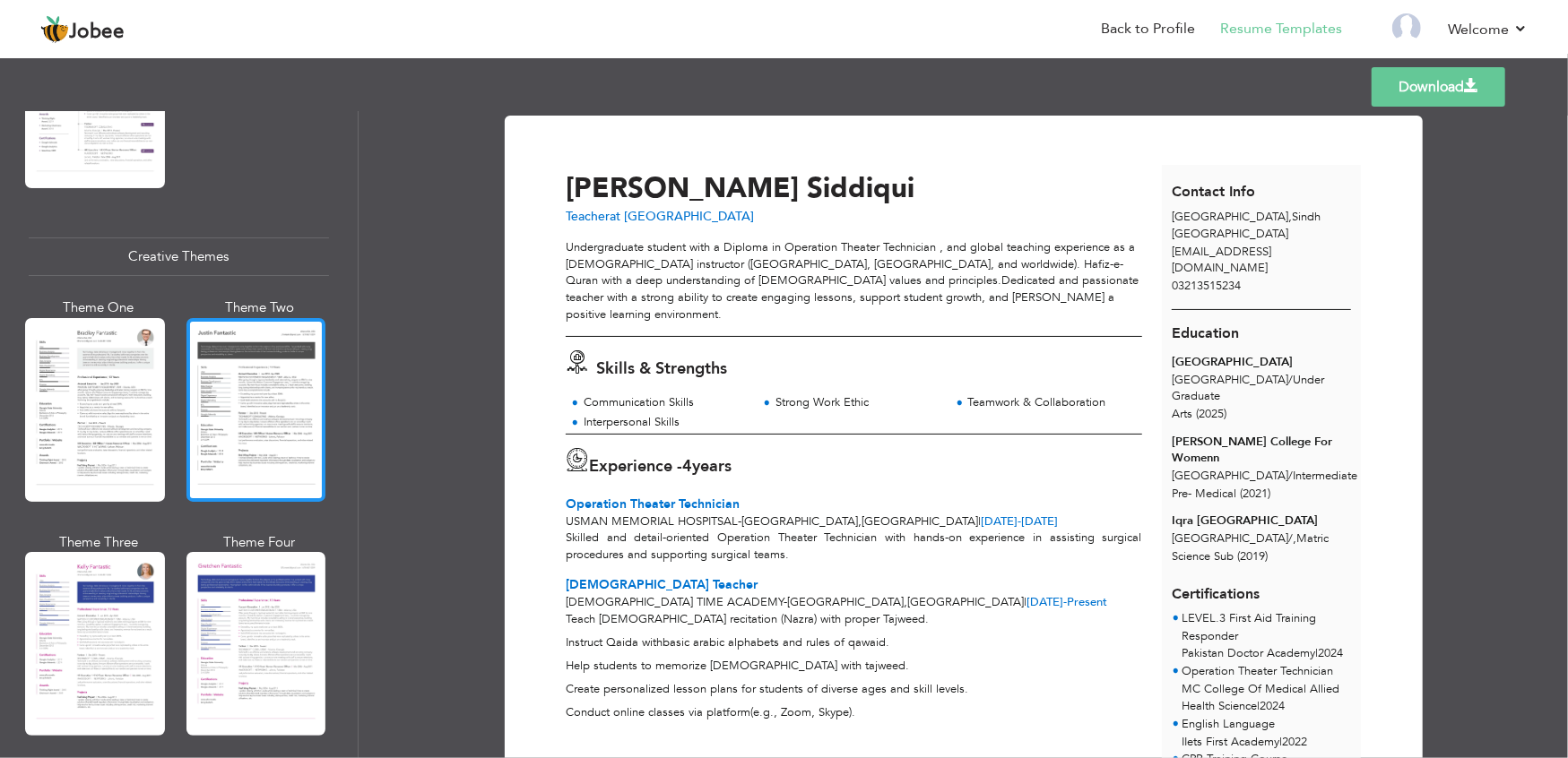 click at bounding box center [256, 409] 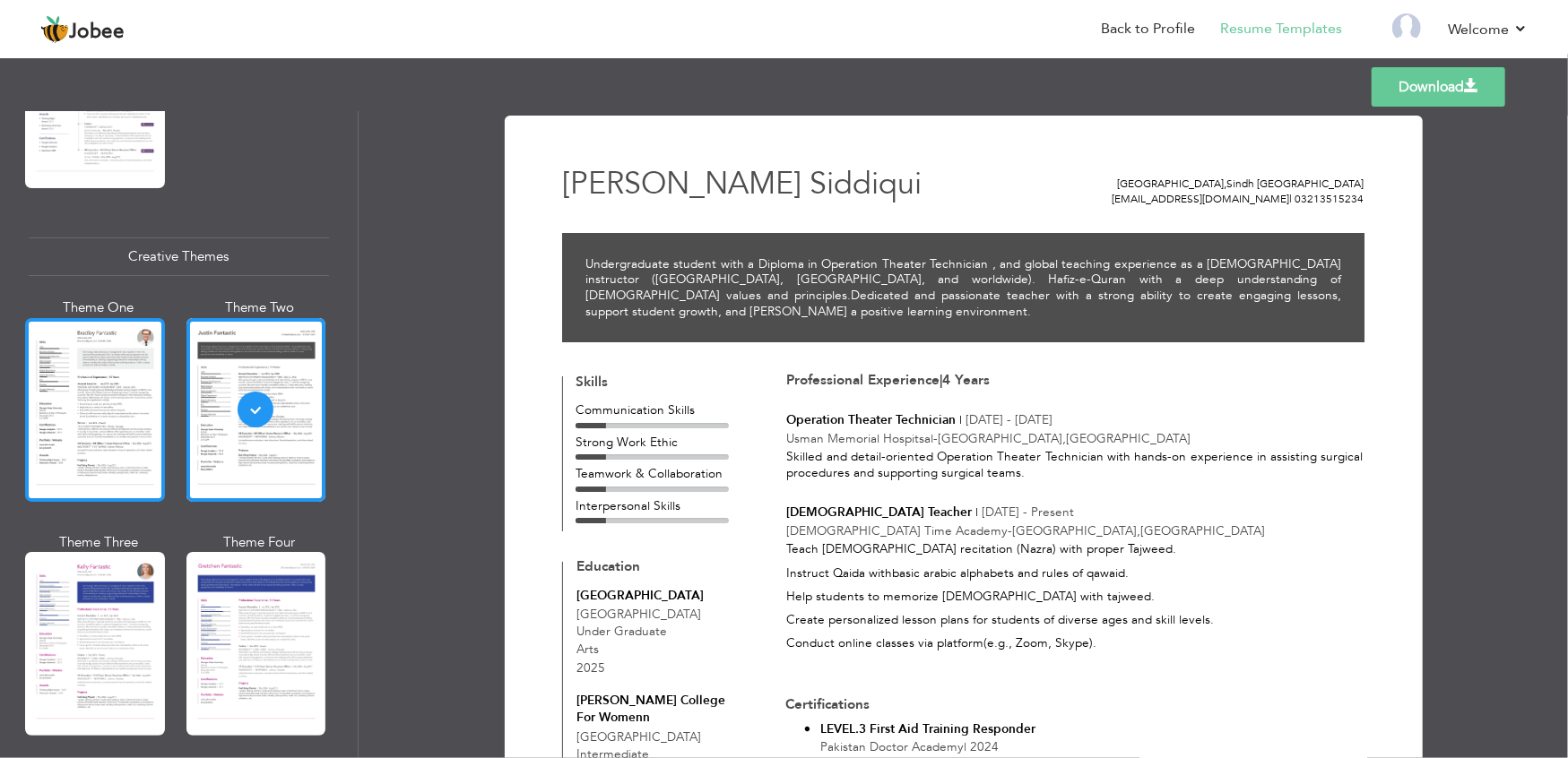click at bounding box center [95, 409] 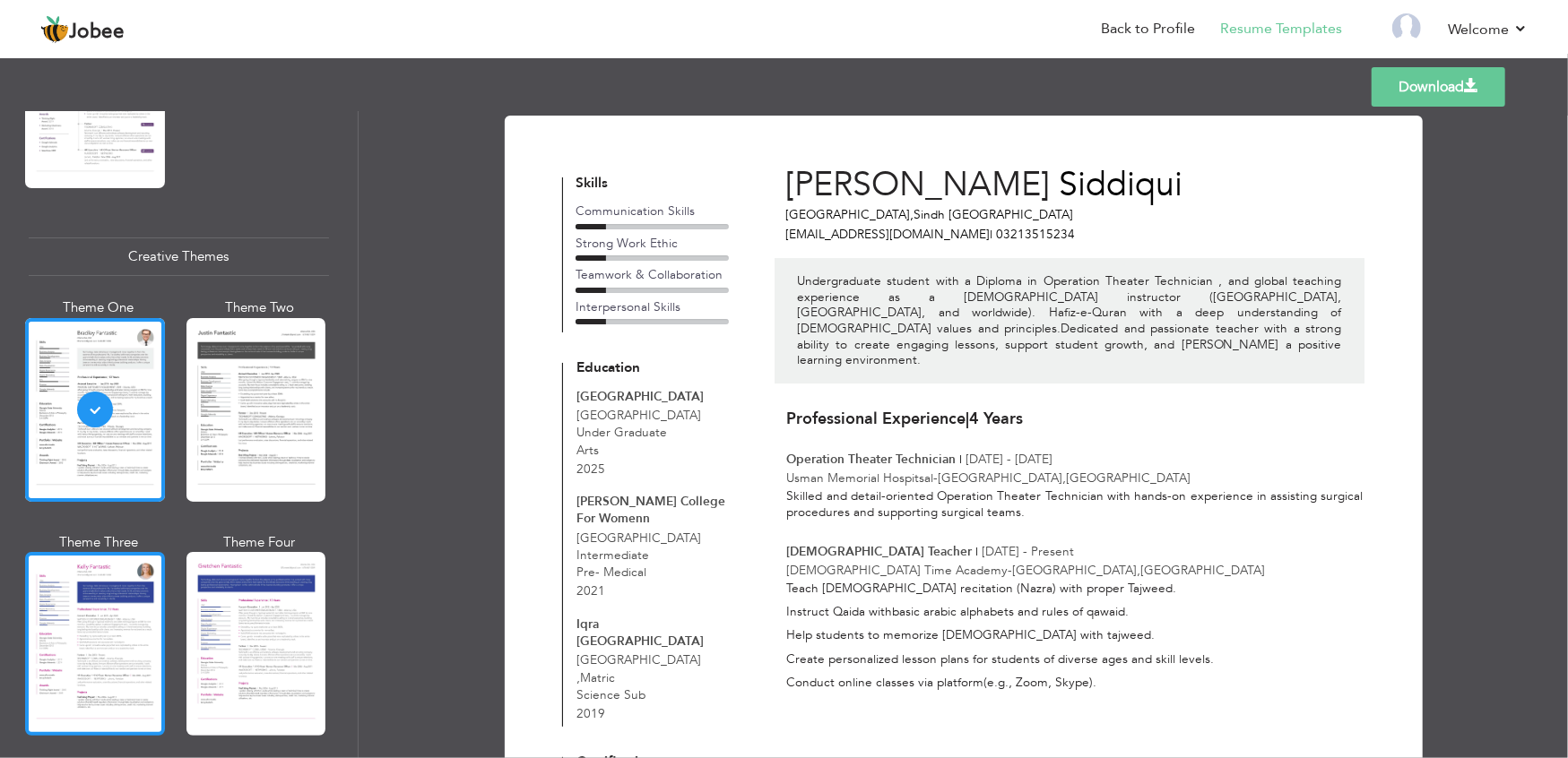 click at bounding box center [95, 643] 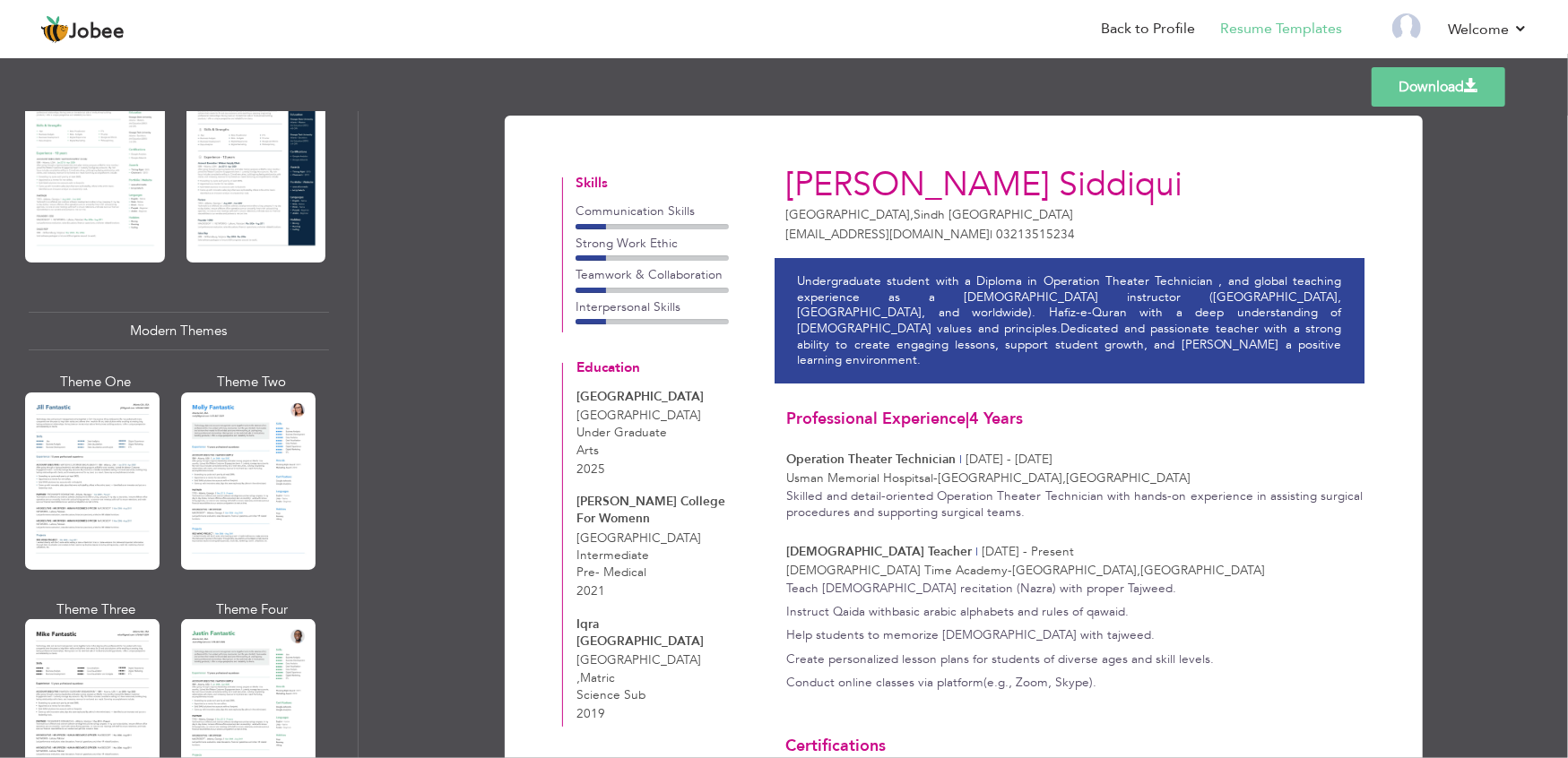scroll, scrollTop: 539, scrollLeft: 0, axis: vertical 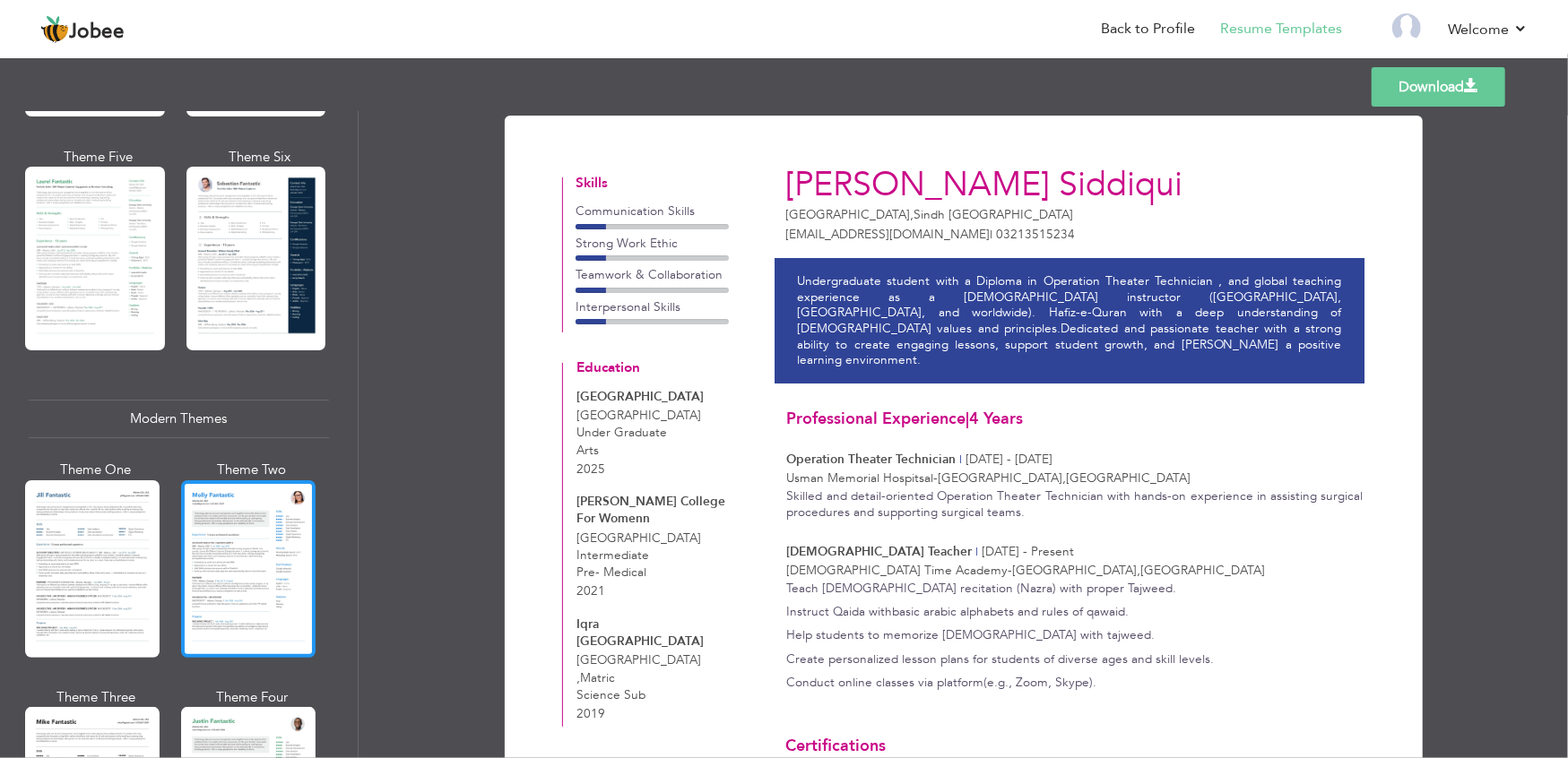 click at bounding box center (248, 569) 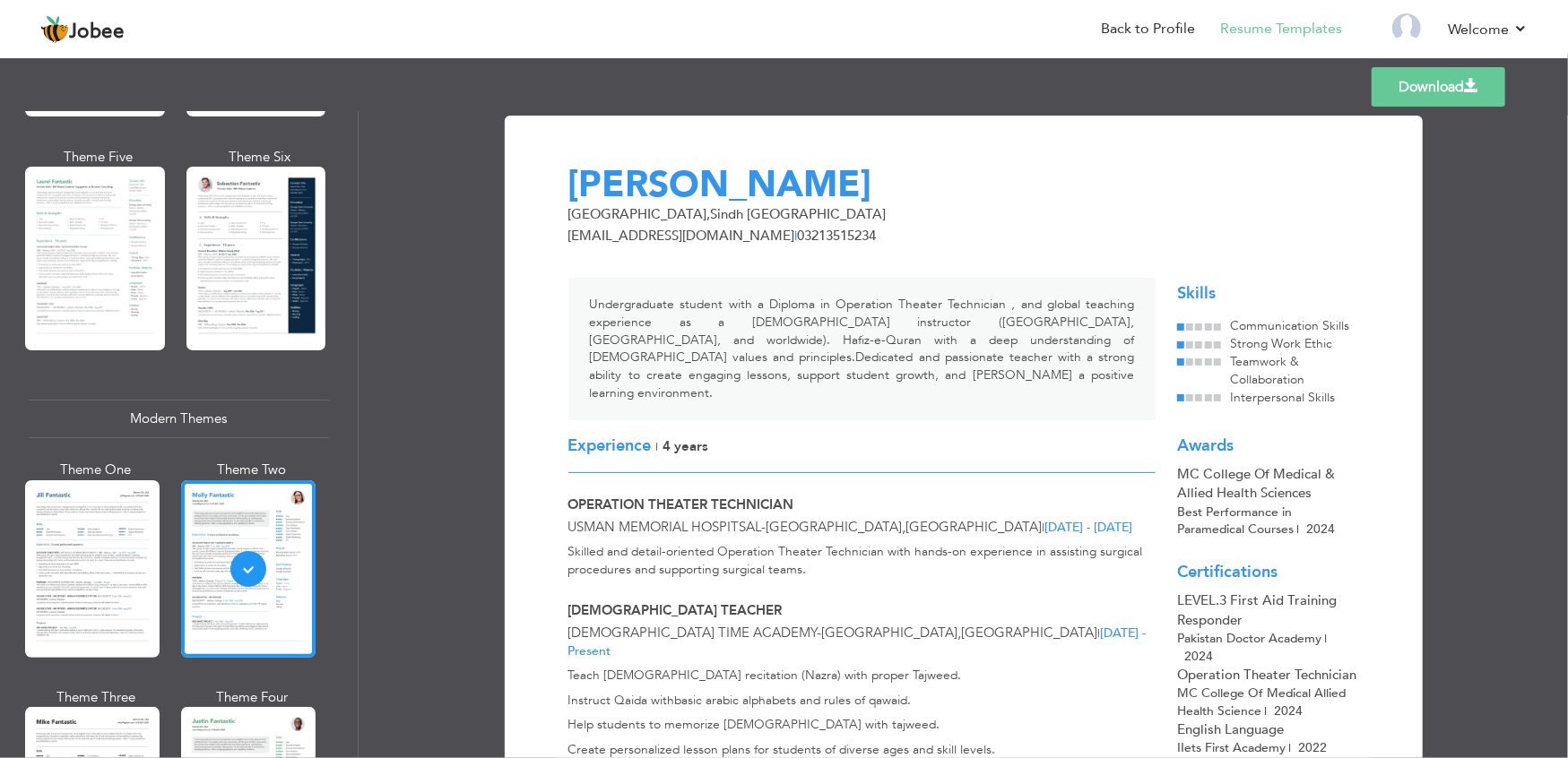 click on "Theme One" at bounding box center [96, 564] 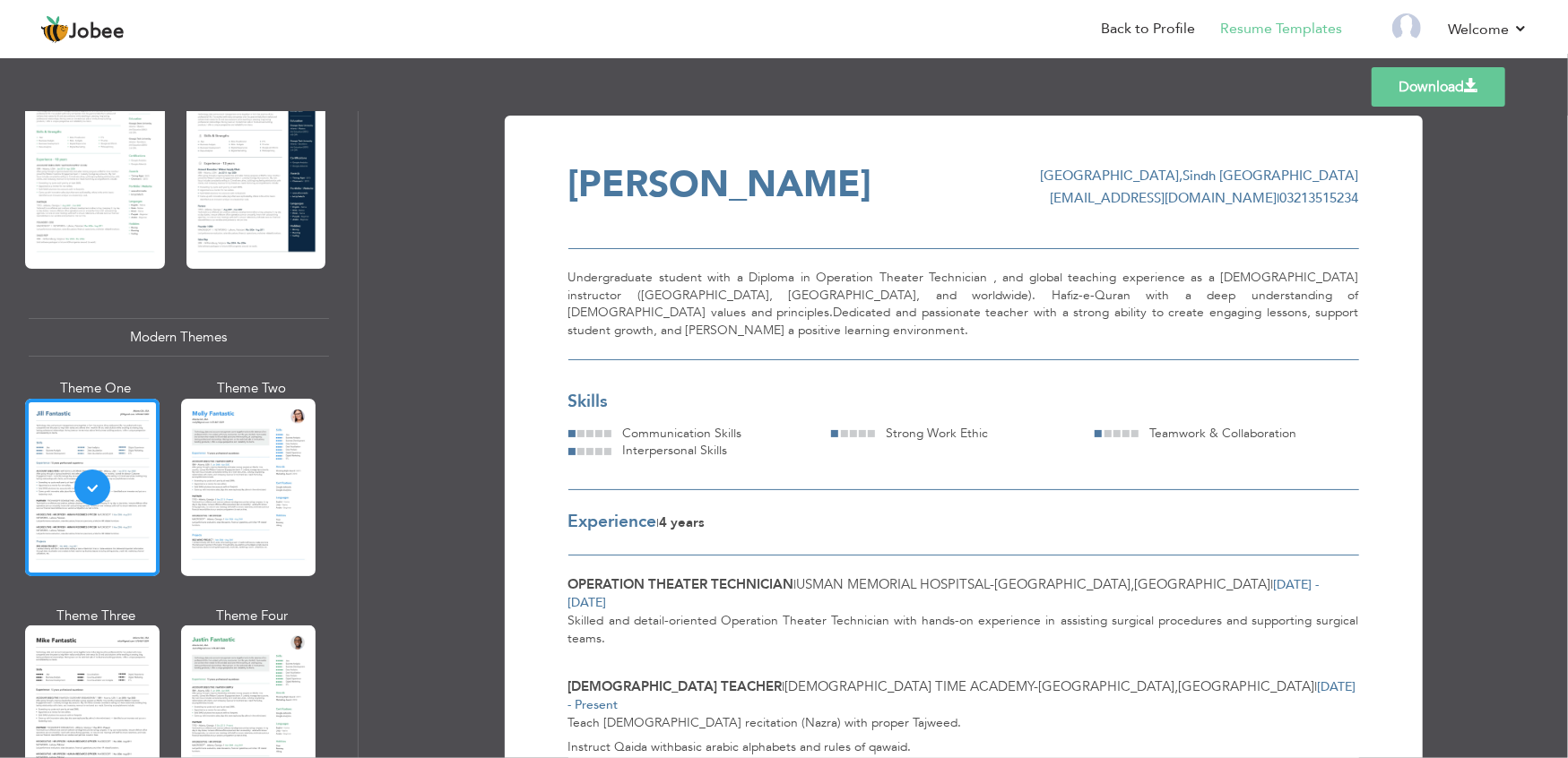 scroll, scrollTop: 607, scrollLeft: 0, axis: vertical 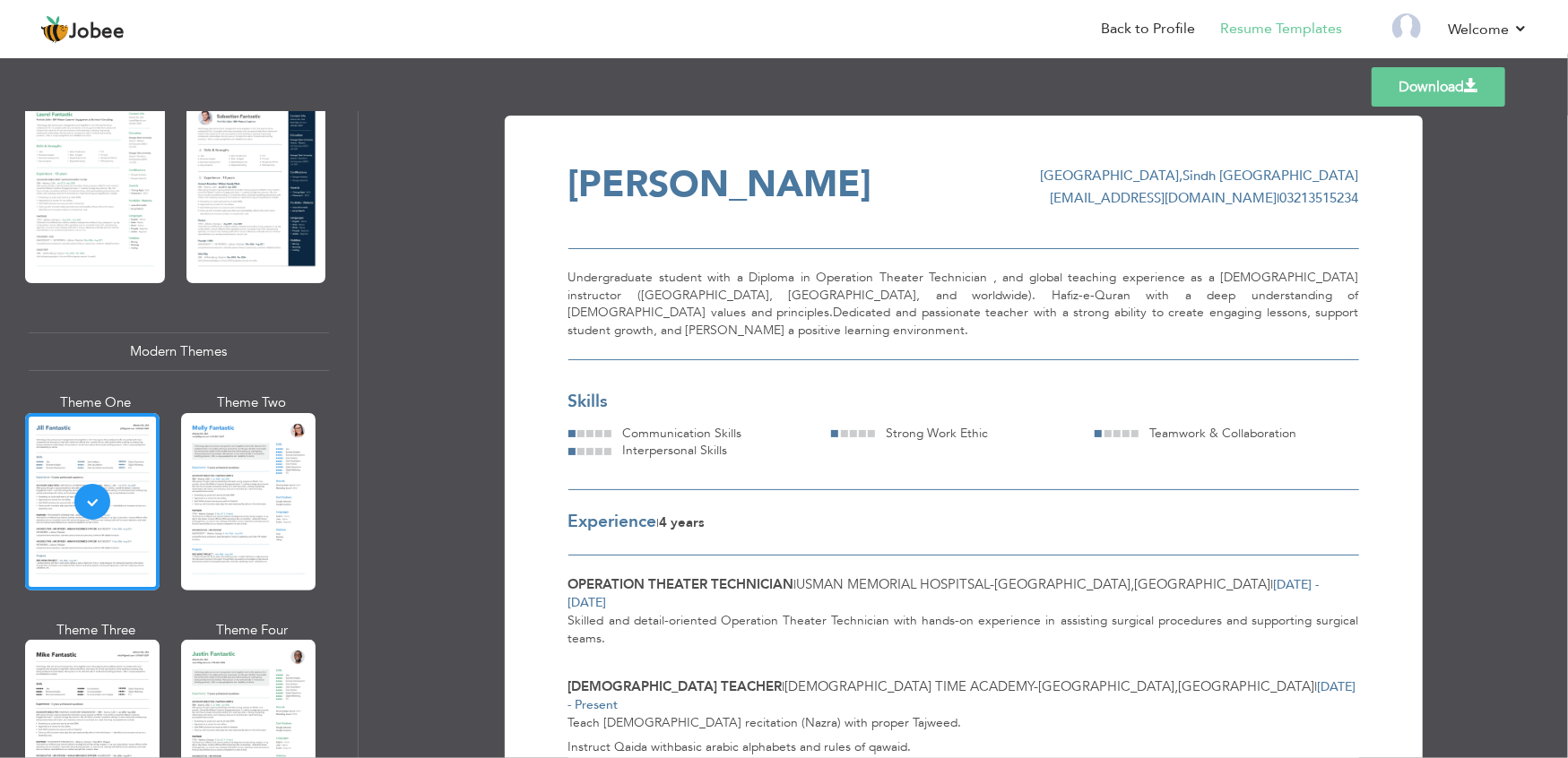 click on "Download" at bounding box center (1438, 87) 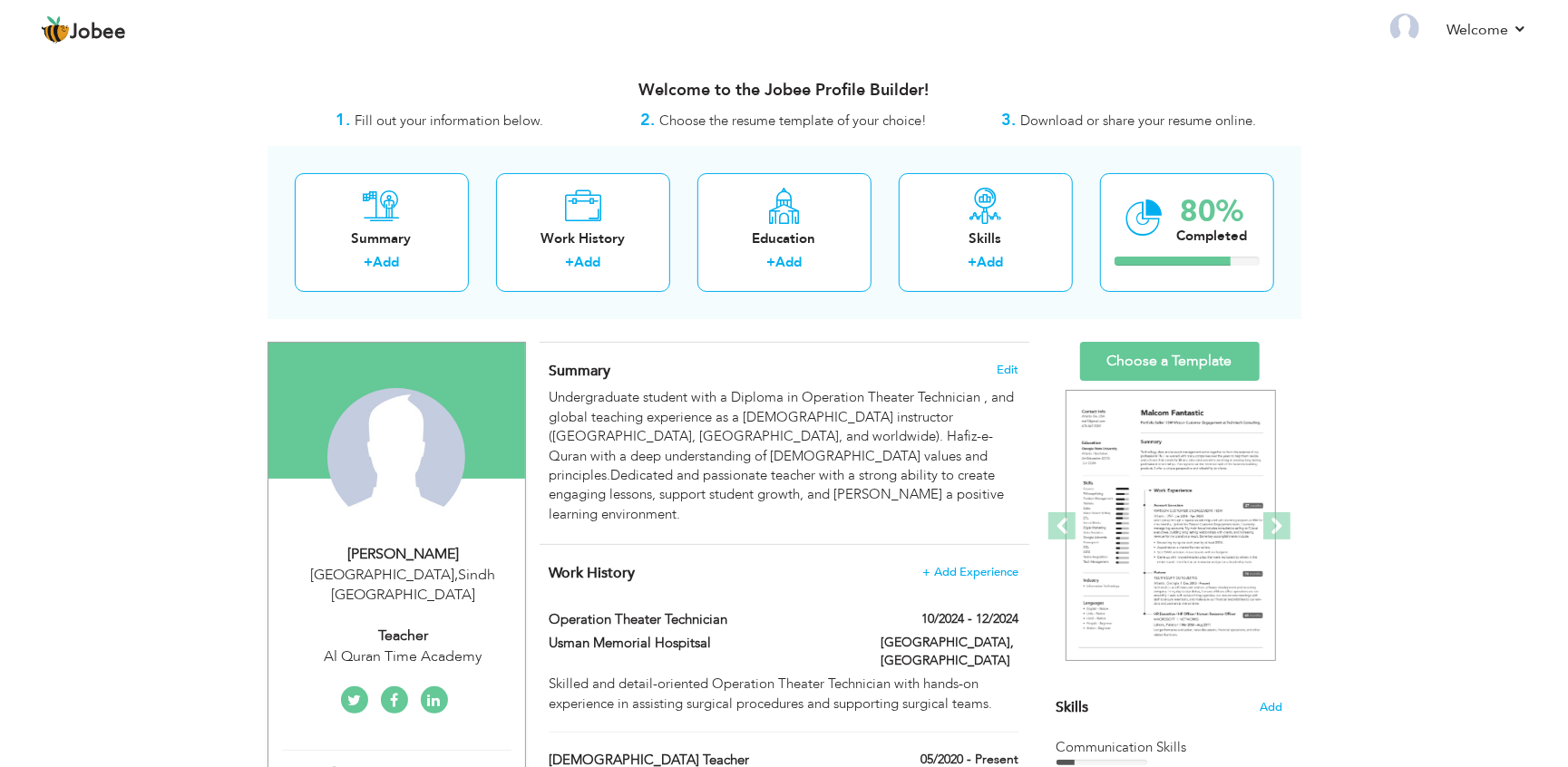 scroll, scrollTop: 0, scrollLeft: 0, axis: both 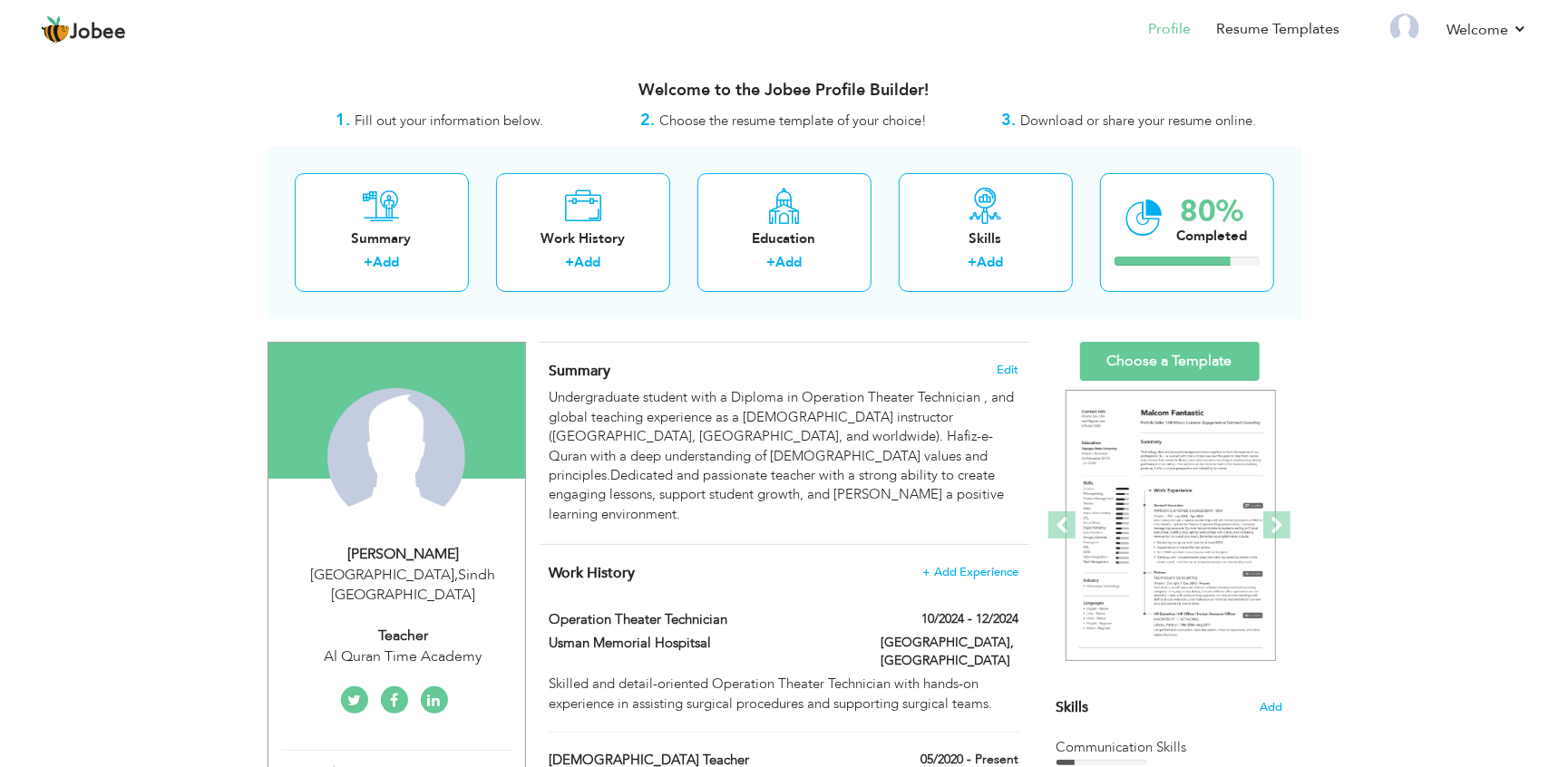 click on "[PERSON_NAME]" at bounding box center [404, 554] 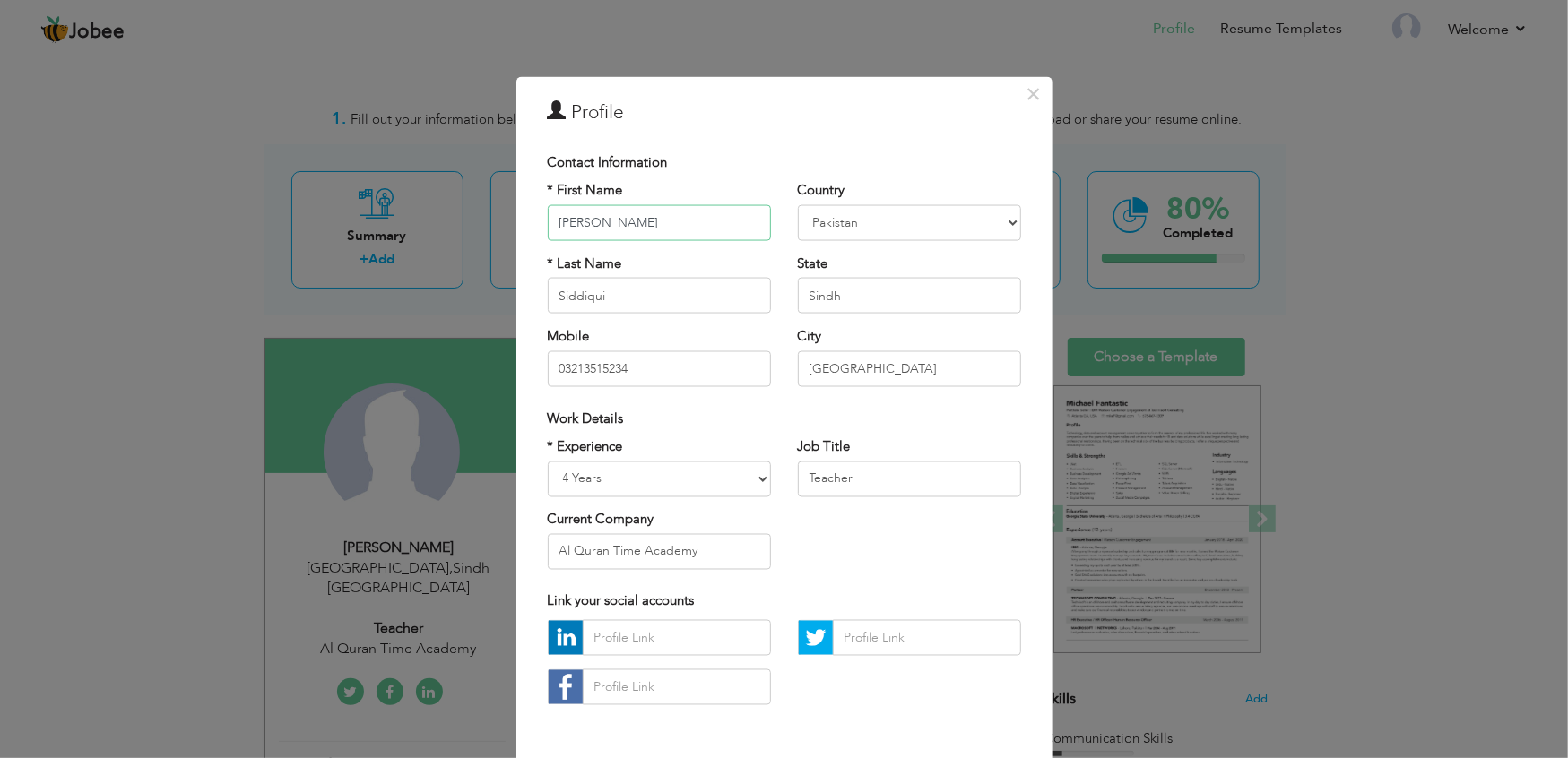 click on "[PERSON_NAME]" at bounding box center [659, 222] 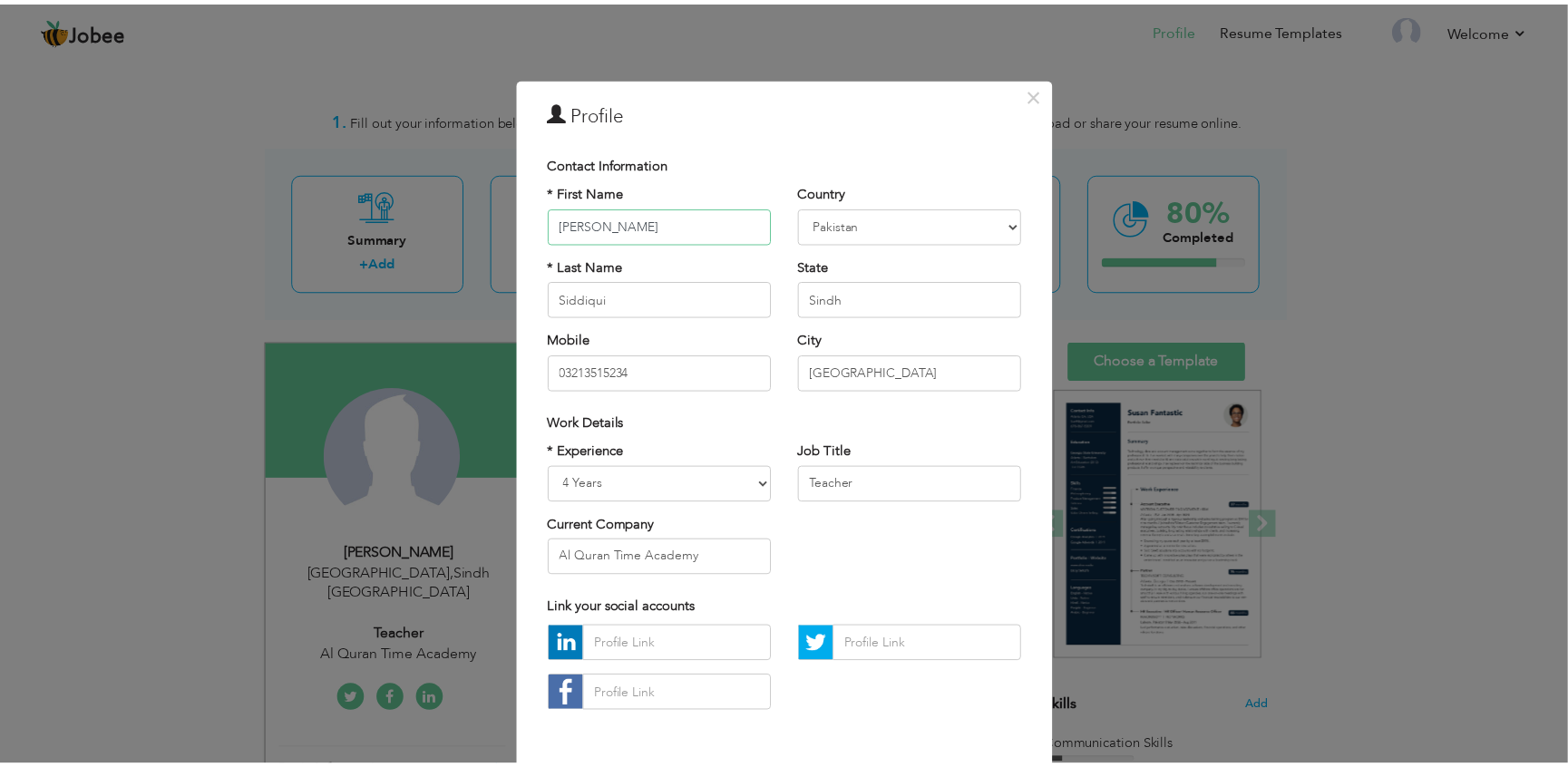 scroll, scrollTop: 71, scrollLeft: 0, axis: vertical 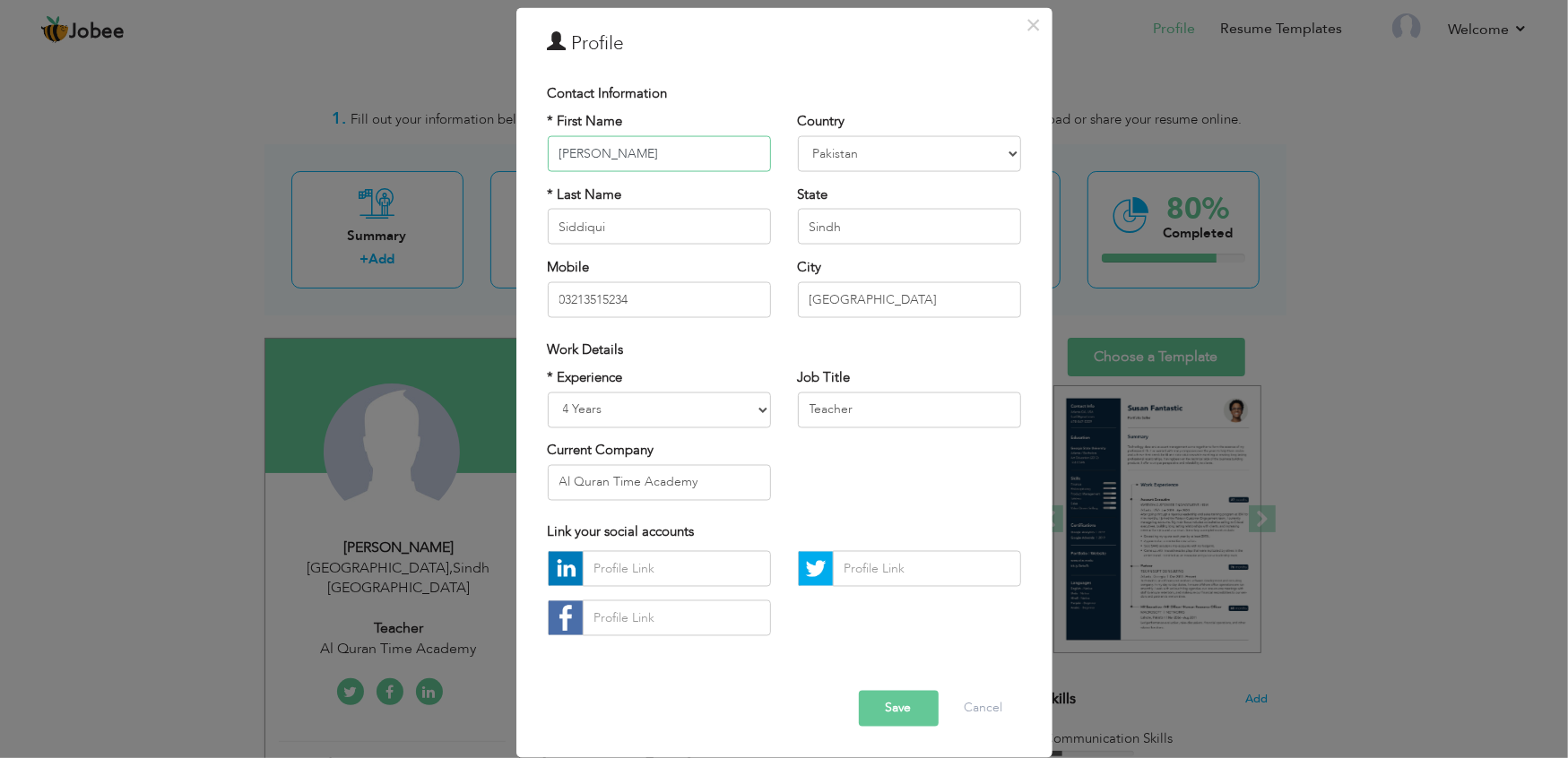 type on "[PERSON_NAME]" 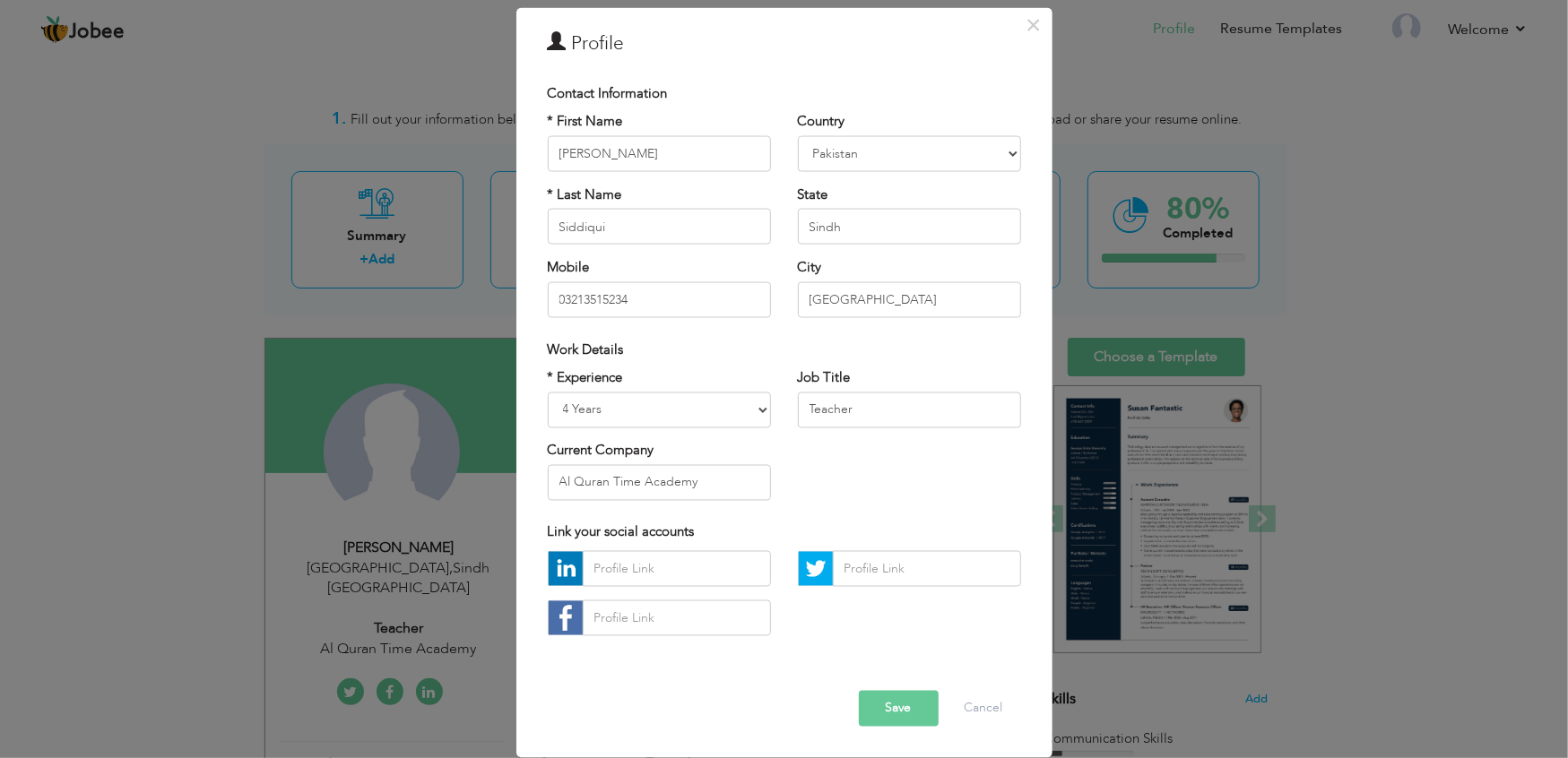 click on "Save" at bounding box center (898, 709) 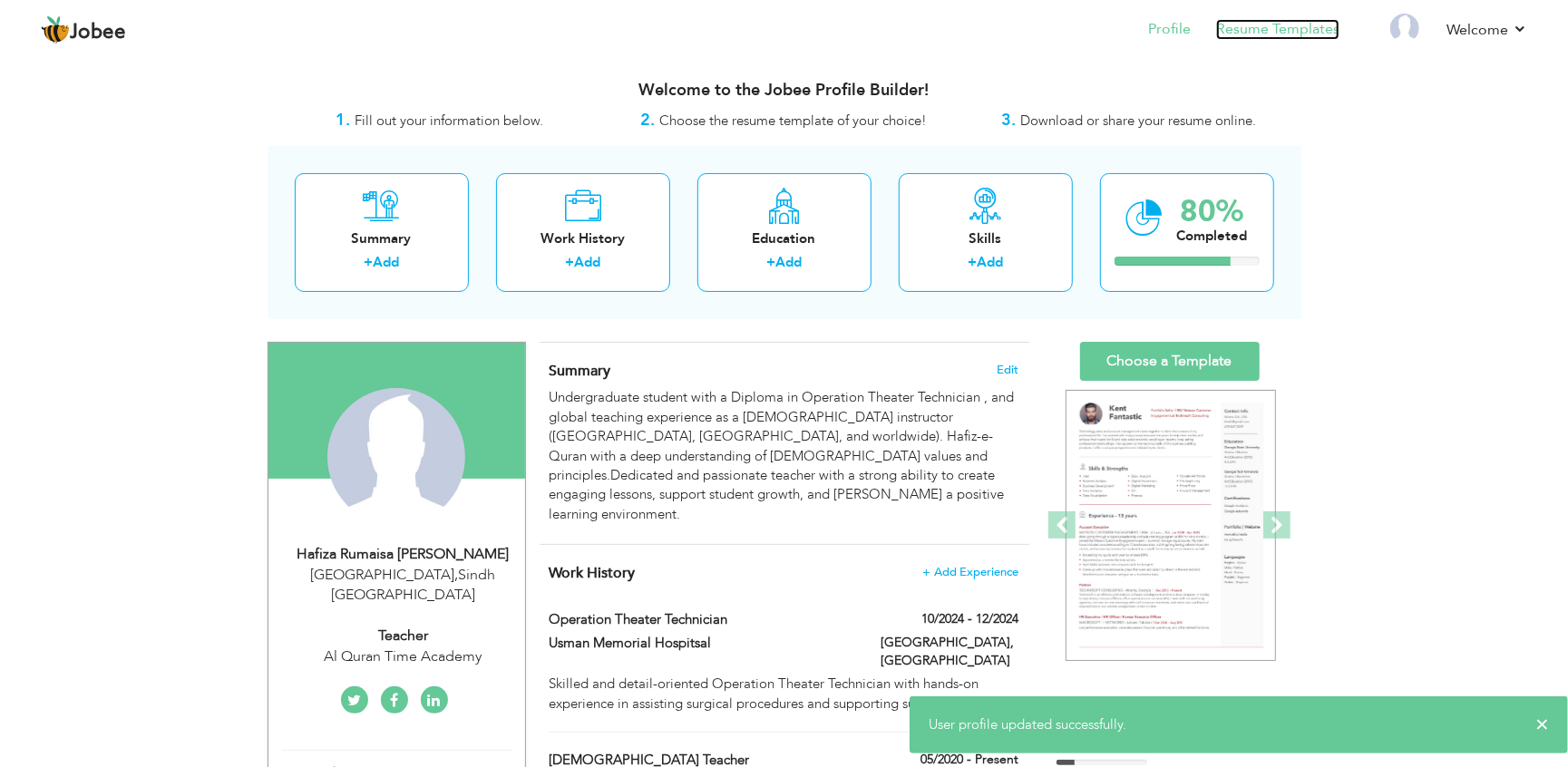 click on "Resume Templates" at bounding box center [1278, 29] 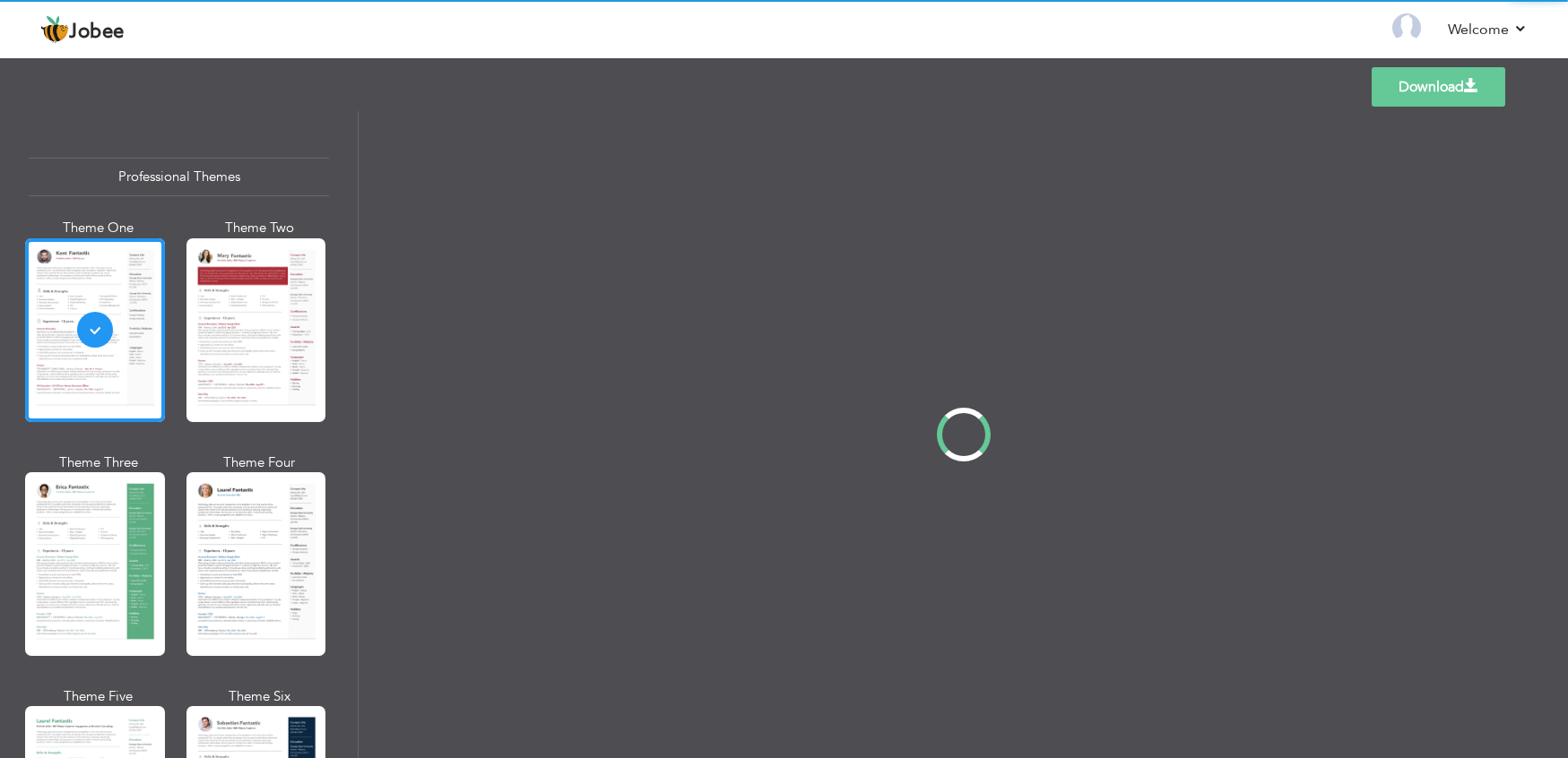 scroll, scrollTop: 0, scrollLeft: 0, axis: both 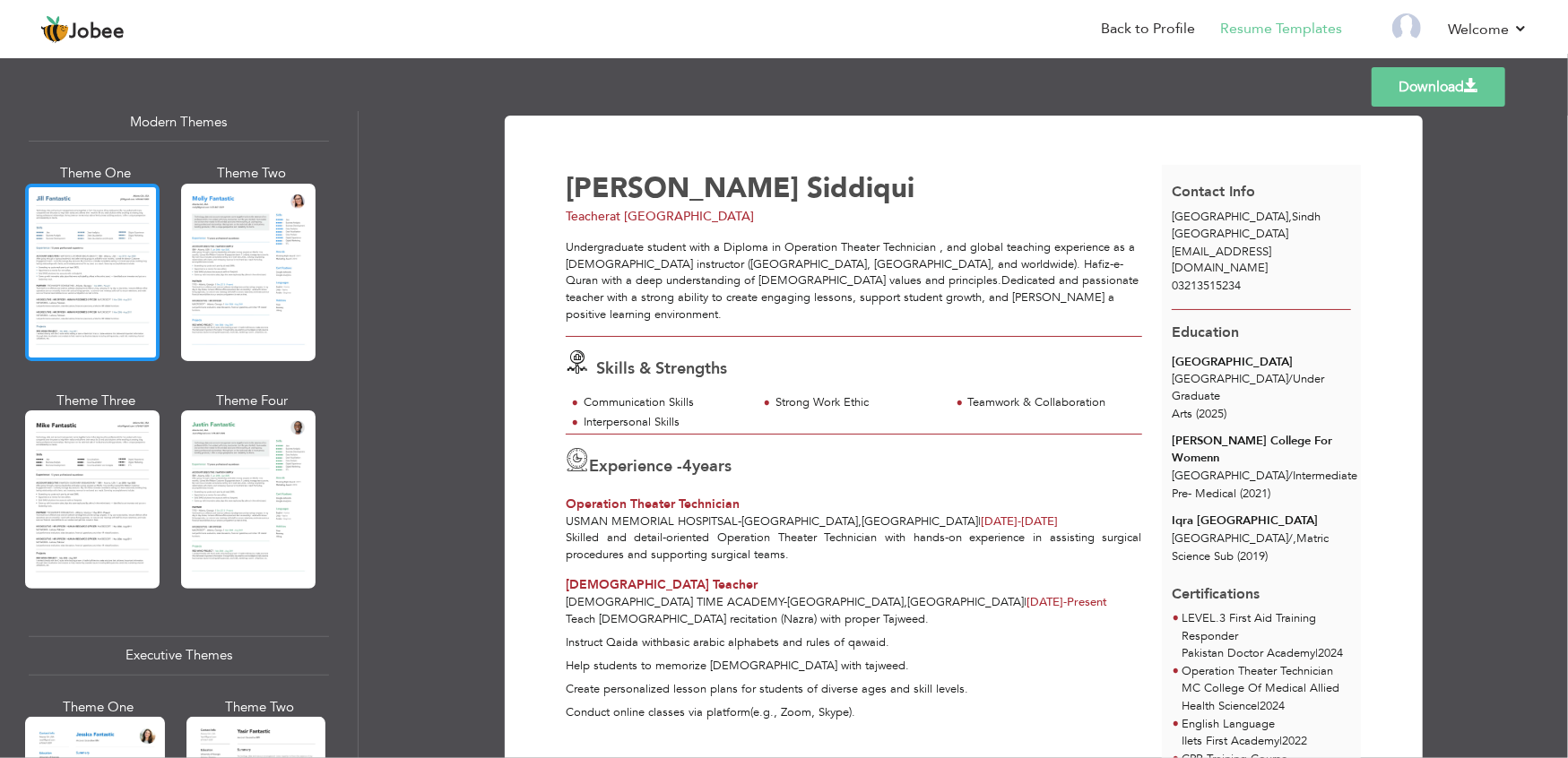 click at bounding box center [92, 272] 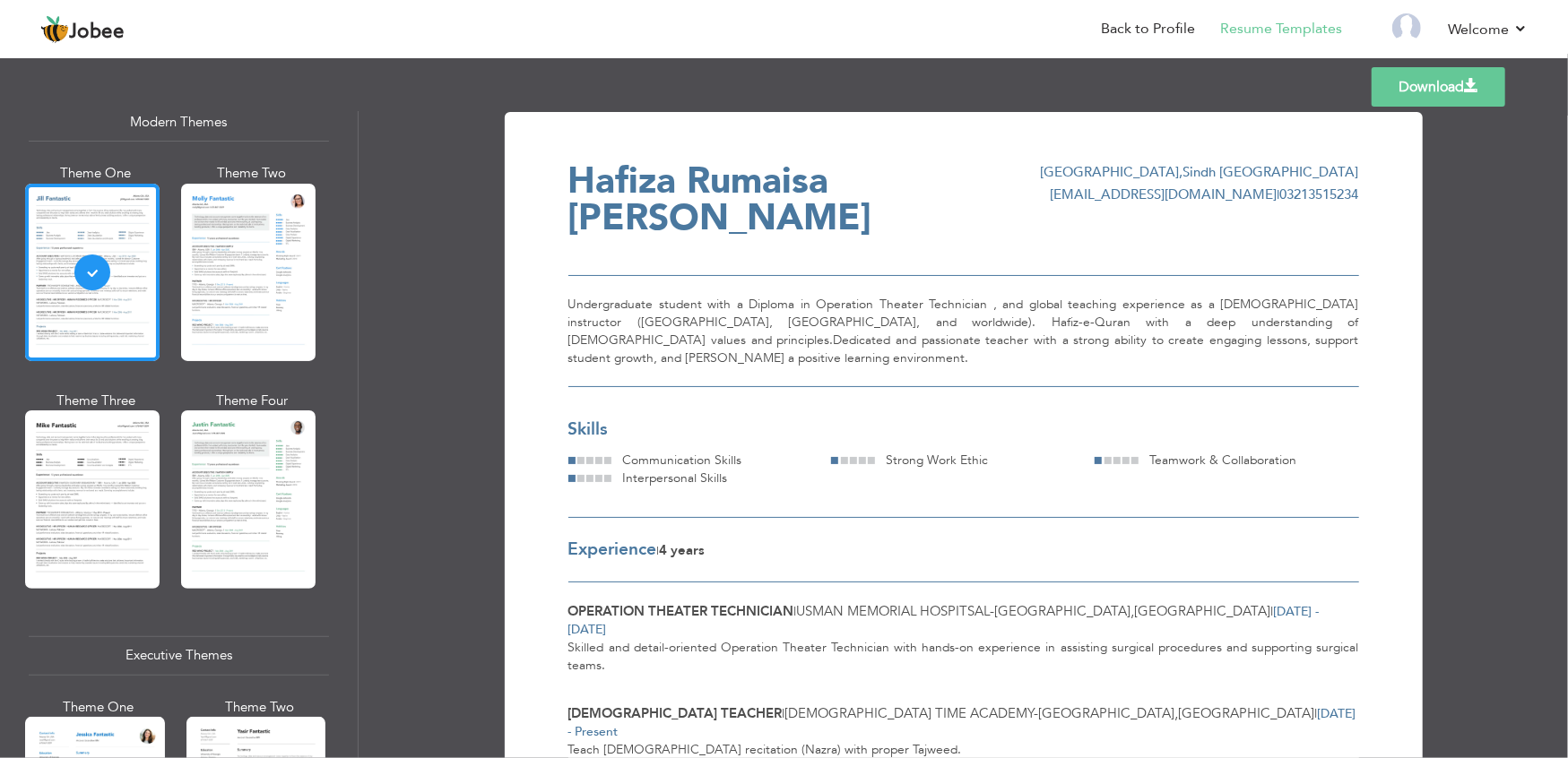 scroll, scrollTop: 0, scrollLeft: 0, axis: both 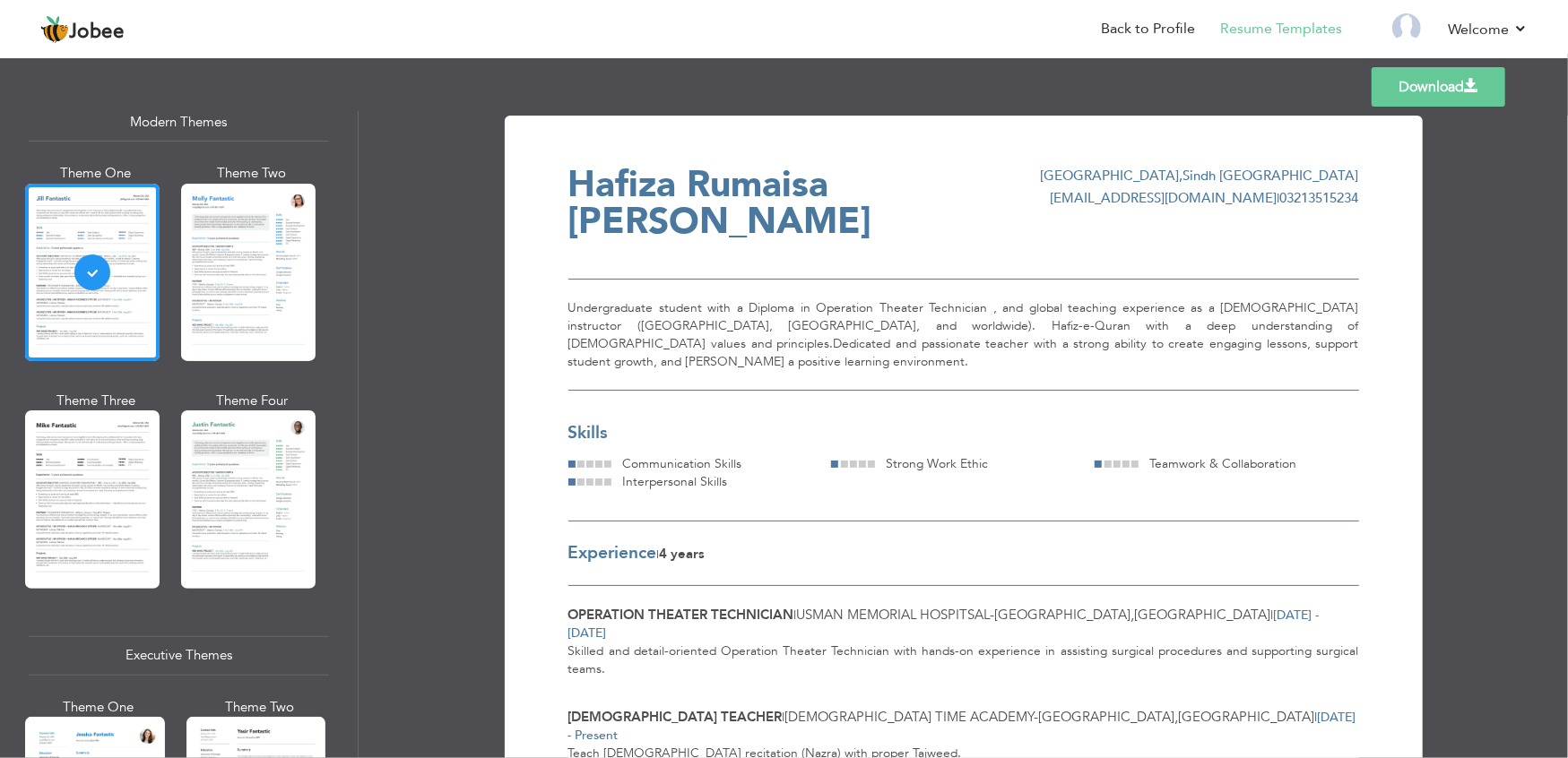 click on "Download" at bounding box center (1438, 87) 